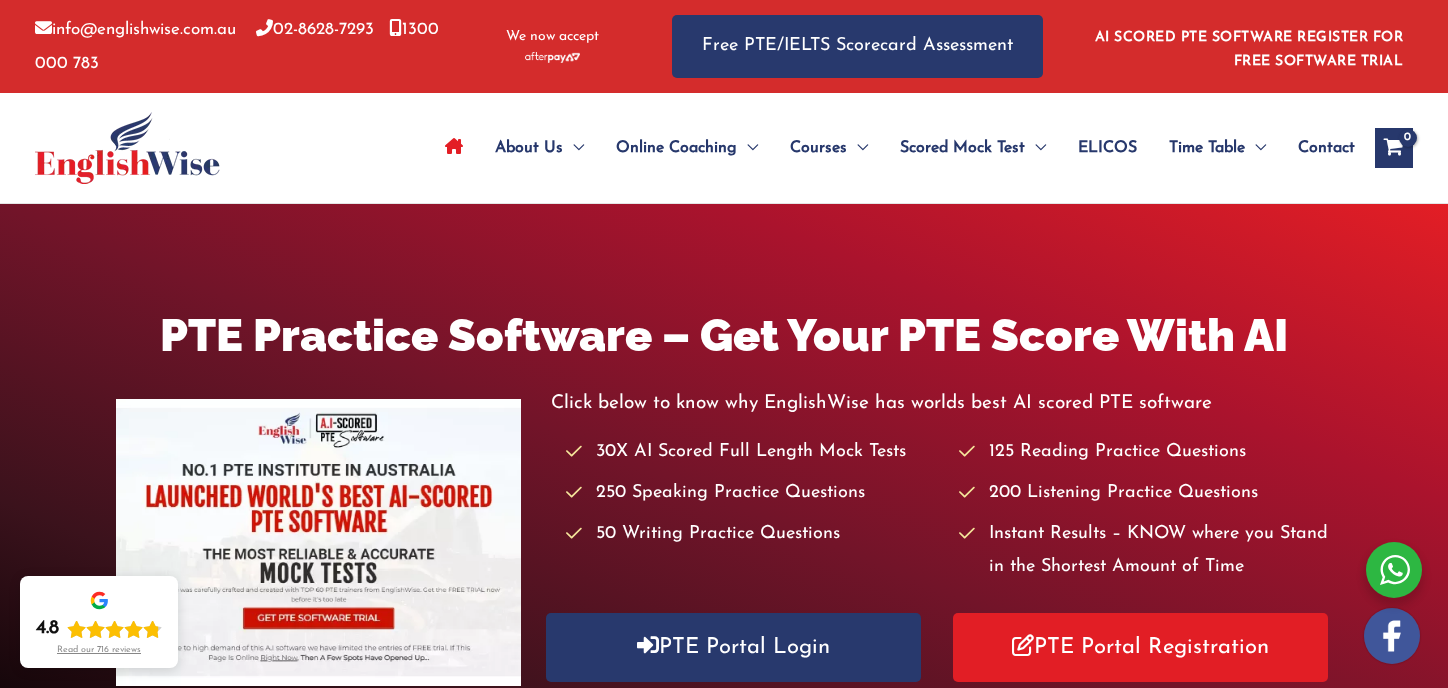 scroll, scrollTop: 0, scrollLeft: 0, axis: both 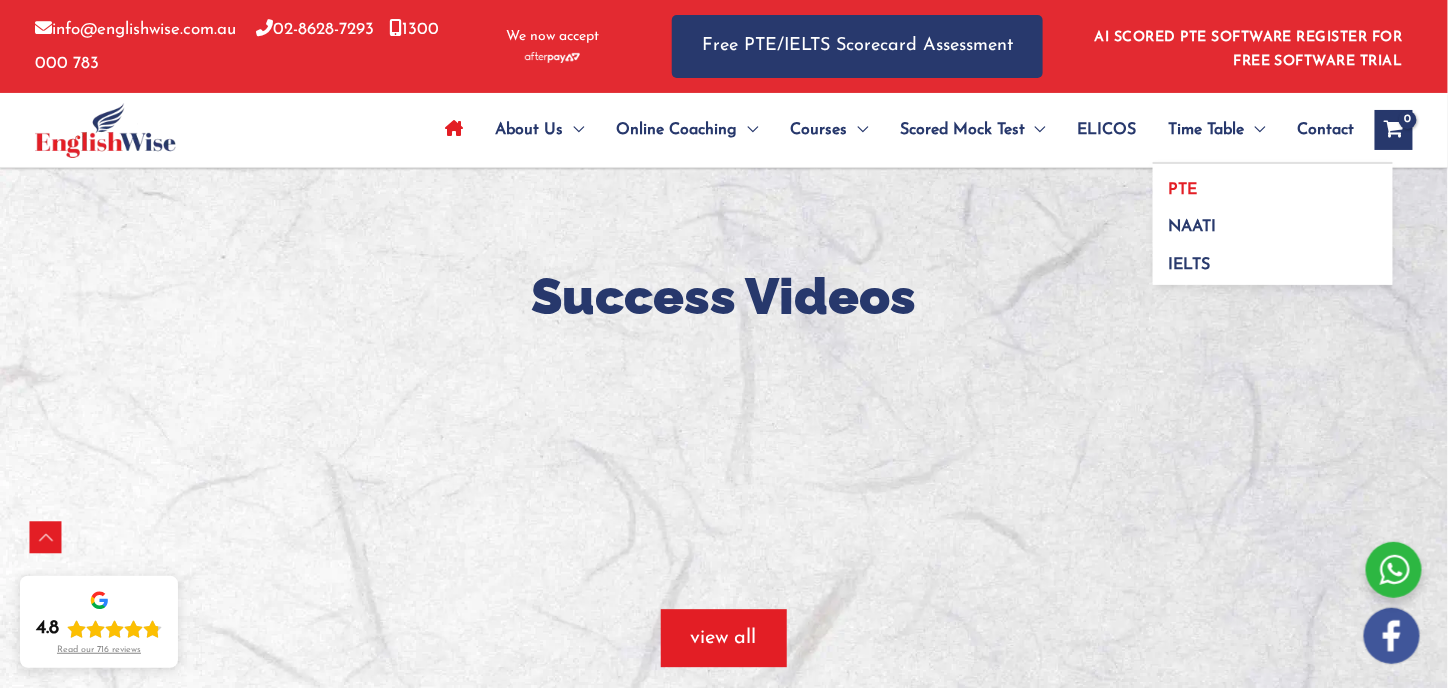click on "PTE" at bounding box center [1183, 190] 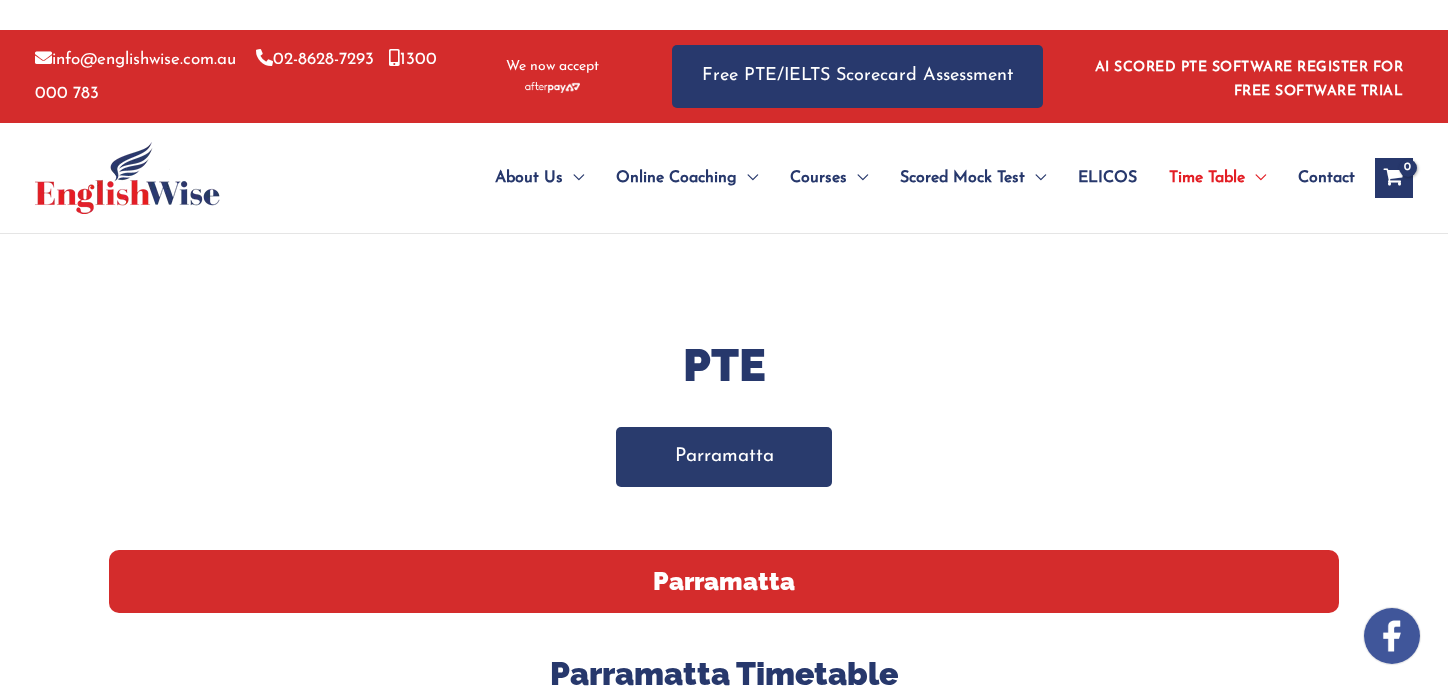 scroll, scrollTop: 0, scrollLeft: 0, axis: both 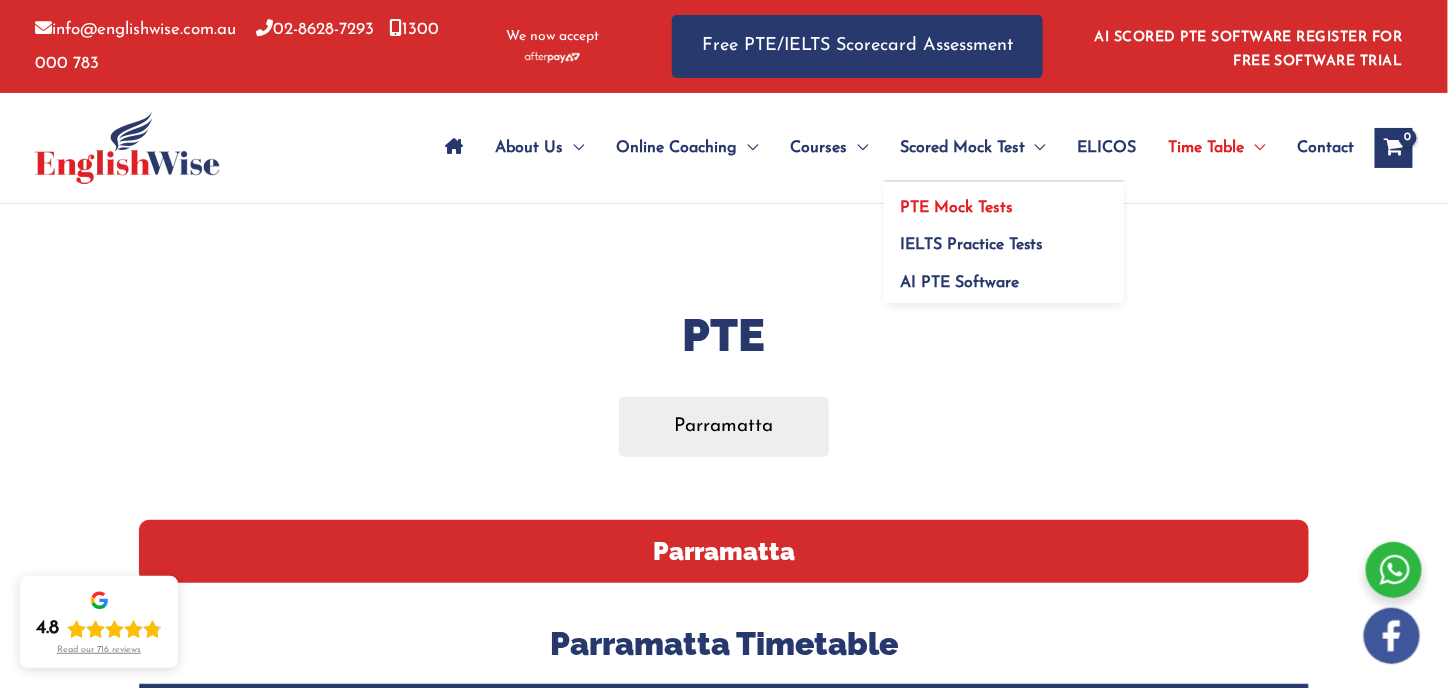 click on "PTE Mock Tests" at bounding box center (956, 208) 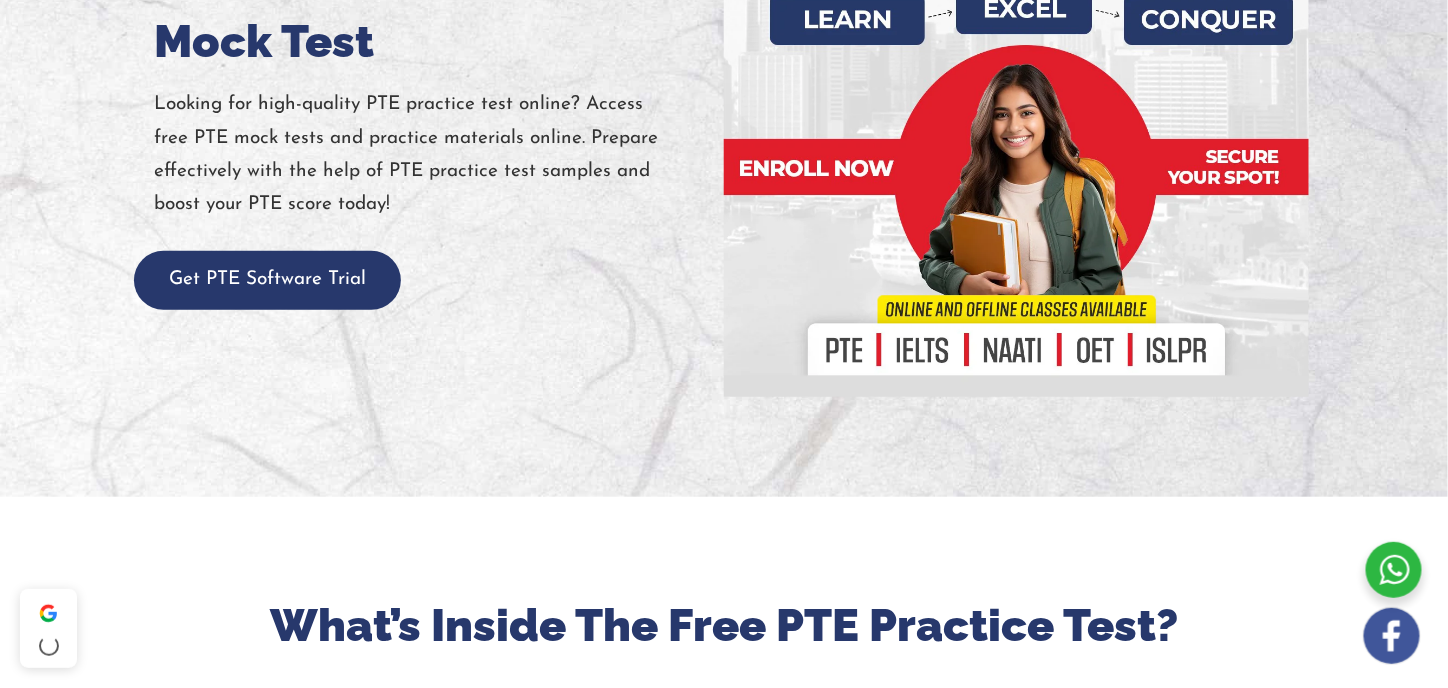 scroll, scrollTop: 400, scrollLeft: 0, axis: vertical 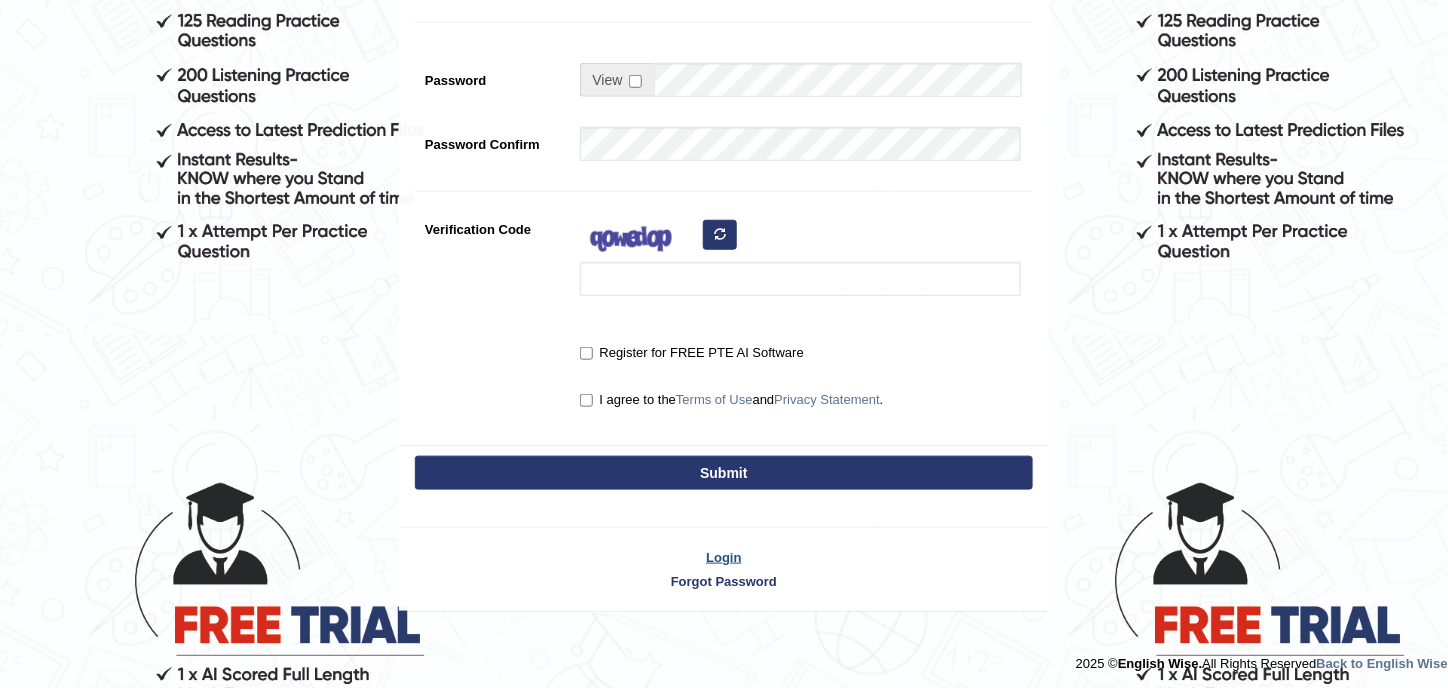 click on "Login" at bounding box center [724, 557] 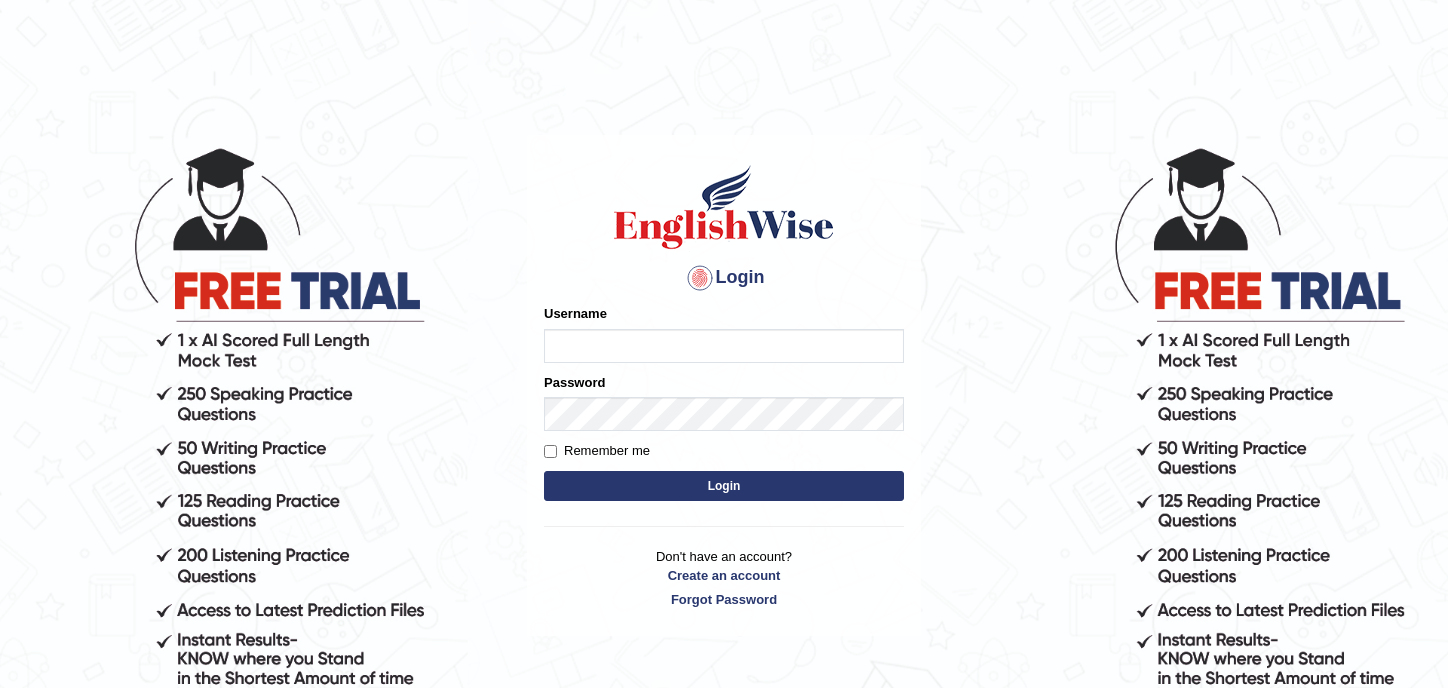 scroll, scrollTop: 0, scrollLeft: 0, axis: both 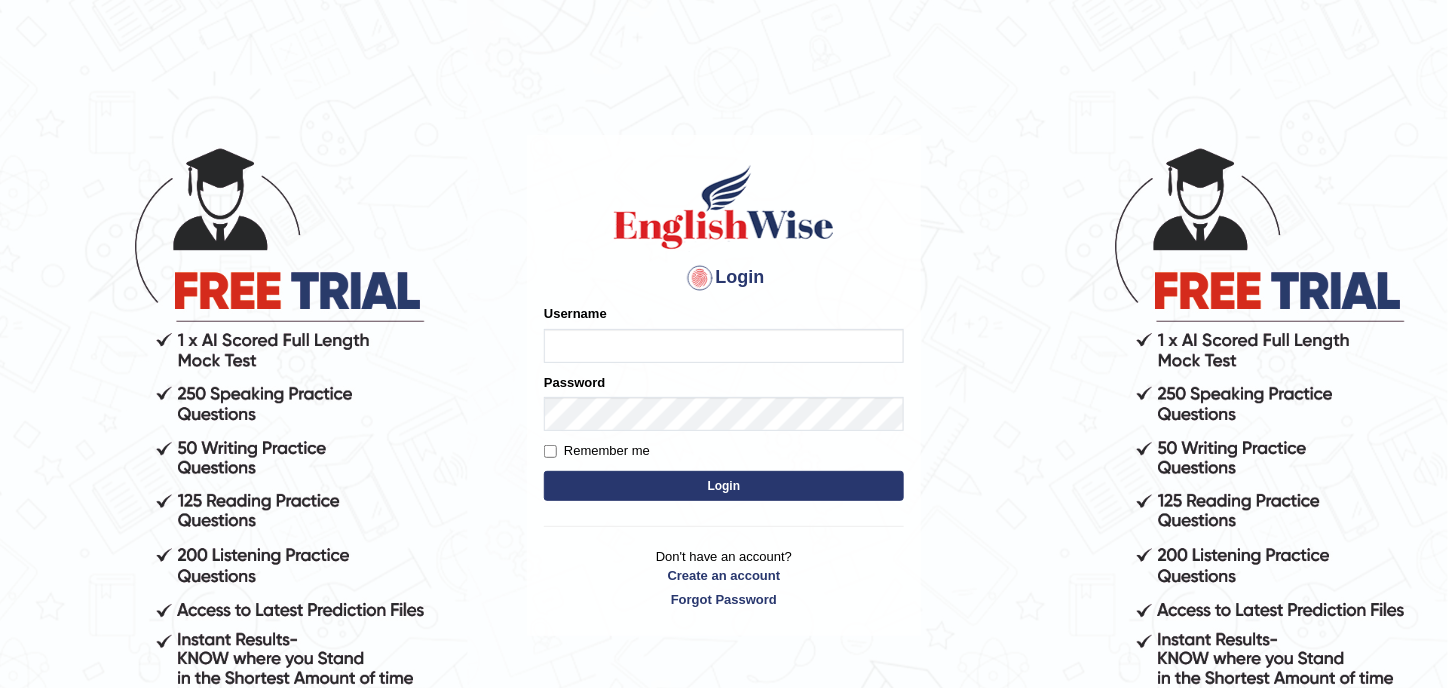 type on "sophiatiwari6" 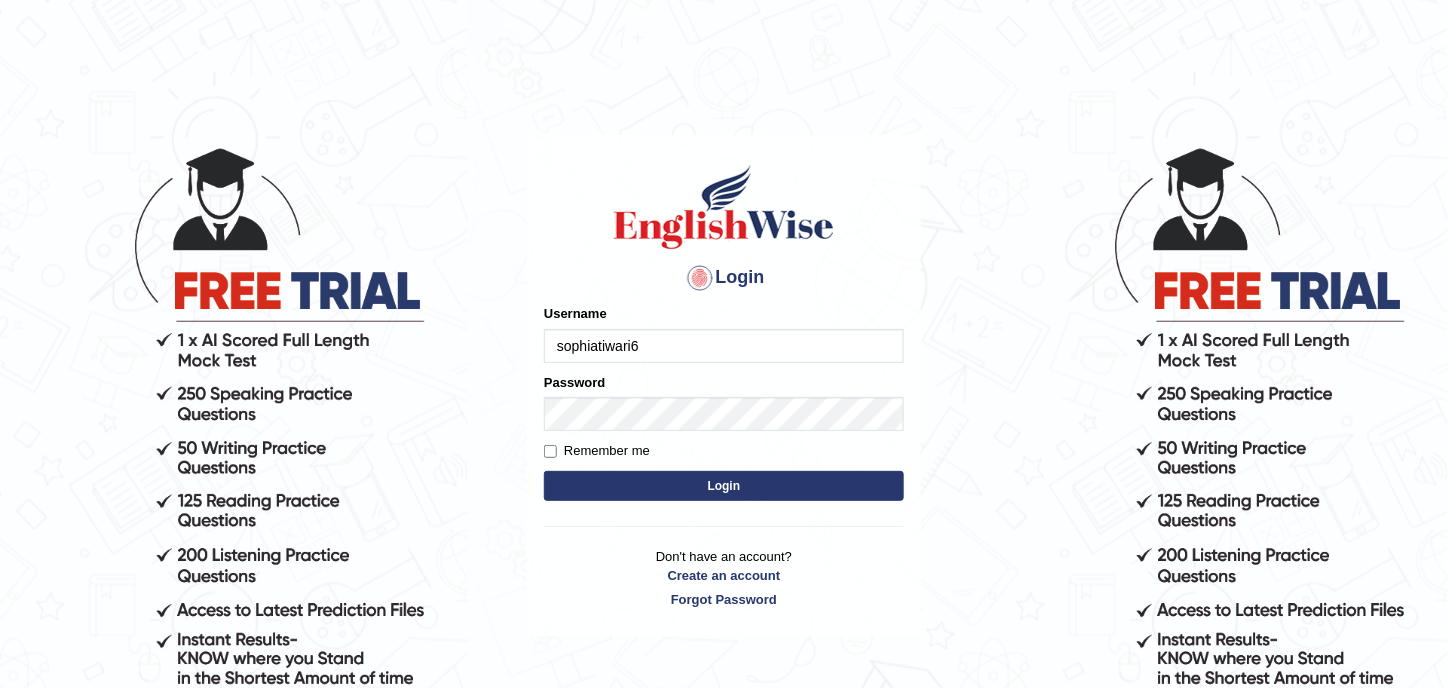 click on "Login" at bounding box center (724, 486) 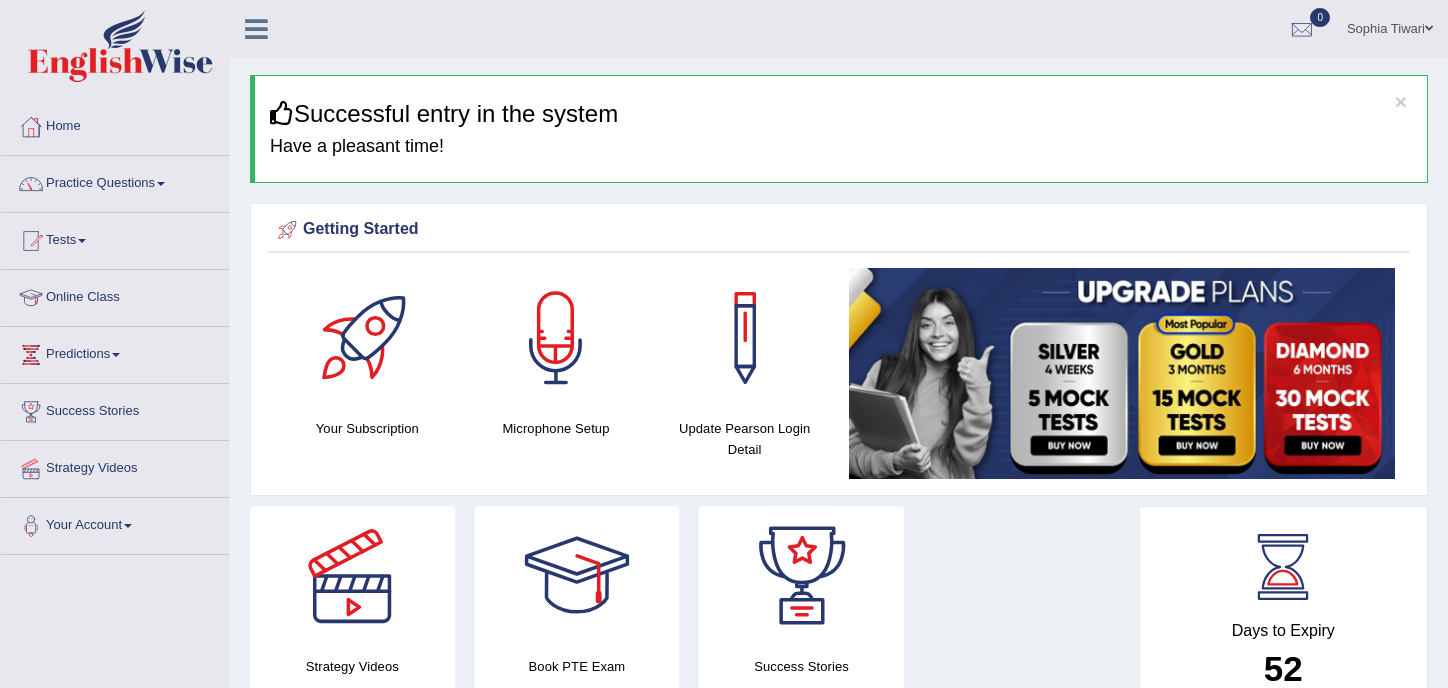 scroll, scrollTop: 0, scrollLeft: 0, axis: both 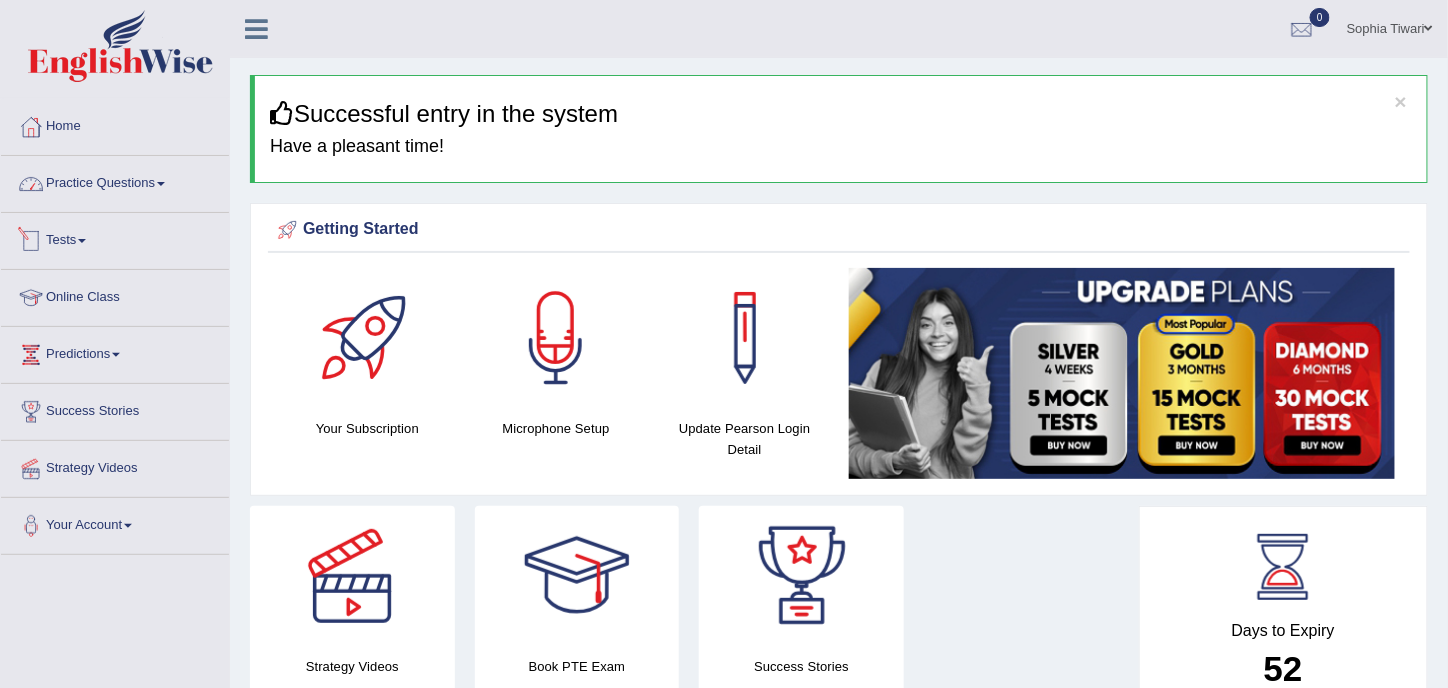 click at bounding box center (161, 184) 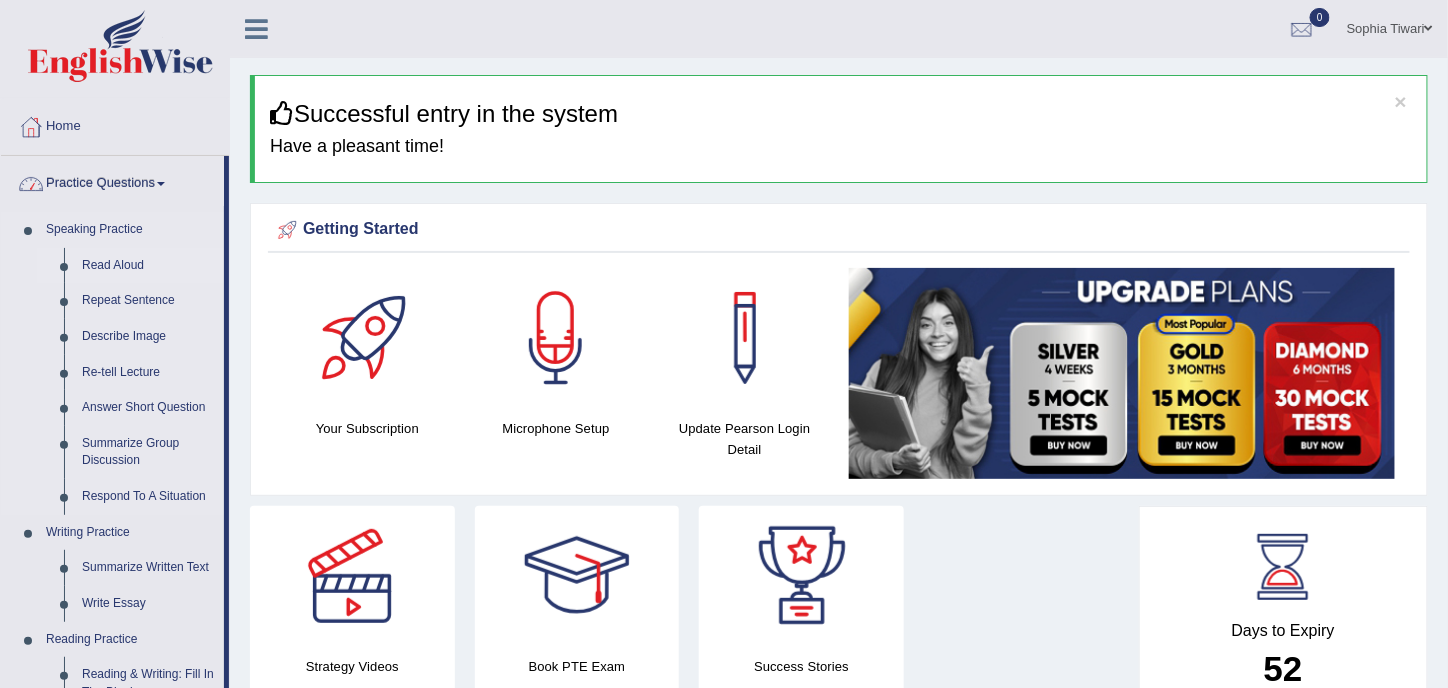 click on "Read Aloud" at bounding box center [148, 266] 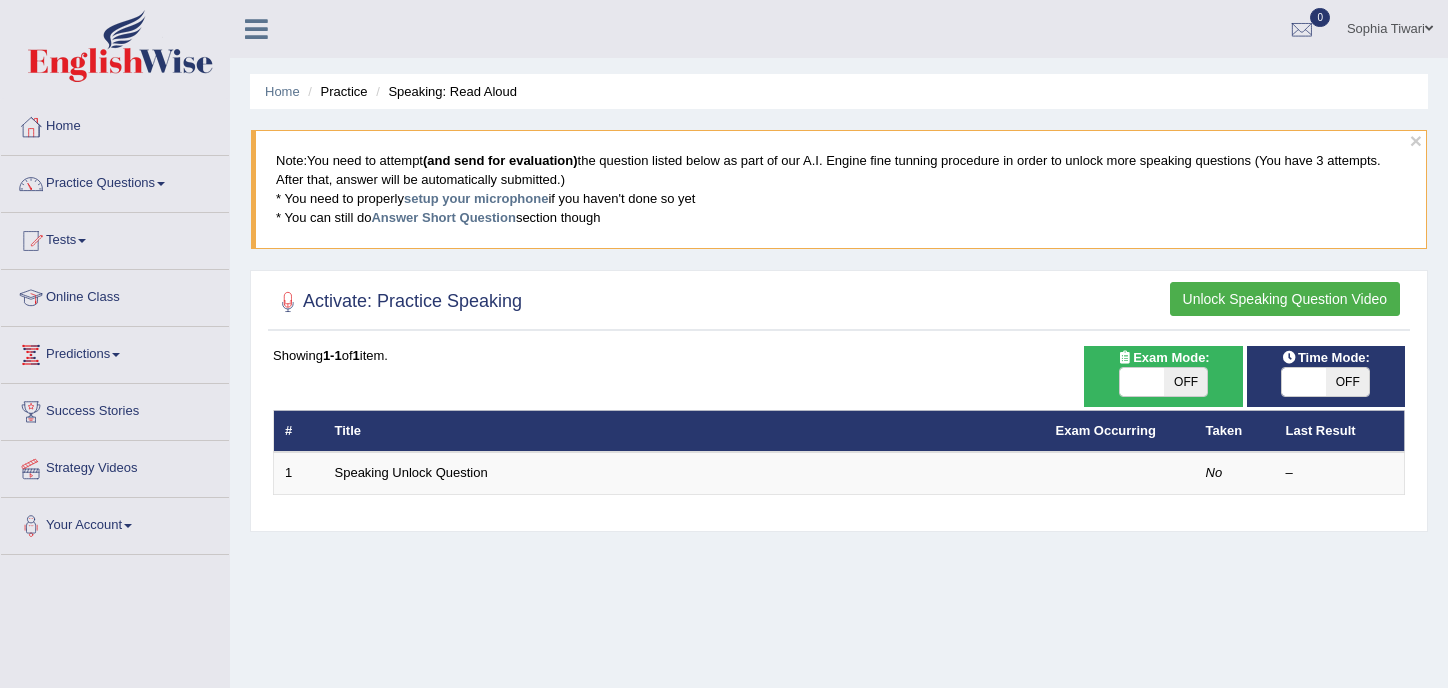 scroll, scrollTop: 0, scrollLeft: 0, axis: both 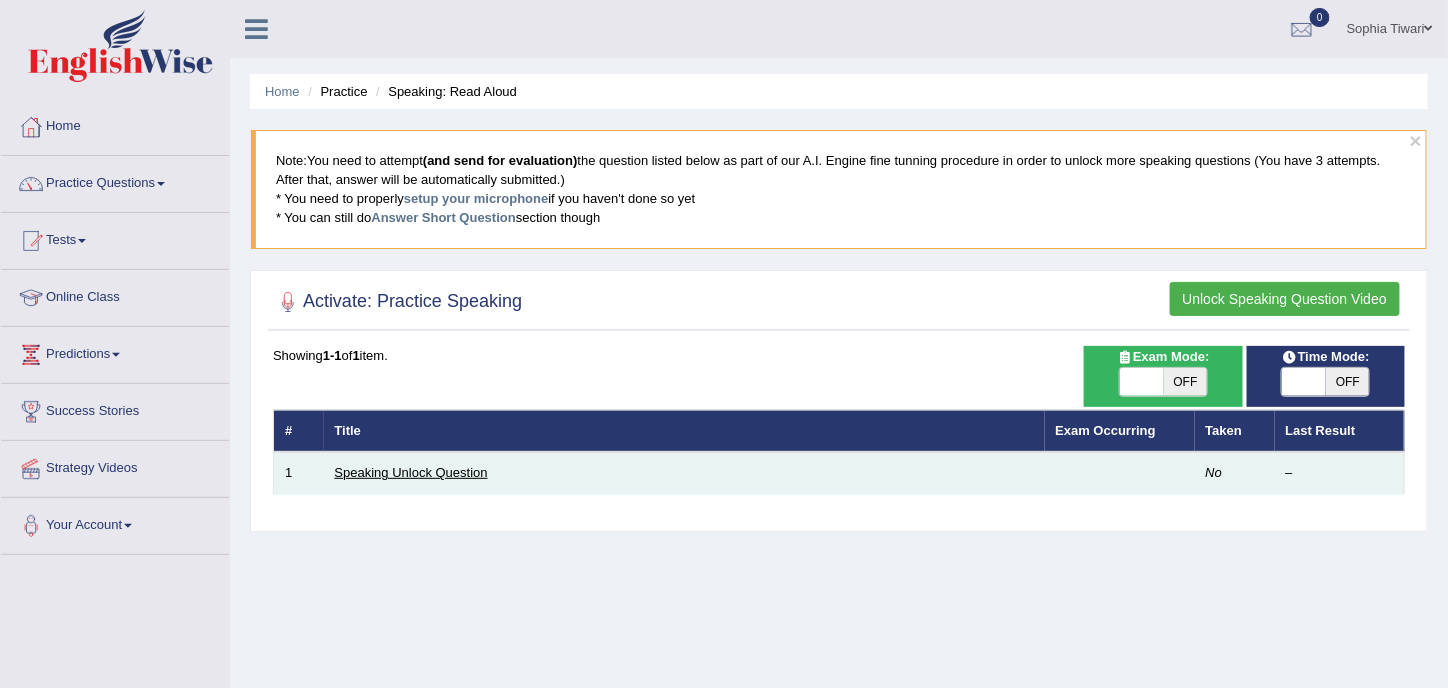 click on "Speaking Unlock Question" at bounding box center (411, 472) 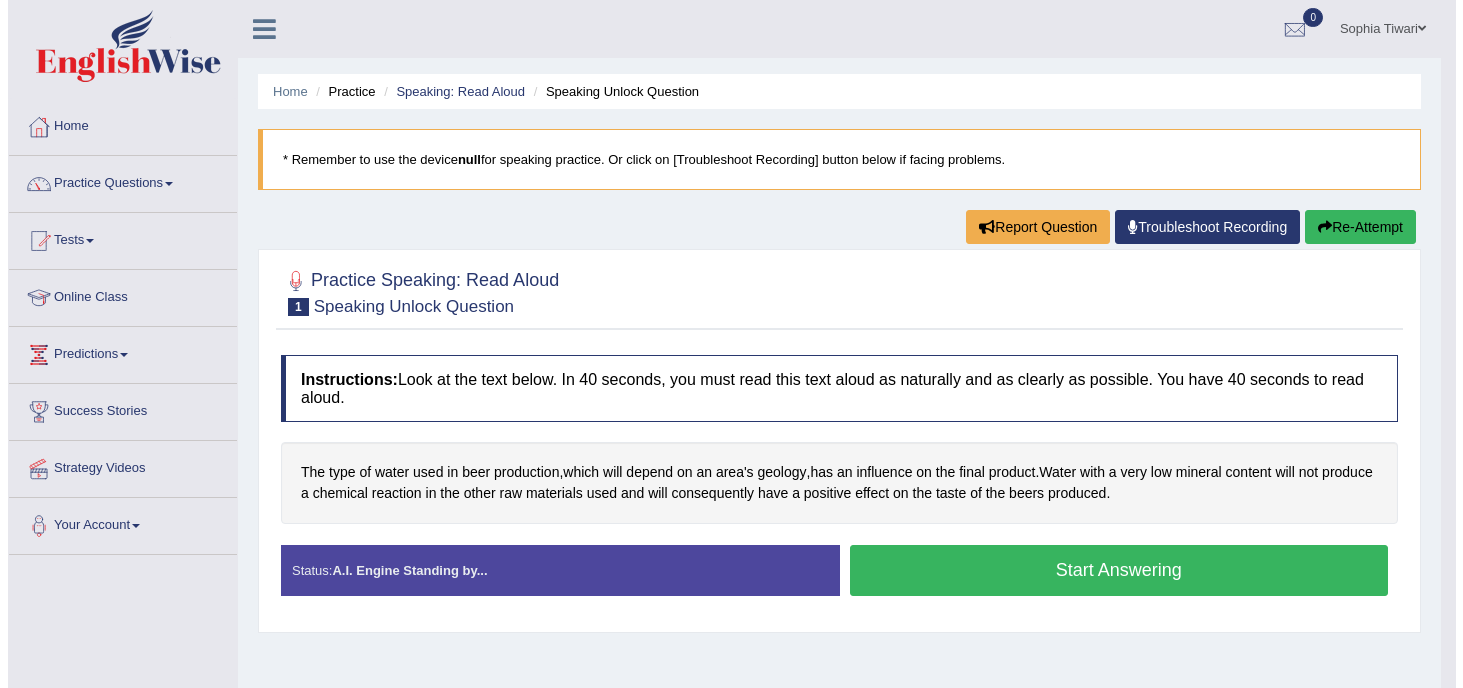 scroll, scrollTop: 0, scrollLeft: 0, axis: both 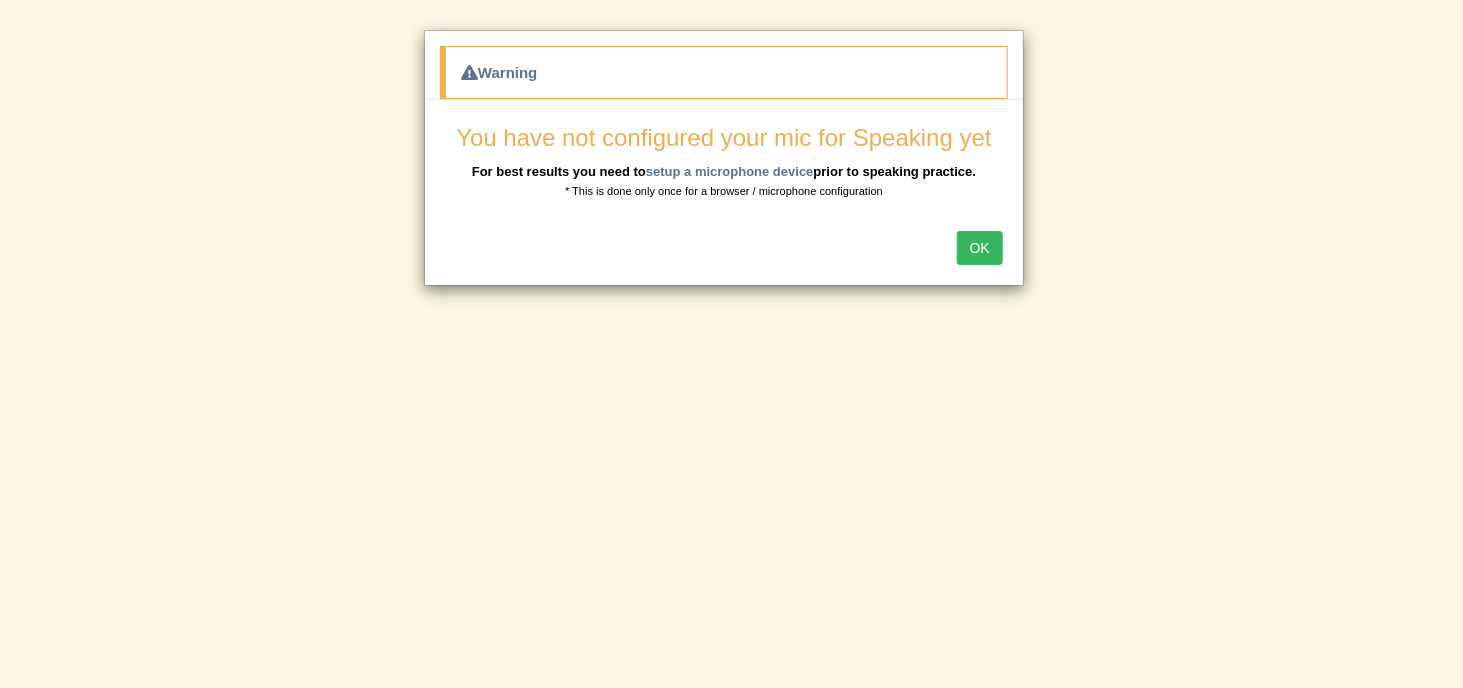 click on "OK" at bounding box center [980, 248] 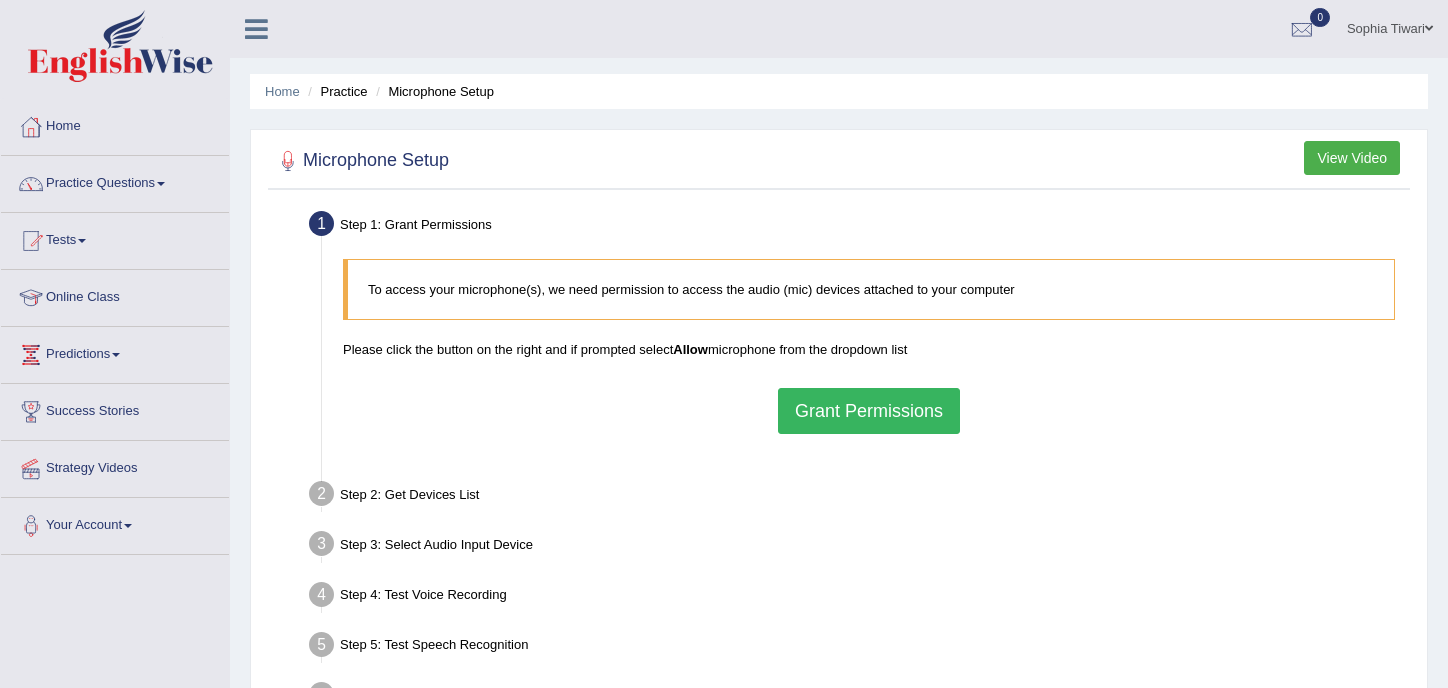 scroll, scrollTop: 0, scrollLeft: 0, axis: both 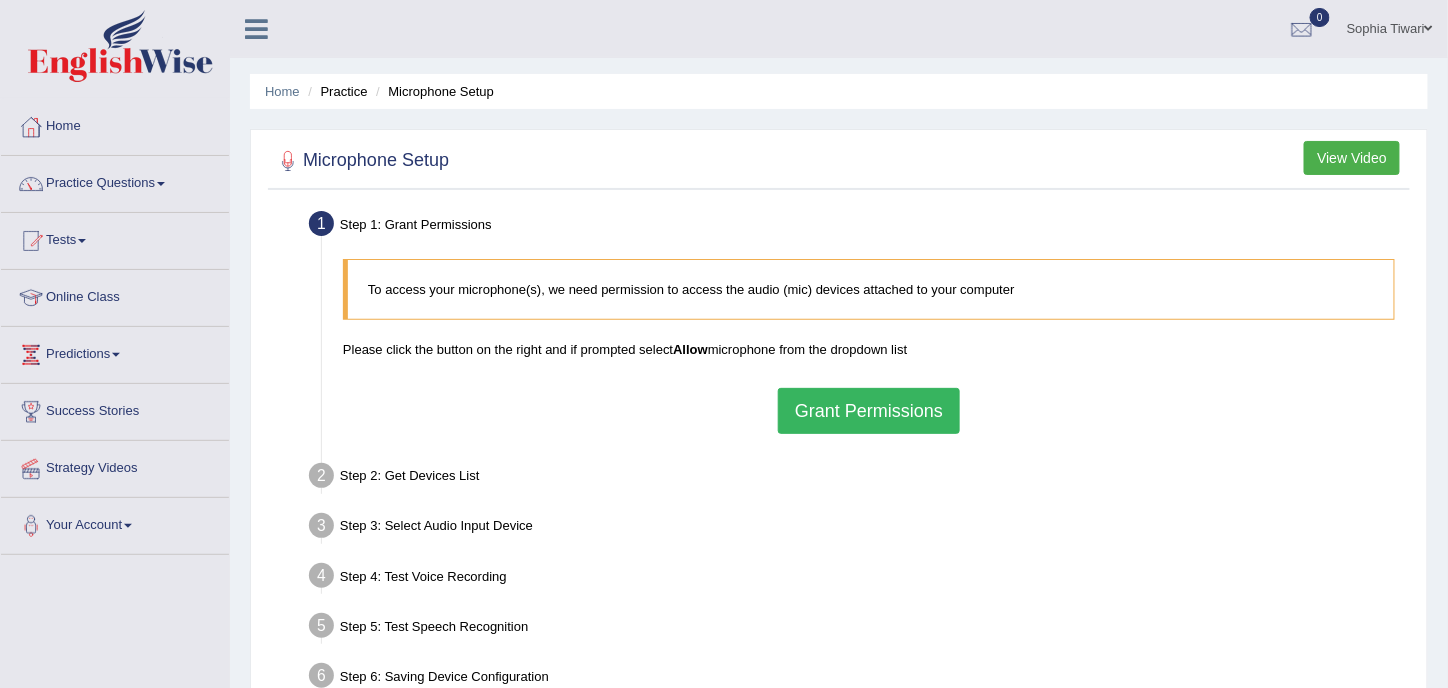 click on "Grant Permissions" at bounding box center (869, 411) 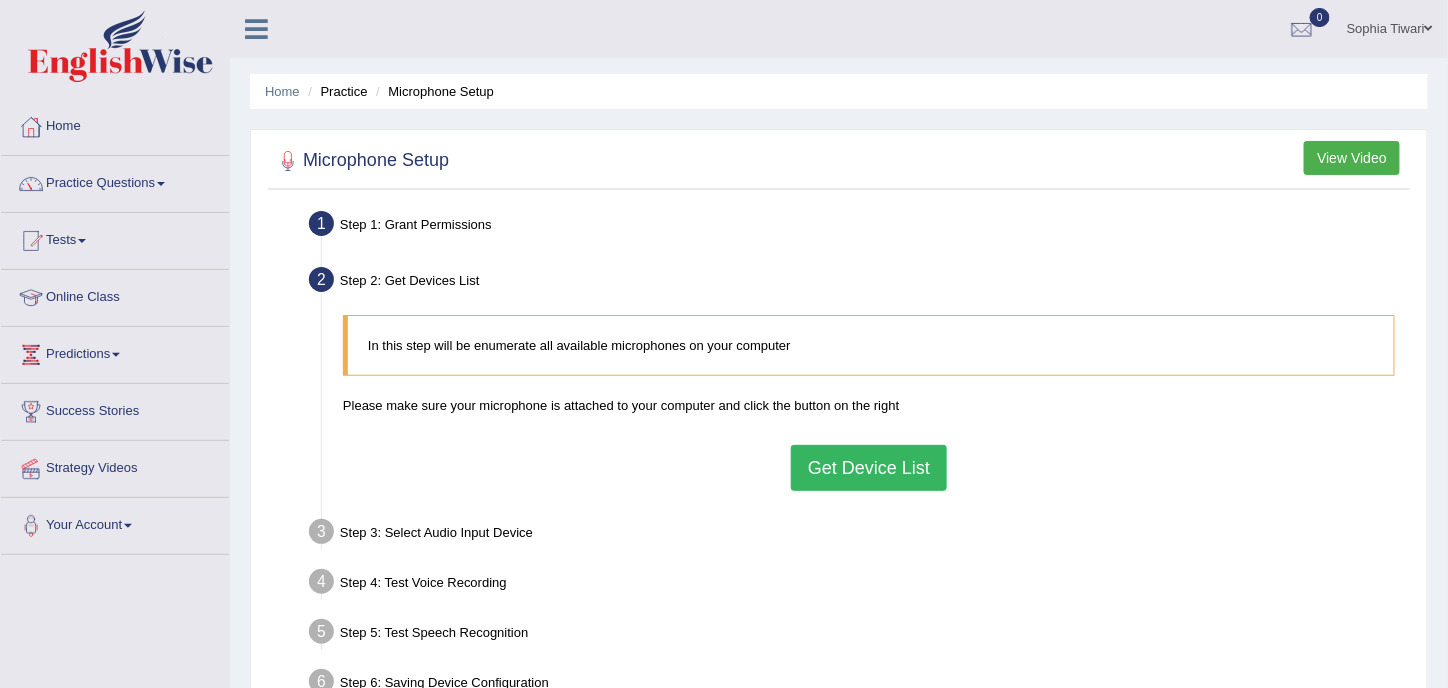 click on "Get Device List" at bounding box center (869, 468) 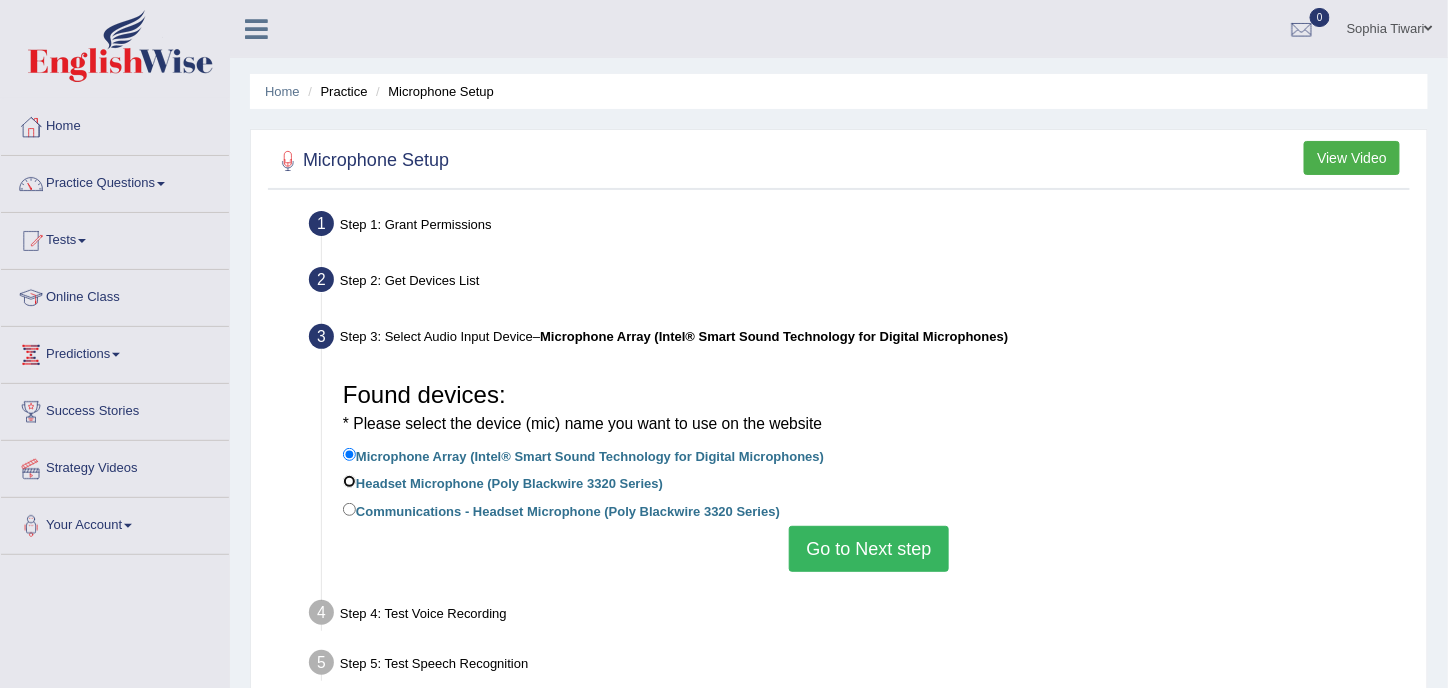 click on "Headset Microphone (Poly Blackwire 3320 Series)" at bounding box center (349, 481) 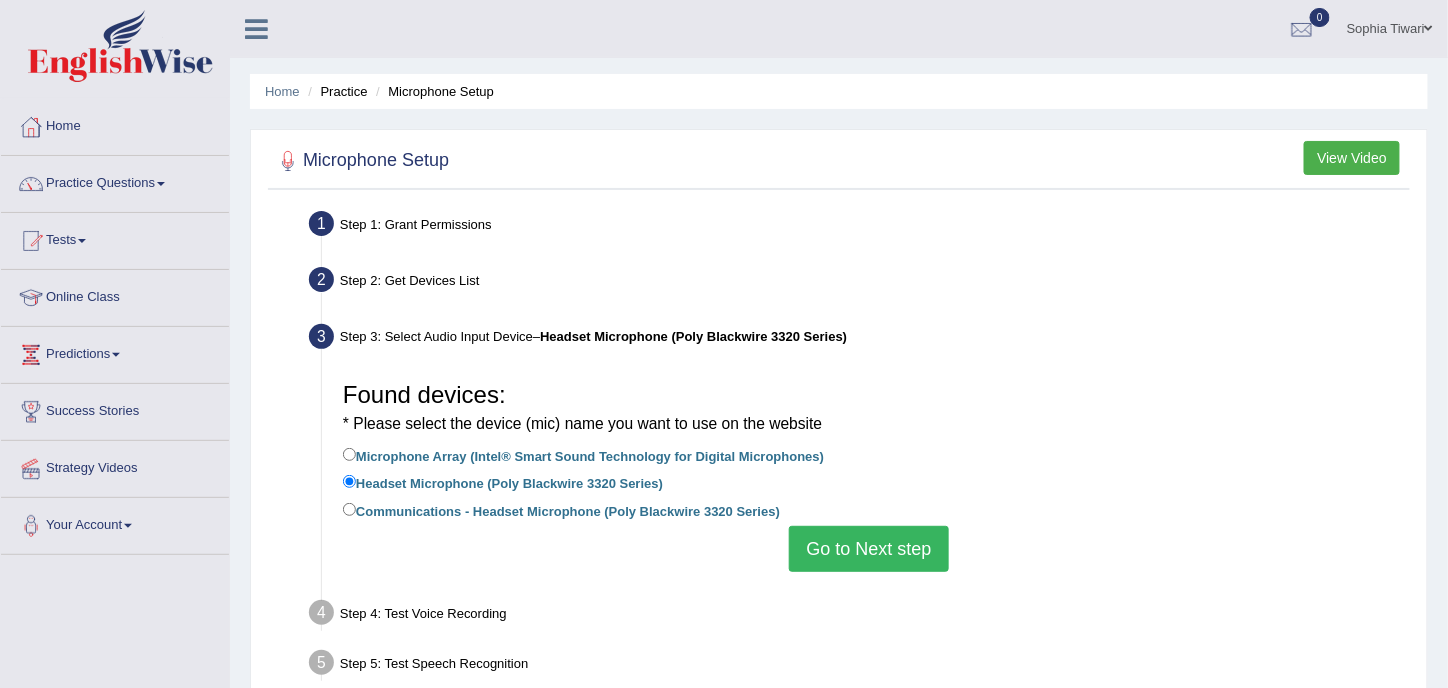 click on "Go to Next step" at bounding box center (868, 549) 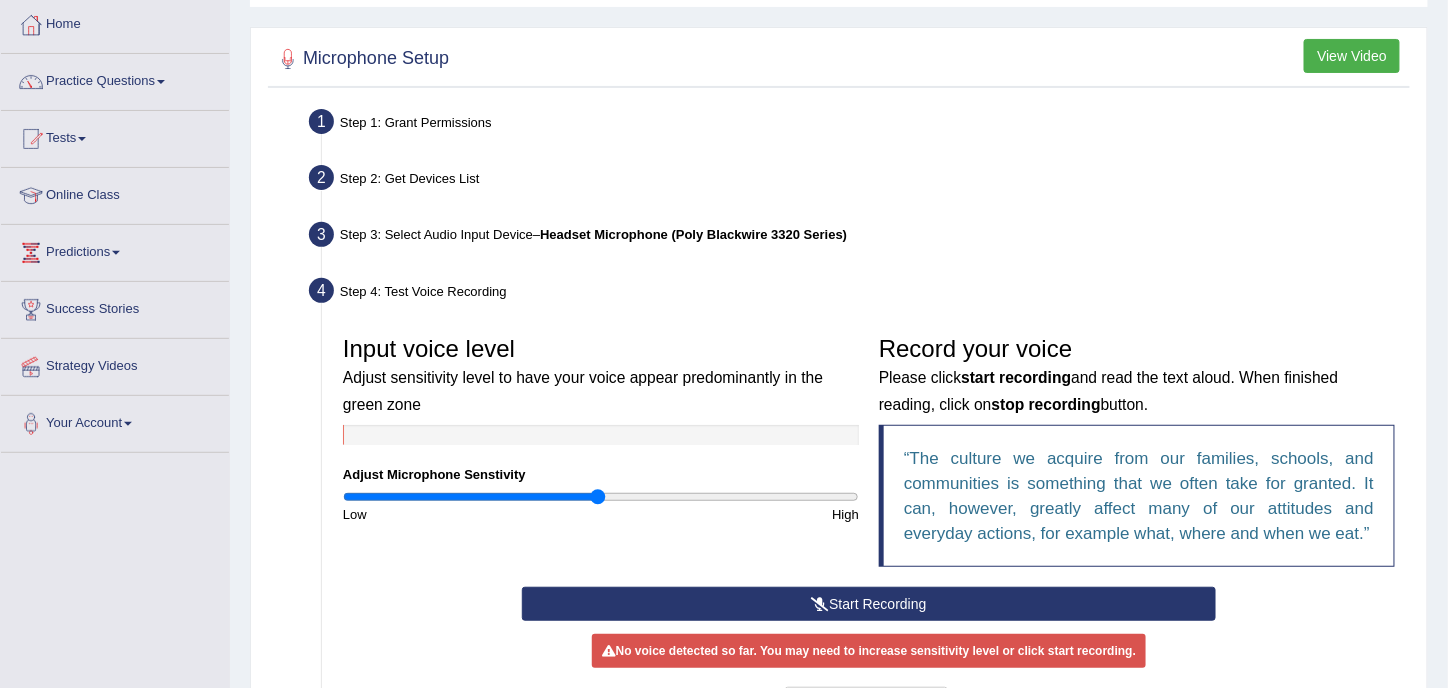 scroll, scrollTop: 200, scrollLeft: 0, axis: vertical 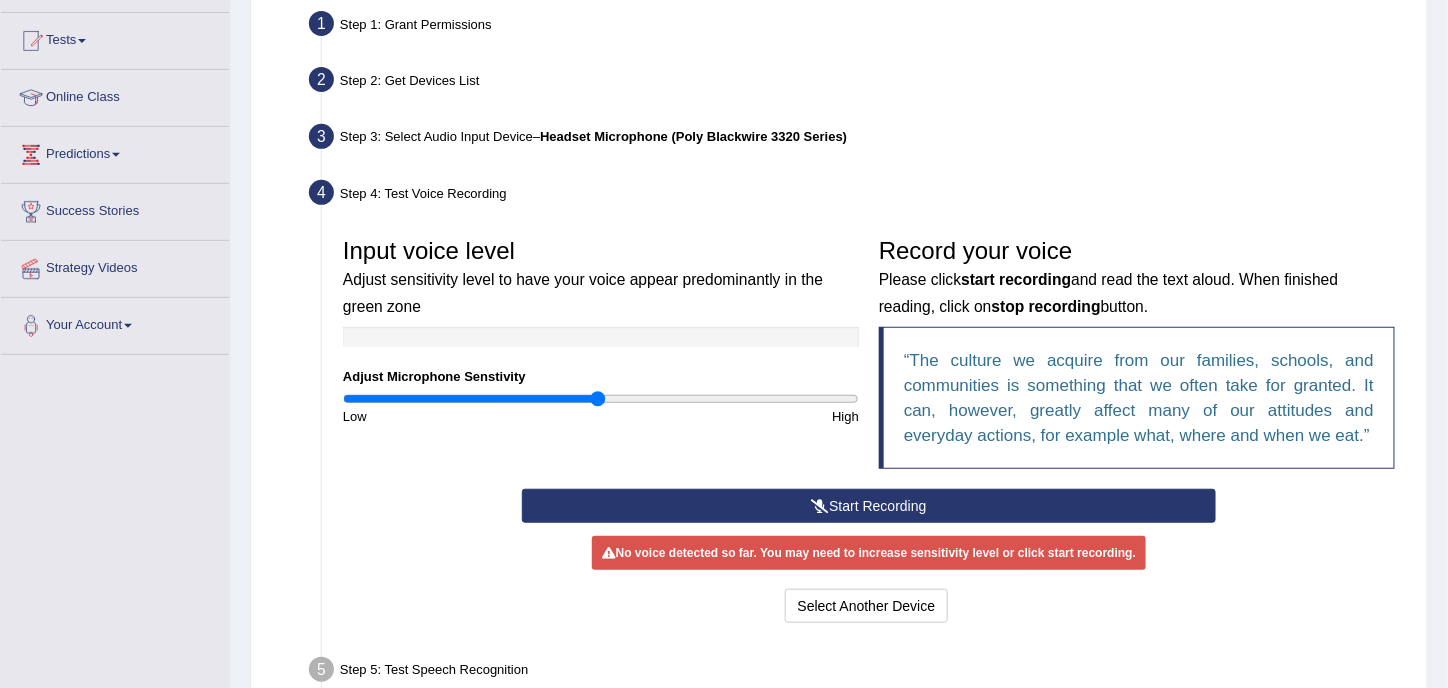 click on "Start Recording" at bounding box center (869, 506) 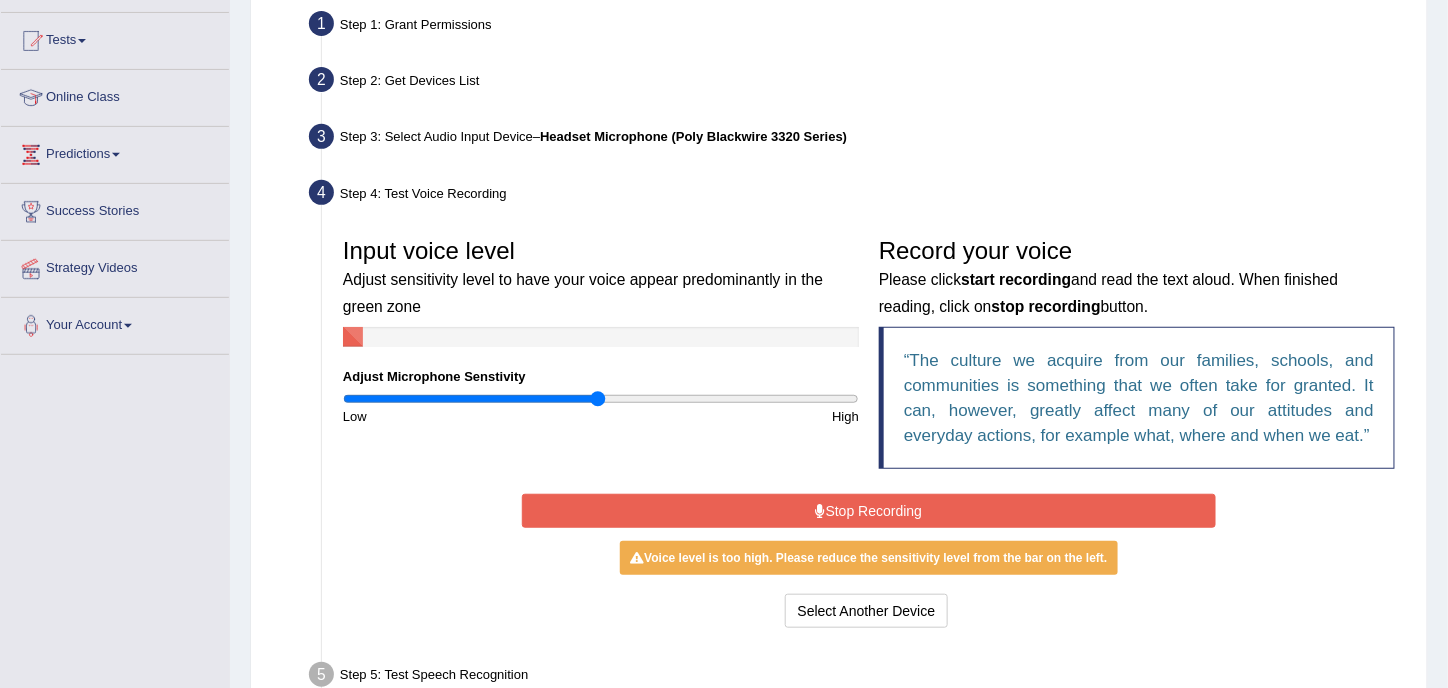 click on "Stop Recording" at bounding box center [869, 511] 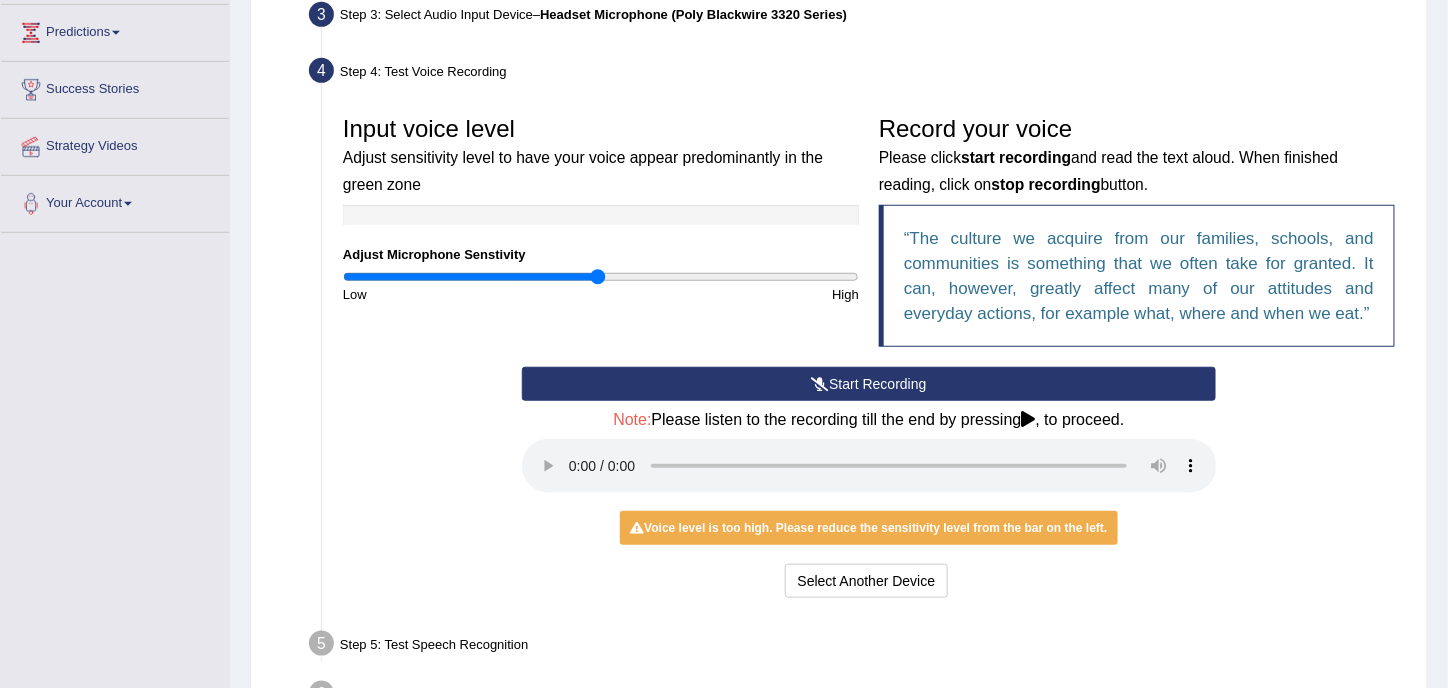 scroll, scrollTop: 400, scrollLeft: 0, axis: vertical 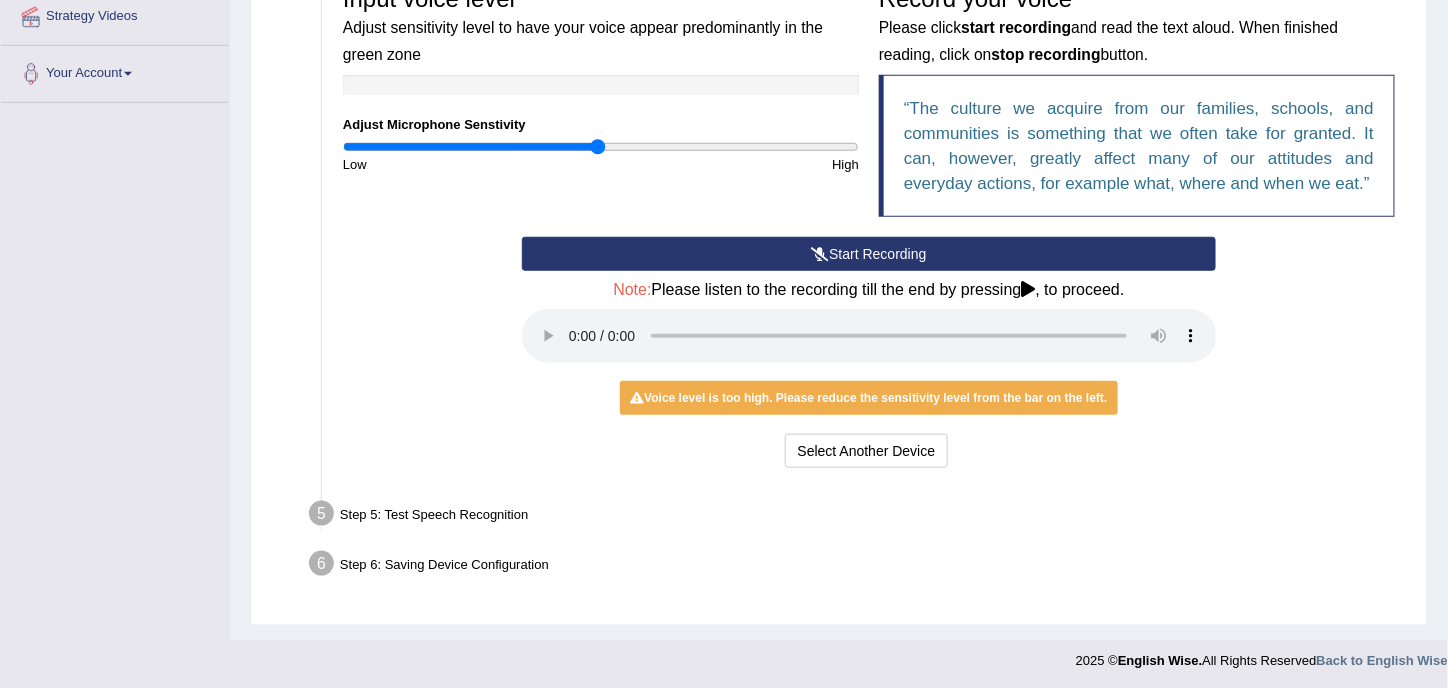 click on "Step 1: Grant Permissions   To access your microphone(s), we need permission to access the audio (mic) devices attached to your computer   Please click the button on the right and if prompted select  Allow  microphone from the dropdown list     Grant Permissions   Step 2: Get Devices List   In this step will be enumerate all available microphones on your computer   Please make sure your microphone is attached to your computer and click the button on the right     Get Device List   Step 3: Select Audio Input Device  –  Headset Microphone (Poly Blackwire 3320 Series)   Found devices:
* Please select the device (mic) name you want to use on the website    Microphone Array (Intel® Smart Sound Technology for Digital Microphones)  Headset Microphone (Poly Blackwire 3320 Series)  Communications - Headset Microphone (Poly Blackwire 3320 Series)   Go to Next step   Step 4: Test Voice Recording   Input voice level       Adjust Microphone Senstivity     Low   High   Record your voice  button." at bounding box center (839, 171) 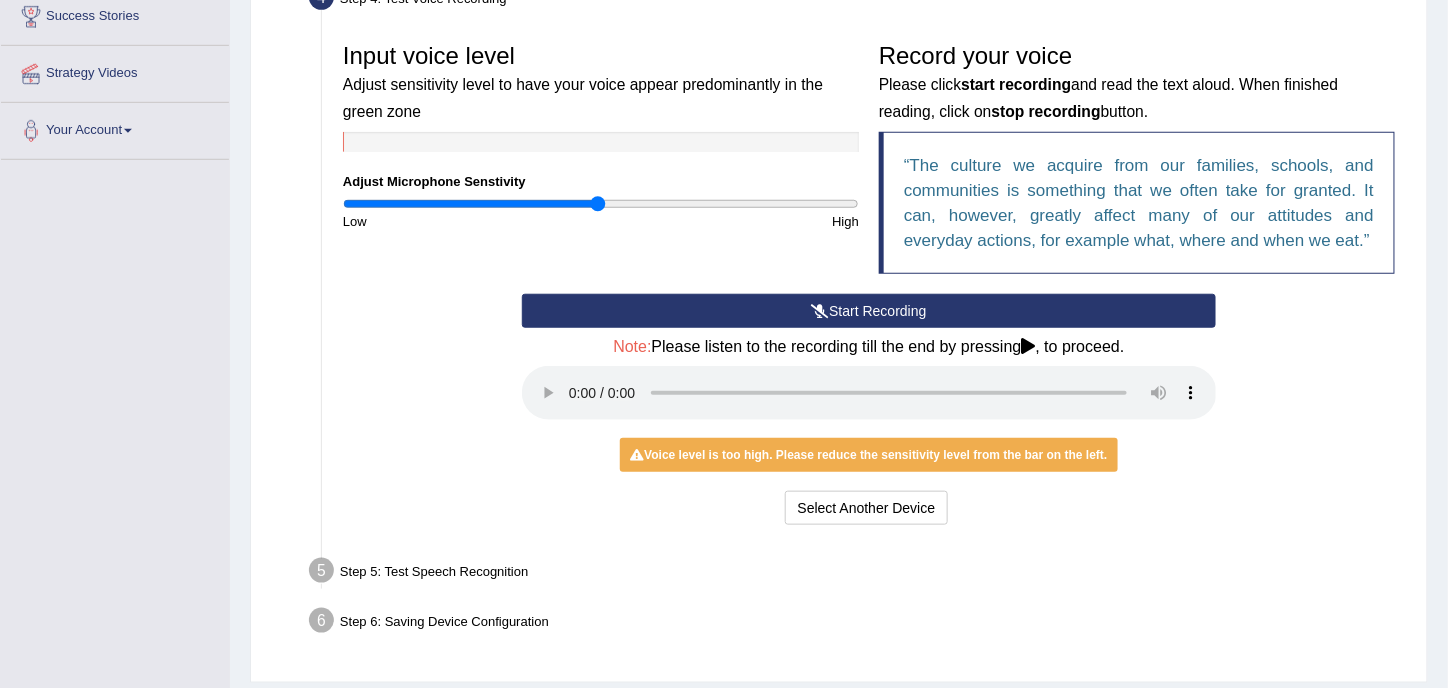 scroll, scrollTop: 452, scrollLeft: 0, axis: vertical 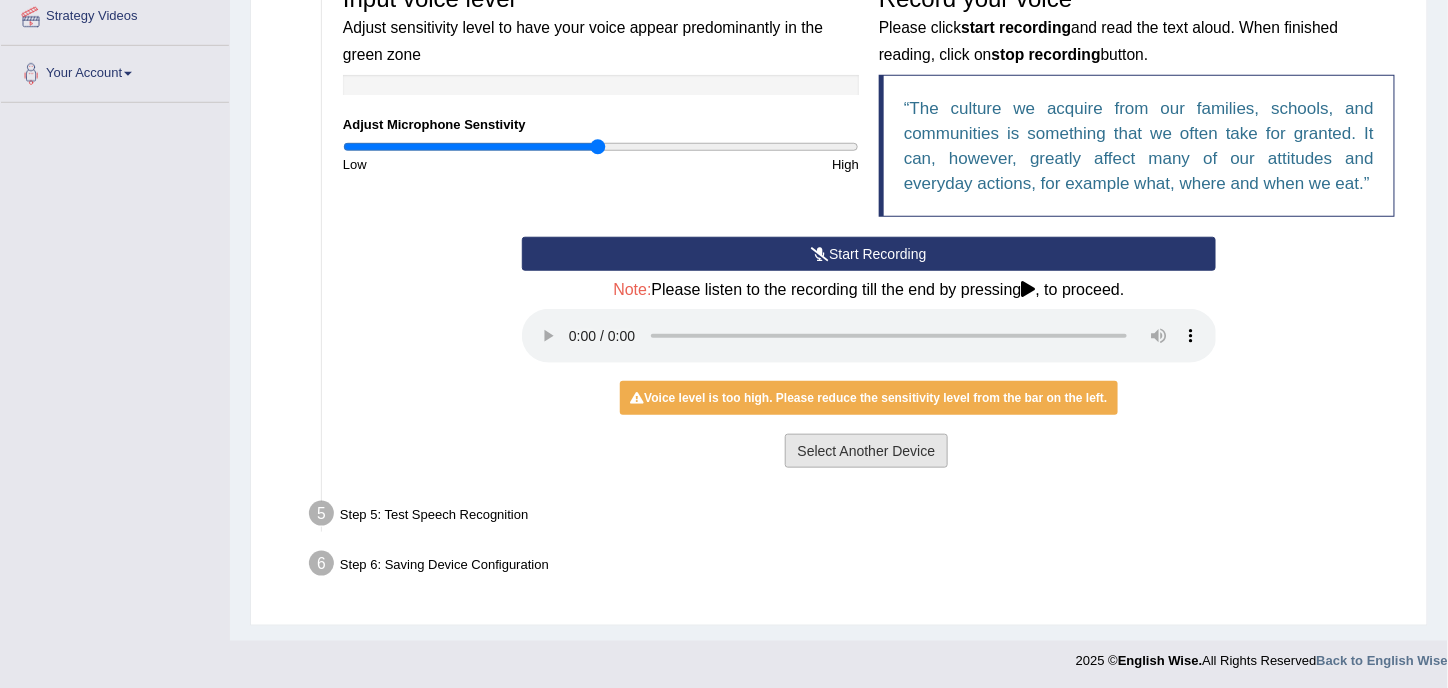 click on "Select Another Device" at bounding box center [867, 451] 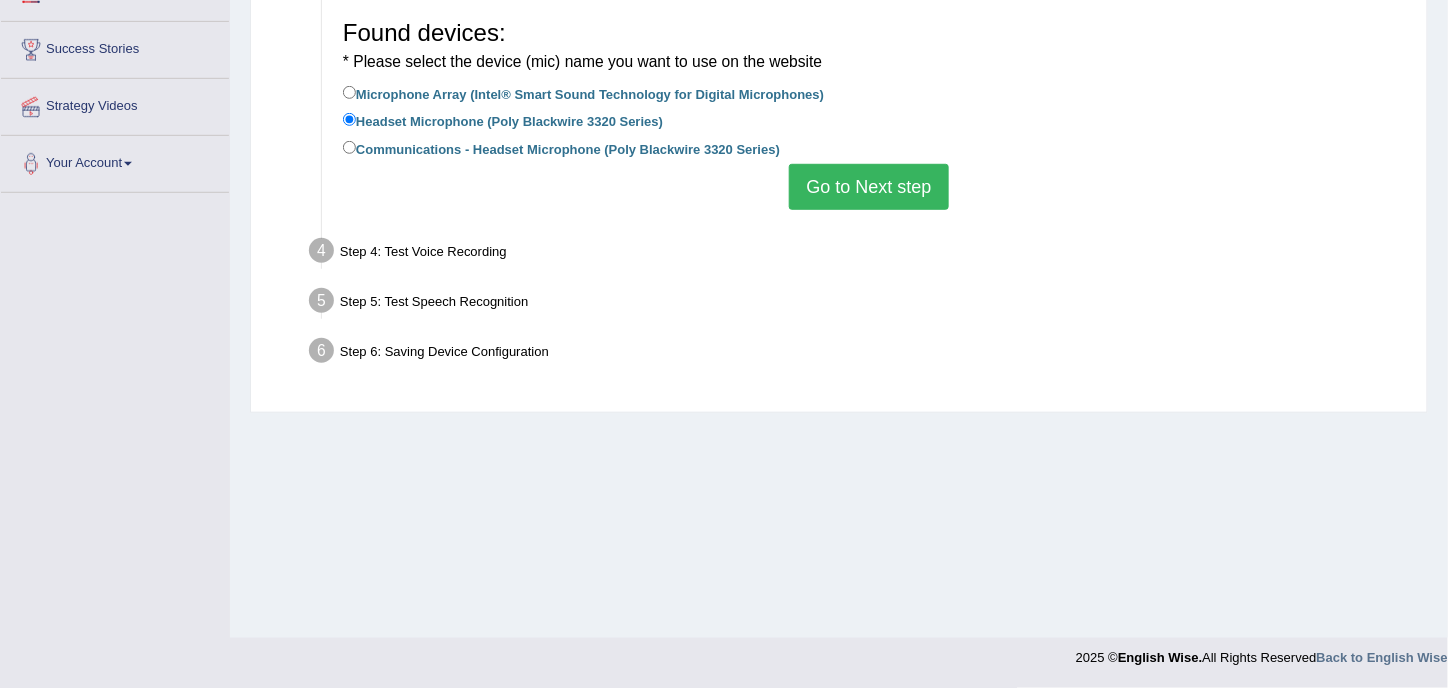 click on "Go to Next step" at bounding box center (868, 187) 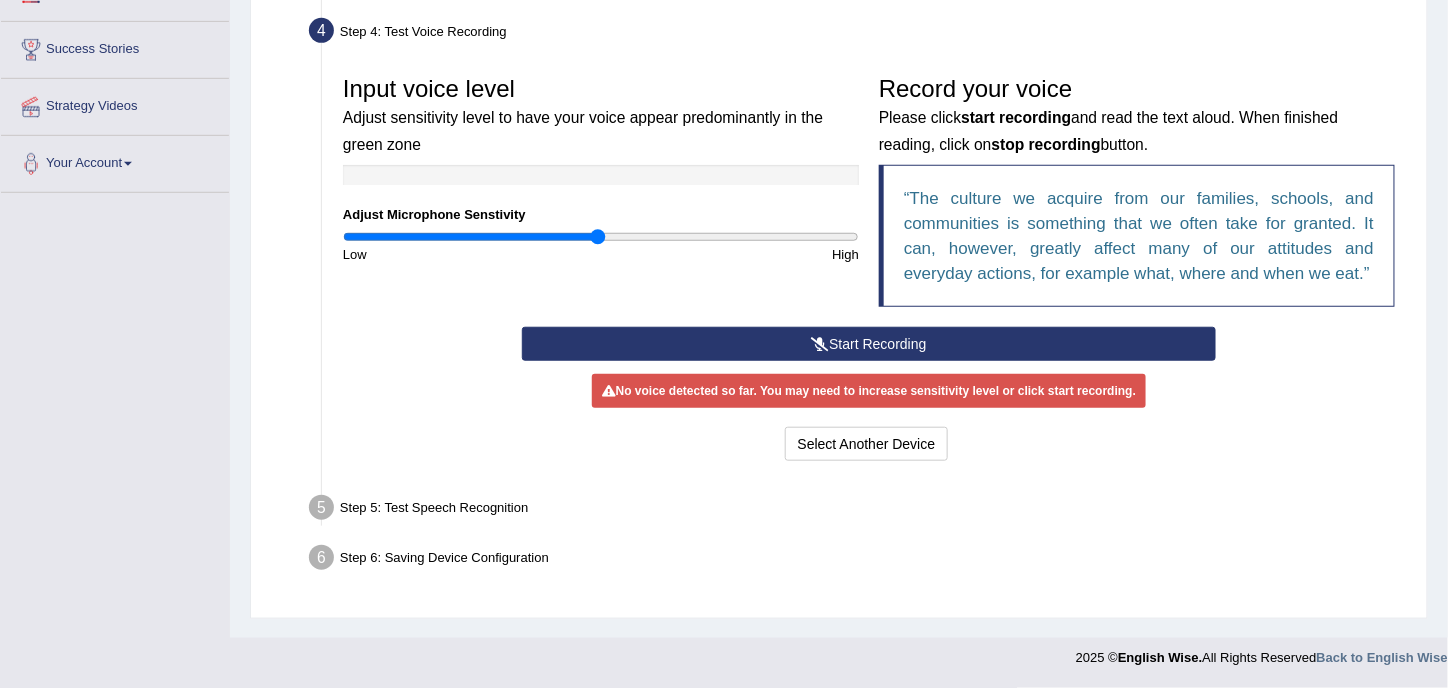 scroll, scrollTop: 262, scrollLeft: 0, axis: vertical 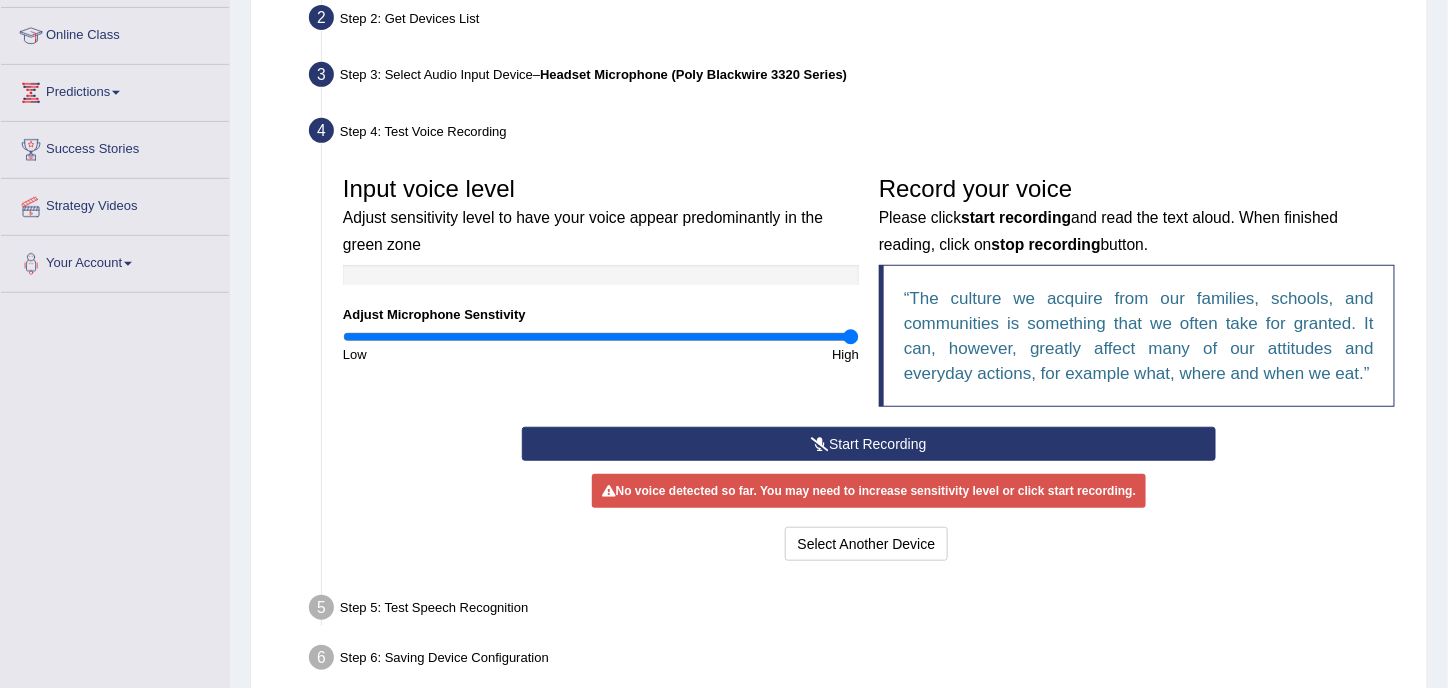 drag, startPoint x: 598, startPoint y: 339, endPoint x: 1019, endPoint y: 386, distance: 423.6154 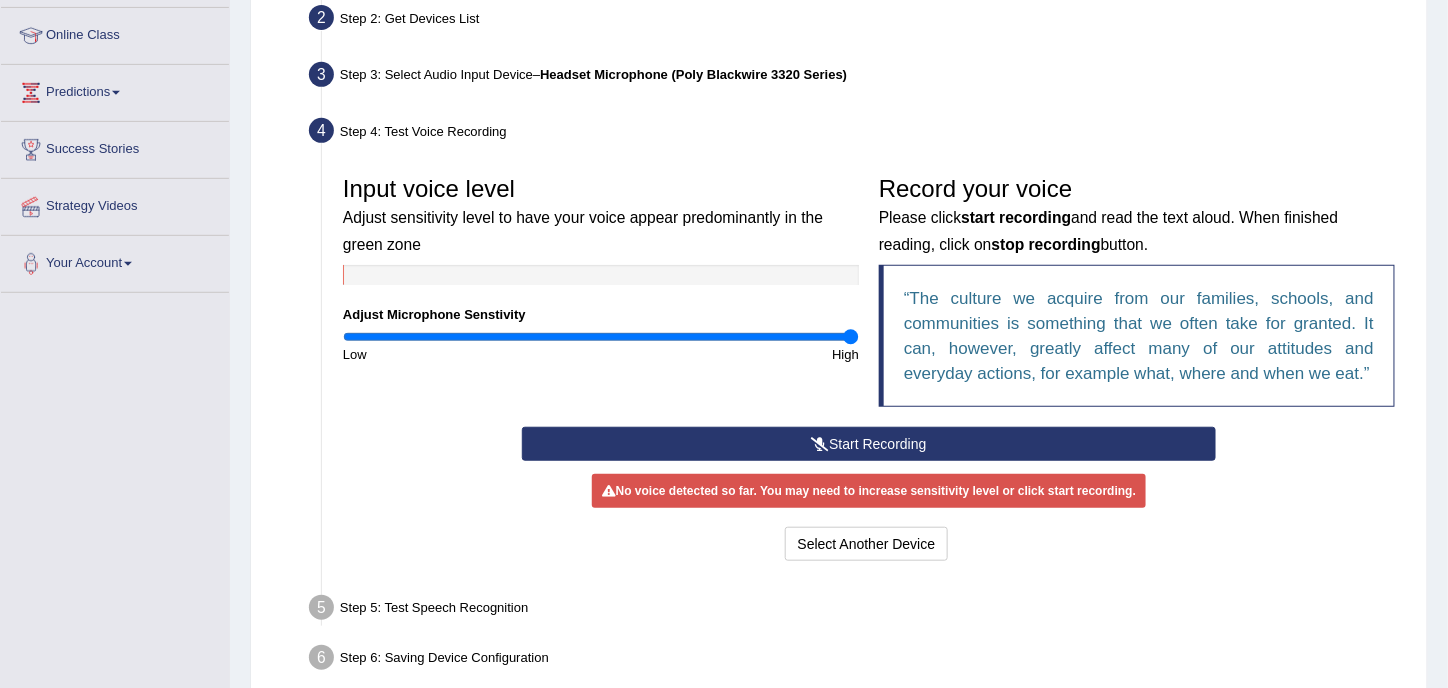click on "Start Recording" at bounding box center (869, 444) 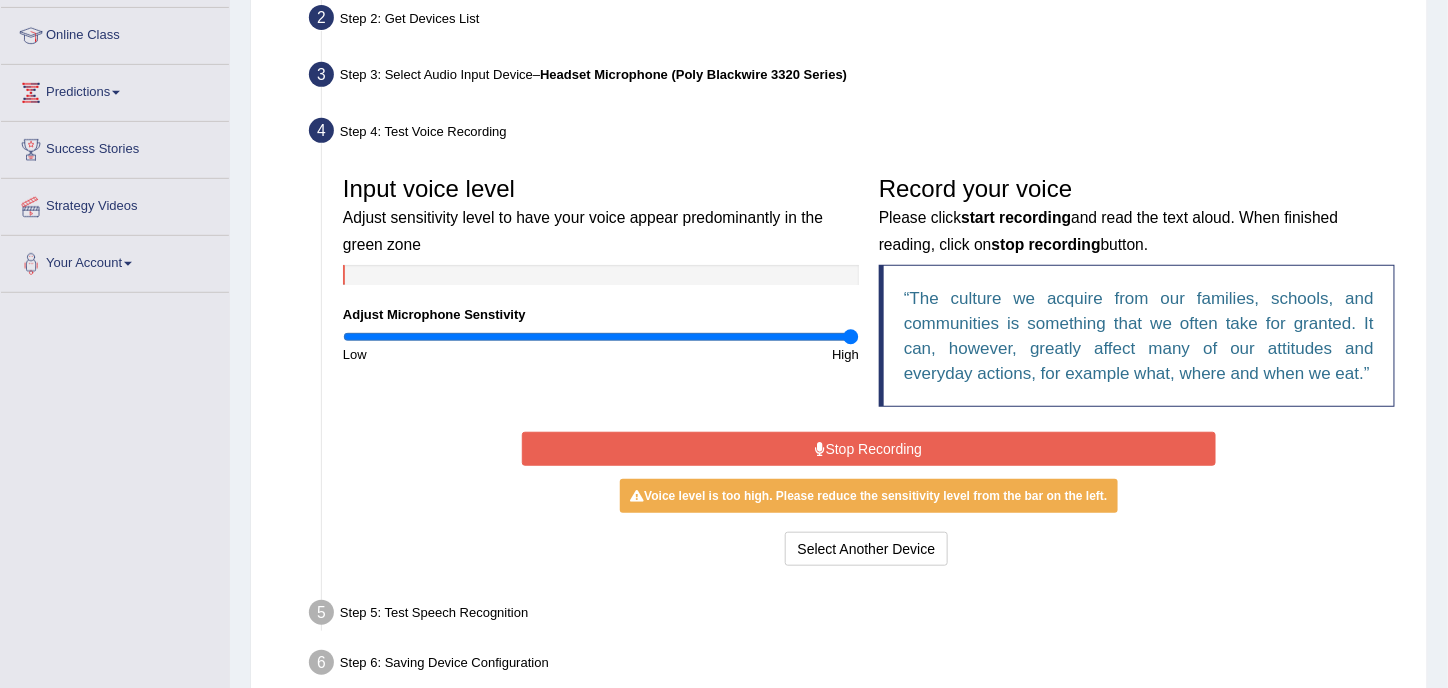click on "Stop Recording" at bounding box center [869, 449] 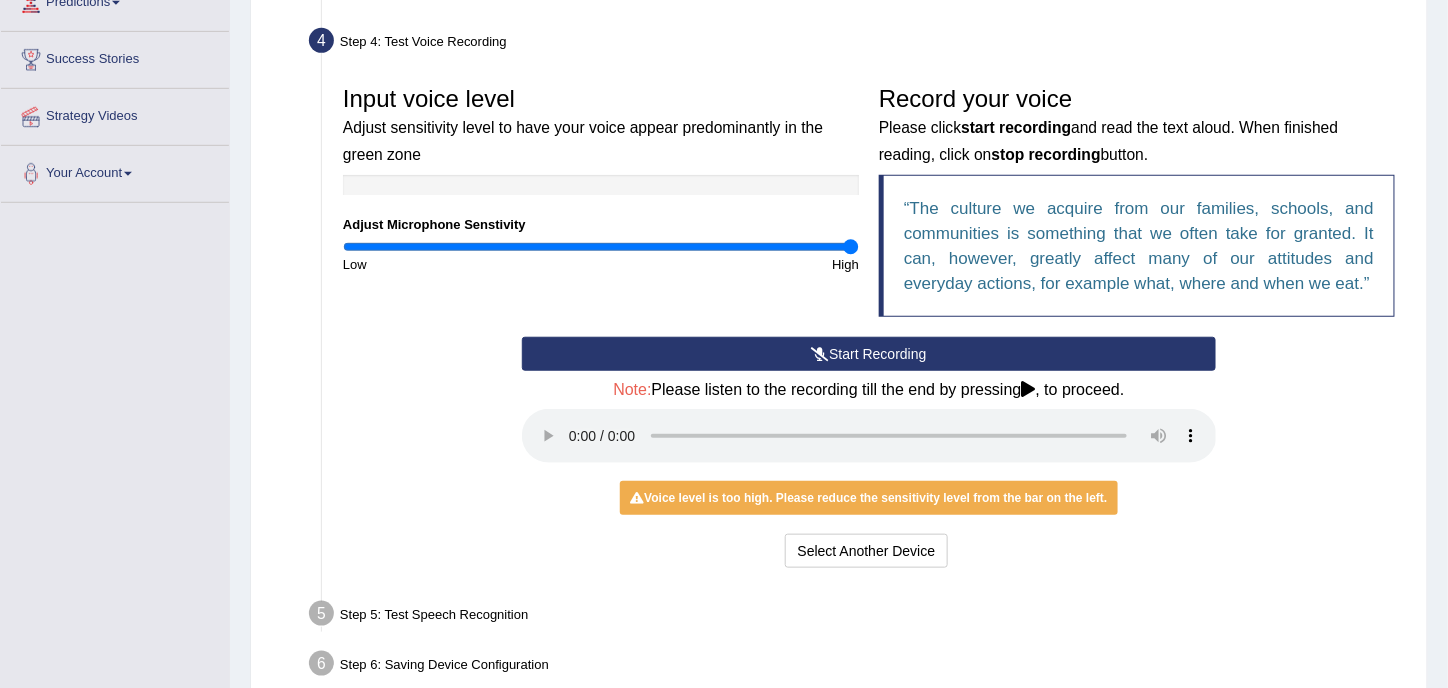 scroll, scrollTop: 452, scrollLeft: 0, axis: vertical 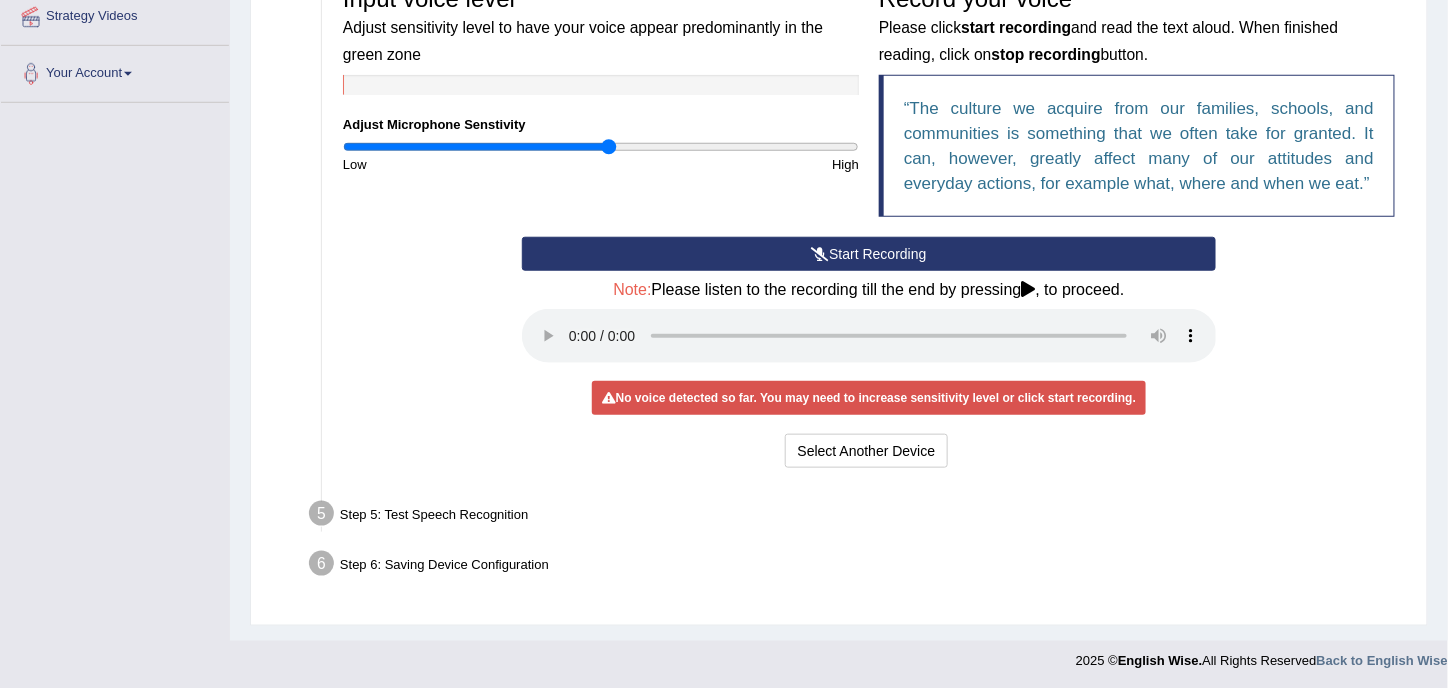 drag, startPoint x: 852, startPoint y: 149, endPoint x: 610, endPoint y: 145, distance: 242.03305 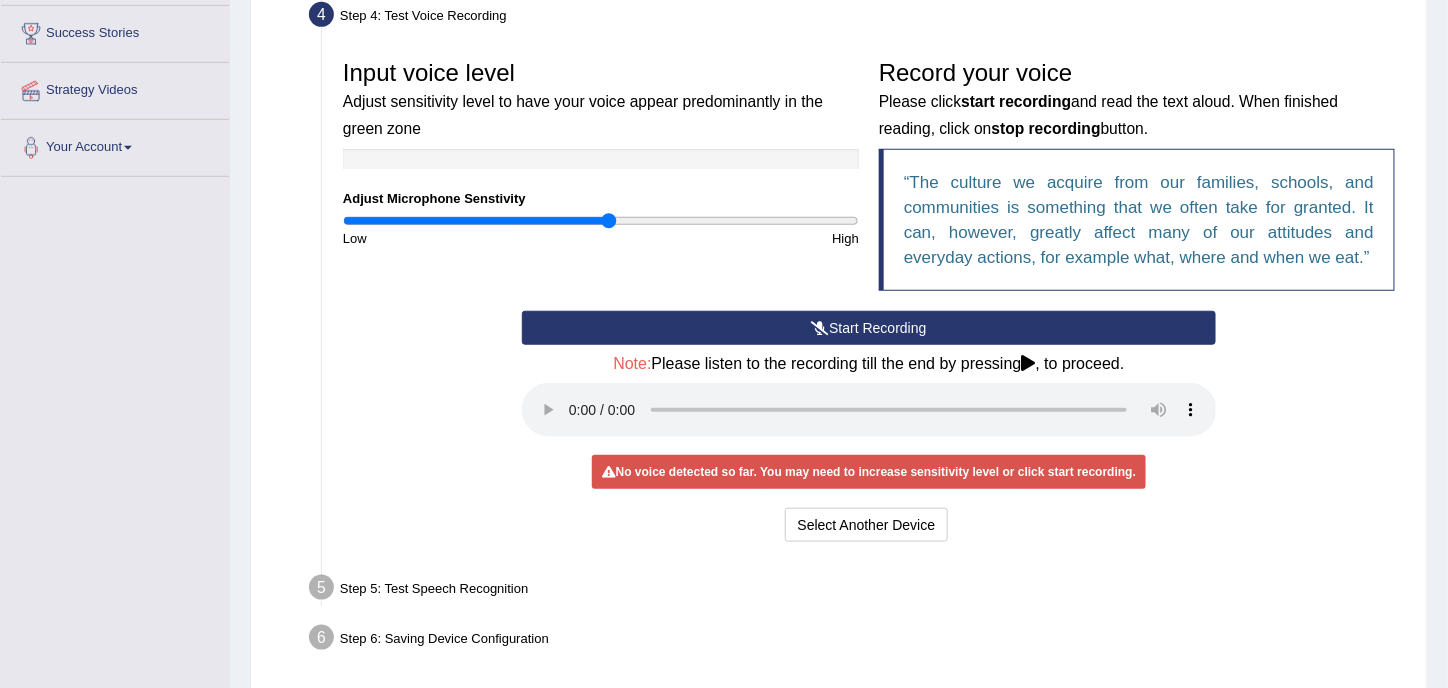 scroll, scrollTop: 452, scrollLeft: 0, axis: vertical 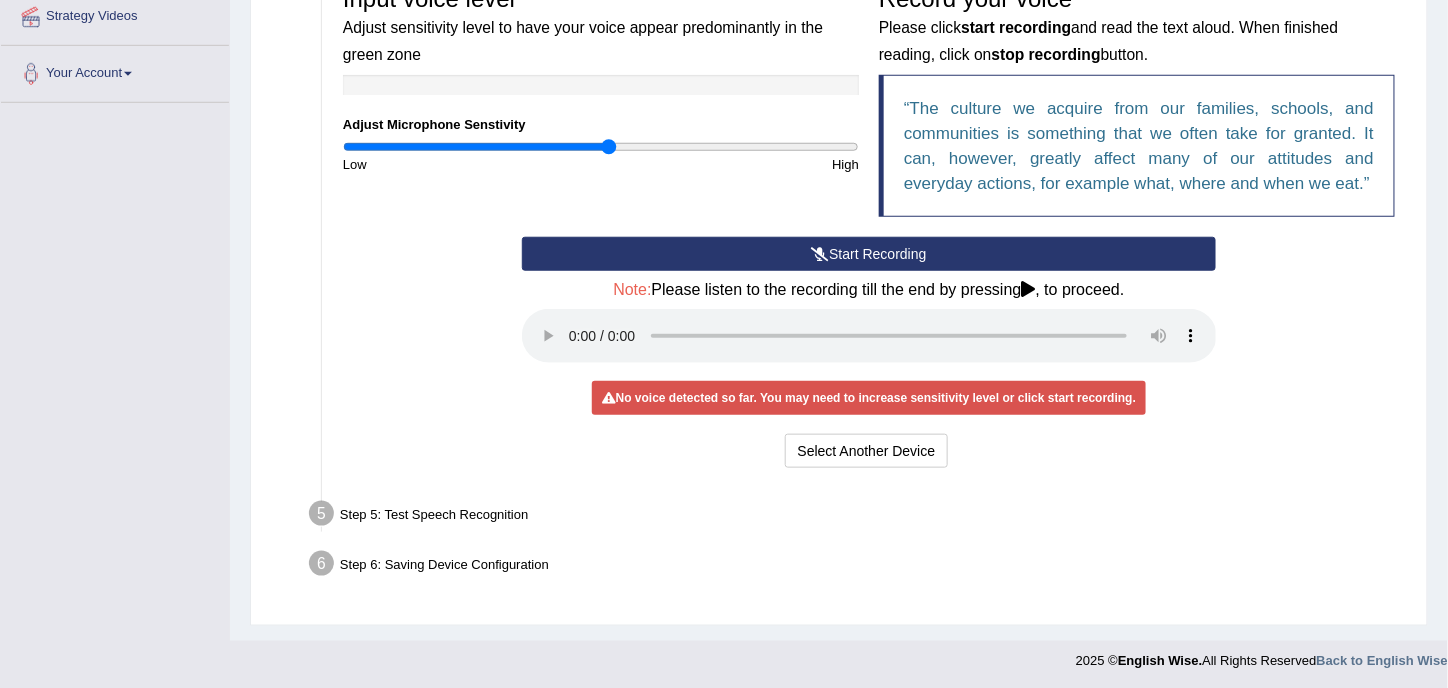 drag, startPoint x: 453, startPoint y: 519, endPoint x: 997, endPoint y: 466, distance: 546.5757 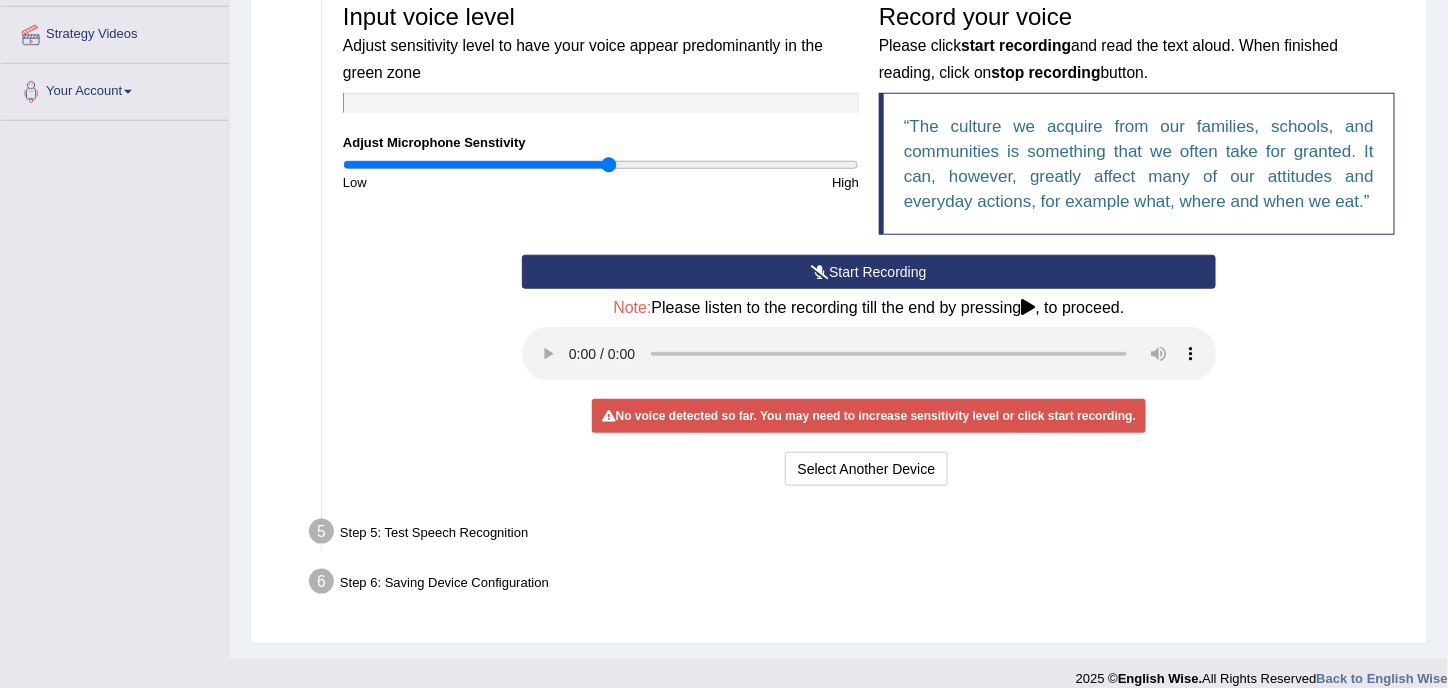 scroll, scrollTop: 452, scrollLeft: 0, axis: vertical 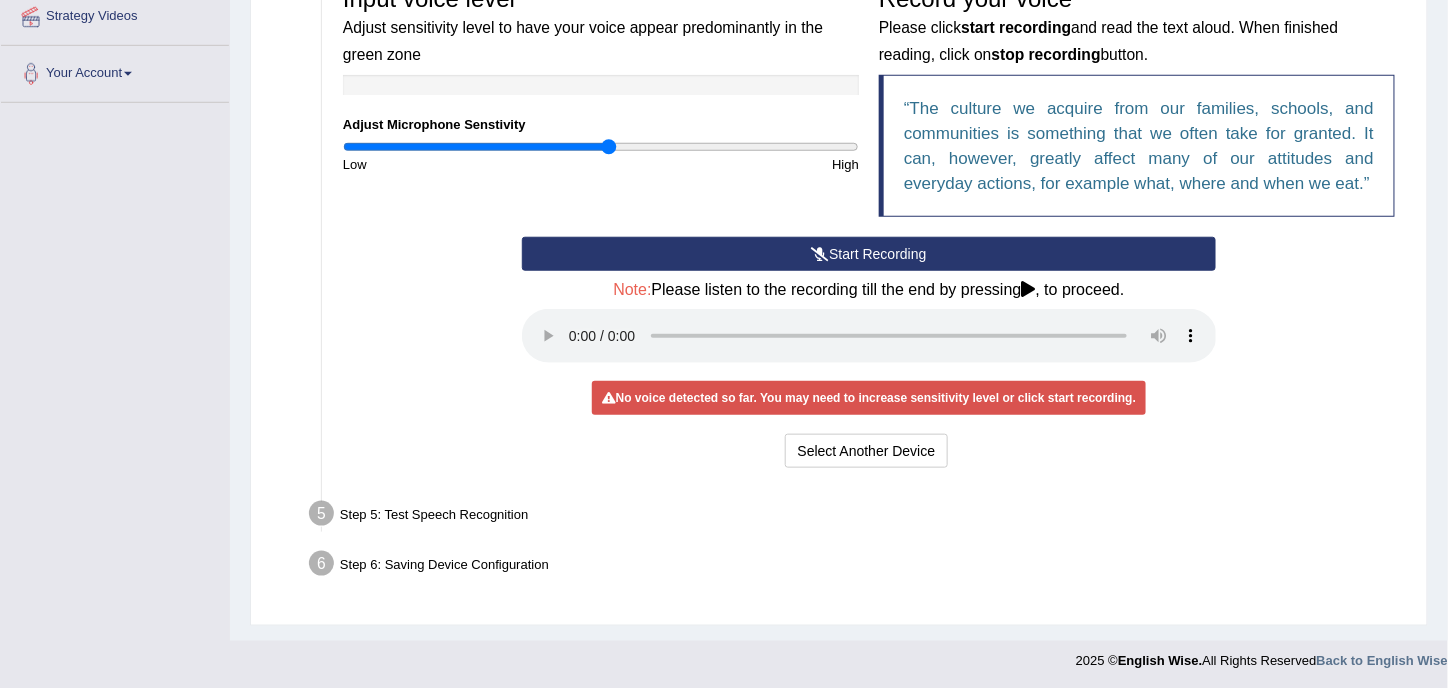 click on "Start Recording" at bounding box center (869, 254) 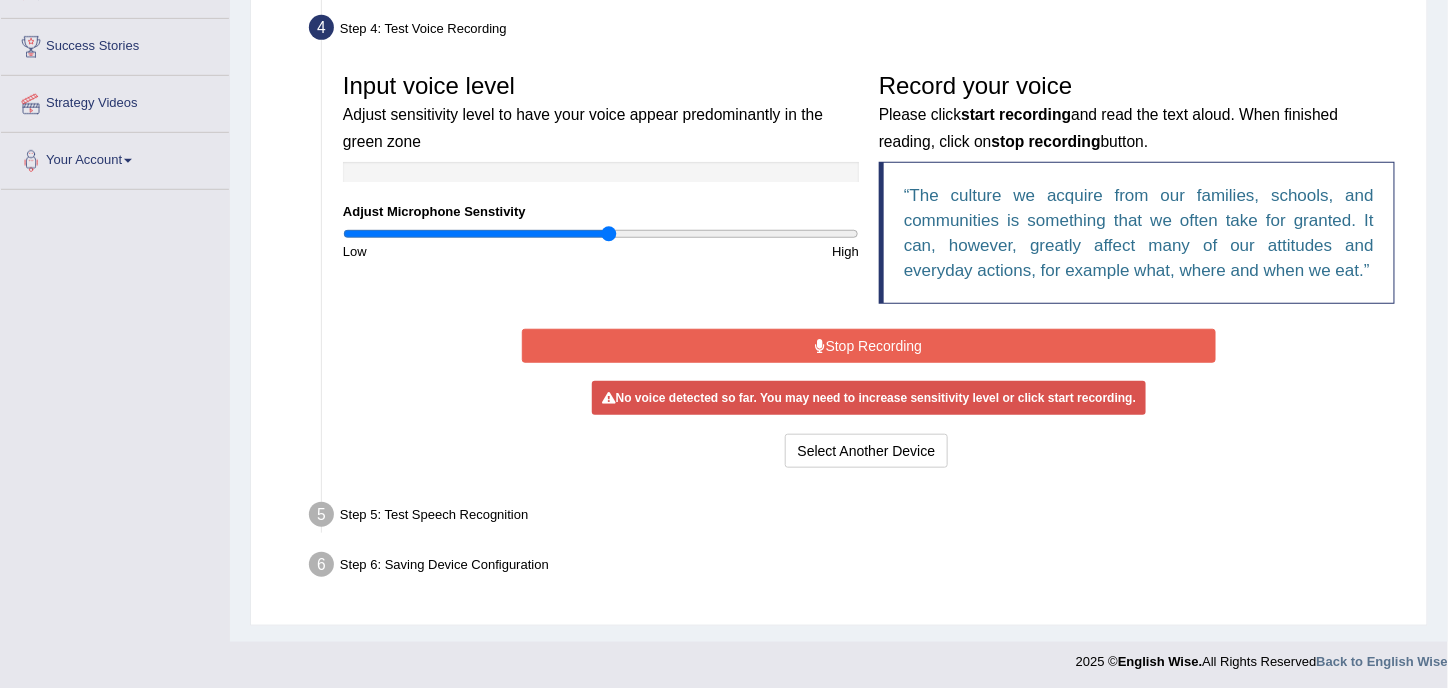 scroll, scrollTop: 362, scrollLeft: 0, axis: vertical 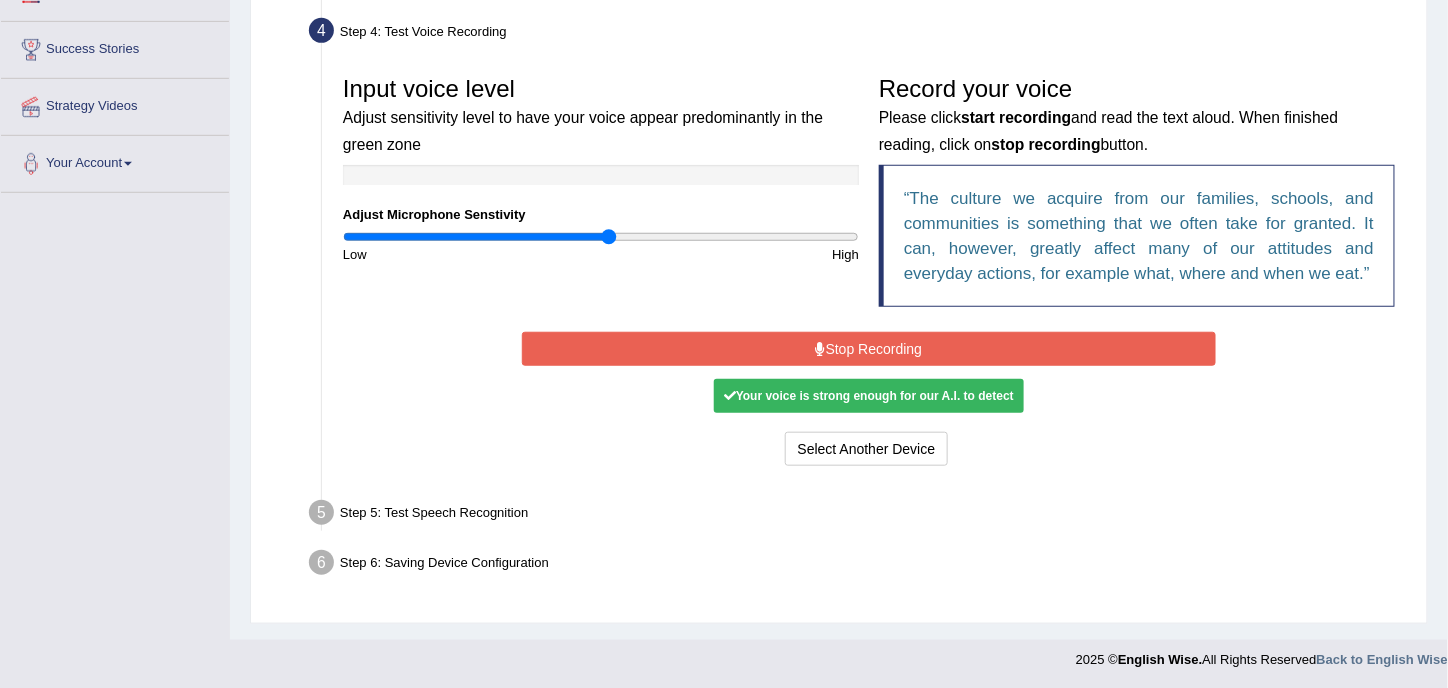 click on "Step 5: Test Speech Recognition" at bounding box center (859, 516) 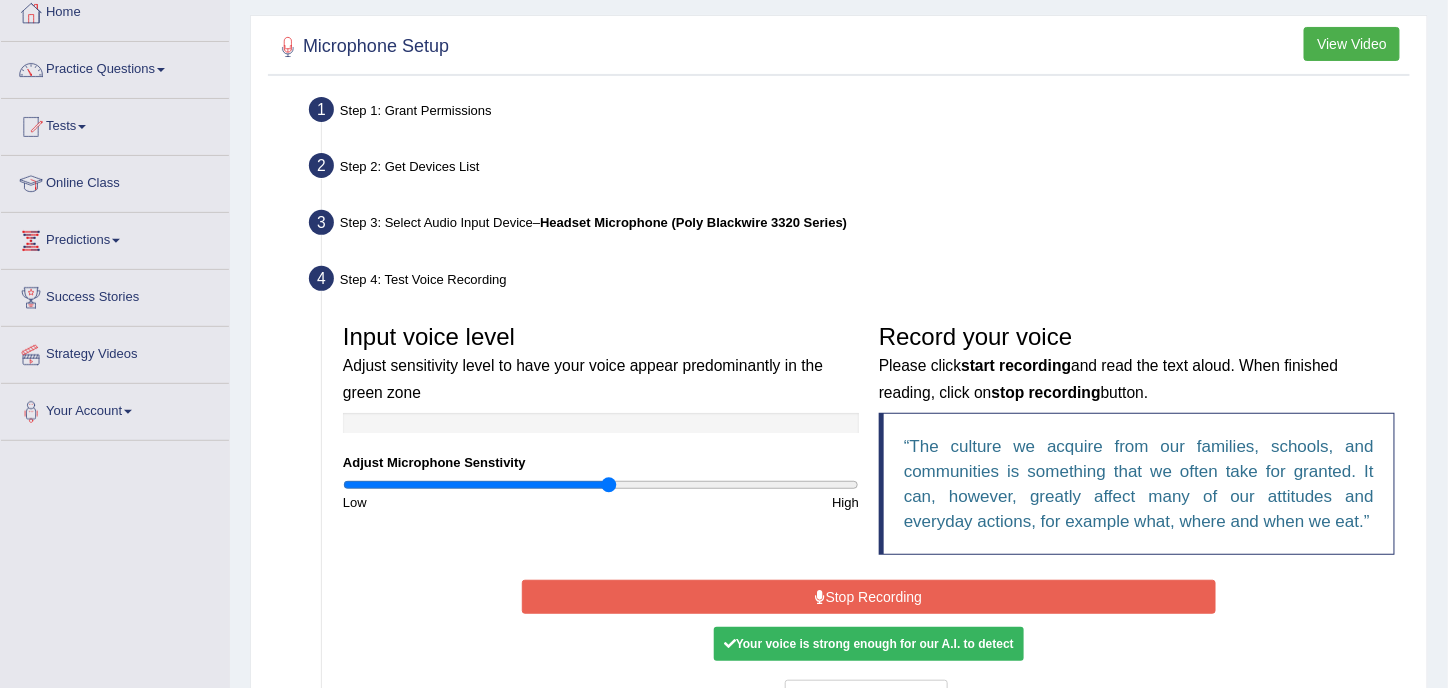 scroll, scrollTop: 0, scrollLeft: 0, axis: both 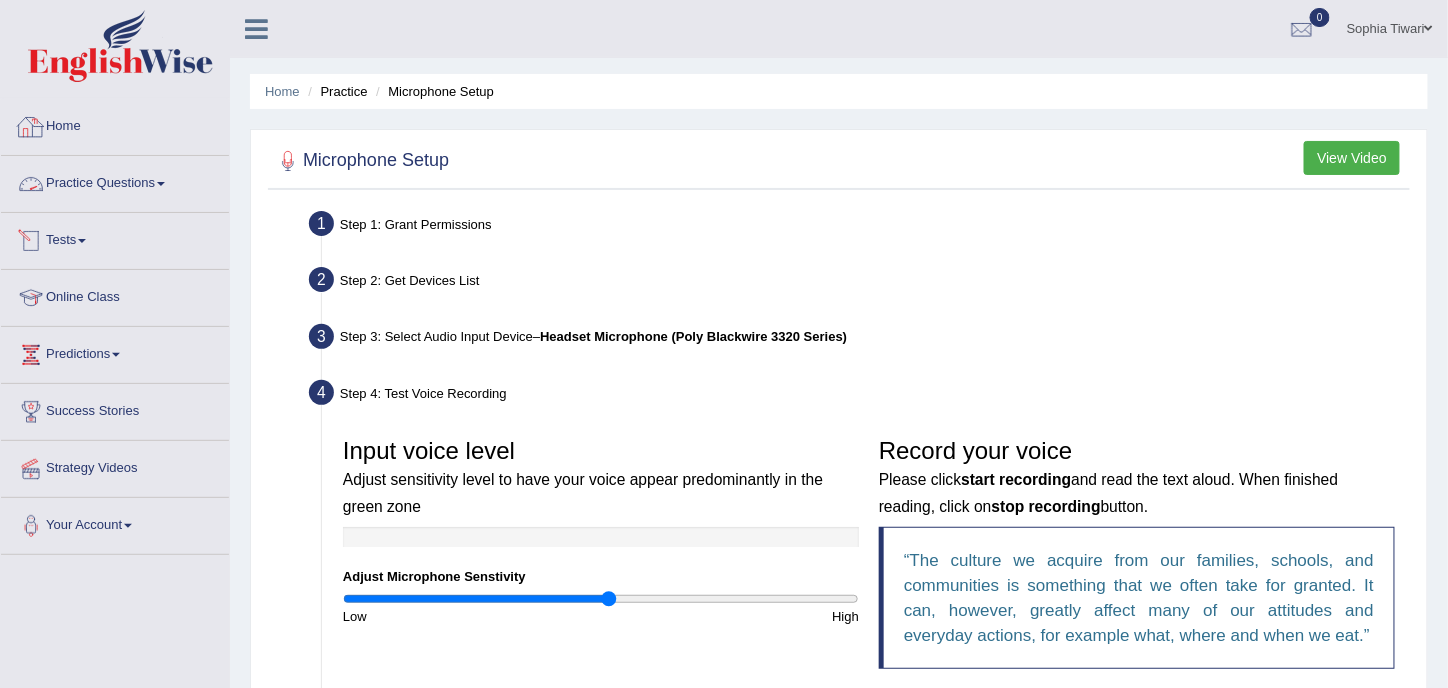 click on "Practice Questions" at bounding box center (115, 181) 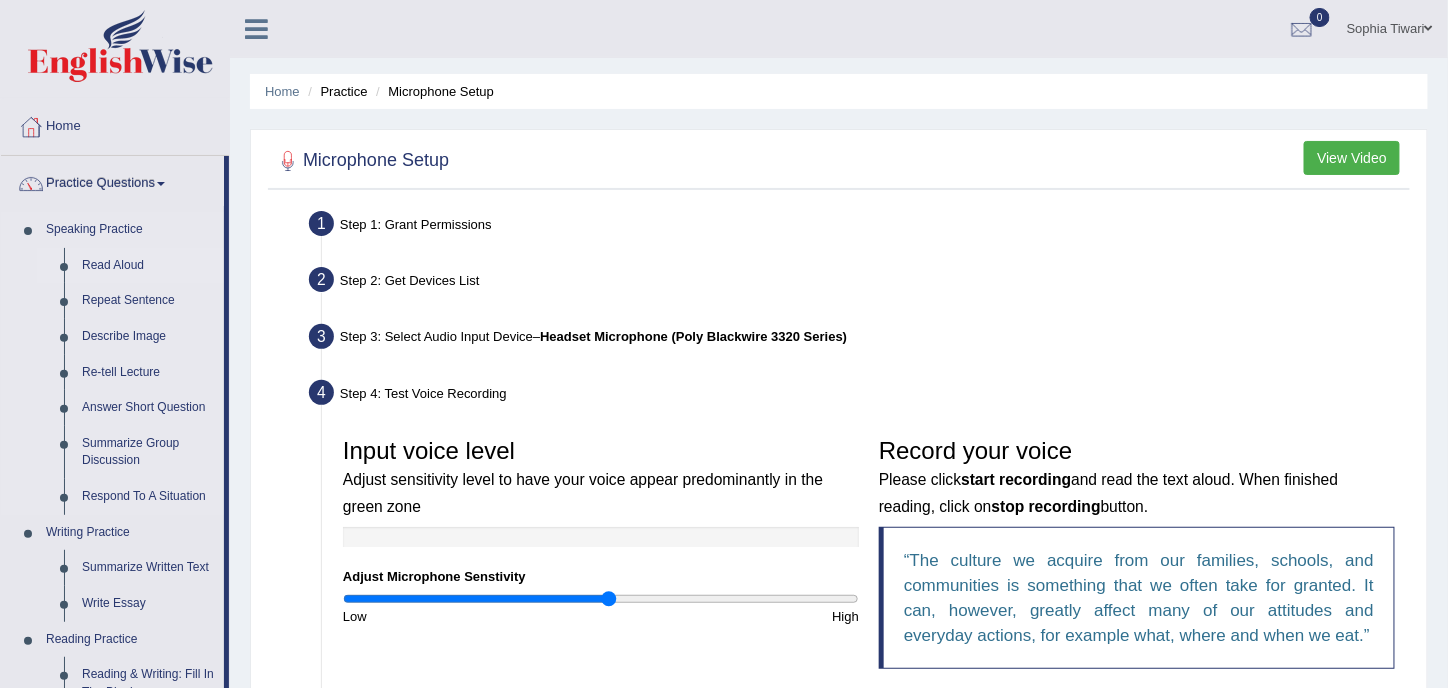 click on "Read Aloud" at bounding box center (148, 266) 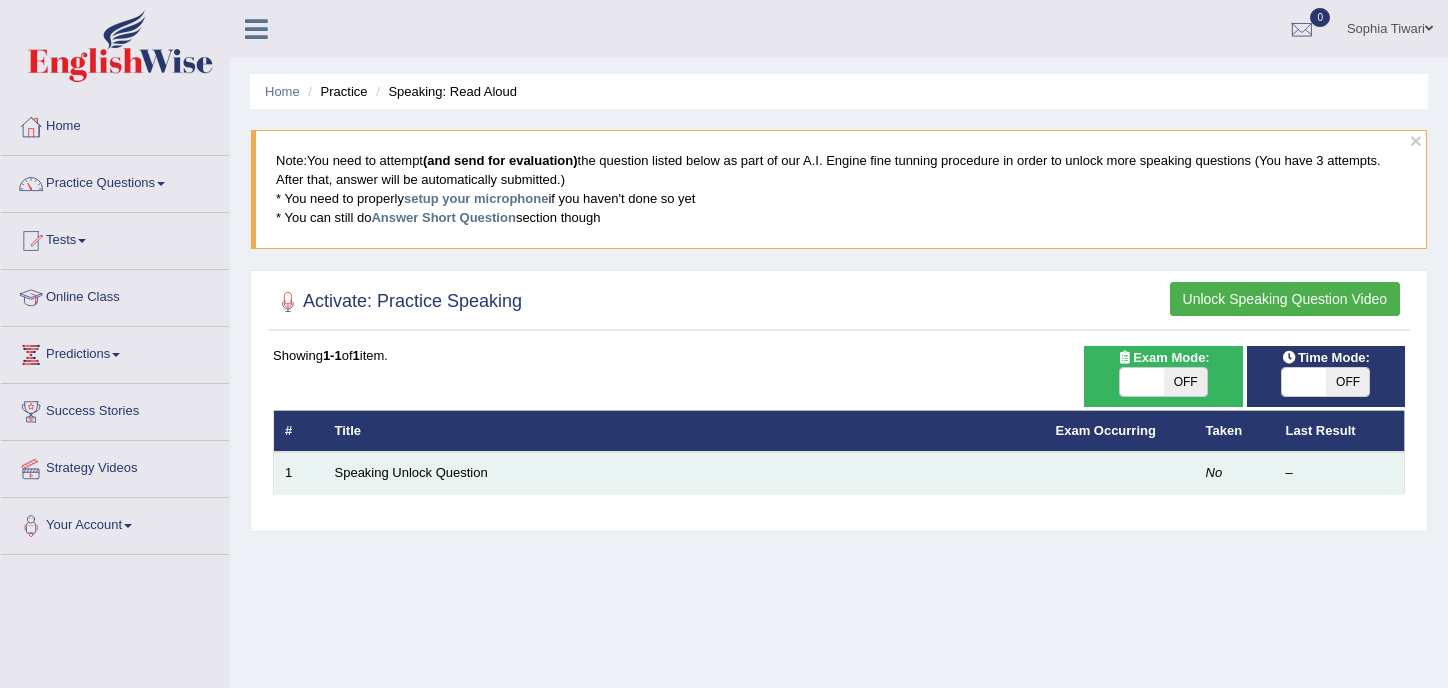 scroll, scrollTop: 0, scrollLeft: 0, axis: both 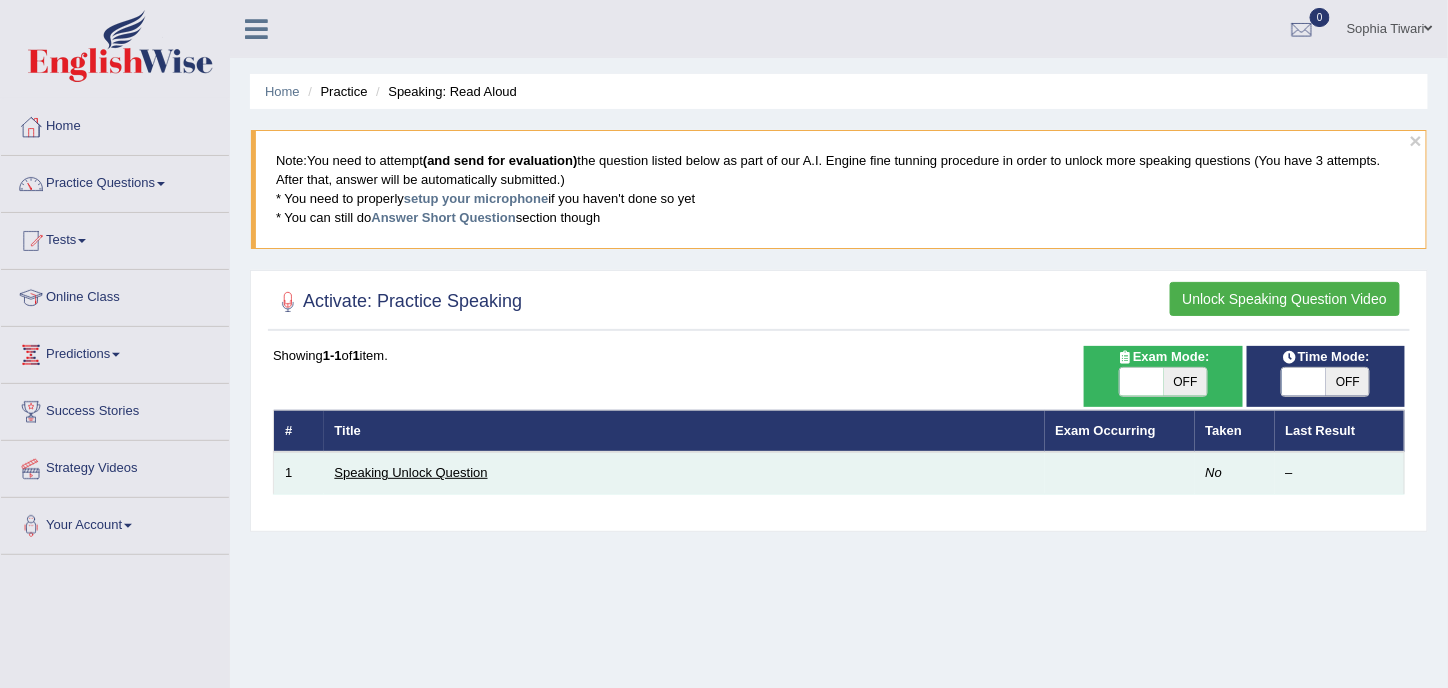 click on "Speaking Unlock Question" at bounding box center [411, 472] 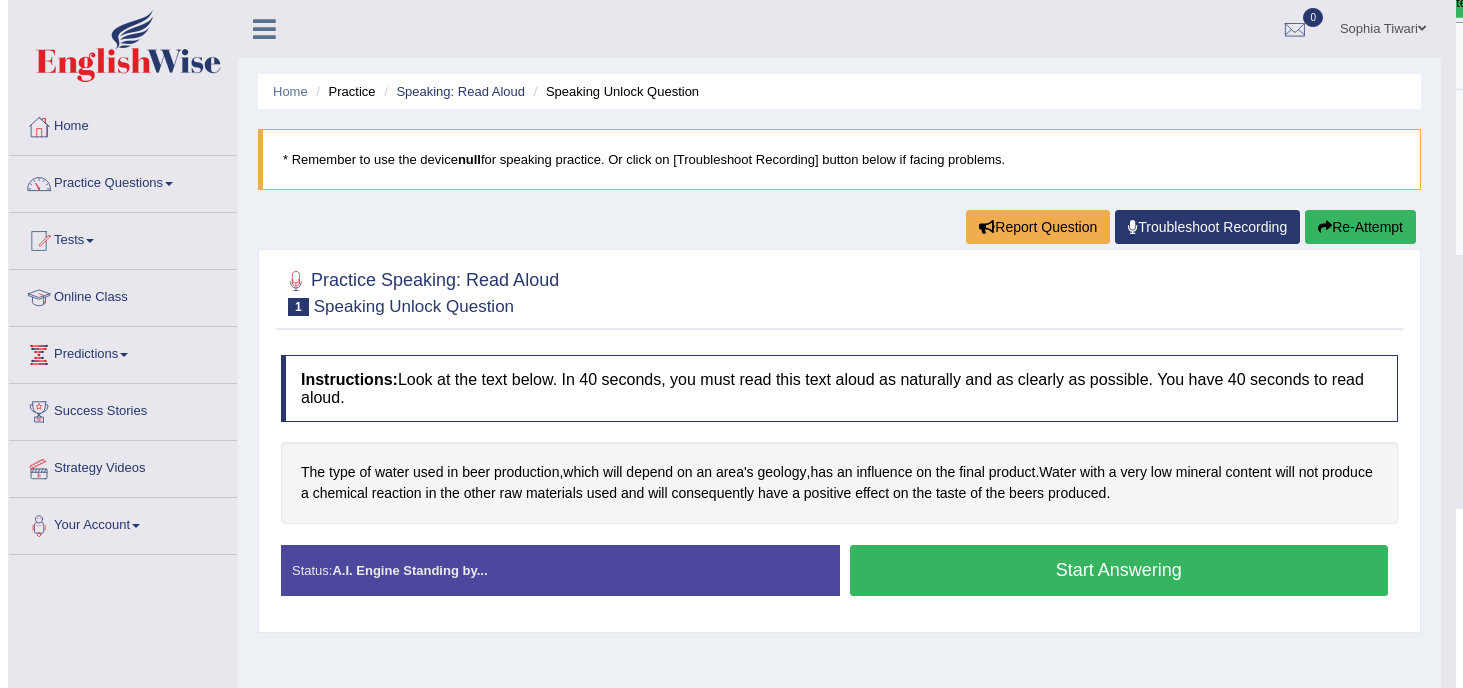 scroll, scrollTop: 0, scrollLeft: 0, axis: both 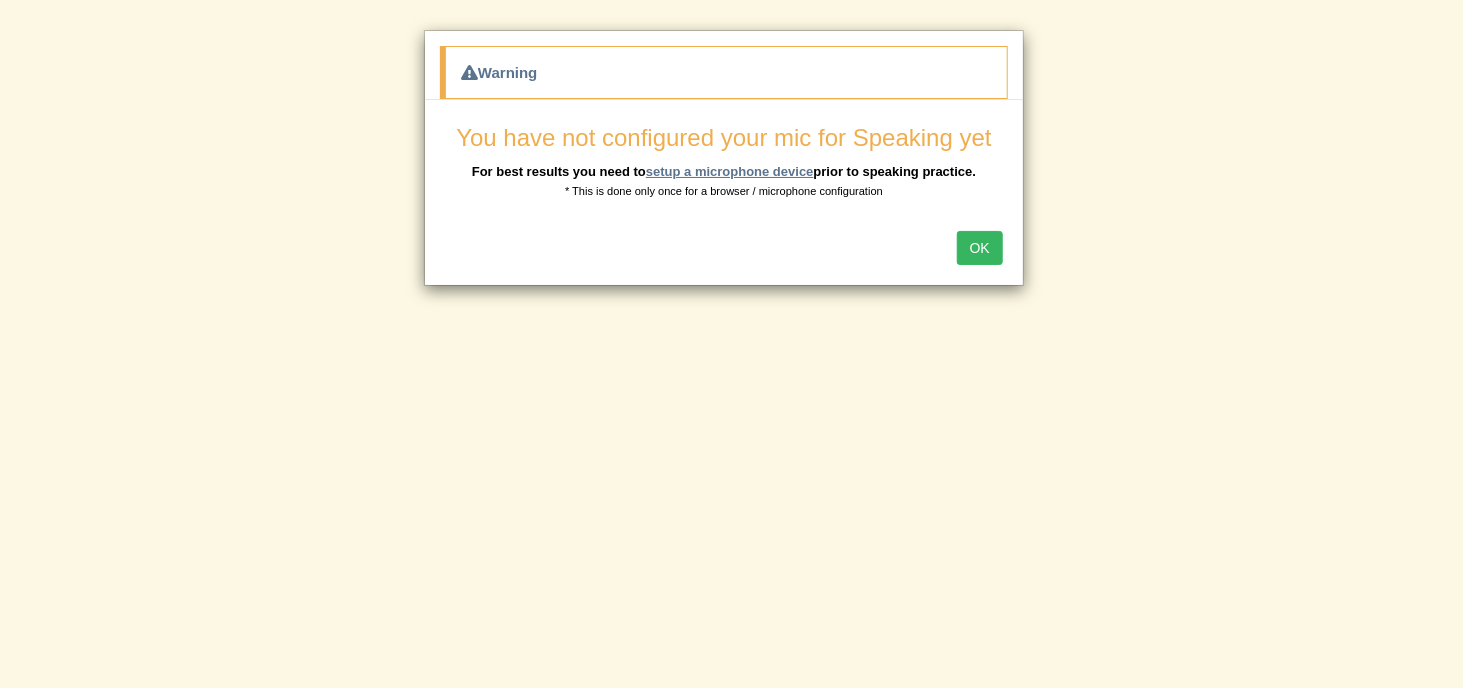 click on "setup a microphone device" at bounding box center (730, 171) 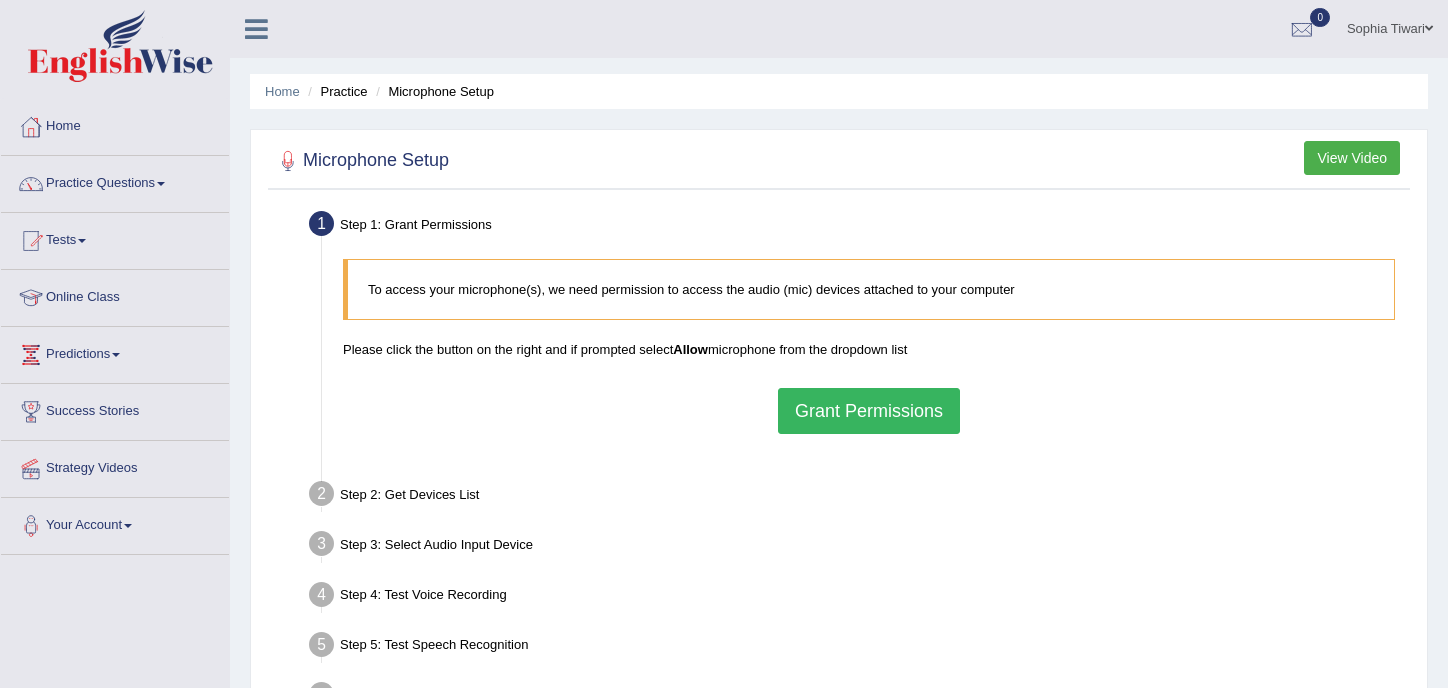 scroll, scrollTop: 0, scrollLeft: 0, axis: both 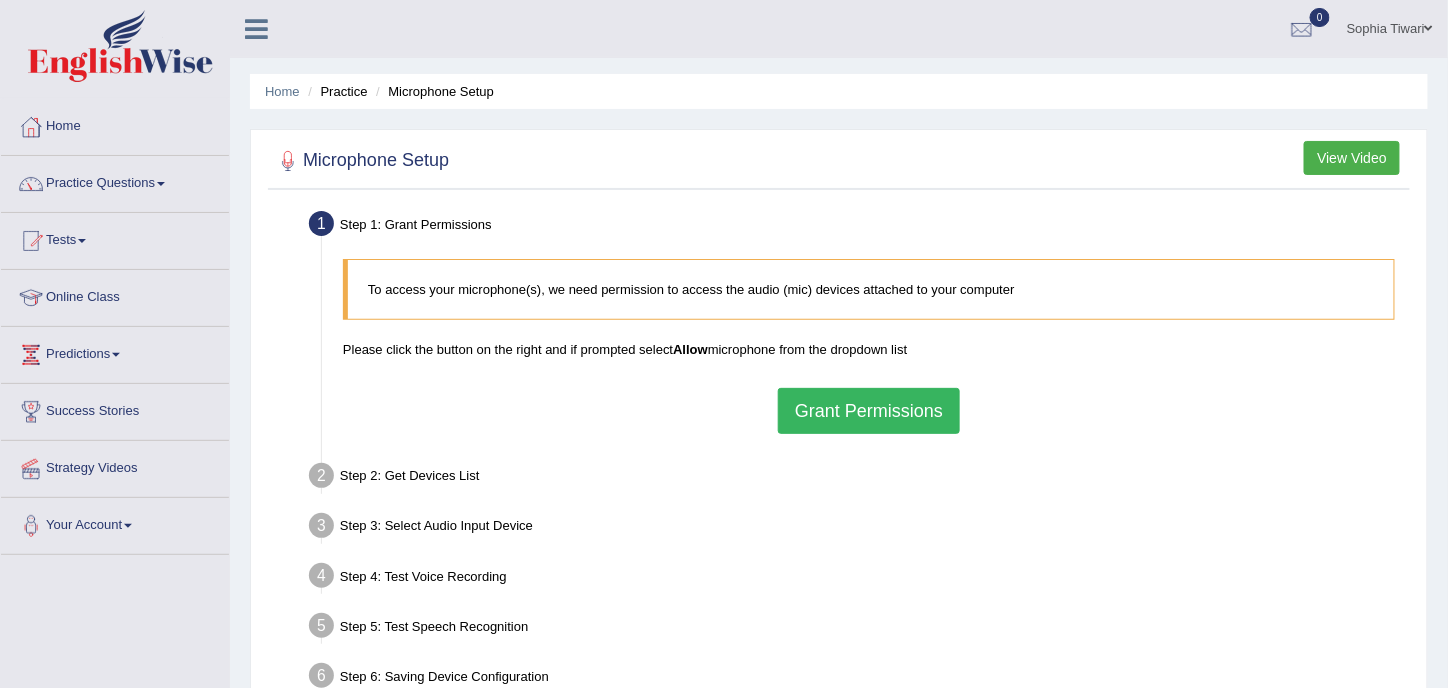 click on "Grant Permissions" at bounding box center [869, 411] 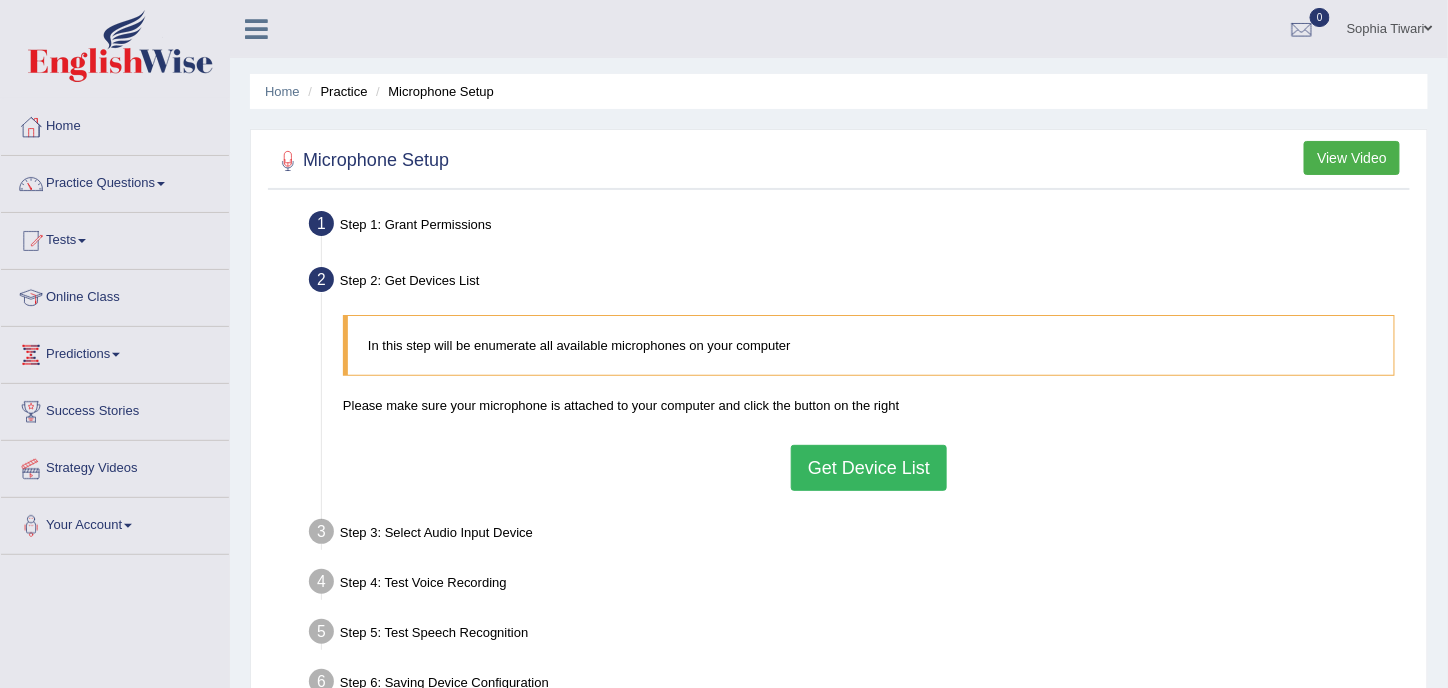 click on "Get Device List" at bounding box center [869, 468] 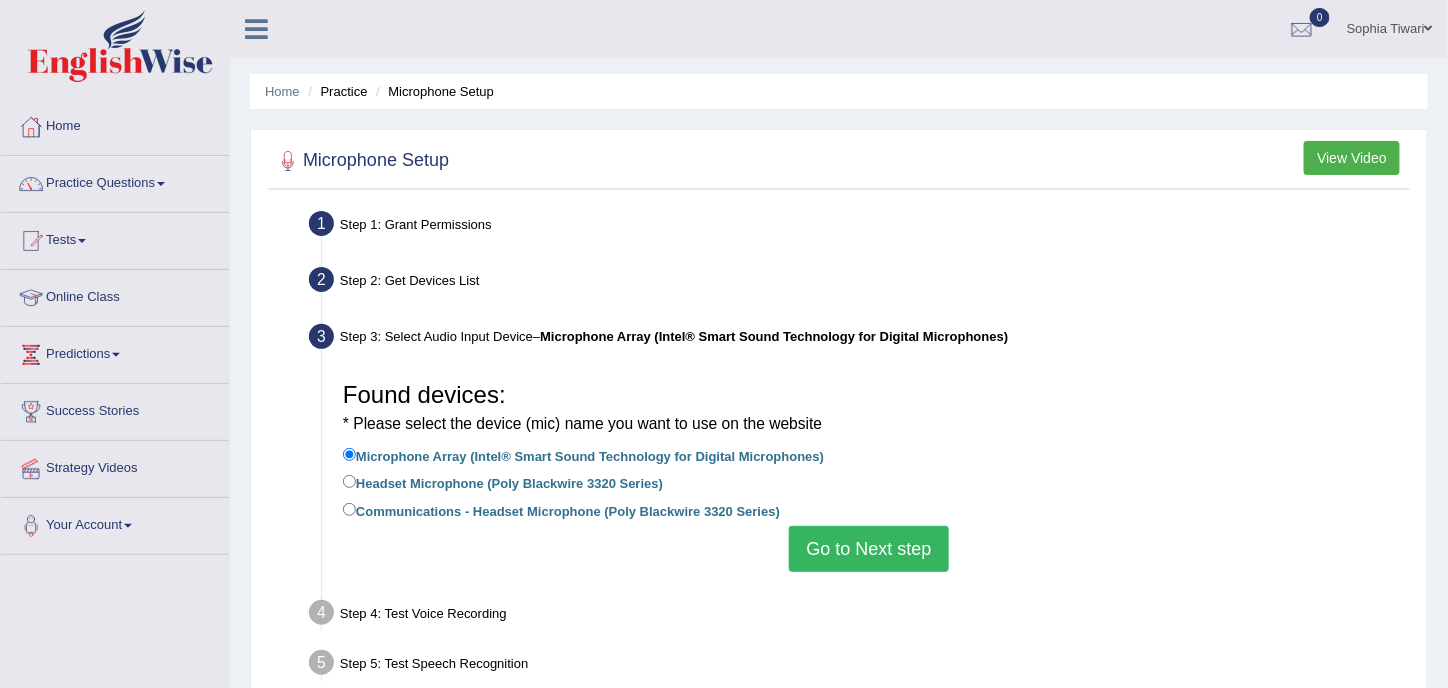 click on "Go to Next step" at bounding box center (868, 549) 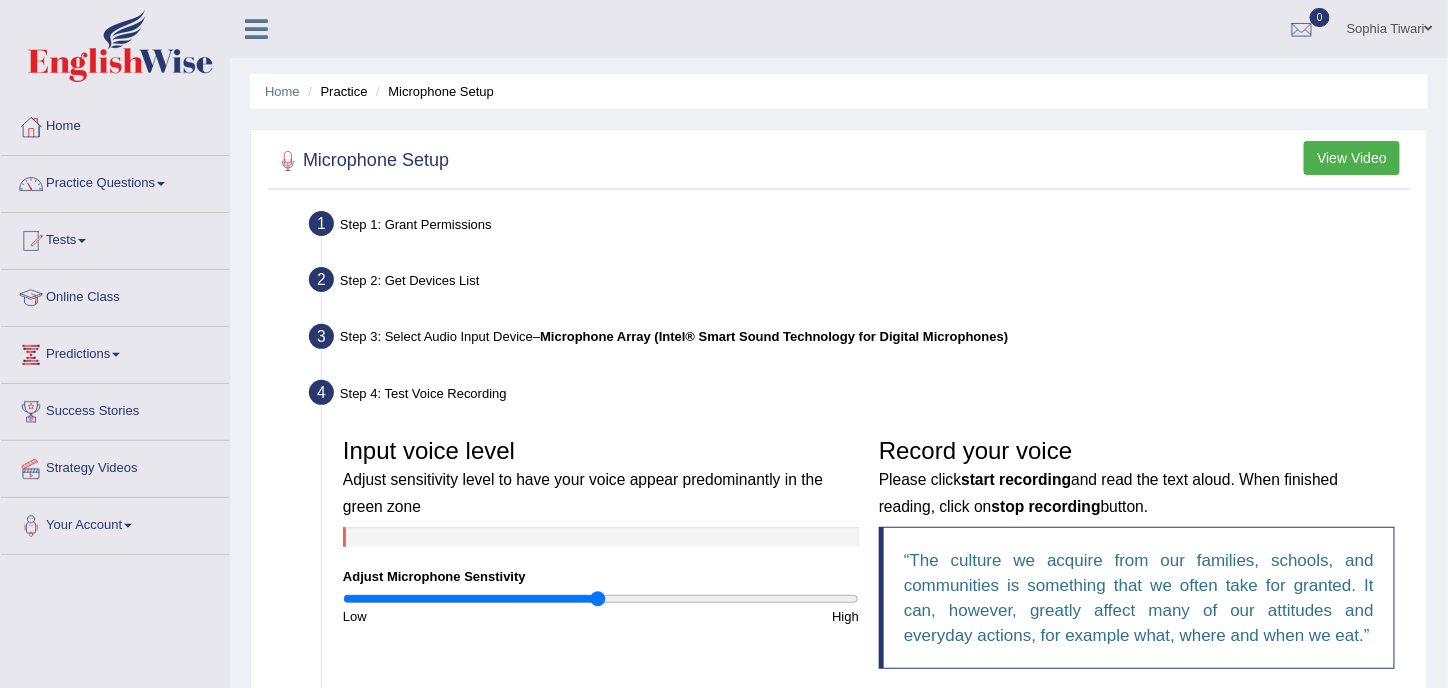 scroll, scrollTop: 200, scrollLeft: 0, axis: vertical 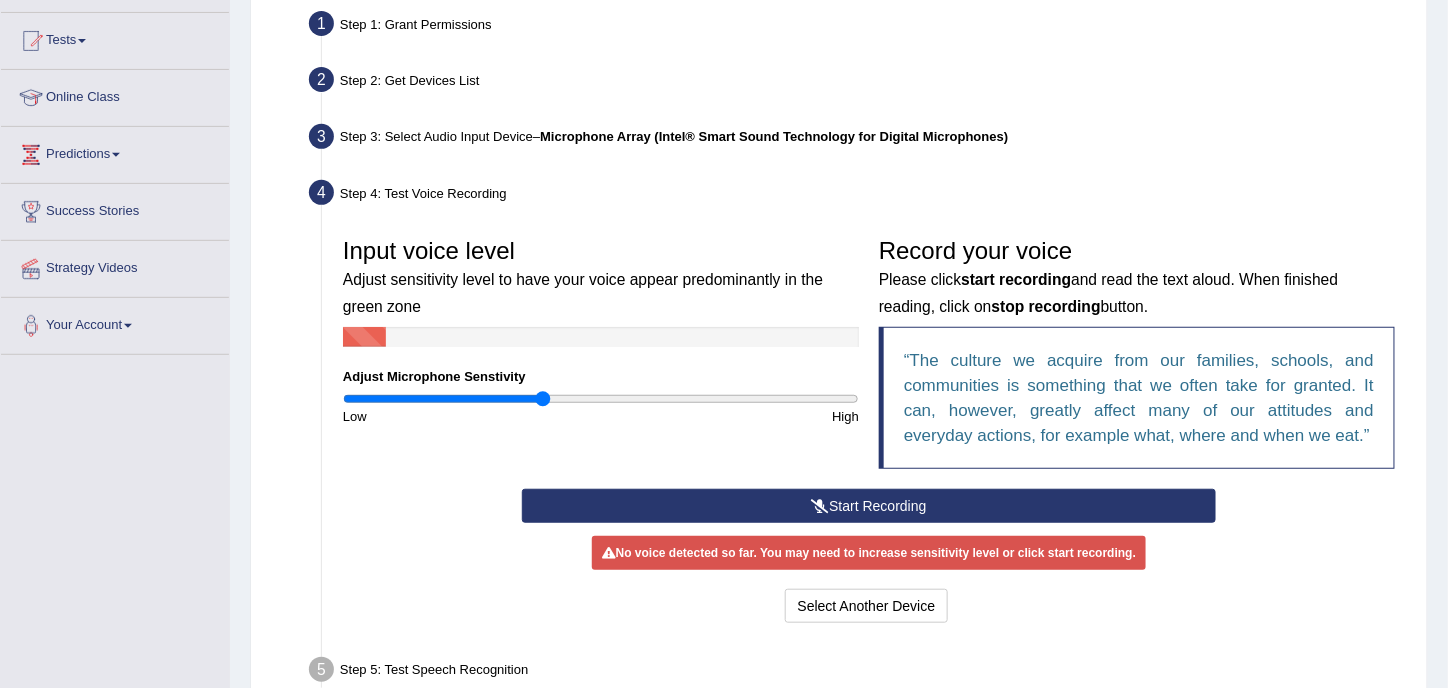 drag, startPoint x: 592, startPoint y: 396, endPoint x: 544, endPoint y: 401, distance: 48.259712 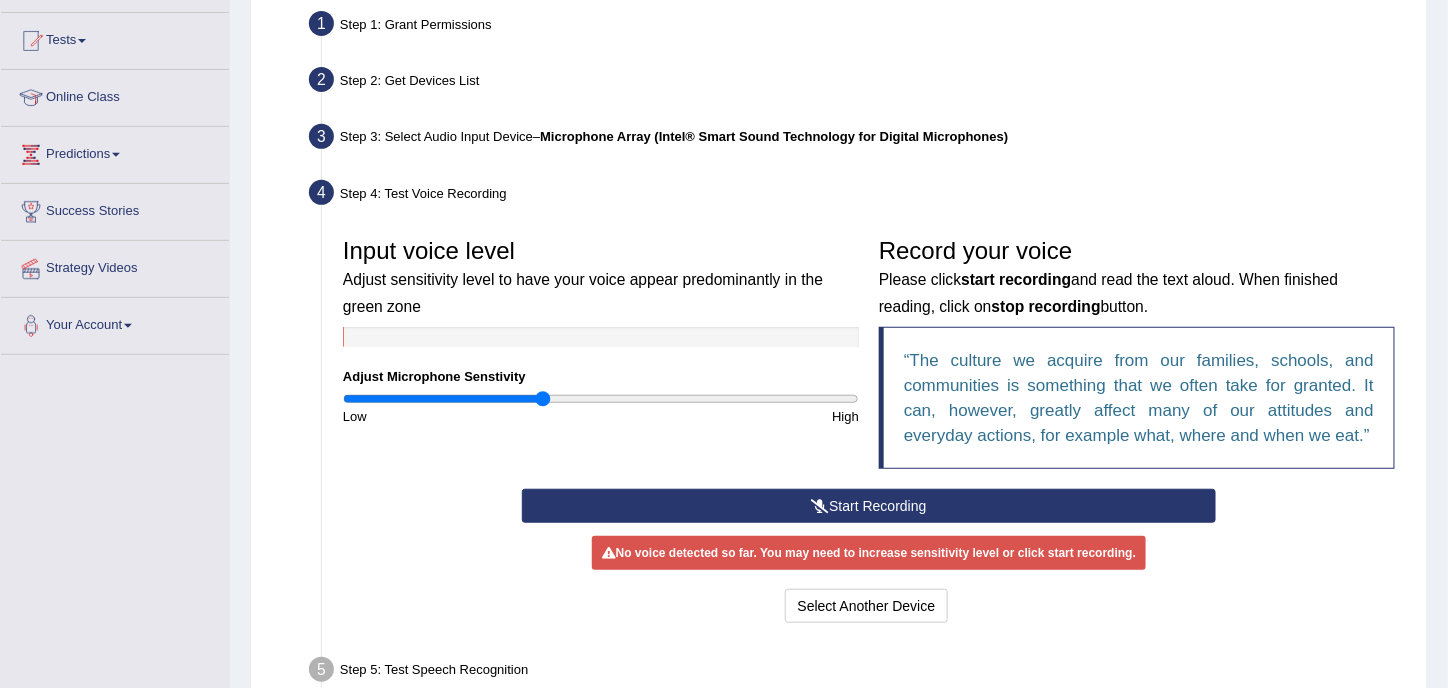 click on "Start Recording" at bounding box center (869, 506) 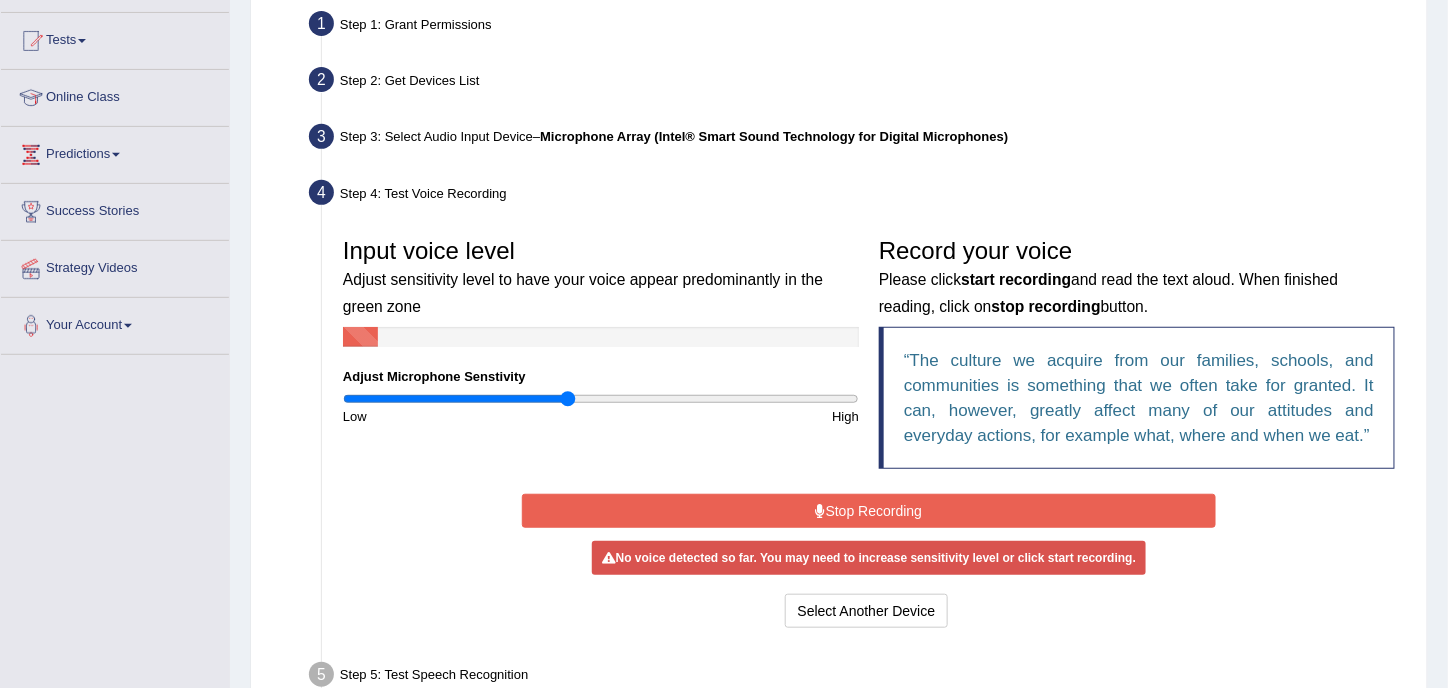 drag, startPoint x: 544, startPoint y: 395, endPoint x: 568, endPoint y: 402, distance: 25 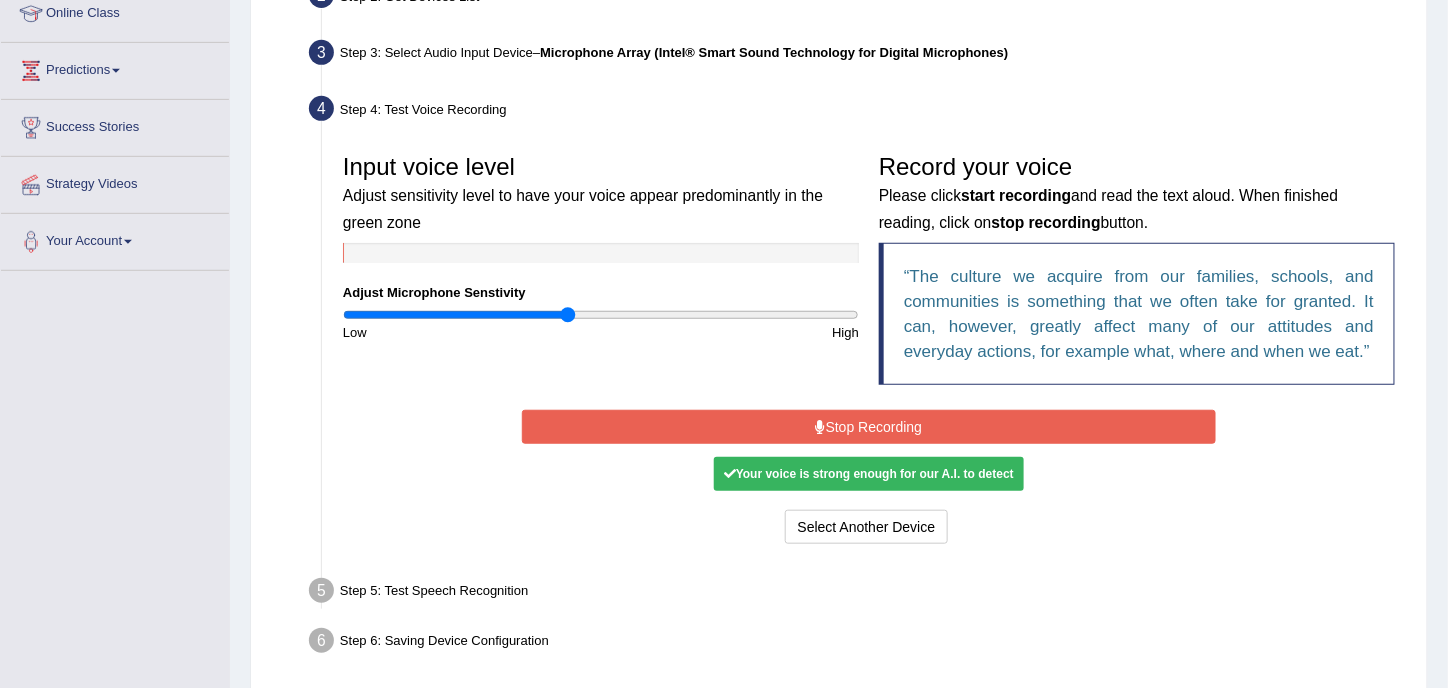 scroll, scrollTop: 300, scrollLeft: 0, axis: vertical 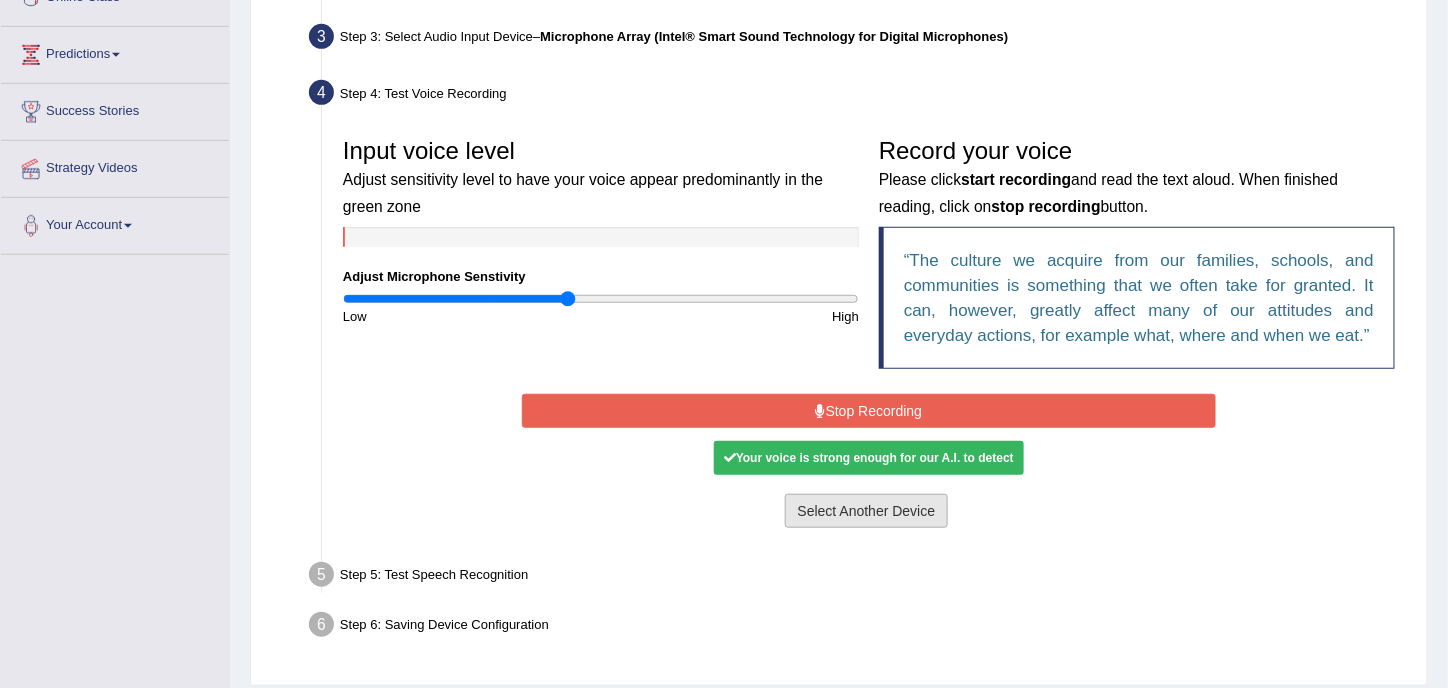 click on "Select Another Device" at bounding box center (867, 511) 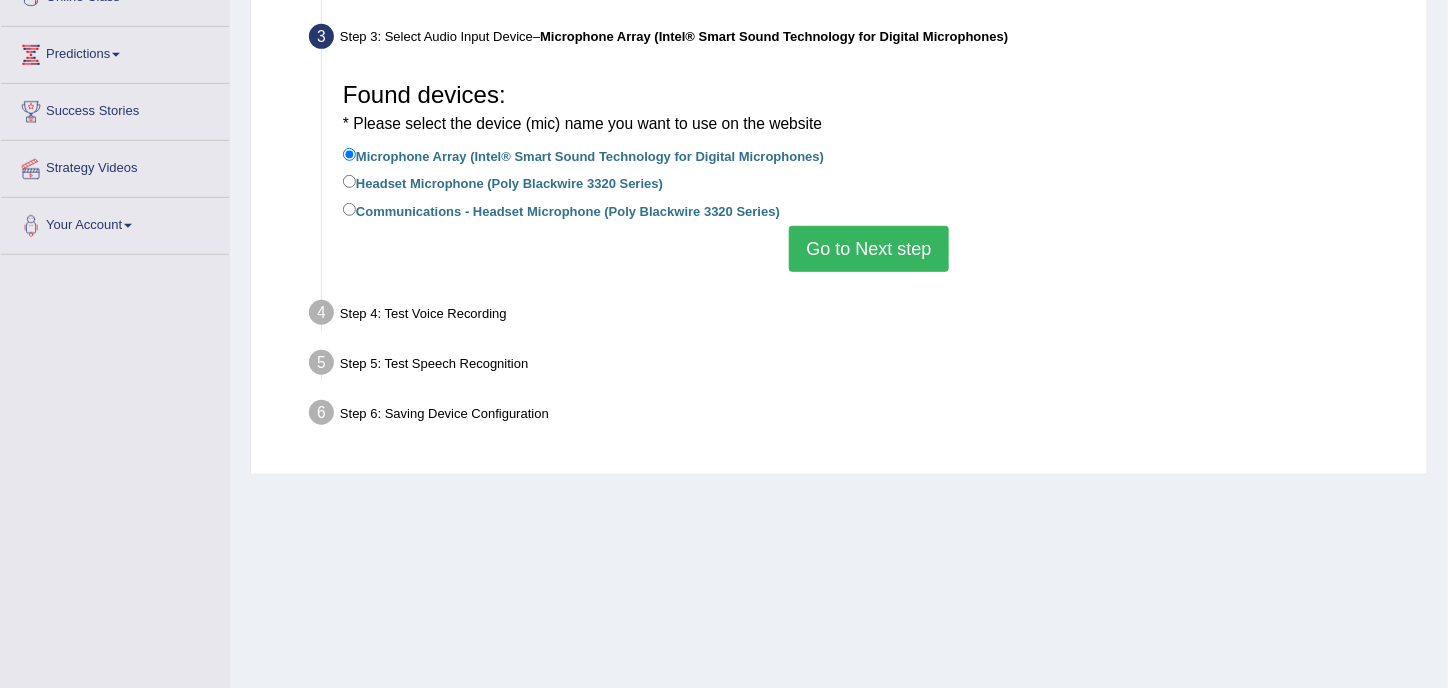 click on "Headset Microphone (Poly Blackwire 3320 Series)" at bounding box center (503, 182) 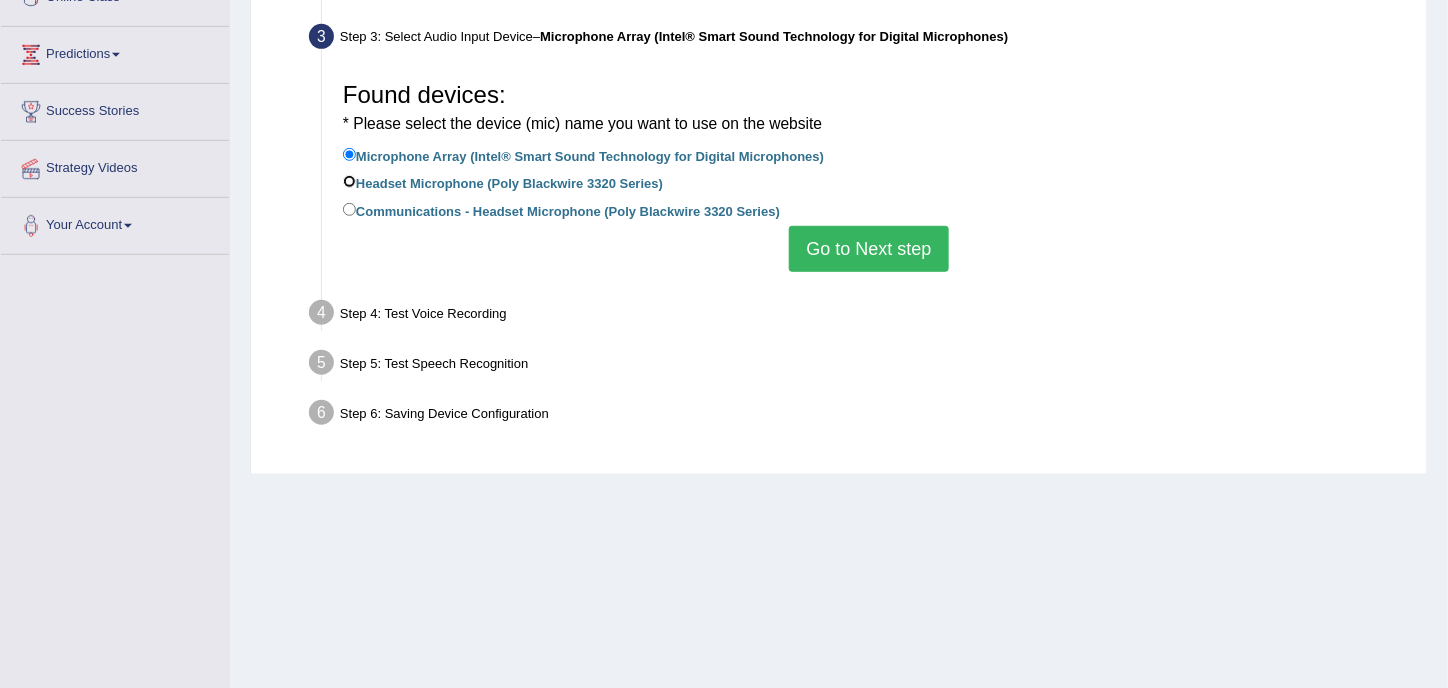 radio on "true" 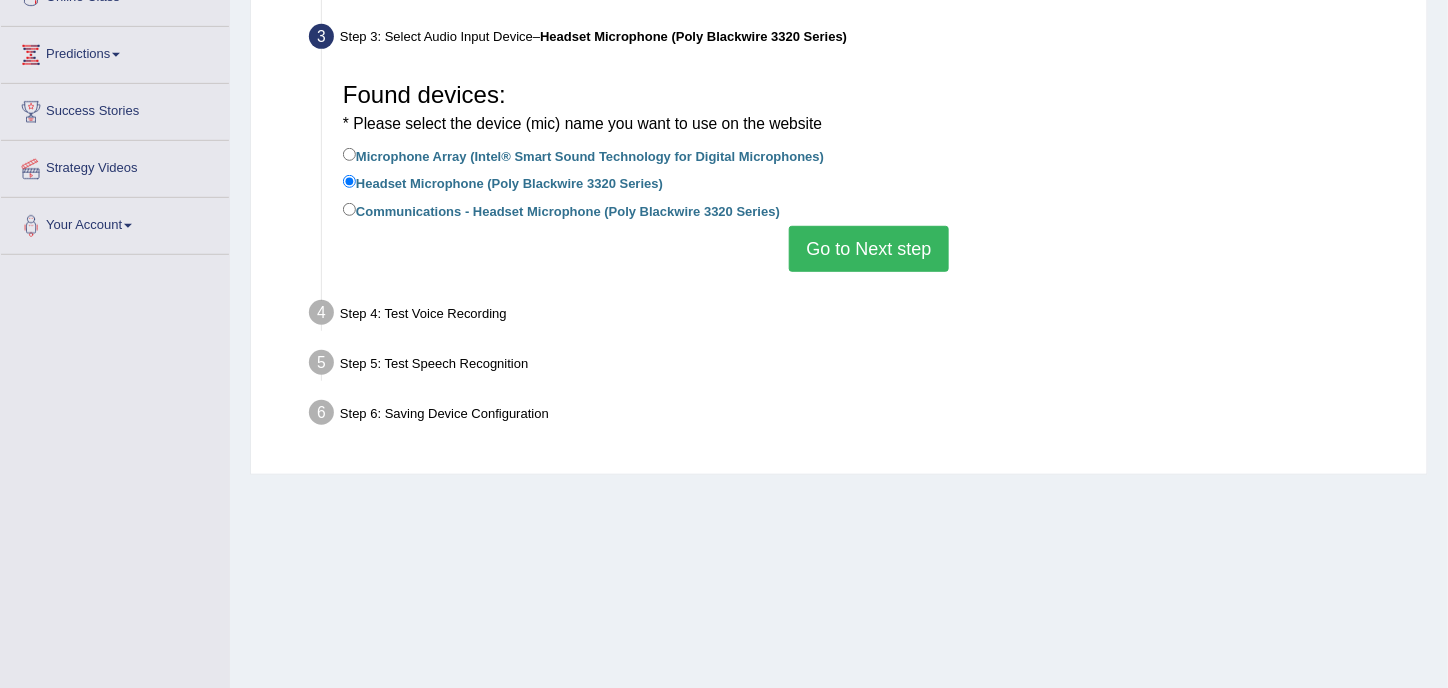 click on "Go to Next step" at bounding box center (868, 249) 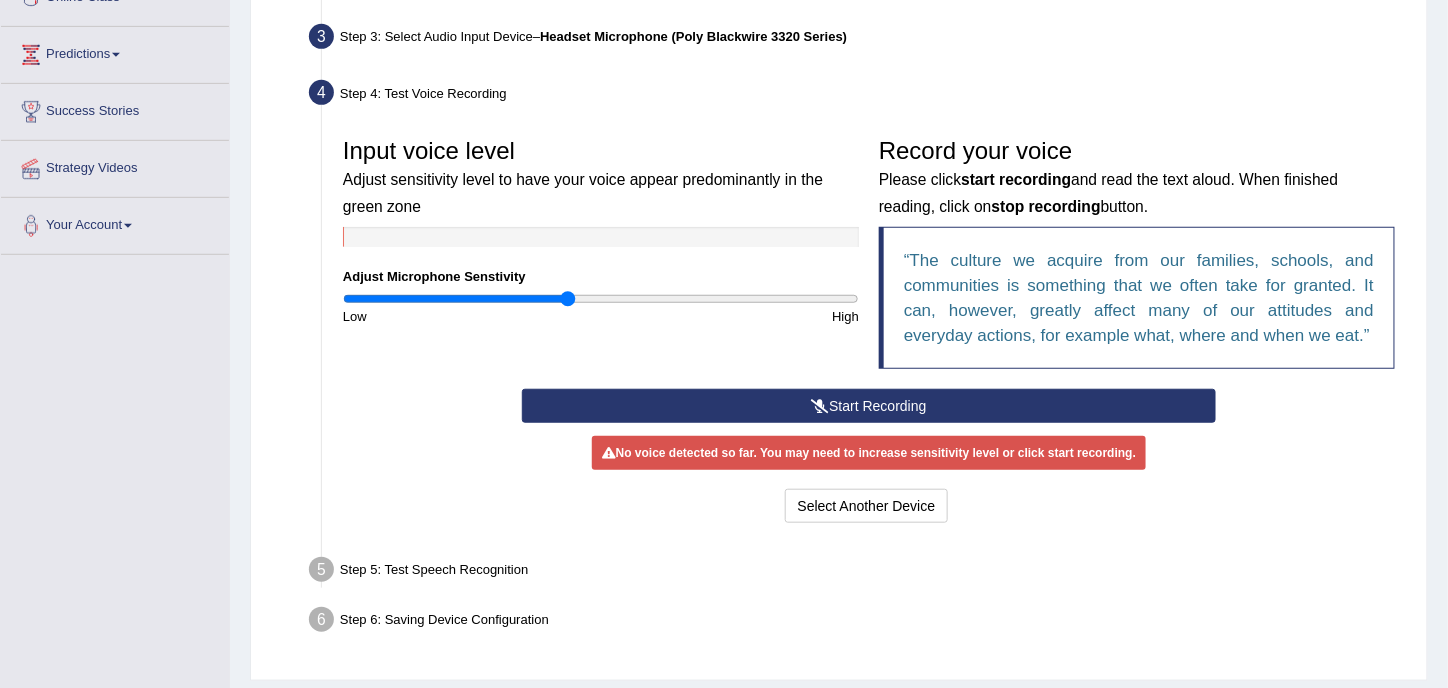 click on "Start Recording" at bounding box center (869, 406) 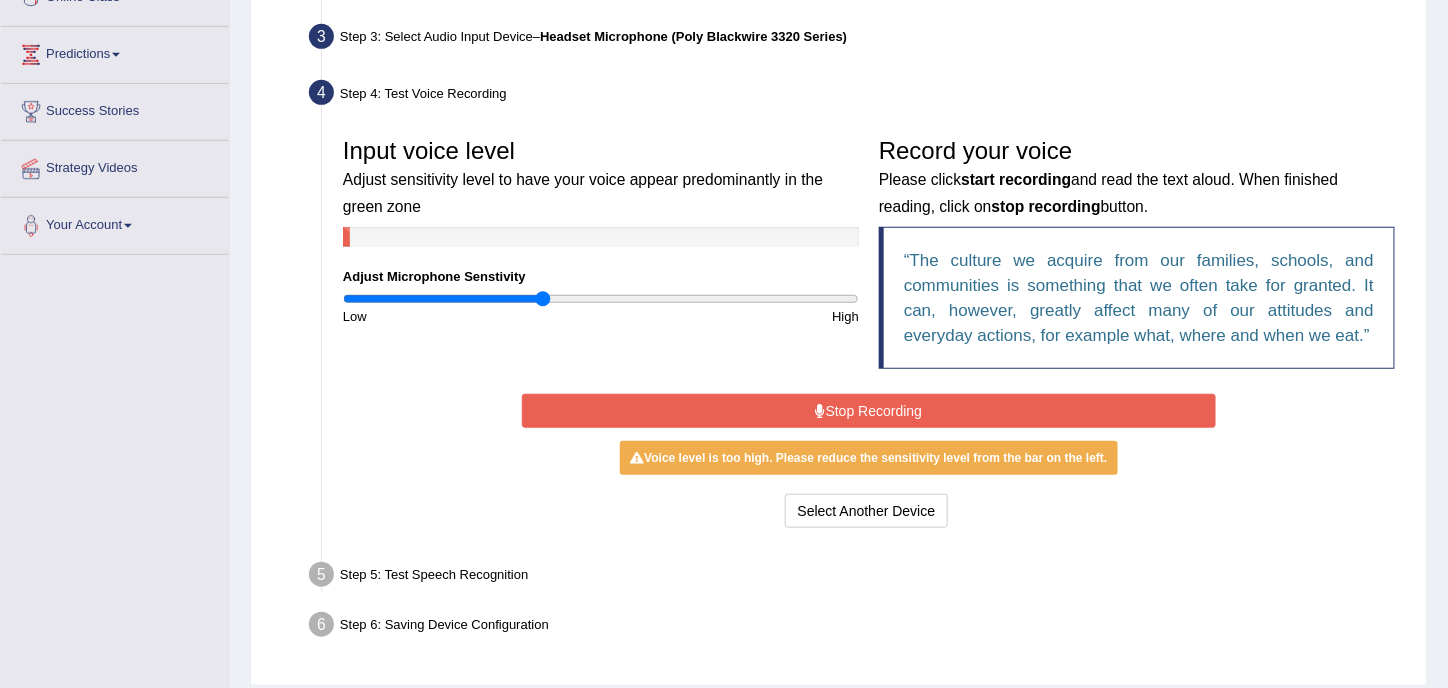 type on "0.78" 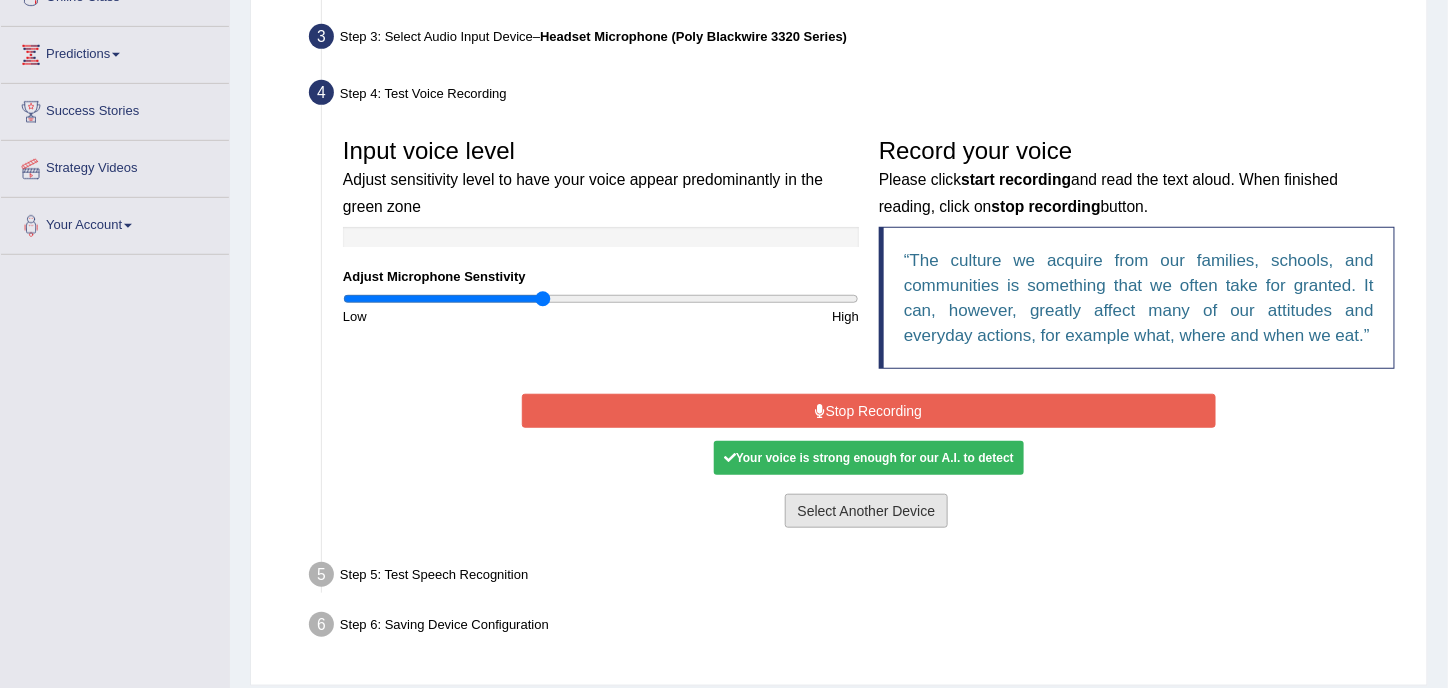 click on "Select Another Device" at bounding box center [867, 511] 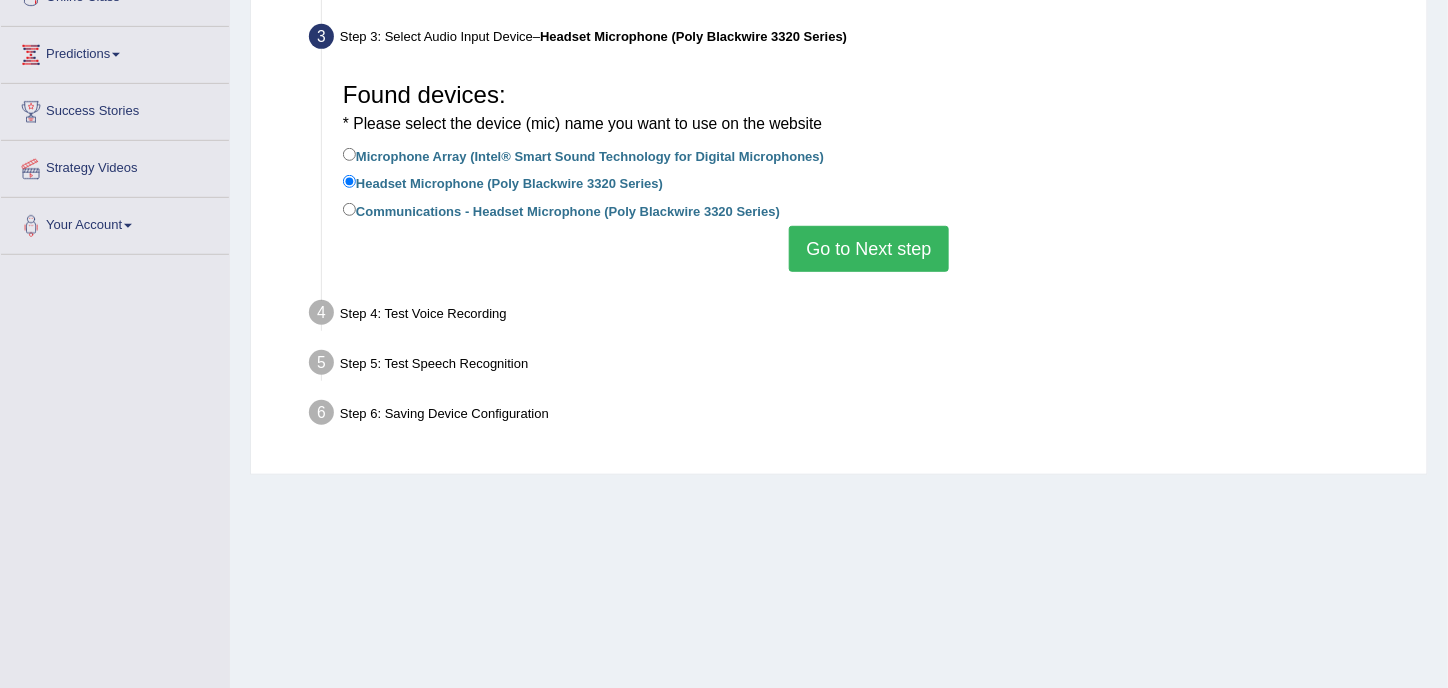 click on "Communications - Headset Microphone (Poly Blackwire 3320 Series)" at bounding box center [561, 210] 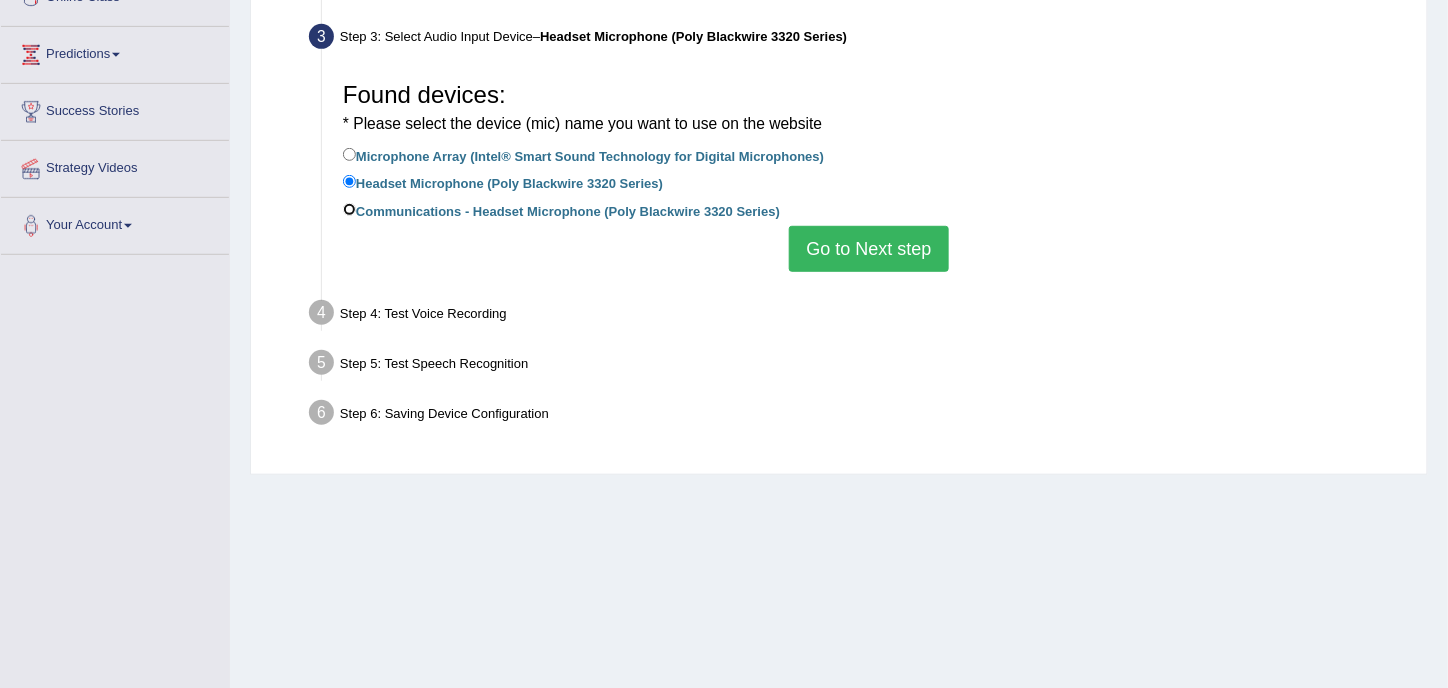 click on "Communications - Headset Microphone (Poly Blackwire 3320 Series)" at bounding box center (349, 209) 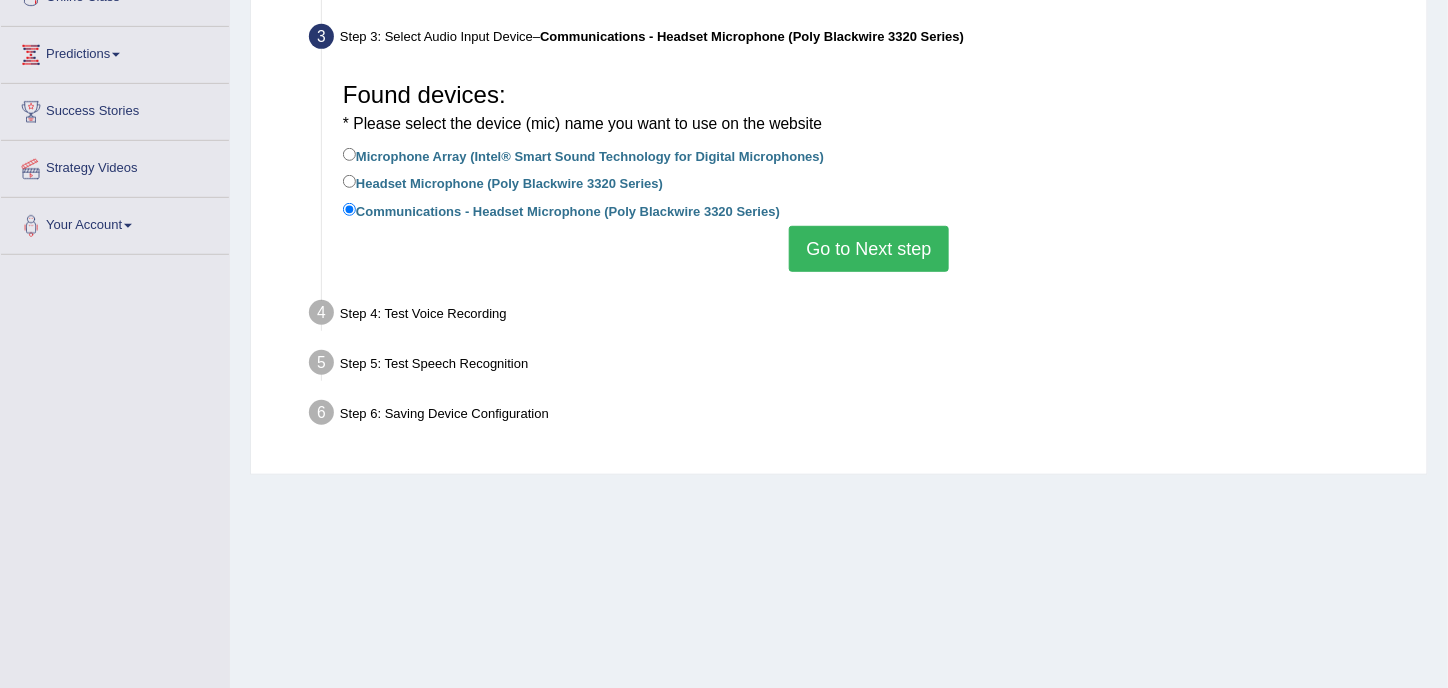 click on "Go to Next step" at bounding box center [868, 249] 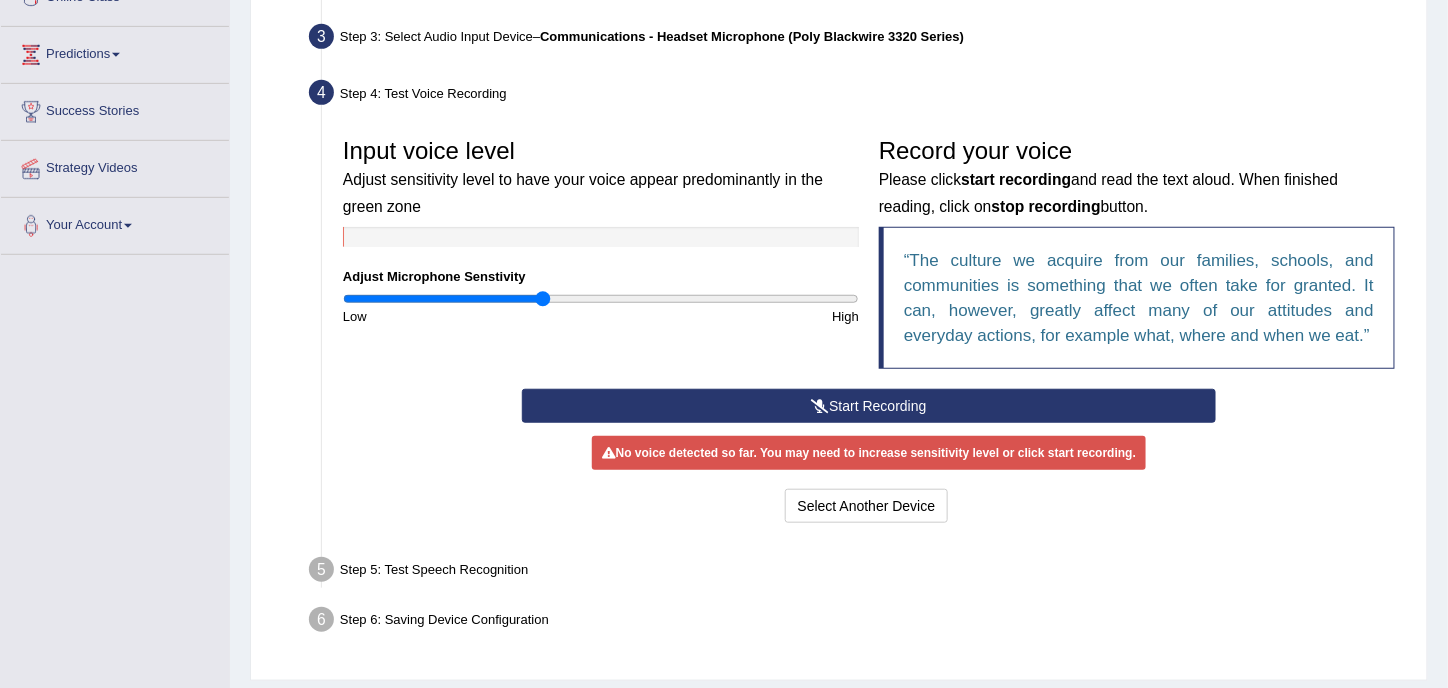 click on "Start Recording" at bounding box center (869, 406) 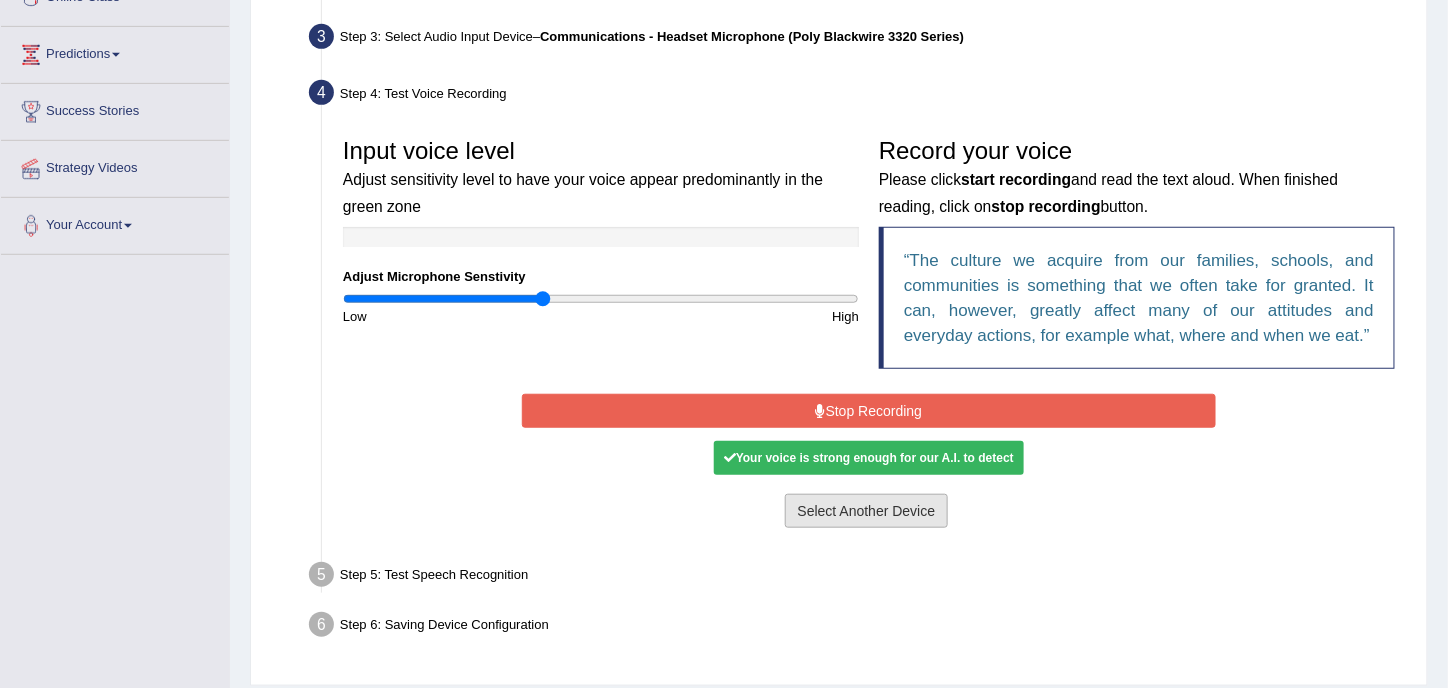 click on "Select Another Device" at bounding box center (867, 511) 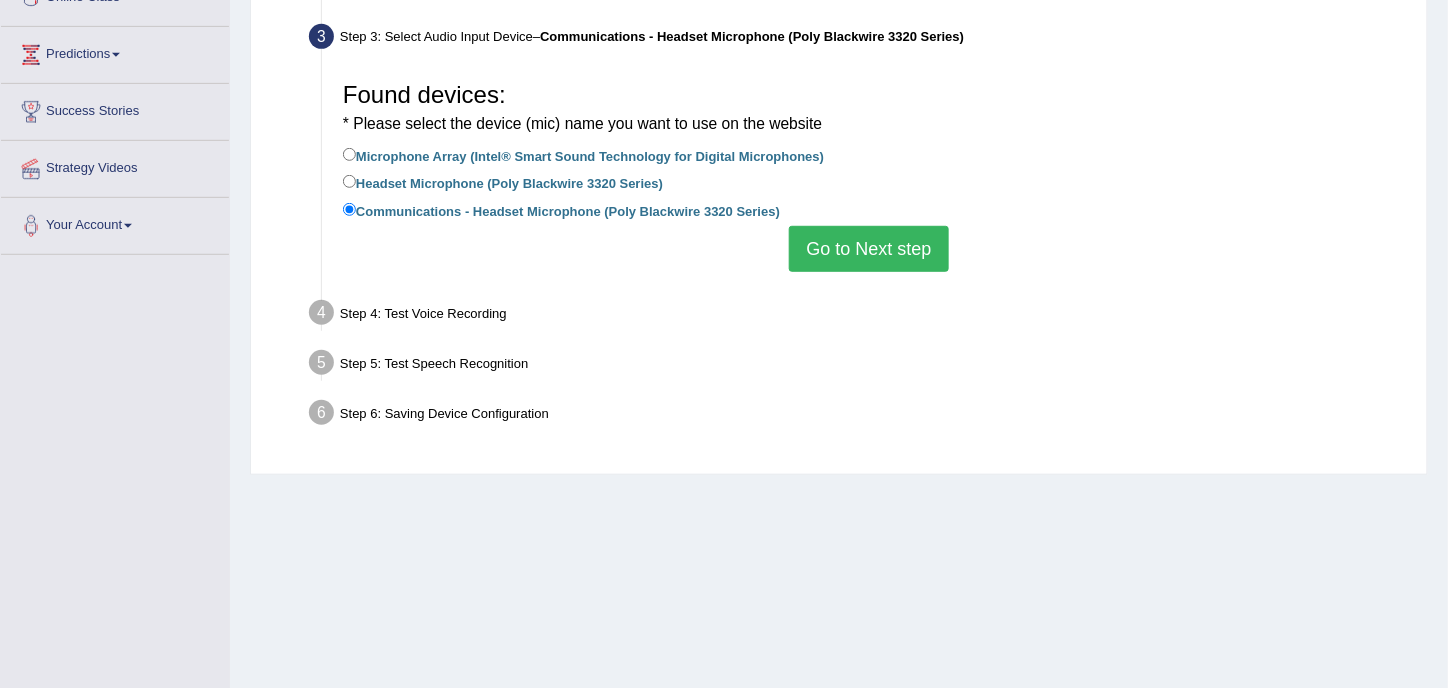 click on "Step 4: Test Voice Recording" at bounding box center (859, 316) 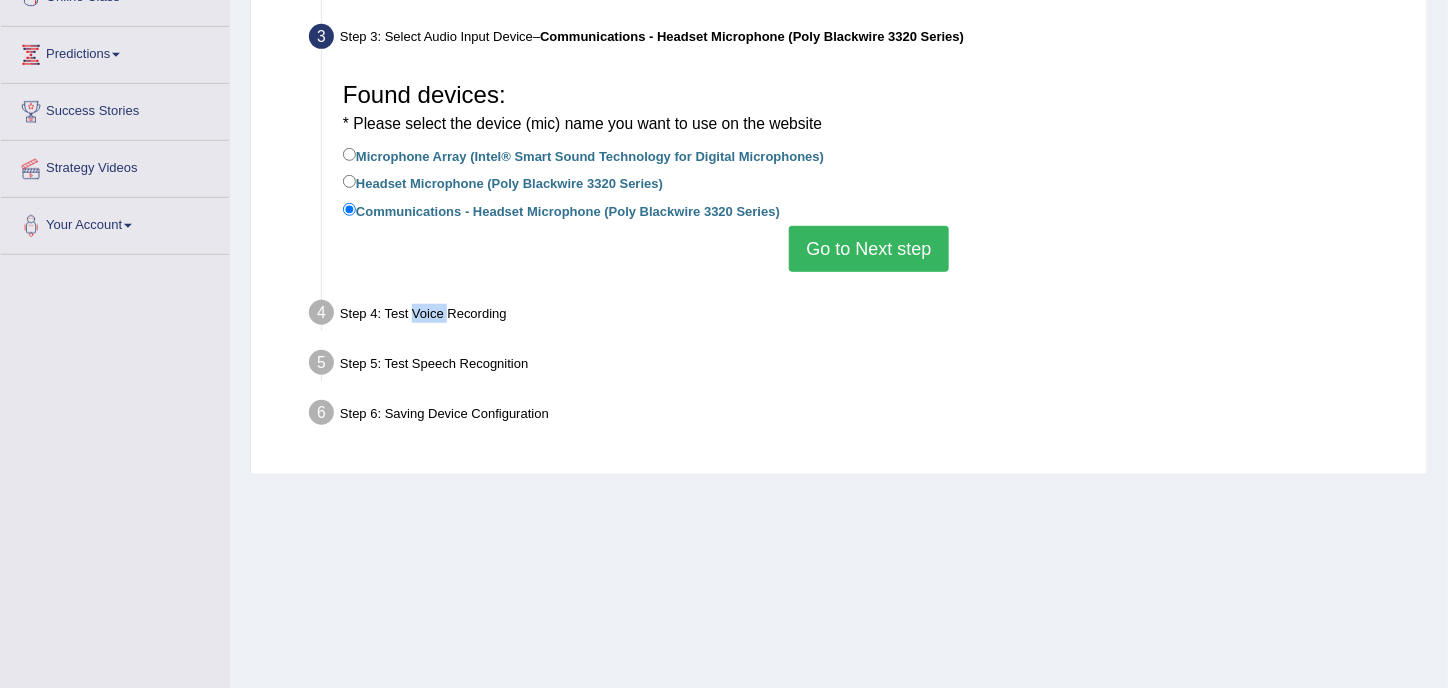 click on "Step 4: Test Voice Recording" at bounding box center (859, 316) 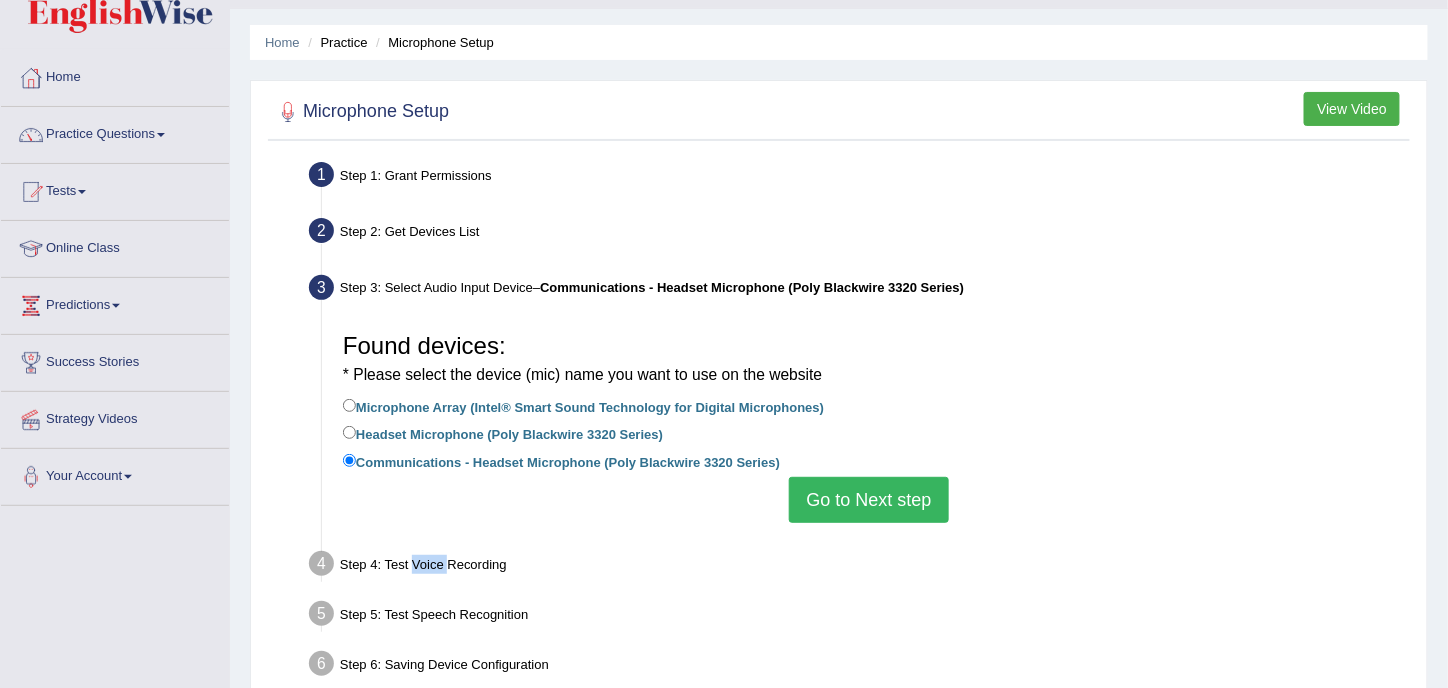 scroll, scrollTop: 0, scrollLeft: 0, axis: both 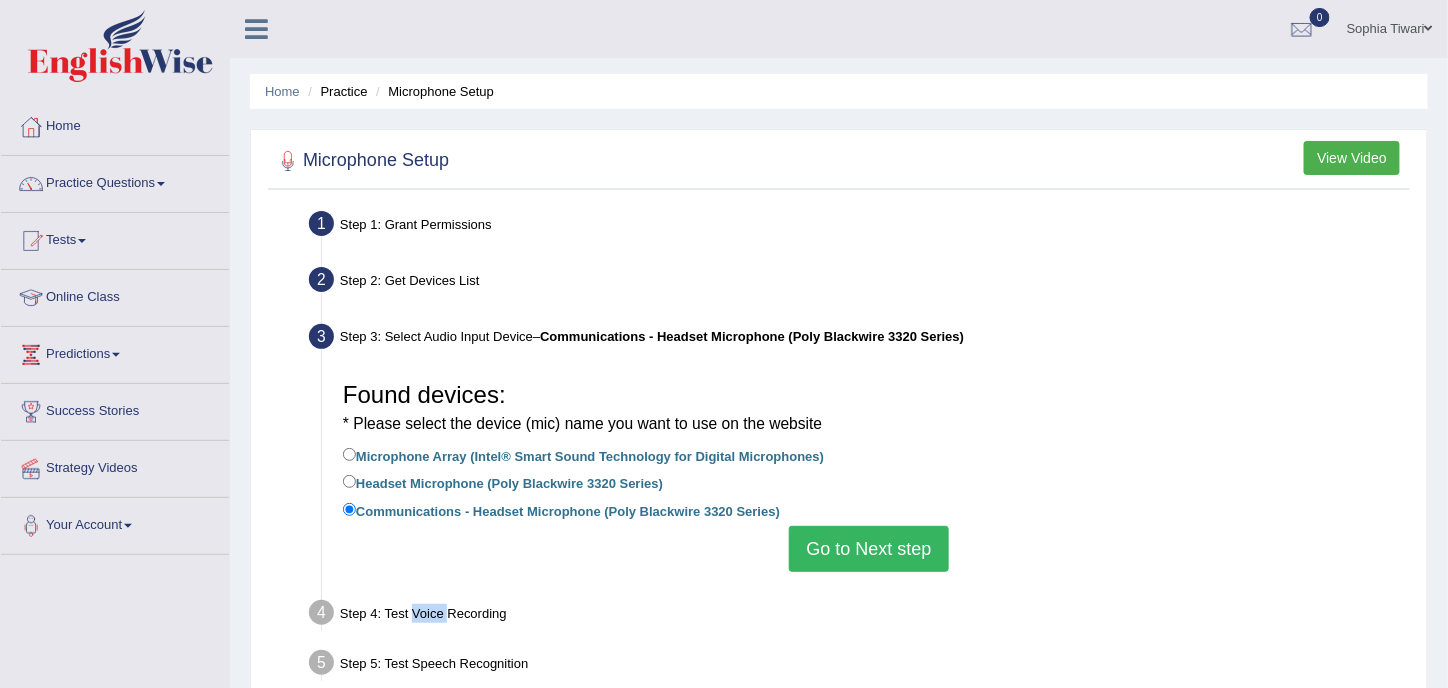 click on "View Video" at bounding box center [1352, 158] 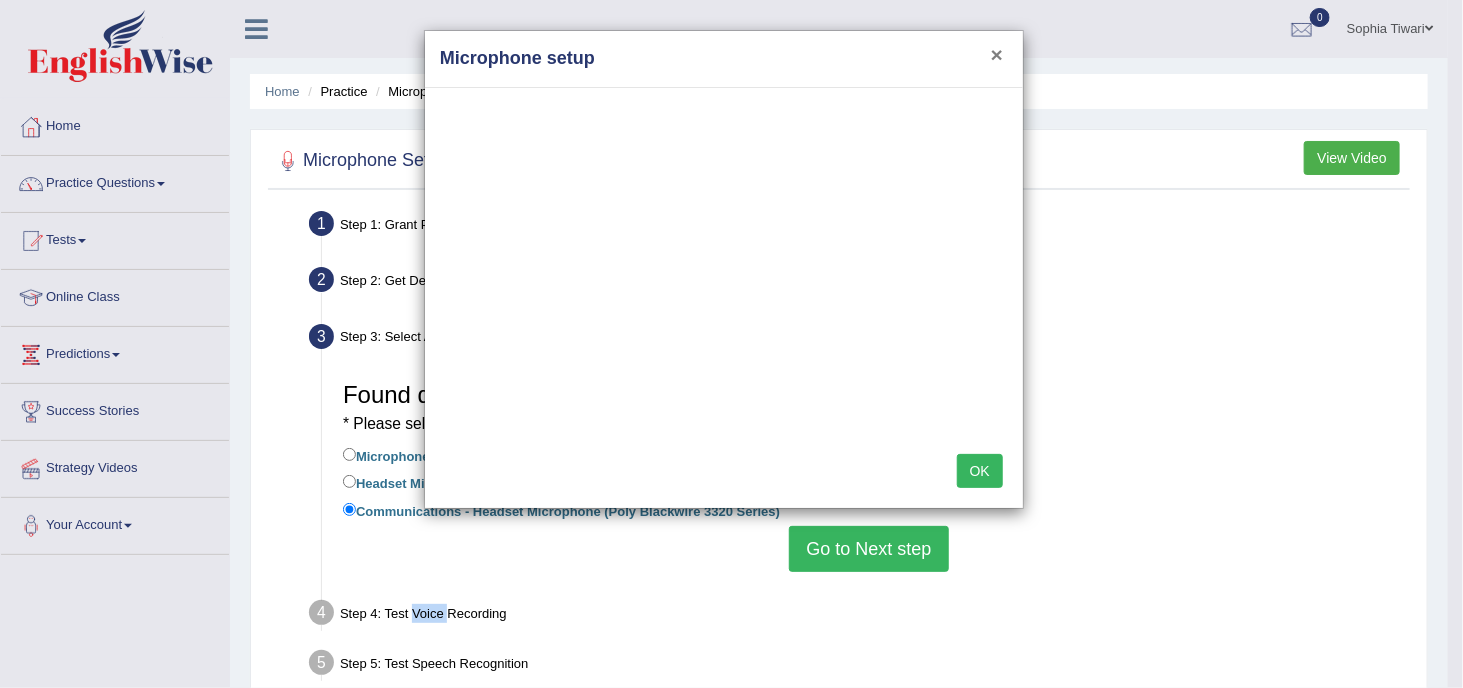 click on "×" at bounding box center [997, 54] 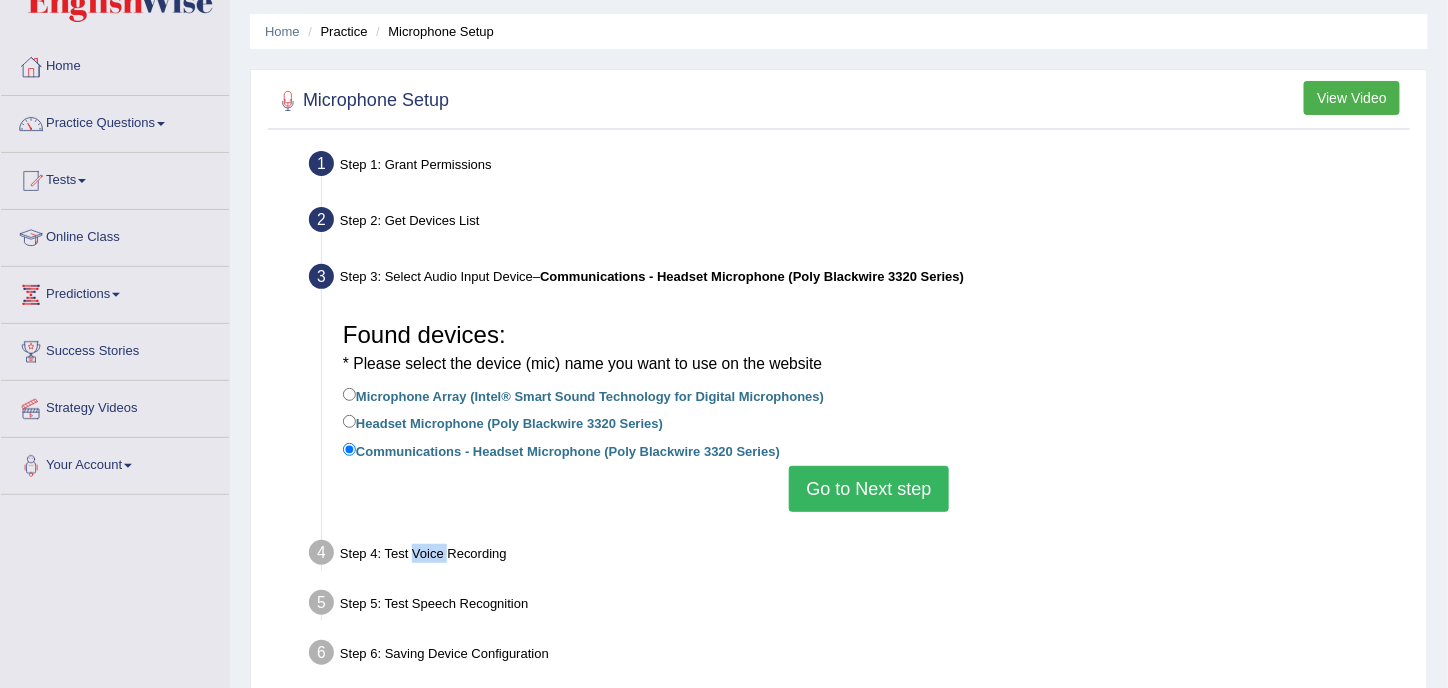 scroll, scrollTop: 100, scrollLeft: 0, axis: vertical 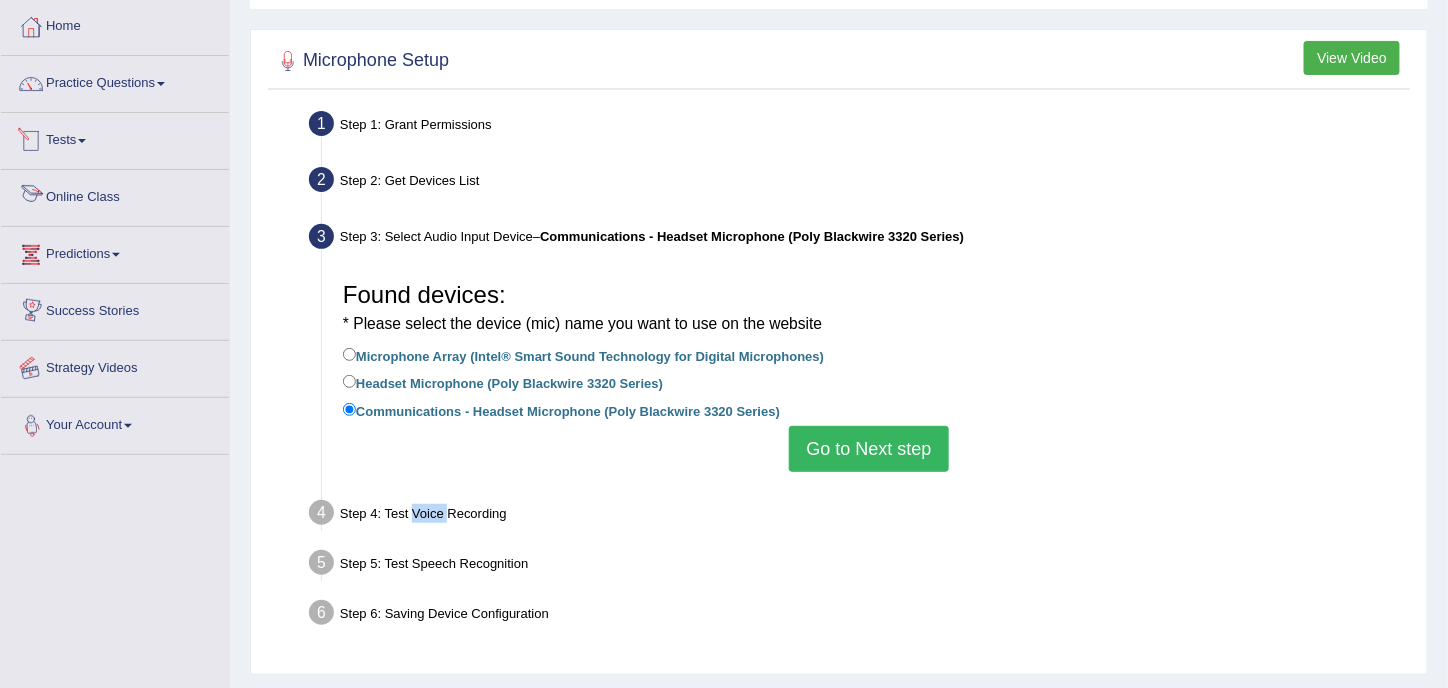 click on "Your Account" at bounding box center [115, 423] 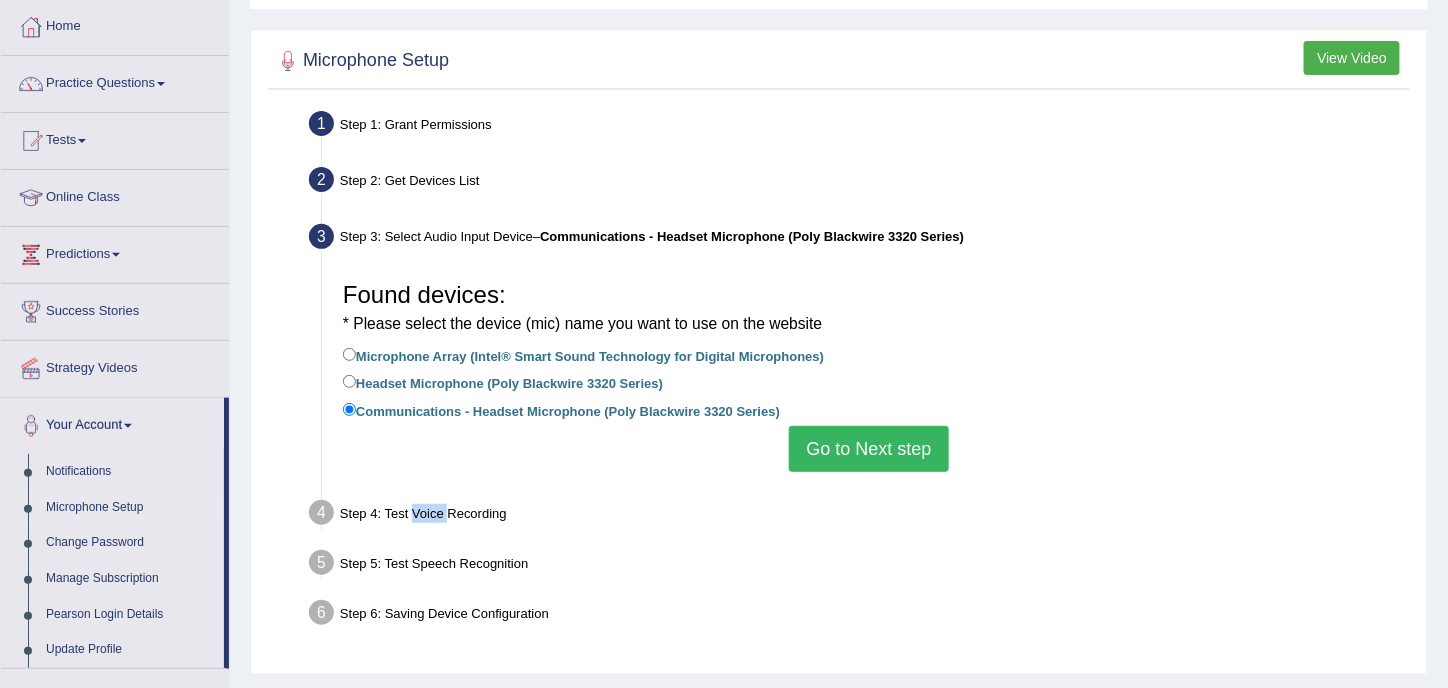 click on "Microphone Setup" at bounding box center (130, 508) 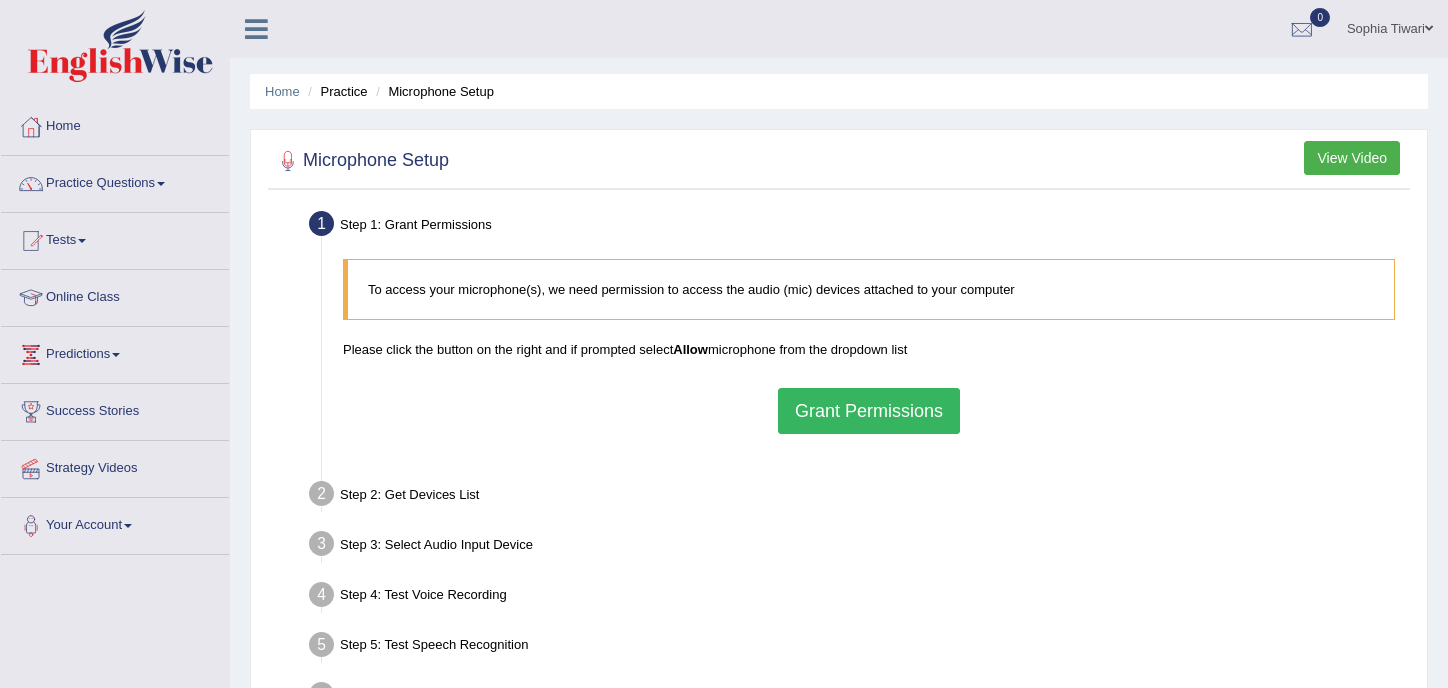 scroll, scrollTop: 0, scrollLeft: 0, axis: both 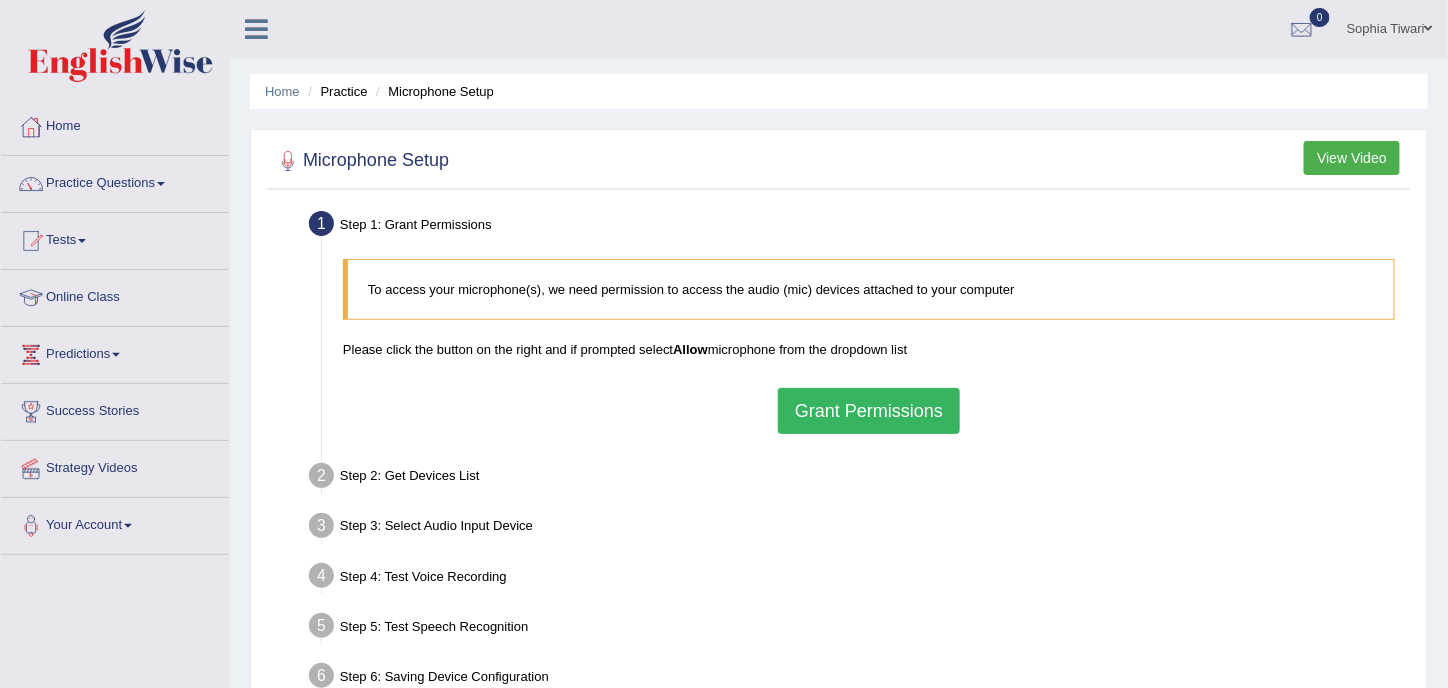 click on "Grant Permissions" at bounding box center (869, 411) 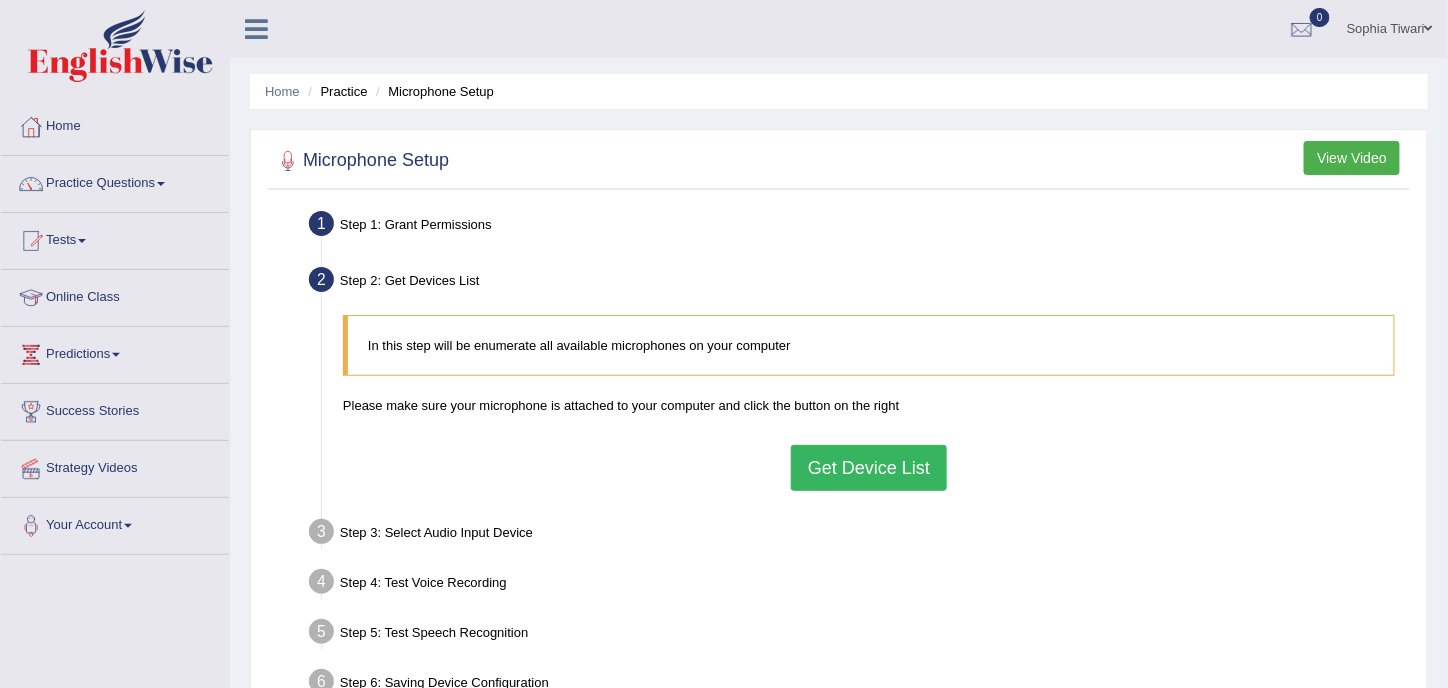 click on "Get Device List" at bounding box center [869, 468] 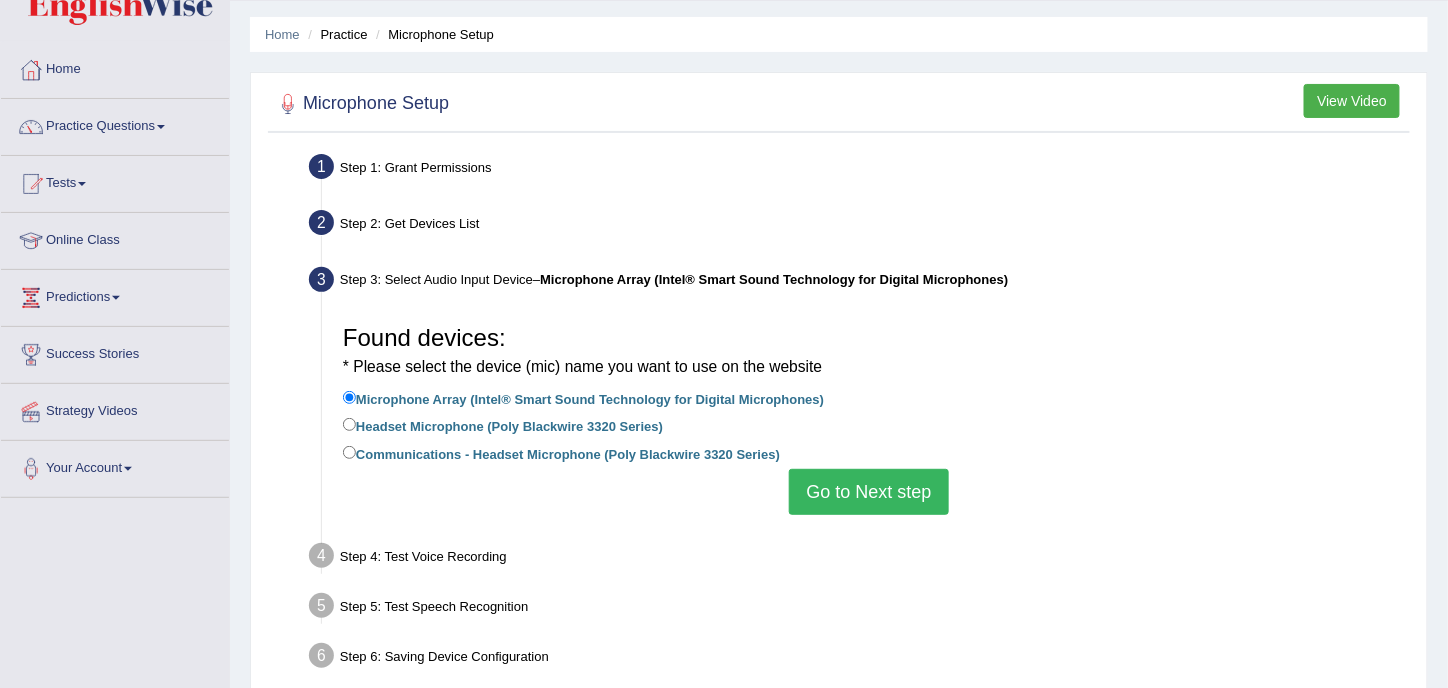scroll, scrollTop: 100, scrollLeft: 0, axis: vertical 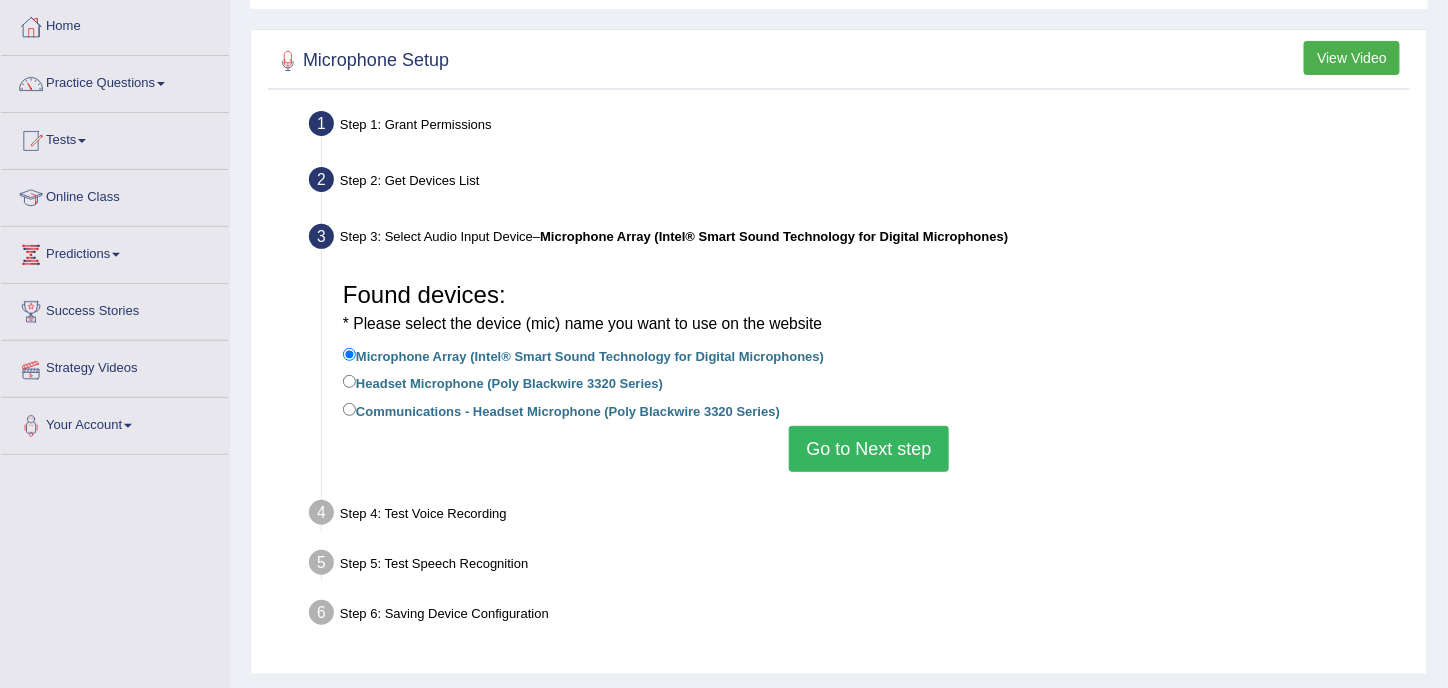 click on "Go to Next step" at bounding box center (868, 449) 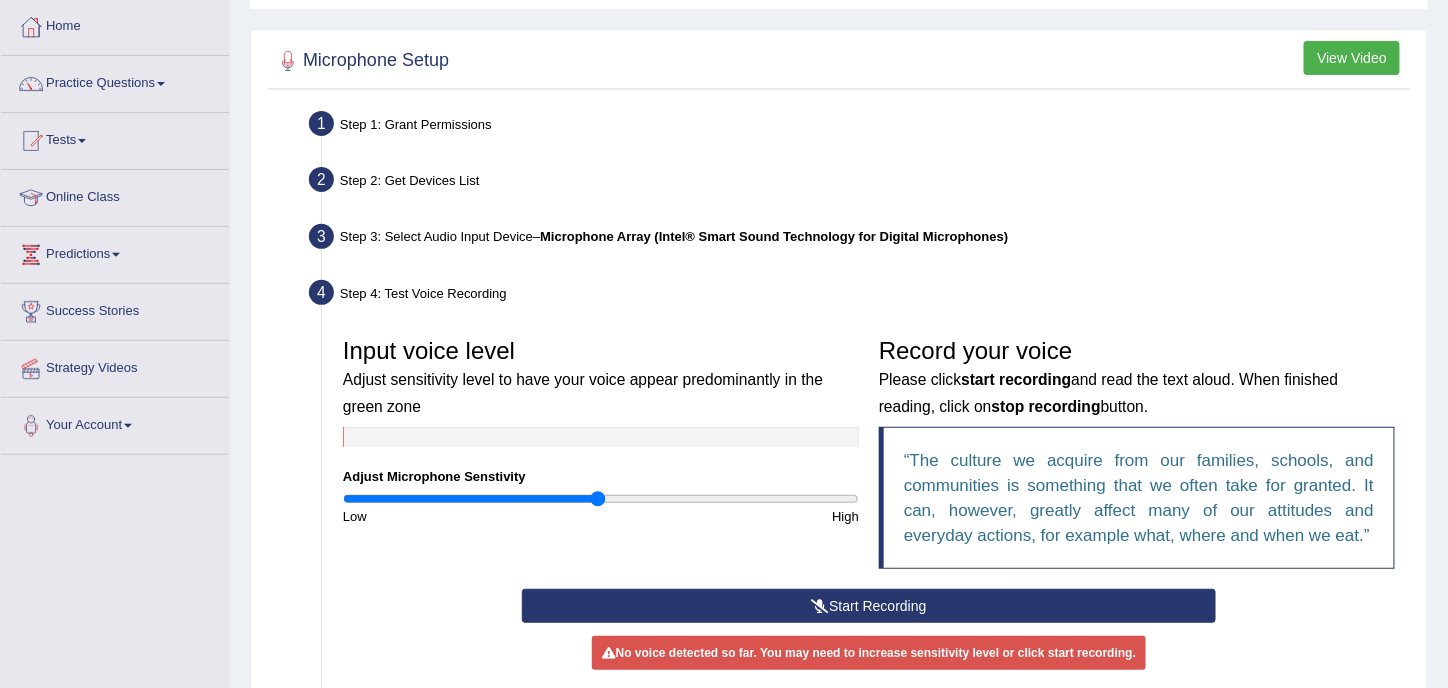 click on "Start Recording" at bounding box center (869, 606) 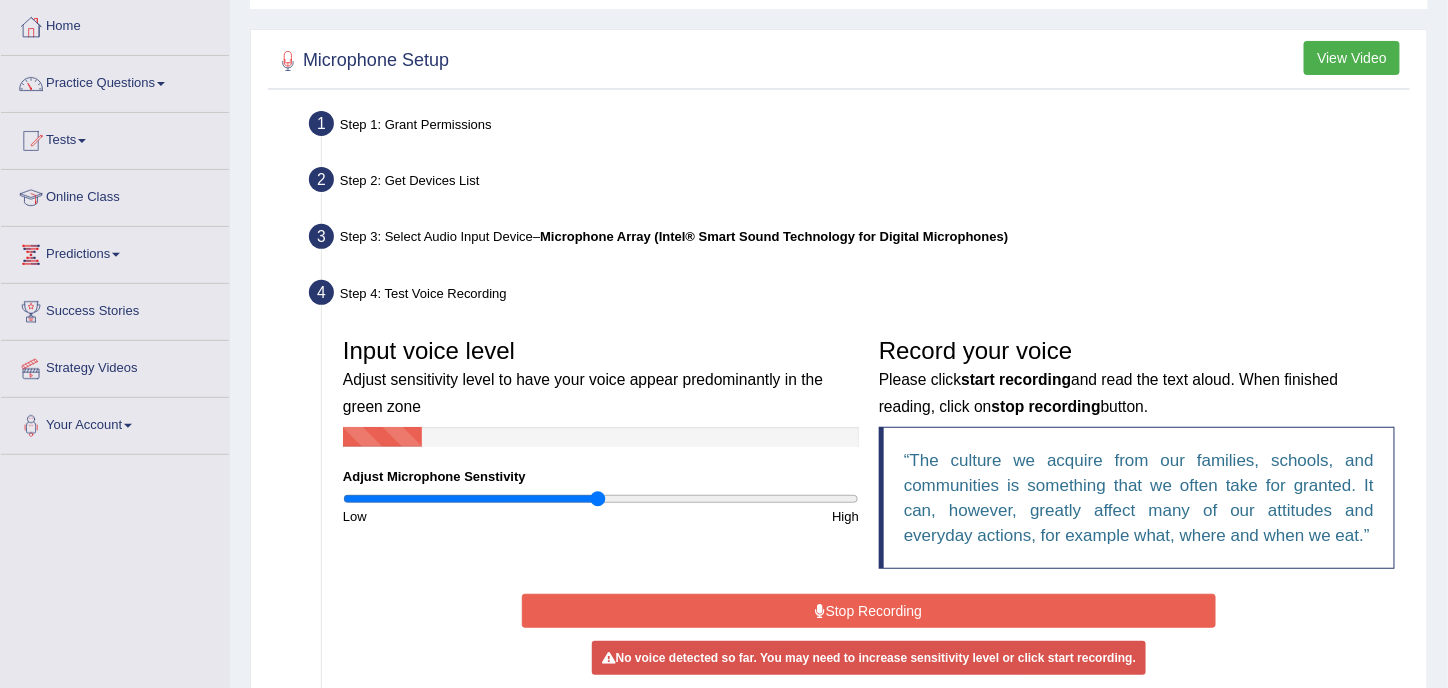 scroll, scrollTop: 200, scrollLeft: 0, axis: vertical 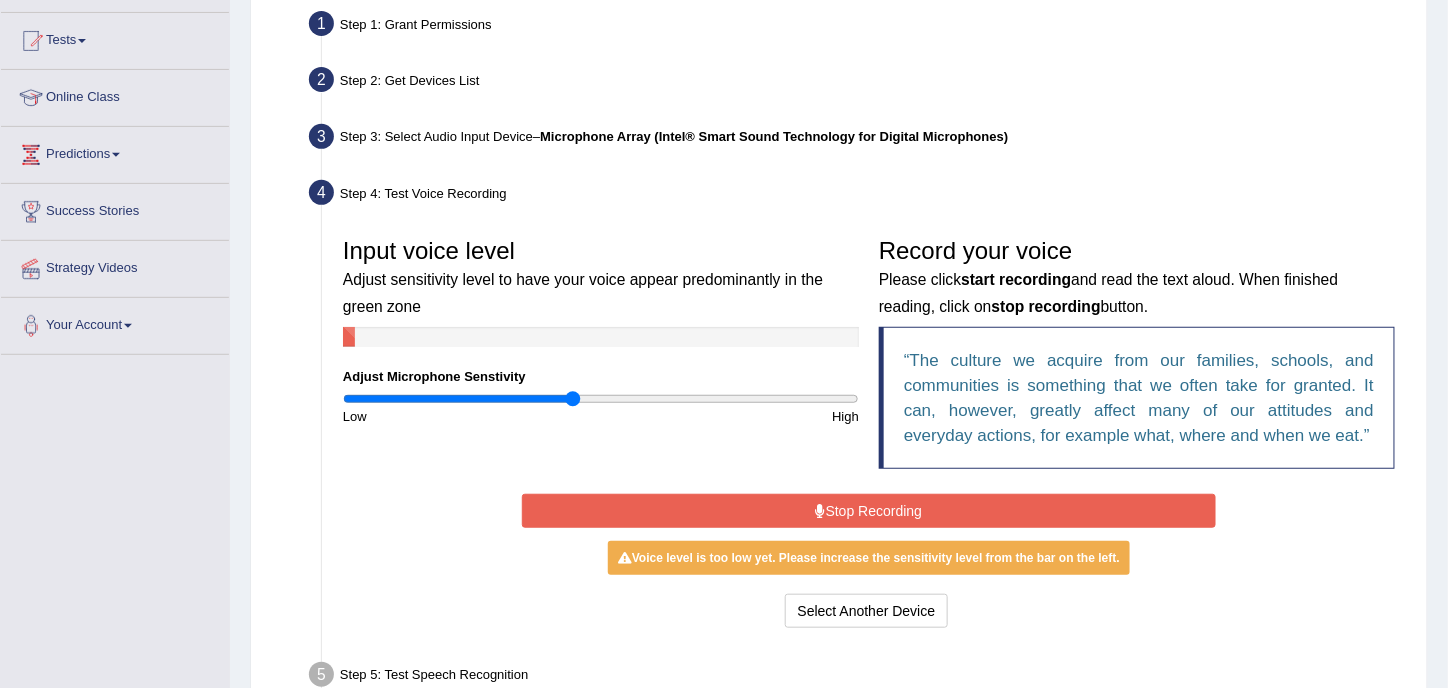 click at bounding box center (601, 399) 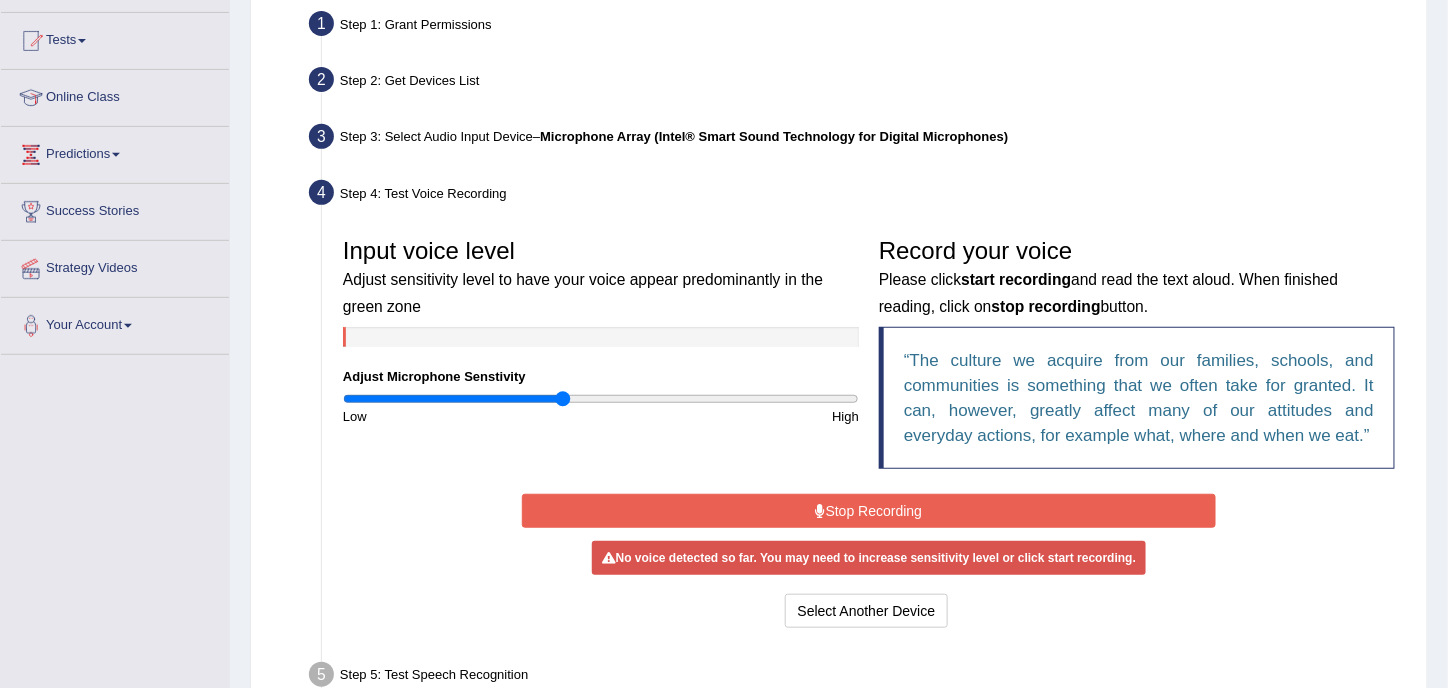 drag, startPoint x: 578, startPoint y: 398, endPoint x: 564, endPoint y: 401, distance: 14.3178215 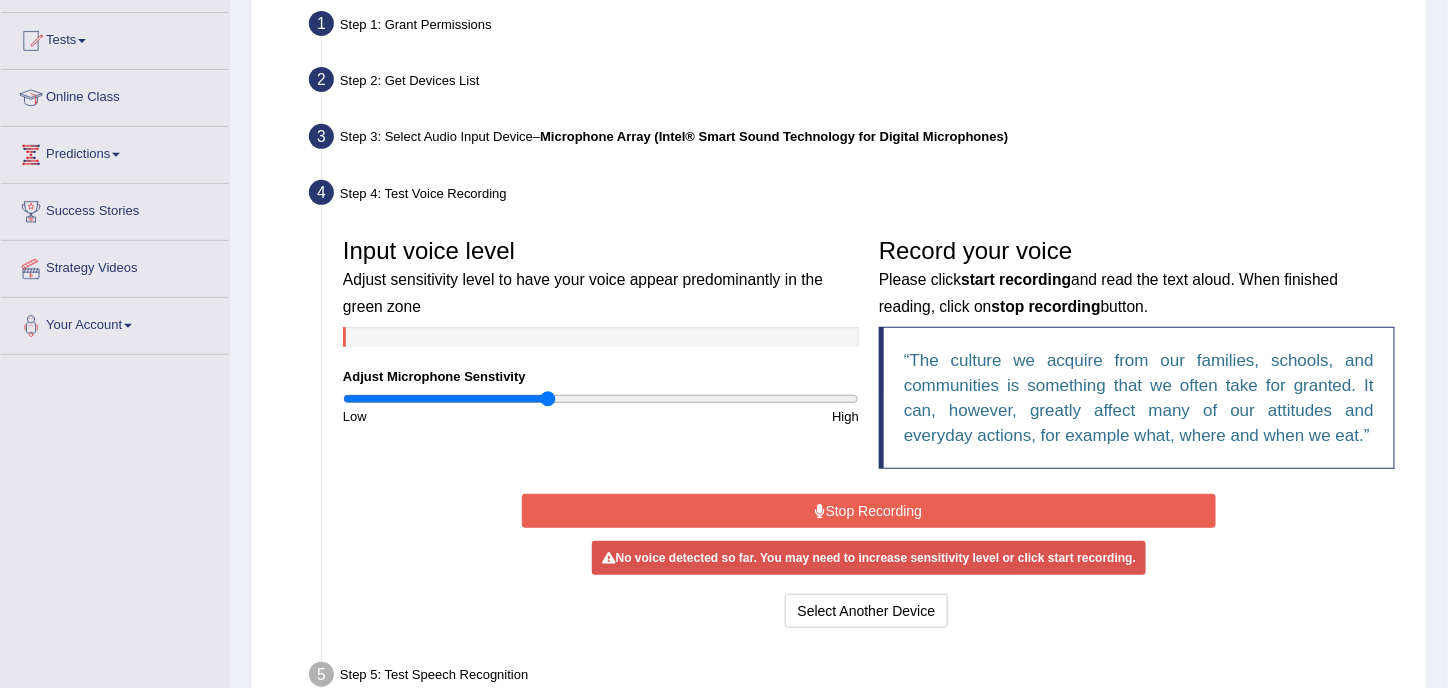drag, startPoint x: 561, startPoint y: 401, endPoint x: 550, endPoint y: 402, distance: 11.045361 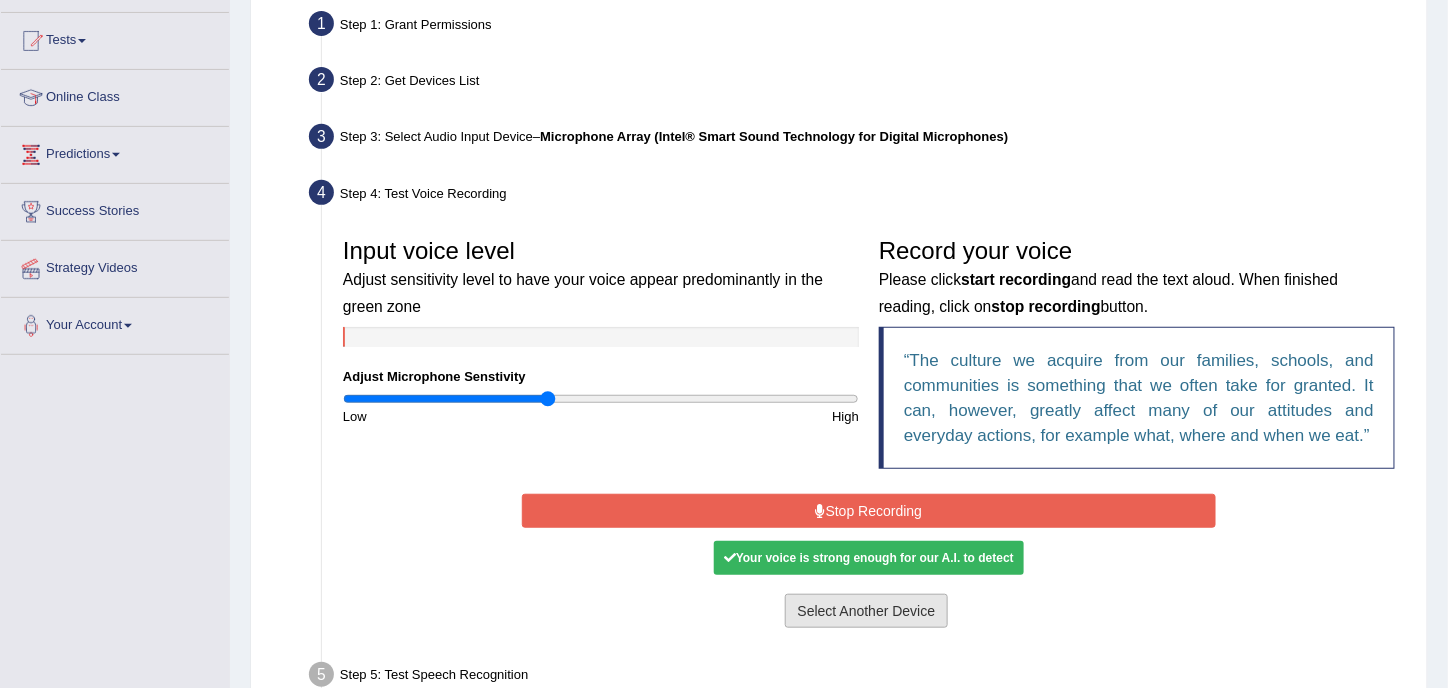 click on "Select Another Device" at bounding box center (867, 611) 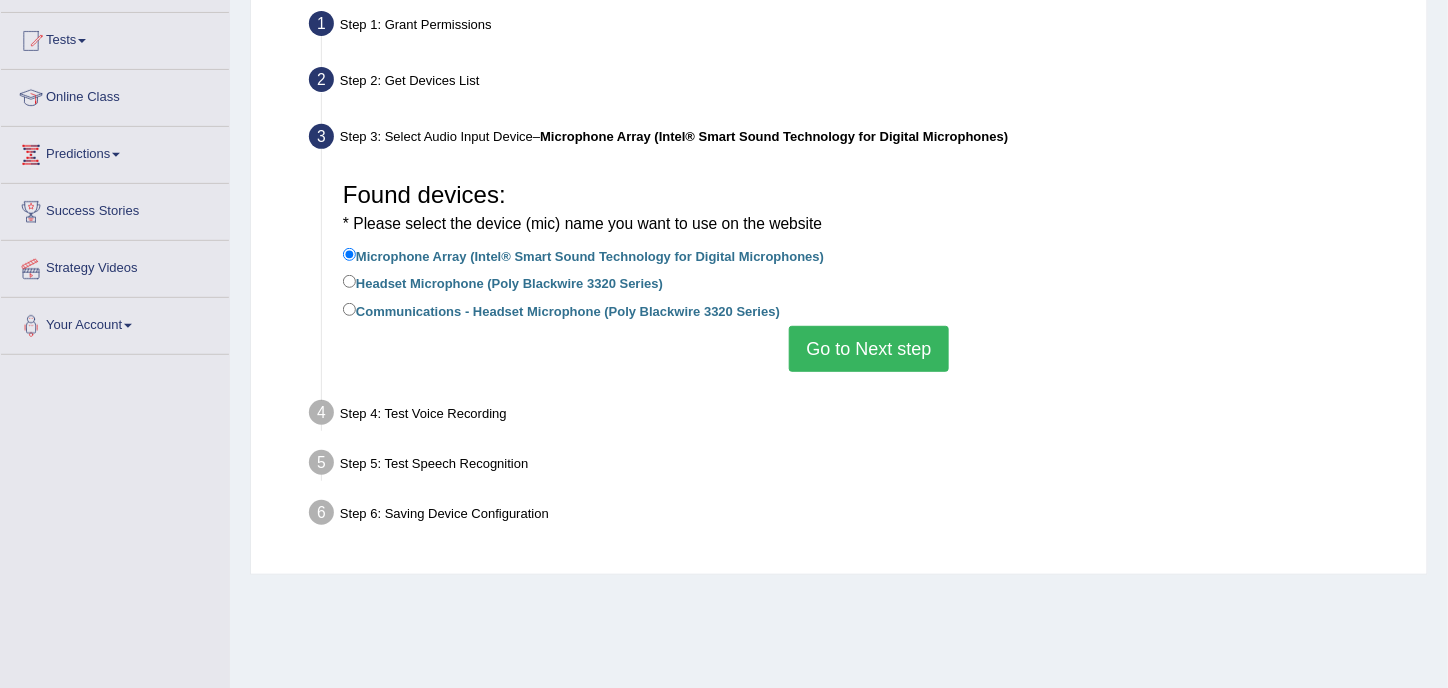 click on "Step 4: Test Voice Recording" at bounding box center (859, 416) 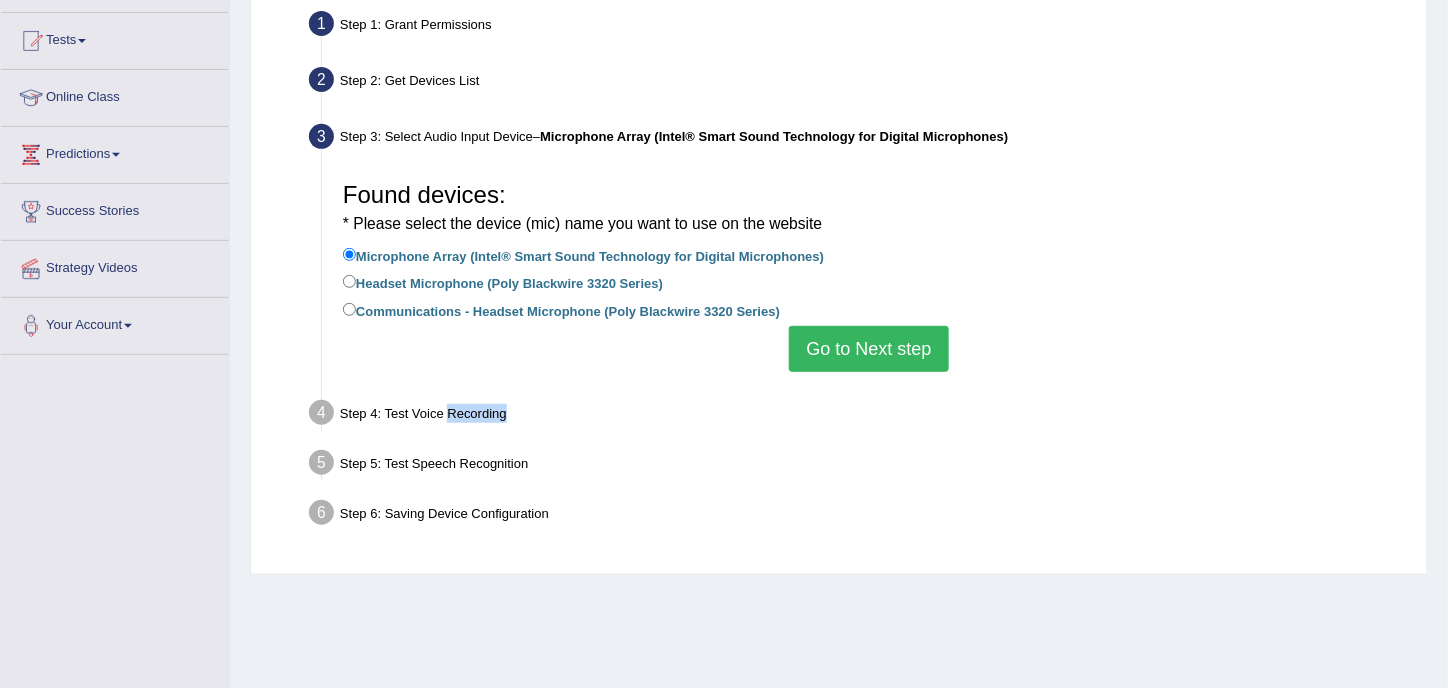 click on "Step 4: Test Voice Recording" at bounding box center [859, 416] 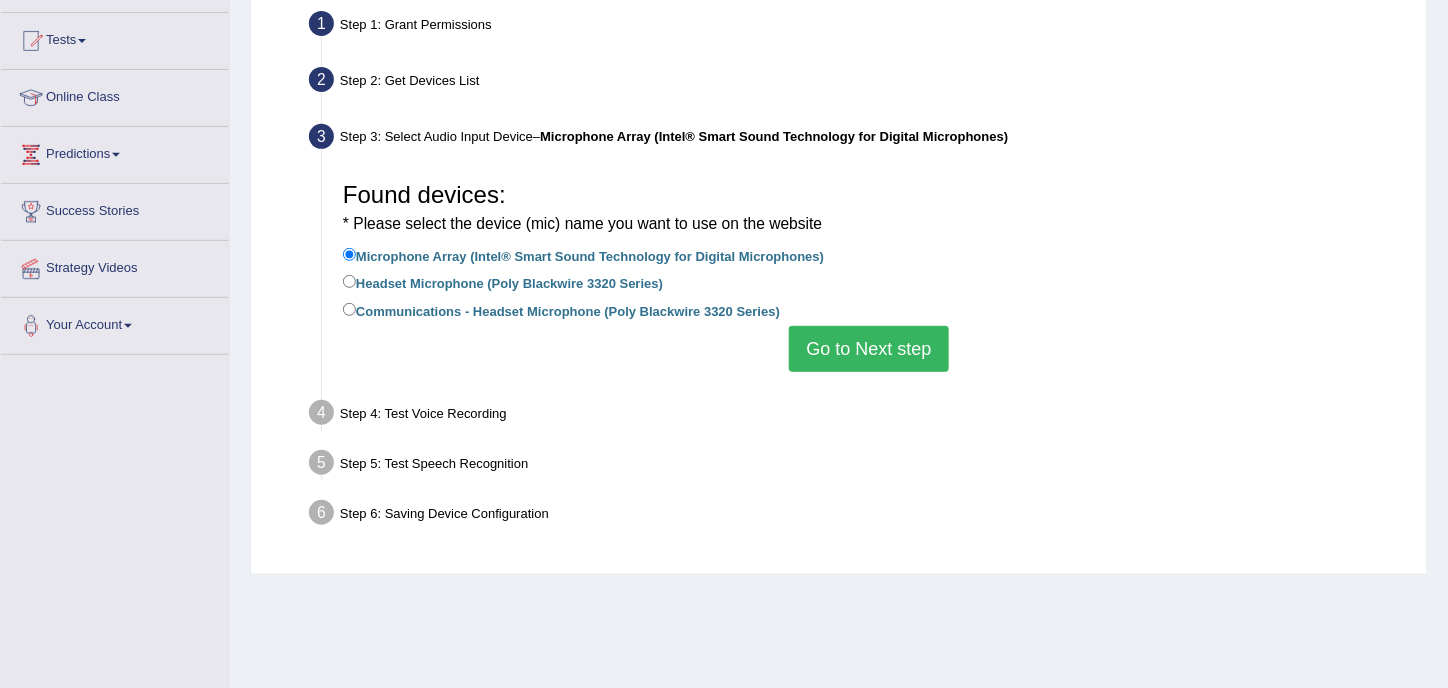click on "Step 5: Test Speech Recognition" at bounding box center (859, 466) 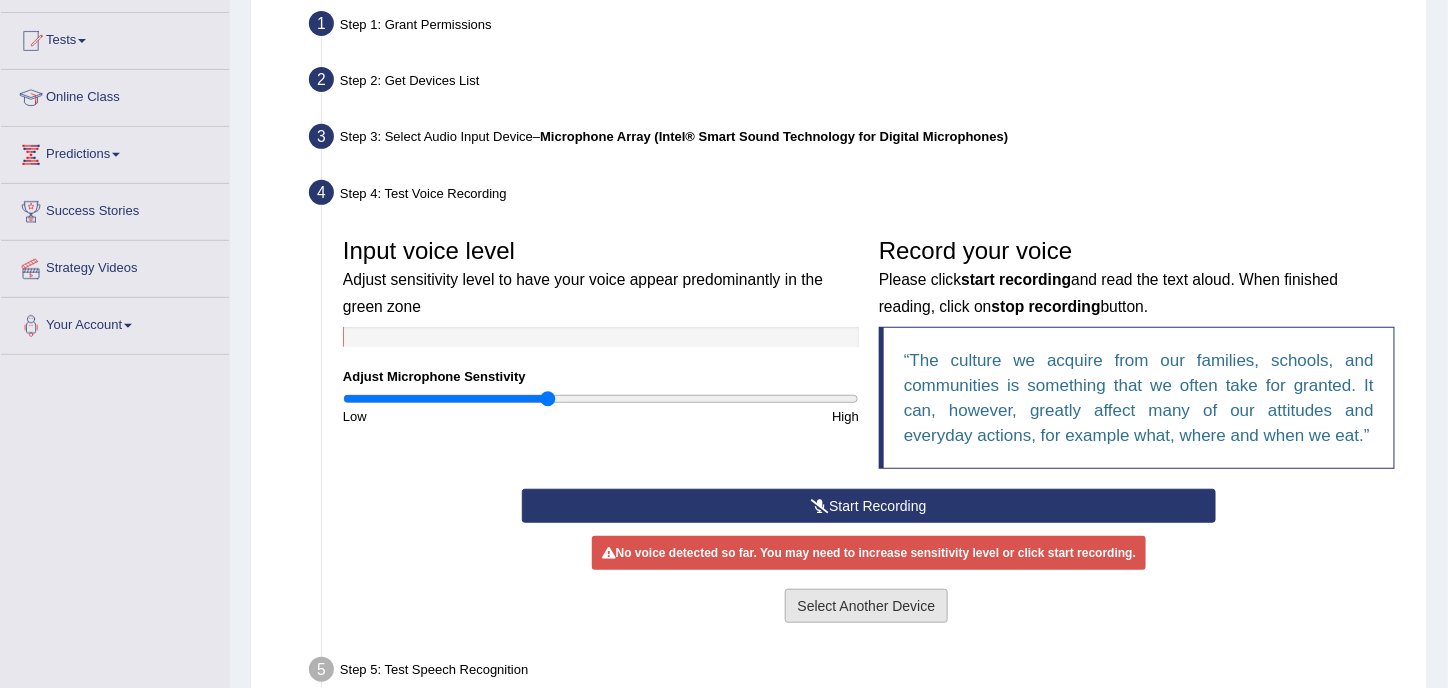 click on "Select Another Device" at bounding box center (867, 606) 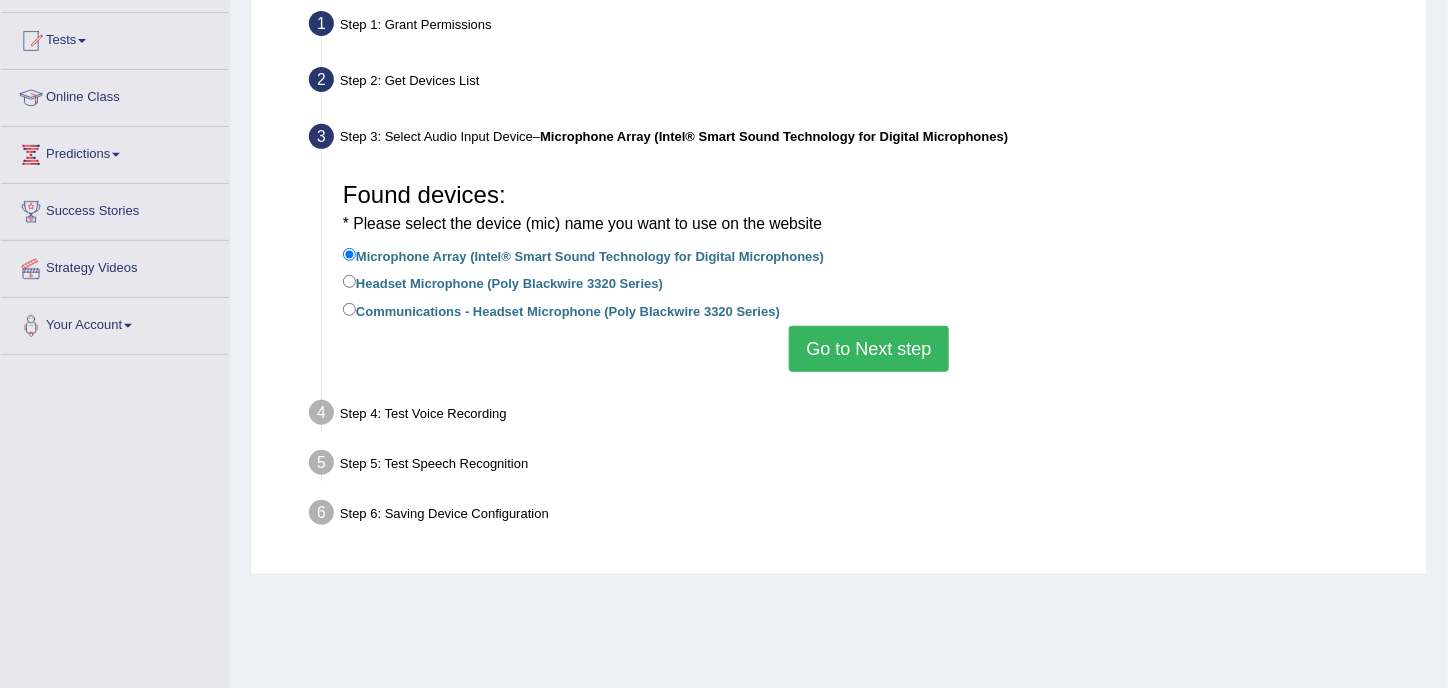 click on "Headset Microphone (Poly Blackwire 3320 Series)" at bounding box center (503, 282) 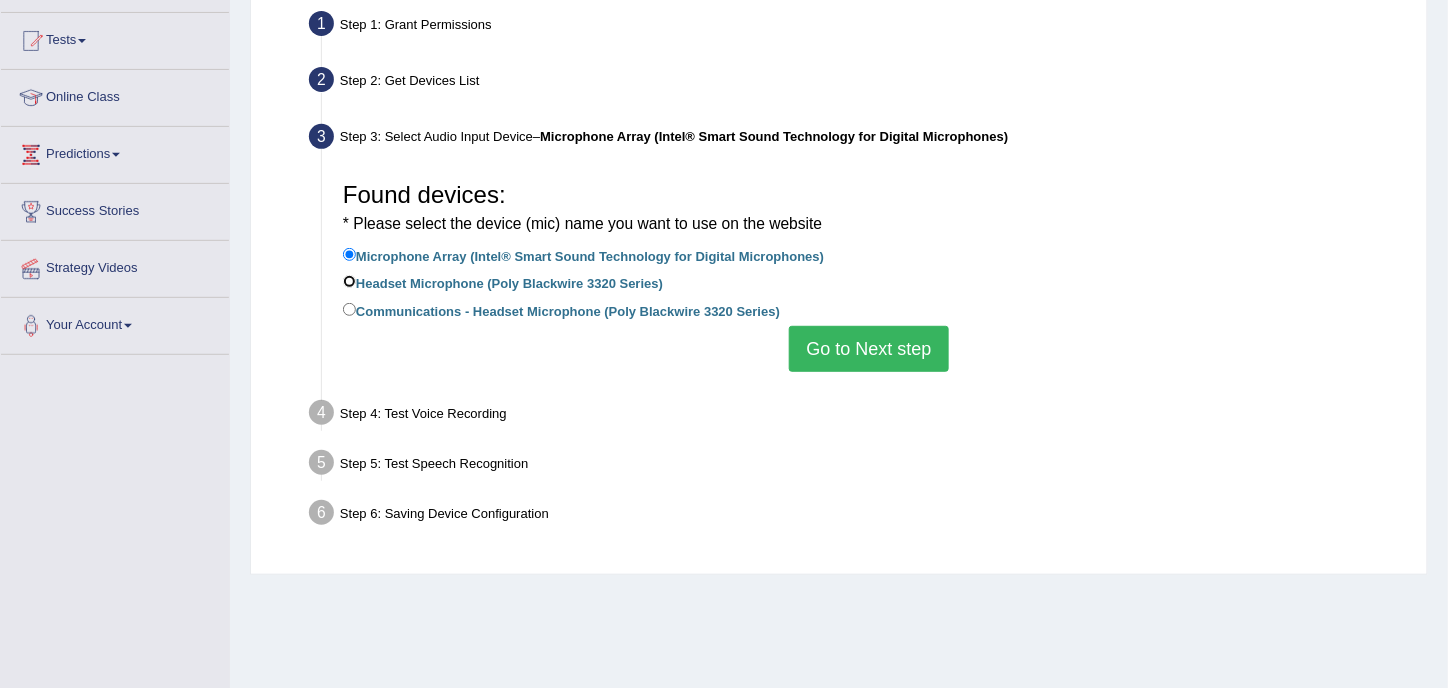 click on "Headset Microphone (Poly Blackwire 3320 Series)" at bounding box center [349, 281] 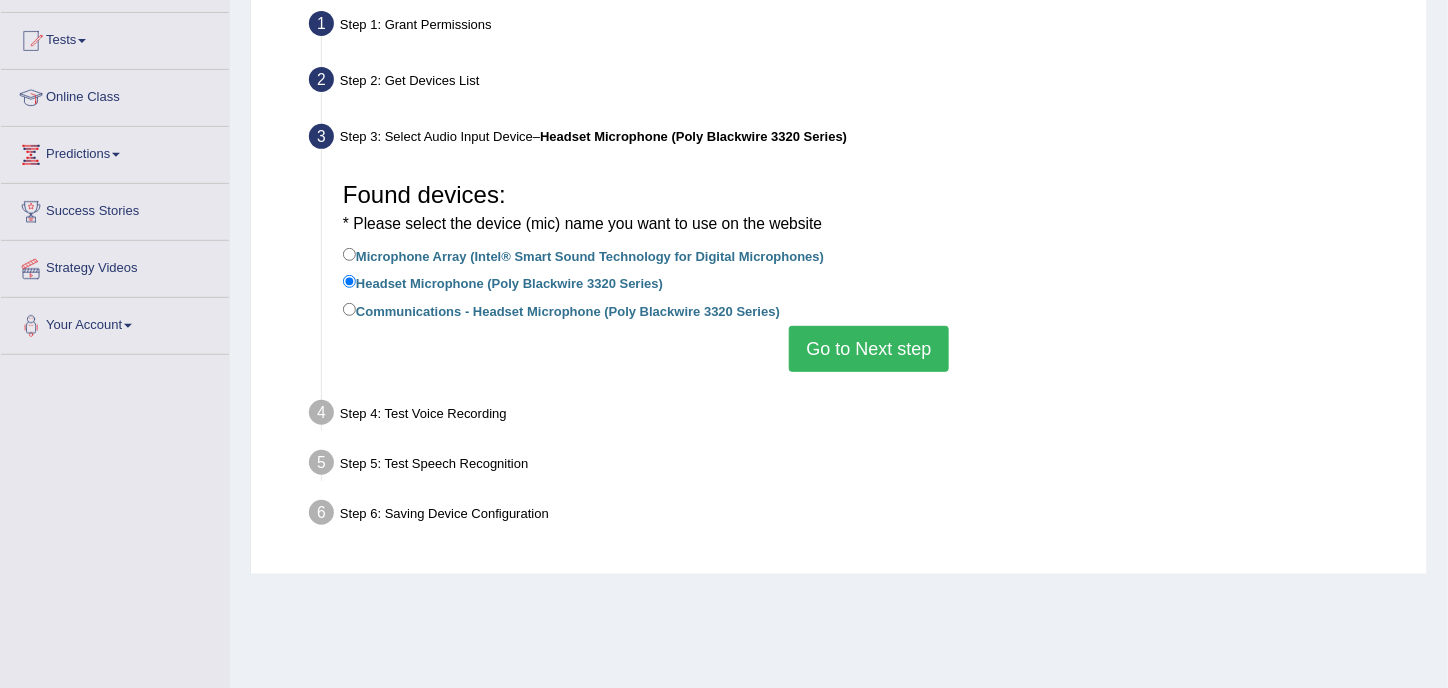 click on "Communications - Headset Microphone (Poly Blackwire 3320 Series)" at bounding box center [869, 312] 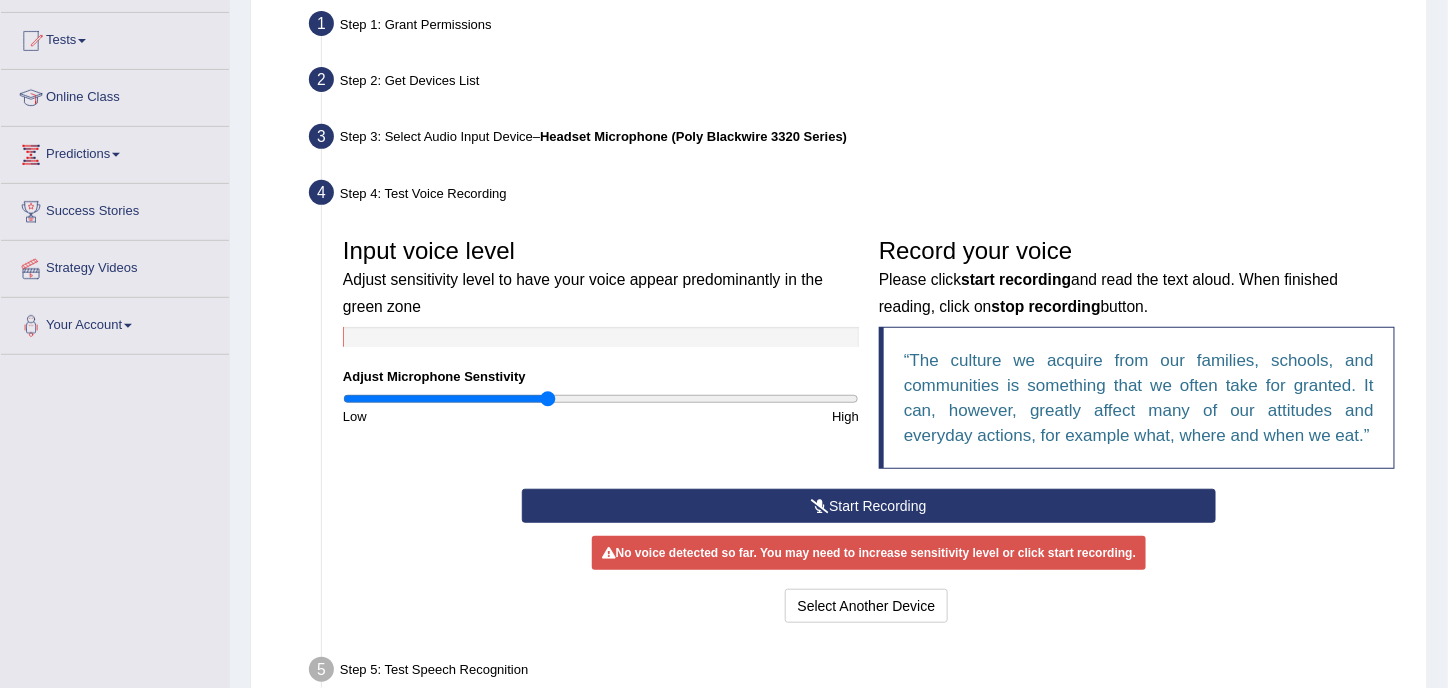 click on "Start Recording" at bounding box center [869, 506] 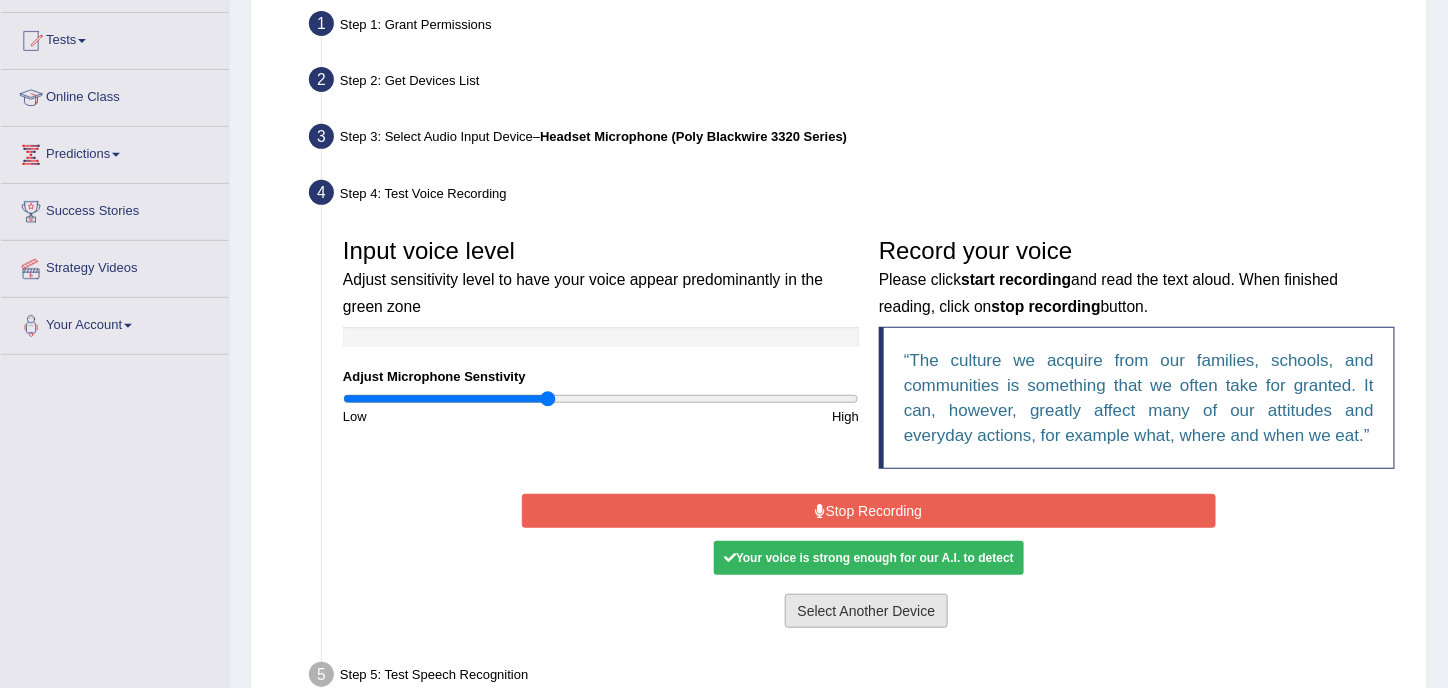click on "Select Another Device" at bounding box center [867, 611] 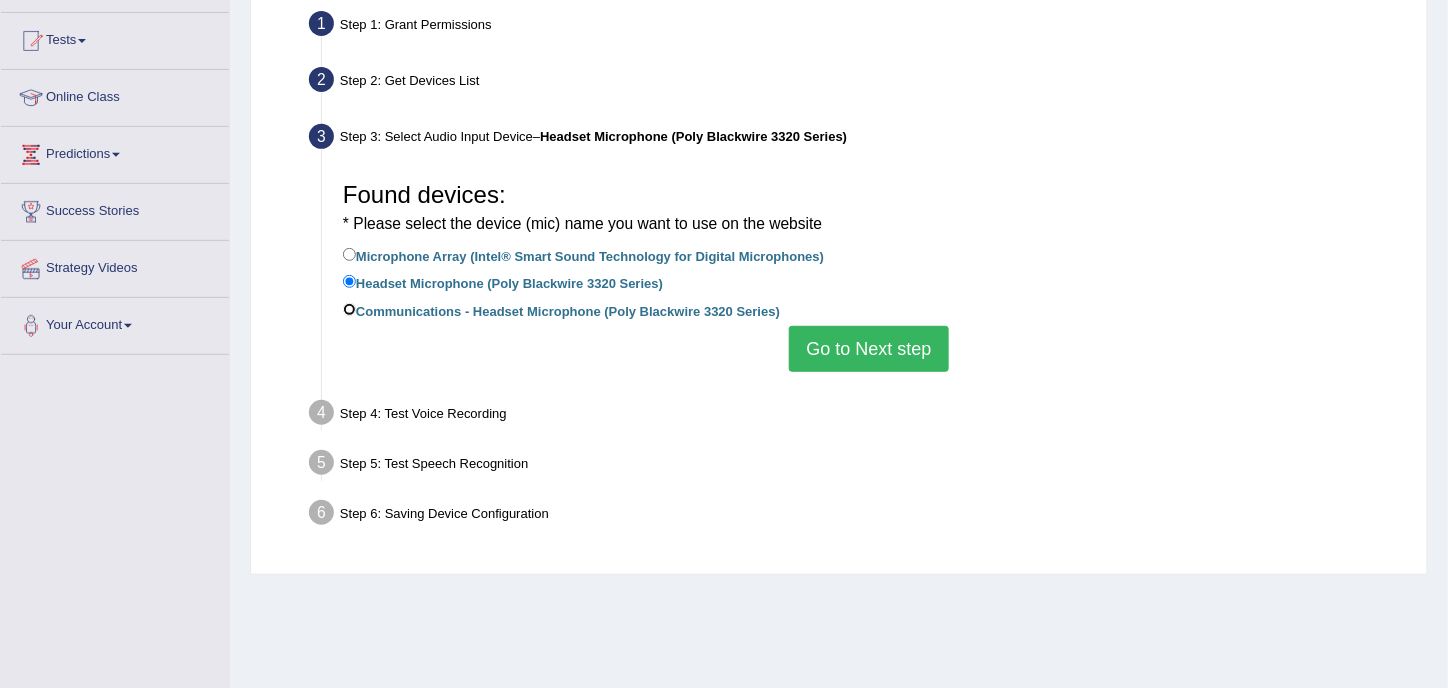 click on "Communications - Headset Microphone (Poly Blackwire 3320 Series)" at bounding box center (349, 309) 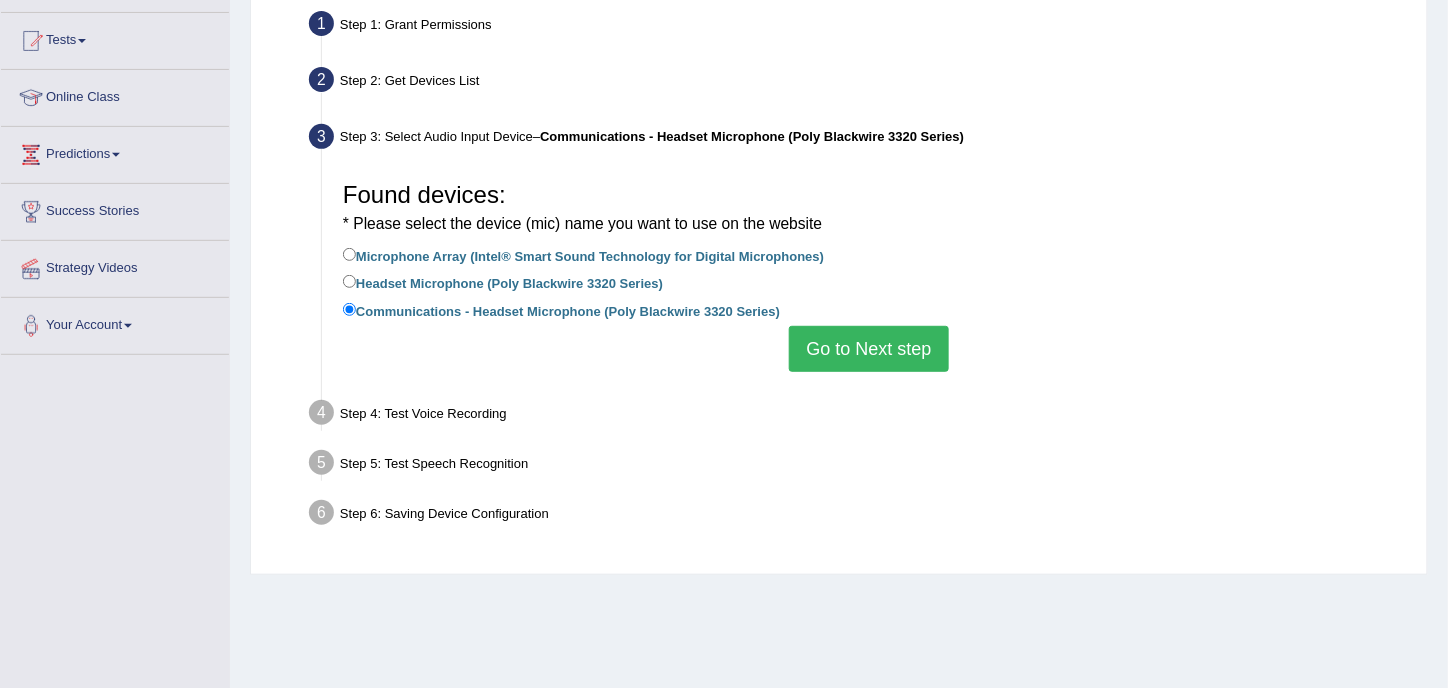 click on "Go to Next step" at bounding box center (868, 349) 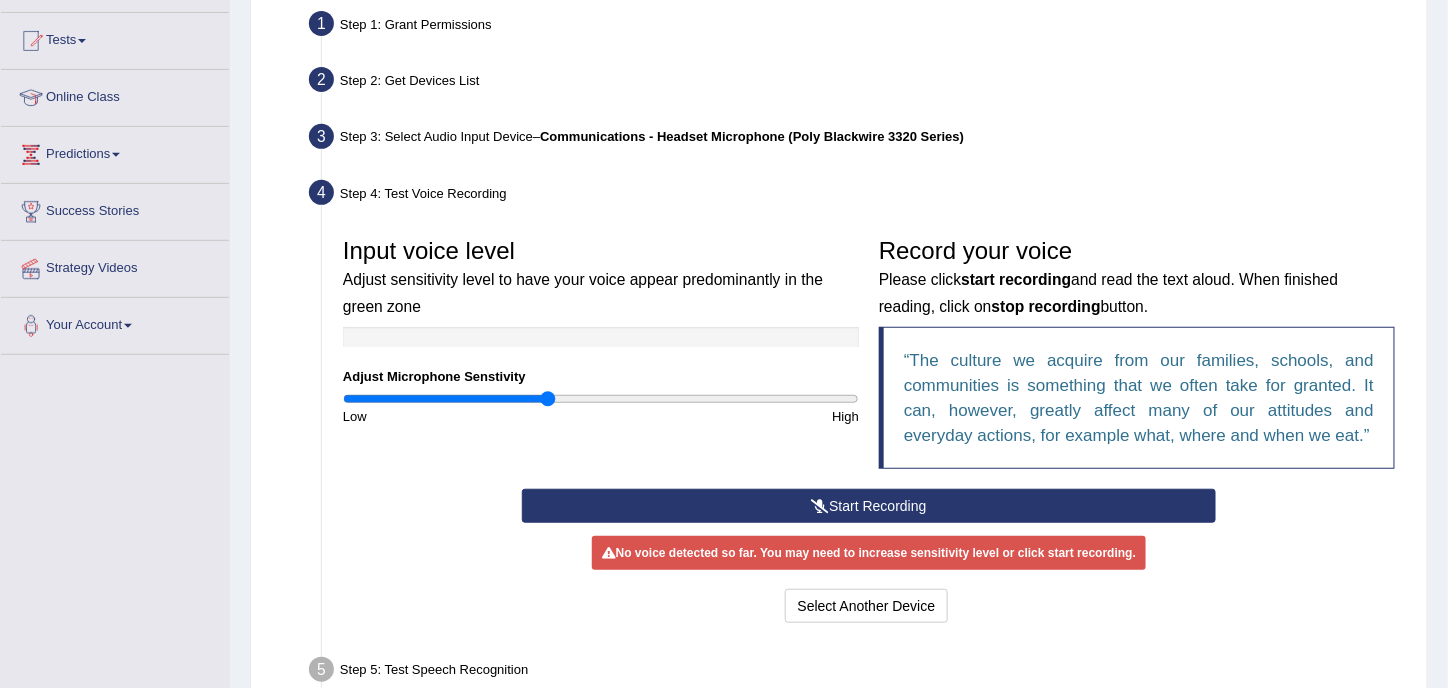 click on "Start Recording" at bounding box center [869, 506] 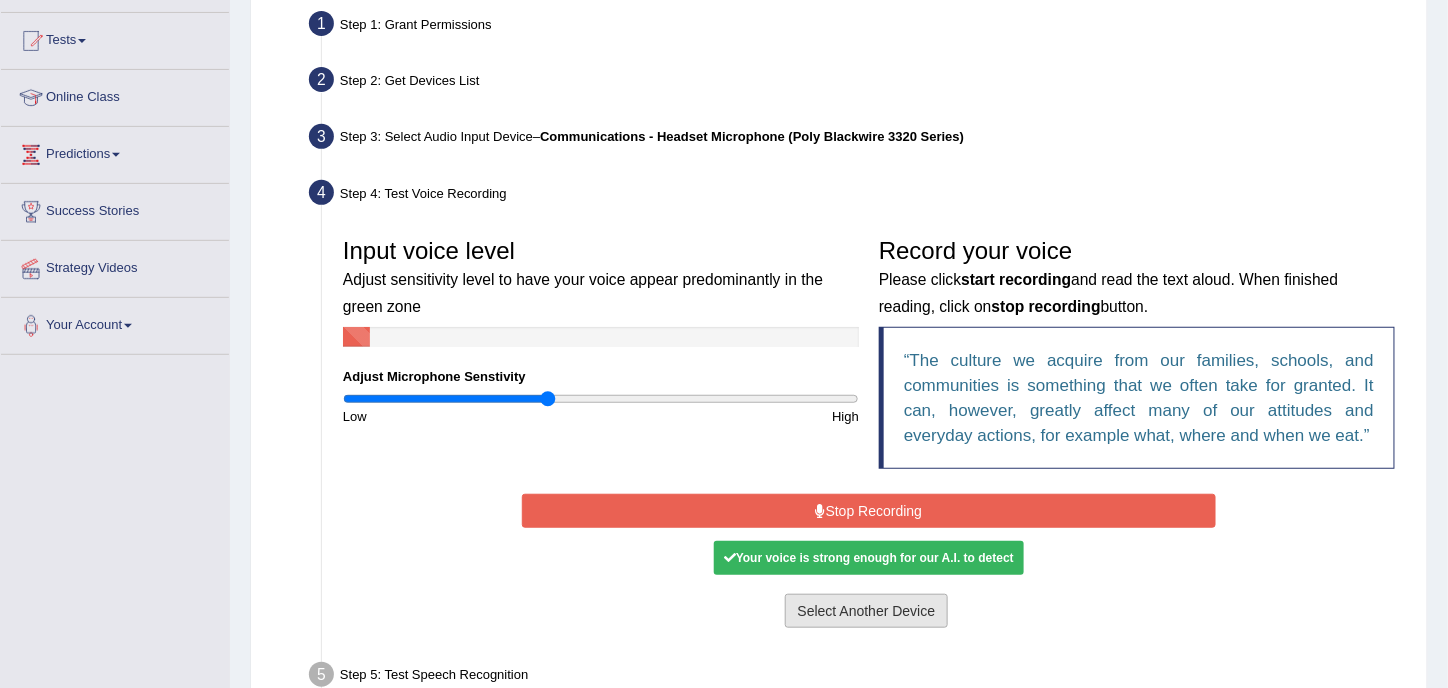 click on "Select Another Device" at bounding box center [867, 611] 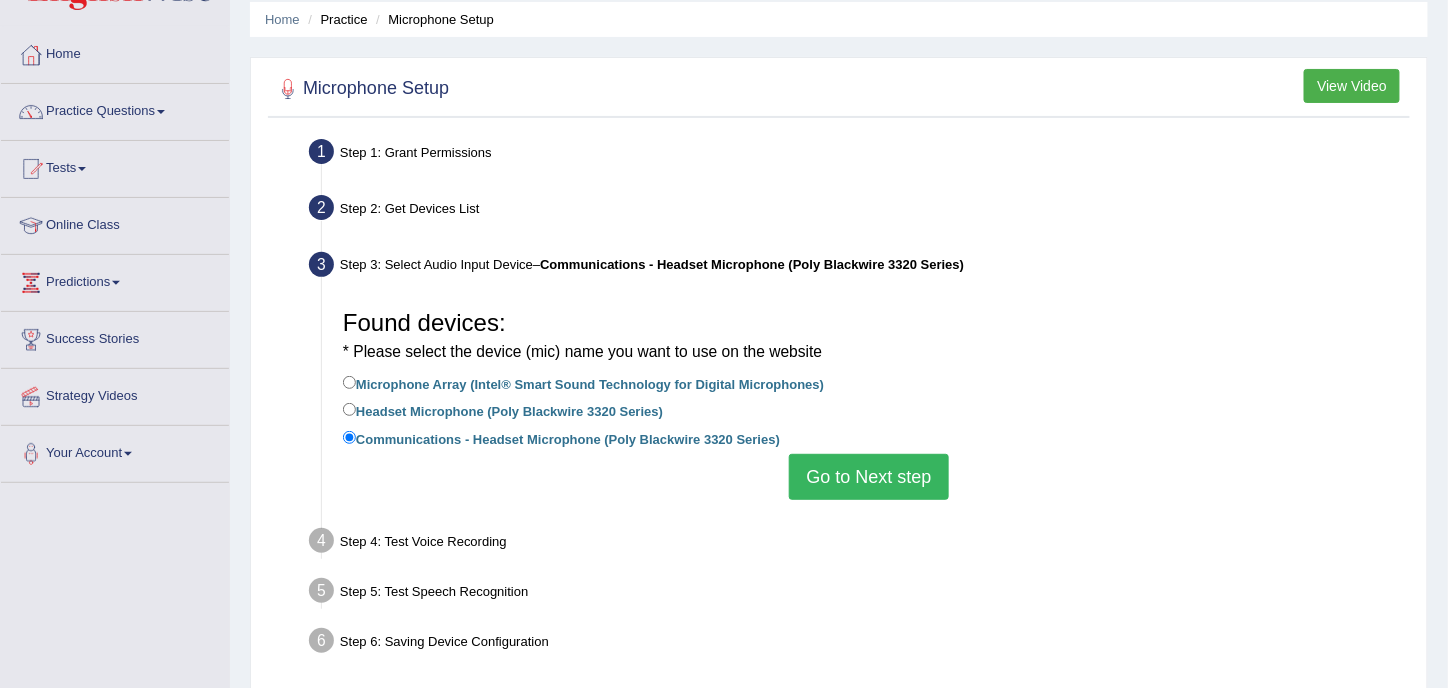 scroll, scrollTop: 0, scrollLeft: 0, axis: both 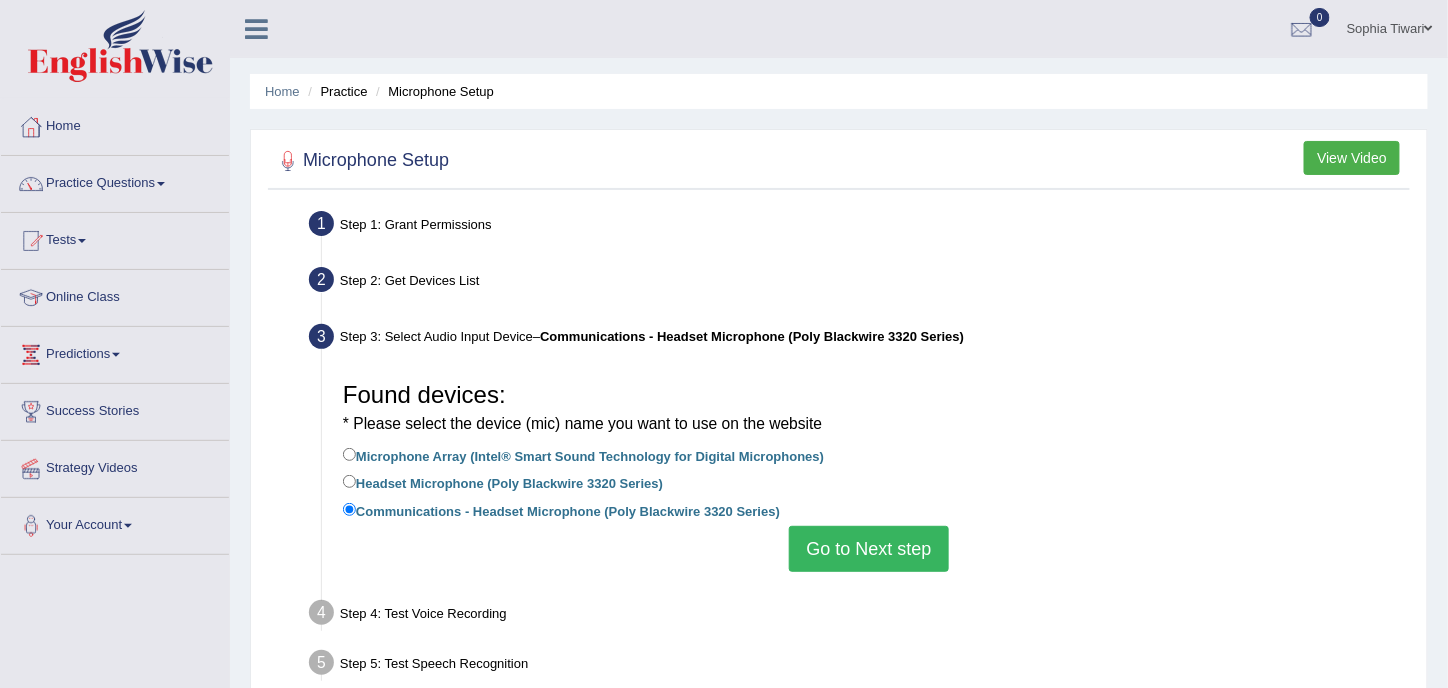 click on "View Video" at bounding box center [1352, 158] 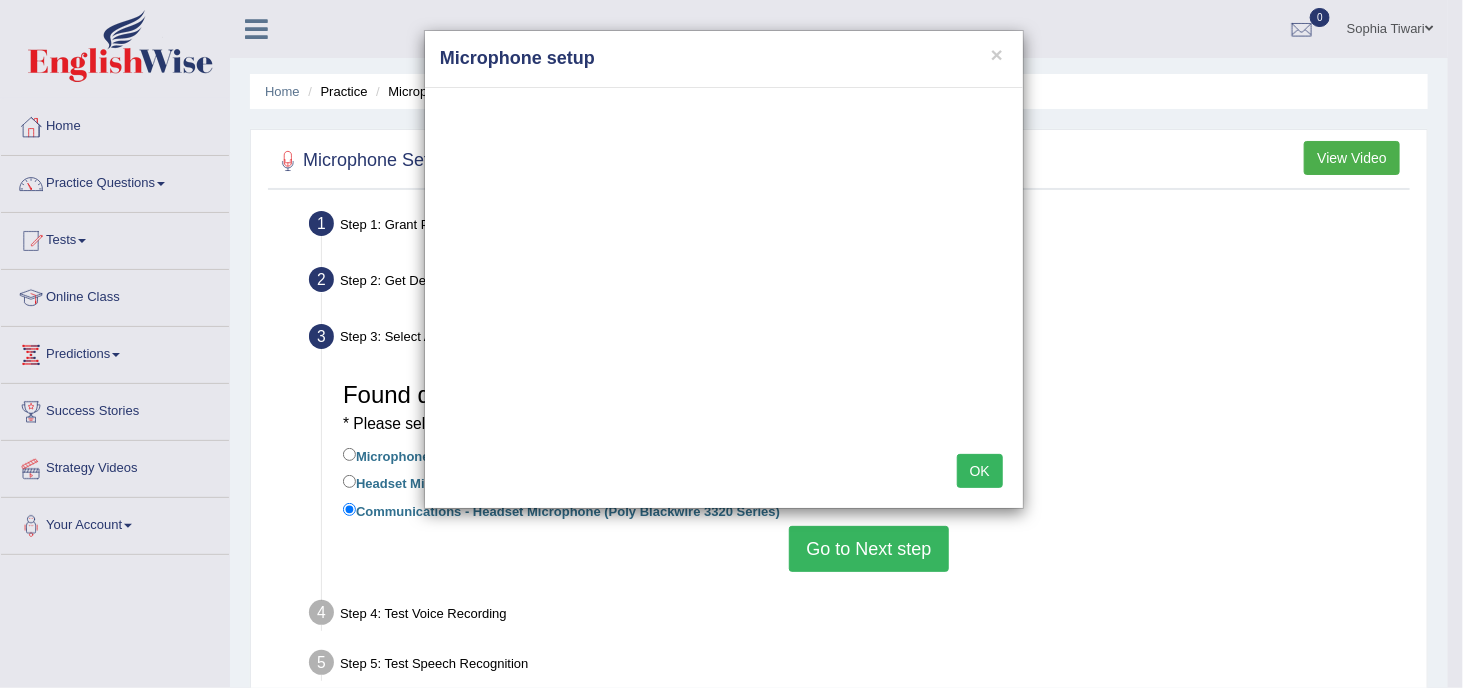 click on "OK" at bounding box center [980, 471] 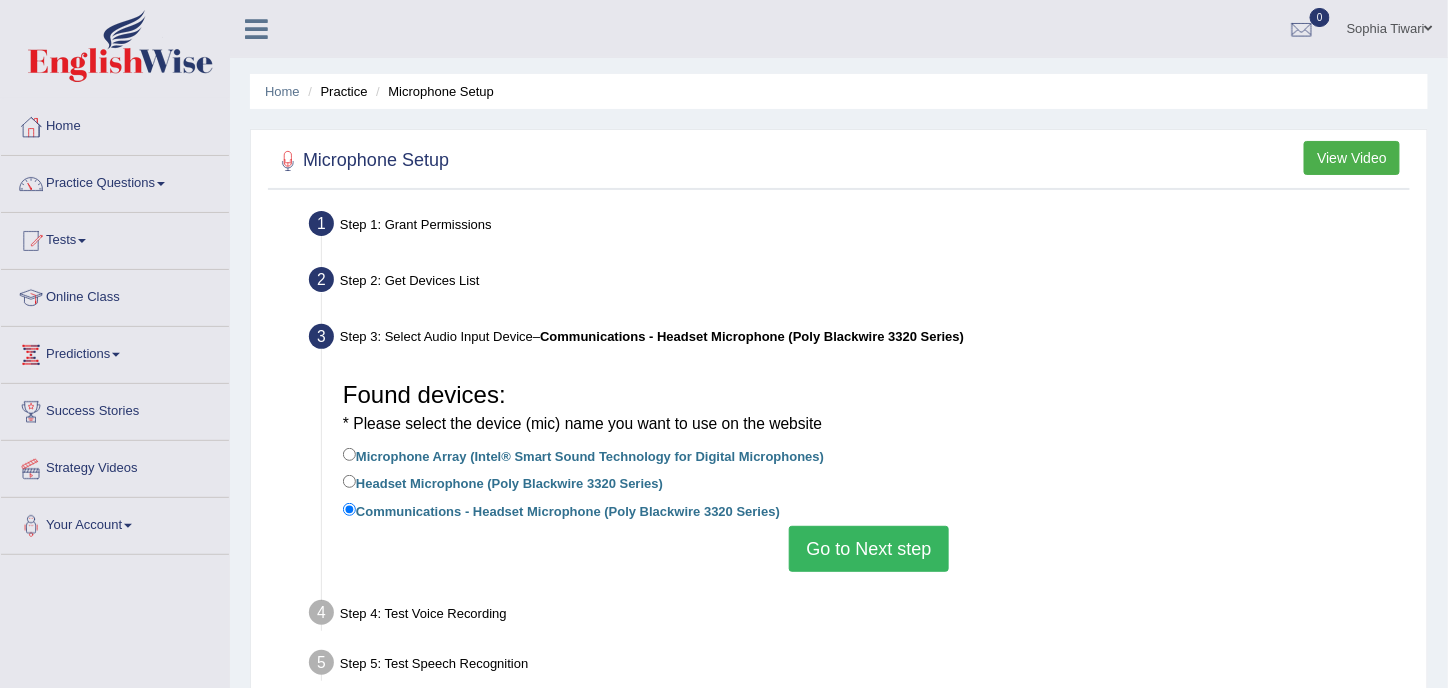scroll, scrollTop: 100, scrollLeft: 0, axis: vertical 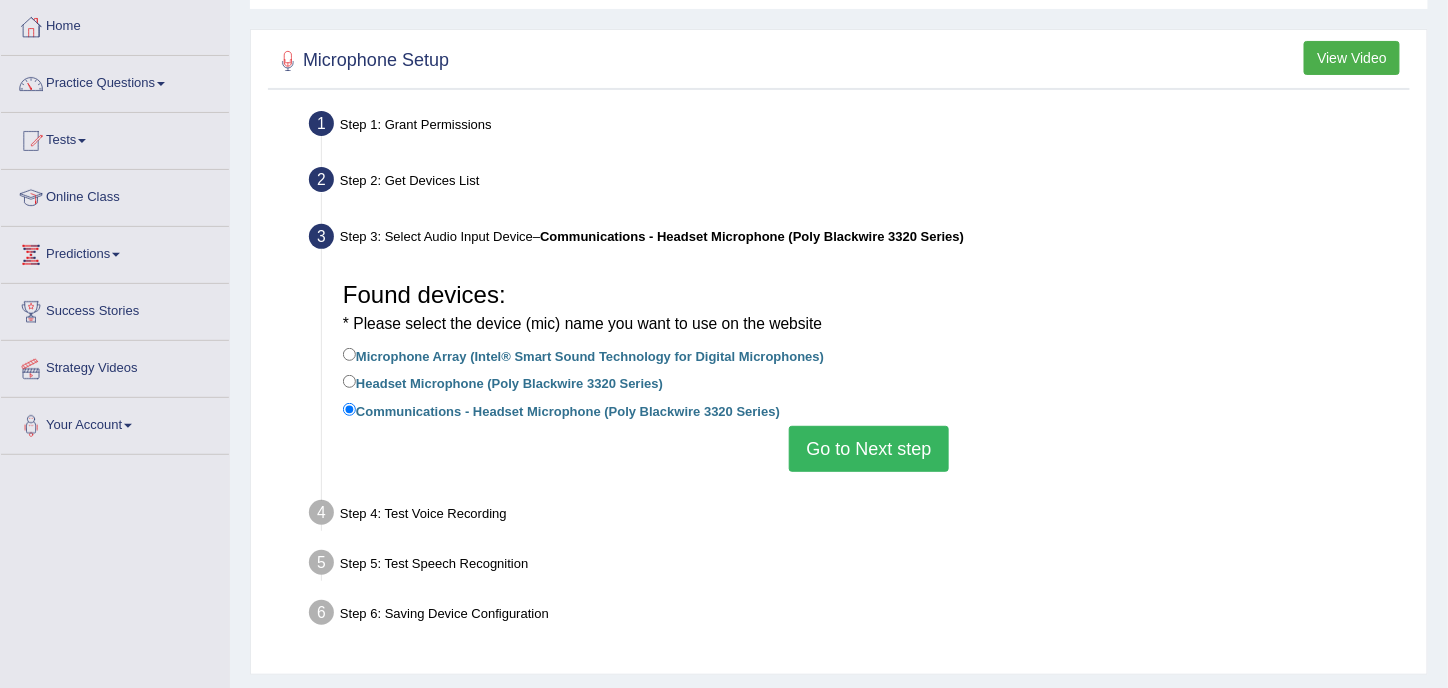 click on "Microphone Array (Intel® Smart Sound Technology for Digital Microphones)" at bounding box center [583, 355] 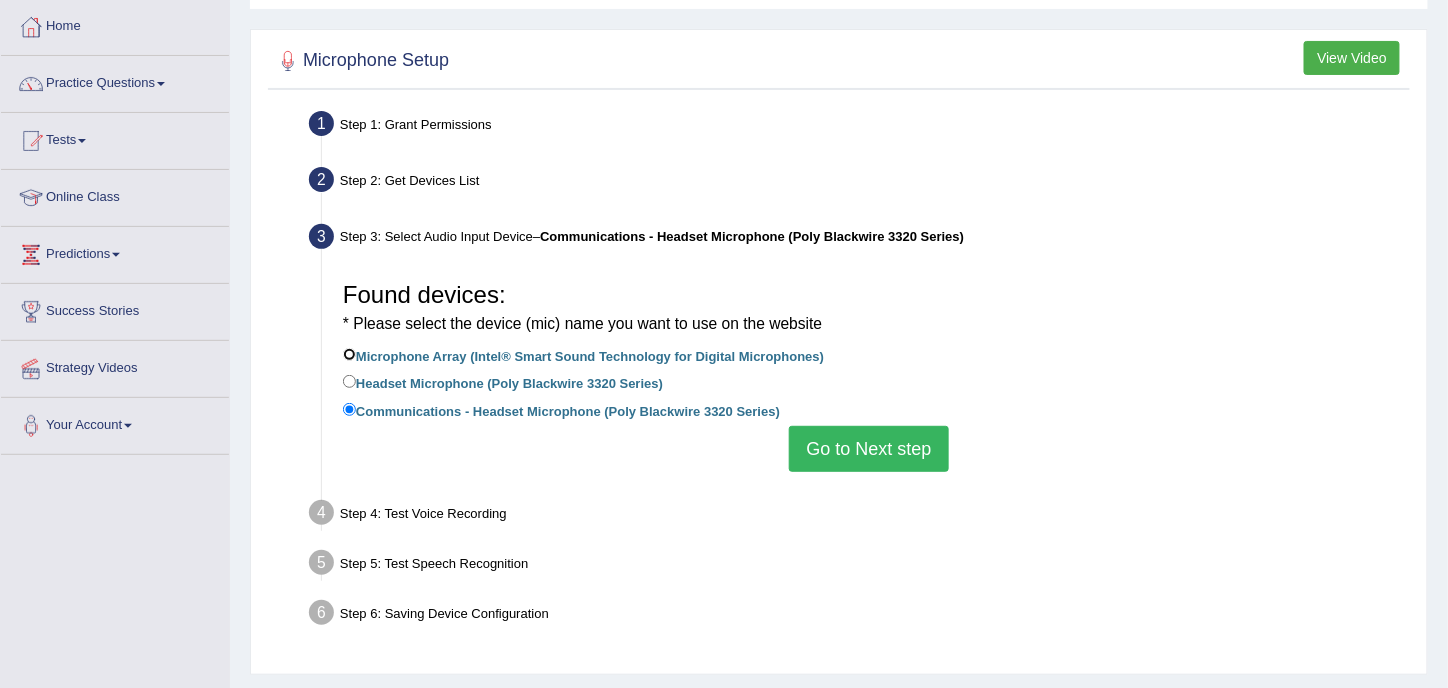 radio on "true" 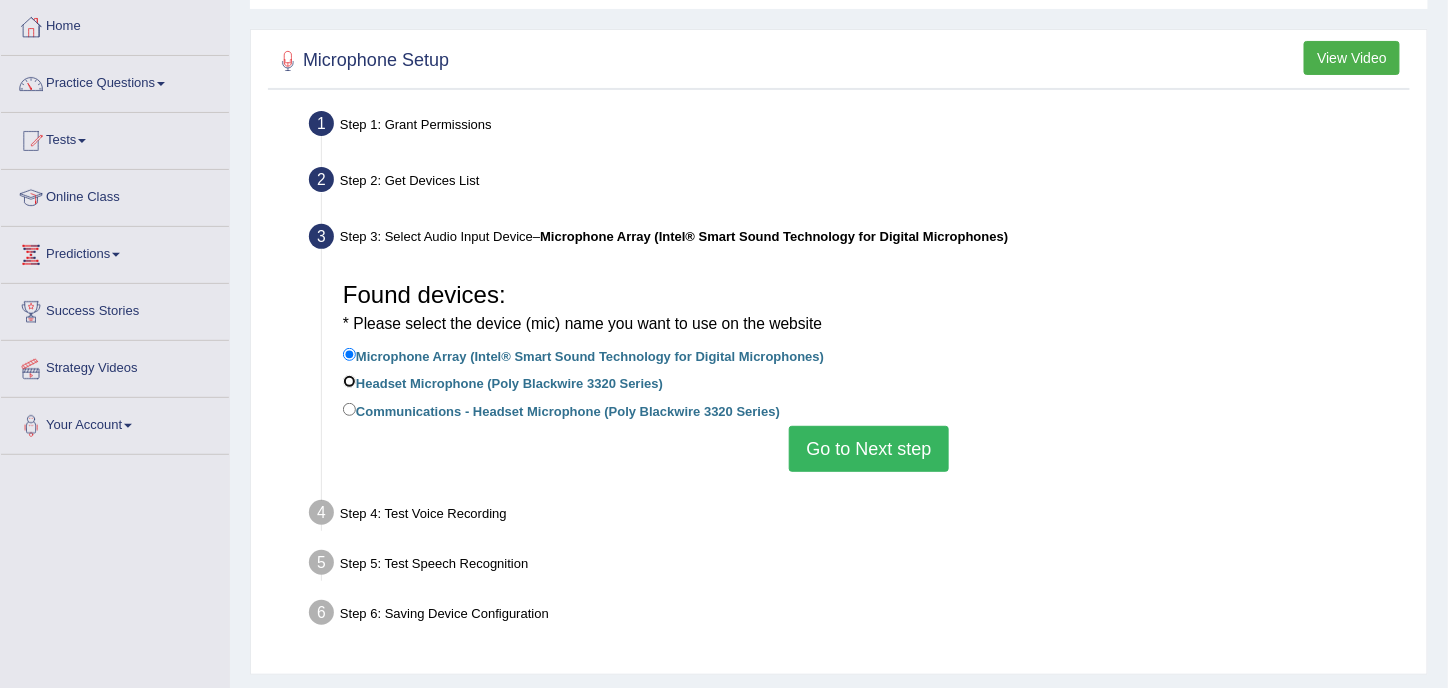 click on "Headset Microphone (Poly Blackwire 3320 Series)" at bounding box center (349, 381) 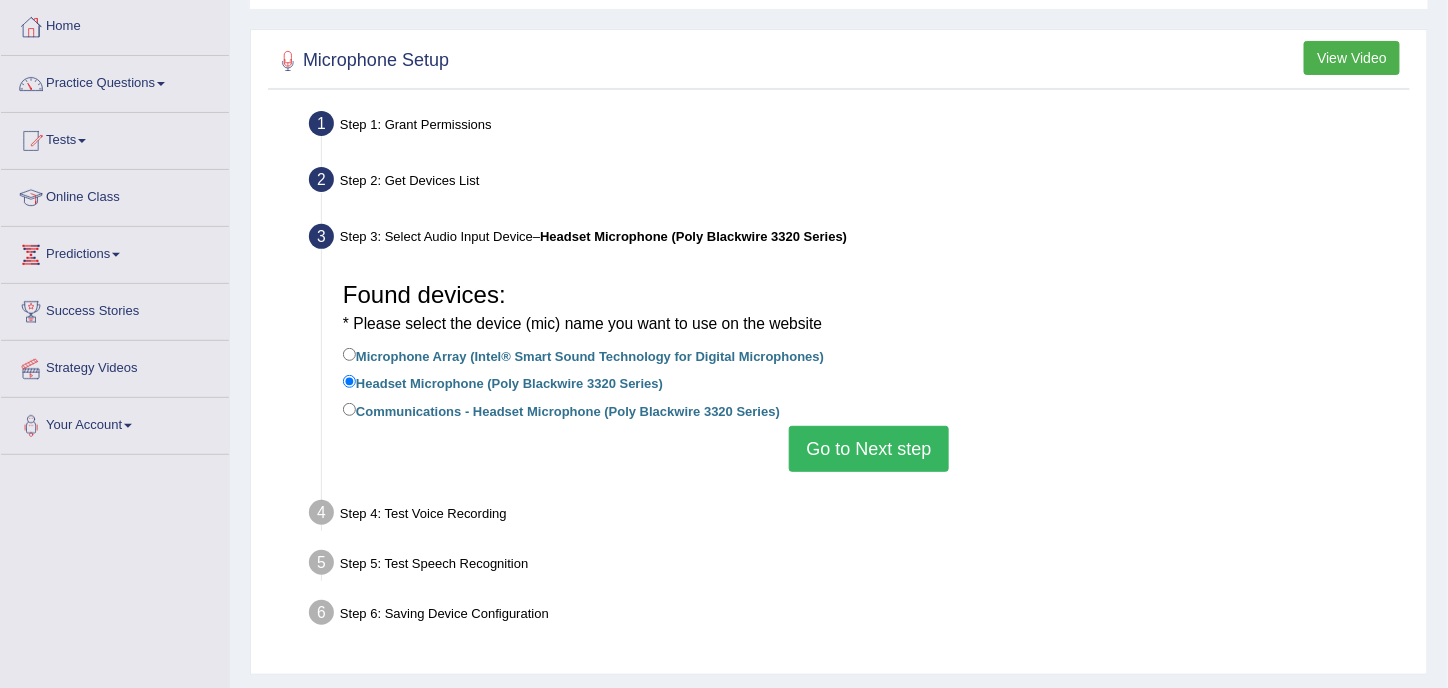 click on "Go to Next step" at bounding box center (868, 449) 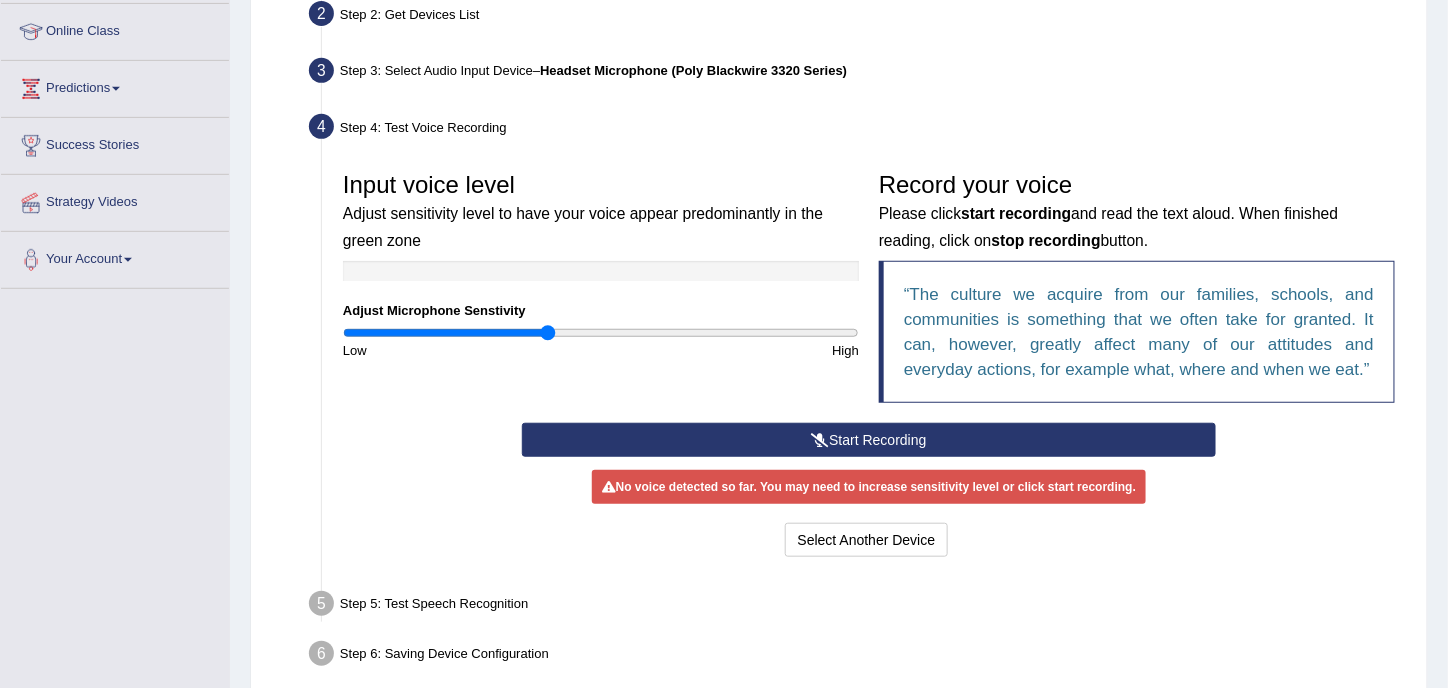 scroll, scrollTop: 300, scrollLeft: 0, axis: vertical 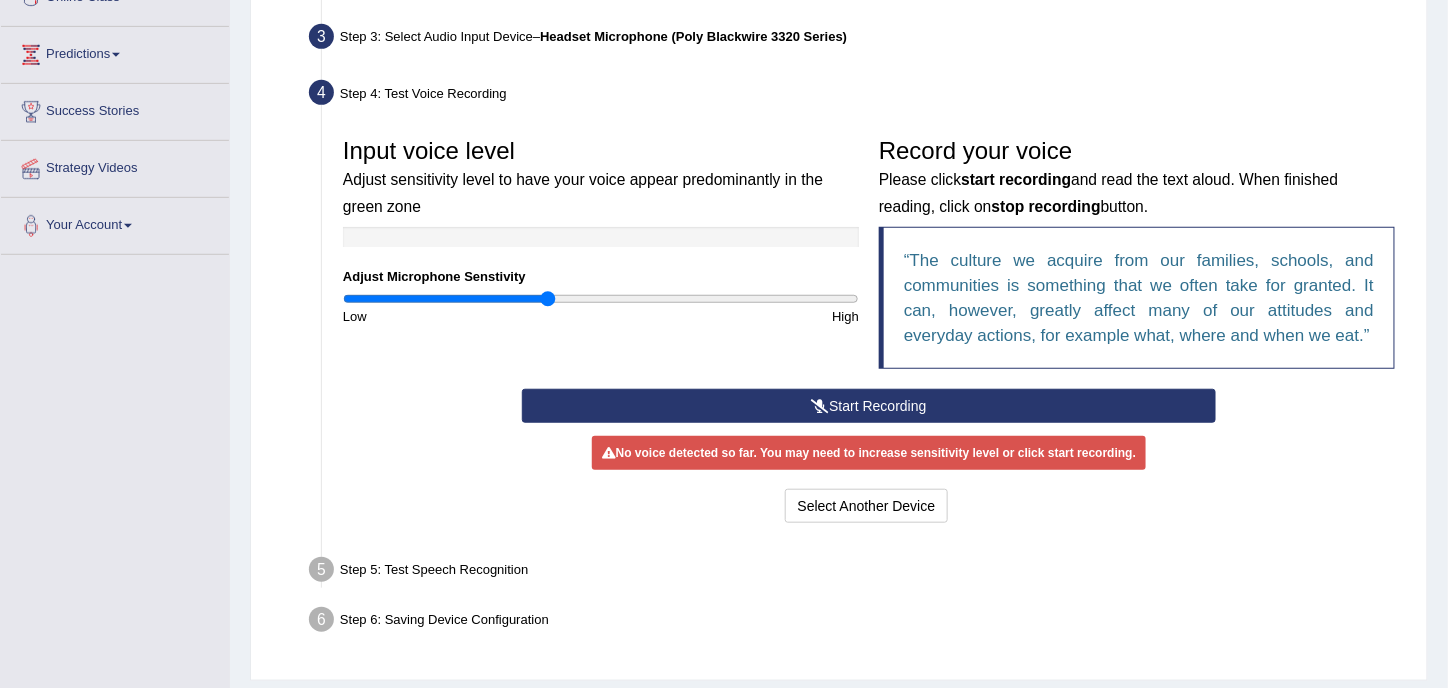 click on "Start Recording" at bounding box center [869, 406] 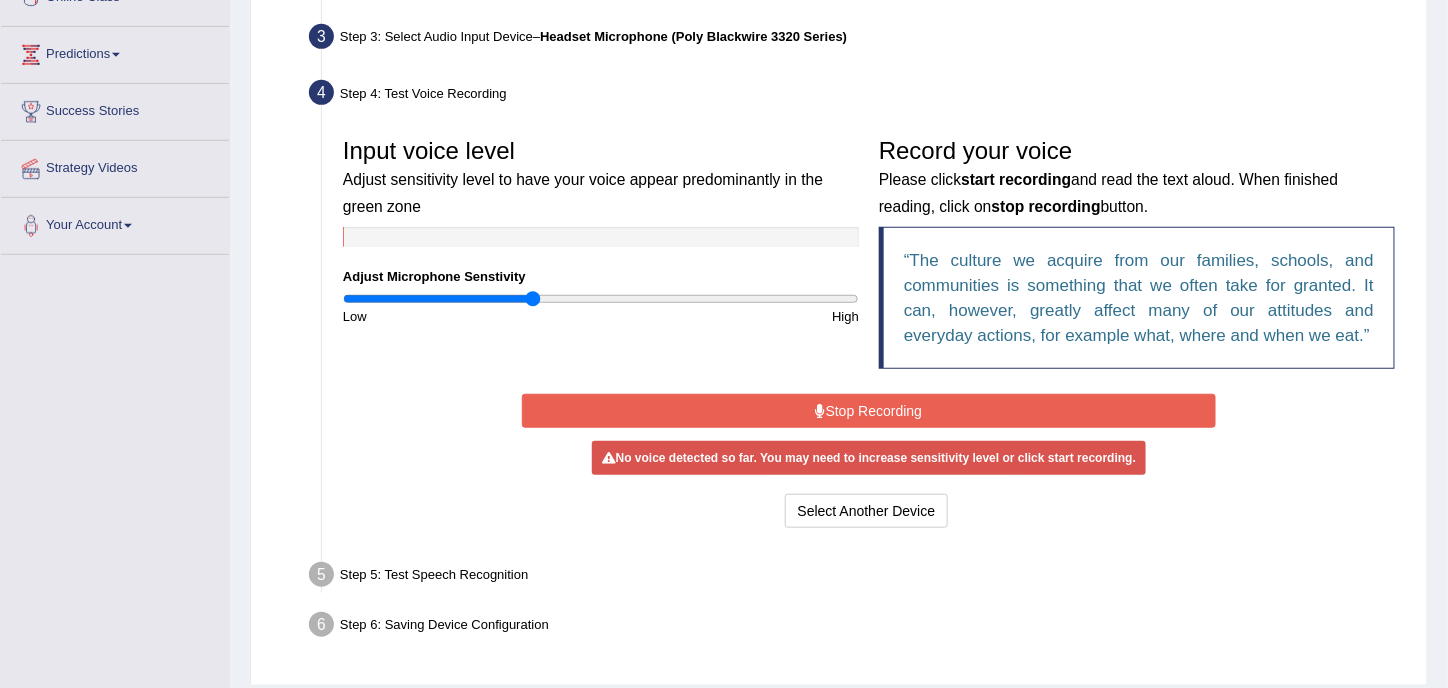 click at bounding box center (601, 299) 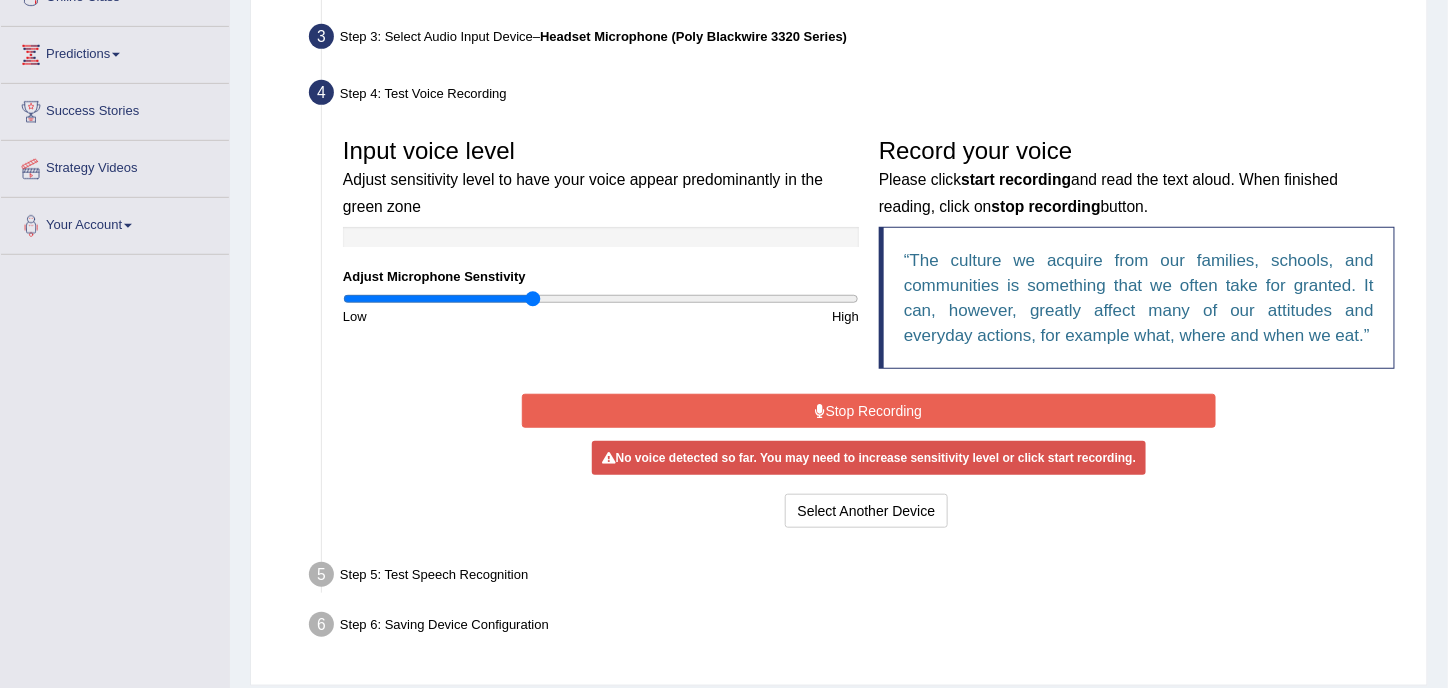 click on "Input voice level   Adjust sensitivity level to have your voice appear predominantly in the green zone     Adjust Microphone Senstivity     Low   High   Record your voice Please click  start recording  and read the text aloud. When finished reading, click on  stop recording  button.   The culture we acquire from our families, schools, and communities is something that we often take for granted. It can, however, greatly affect many of our attitudes and everyday actions, for example what, where and when we eat.    Start Recording    Stop Recording   Note:  Please listen to the recording till the end by pressing  , to proceed.       No voice detected so far. You may need to increase sensitivity level or click start recording.     Voice level is too low yet. Please increase the sensitivity level from the bar on the left.     Your voice is strong enough for our A.I. to detect    Voice level is too high. Please reduce the sensitivity level from the bar on the left.     Select Another Device" at bounding box center [869, 330] 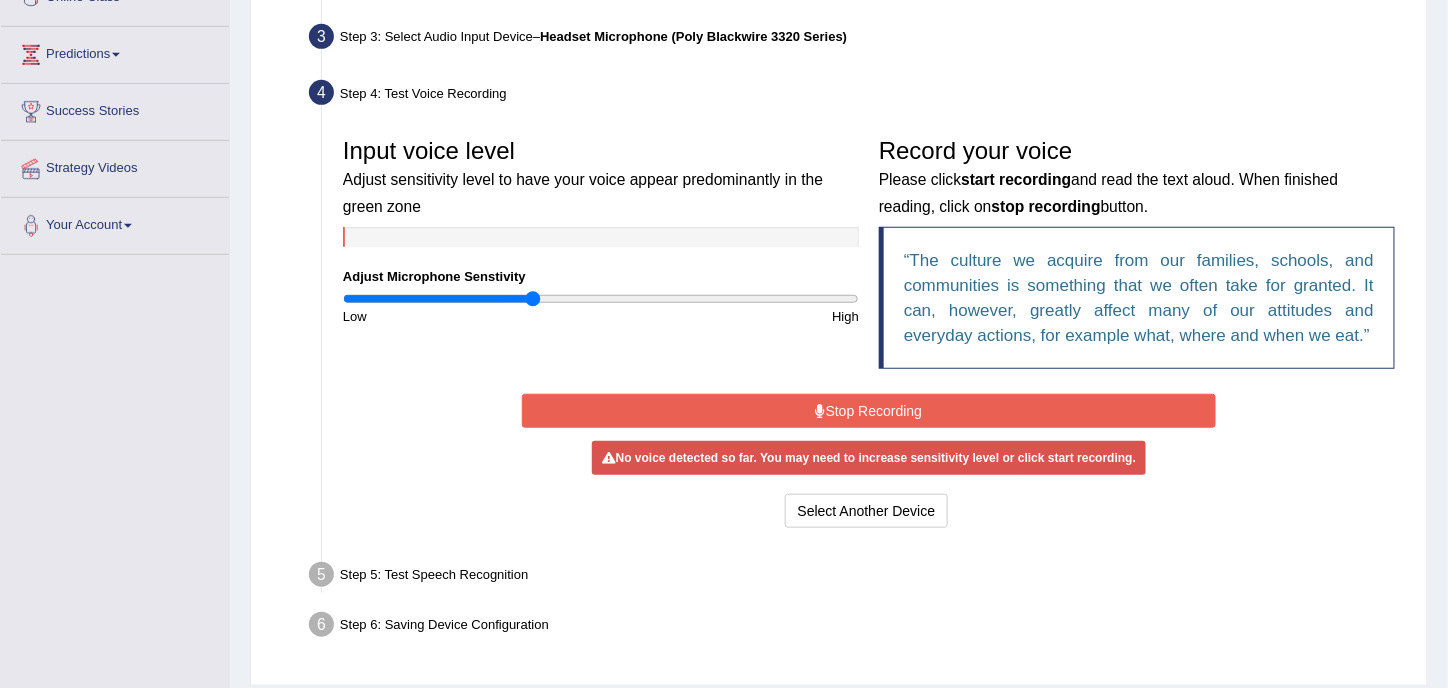 click on "Stop Recording" at bounding box center [869, 411] 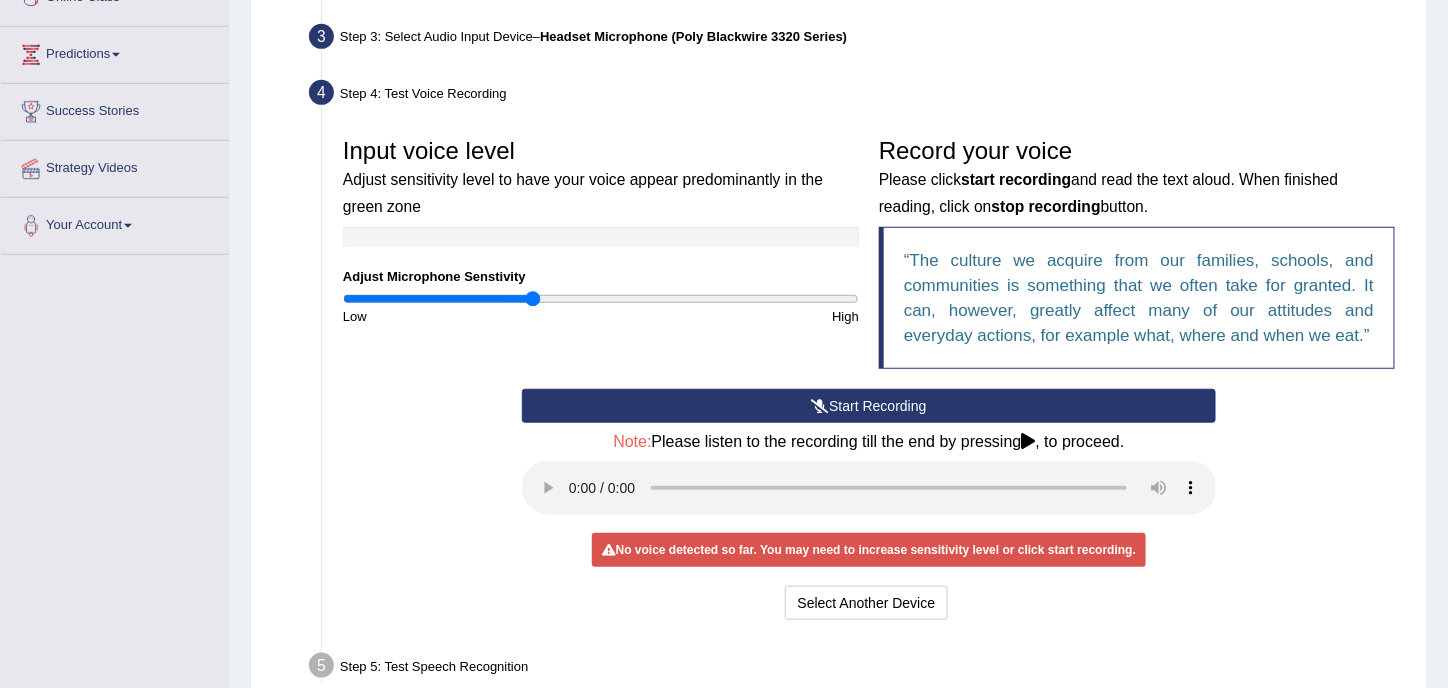 click on "Start Recording" at bounding box center [869, 406] 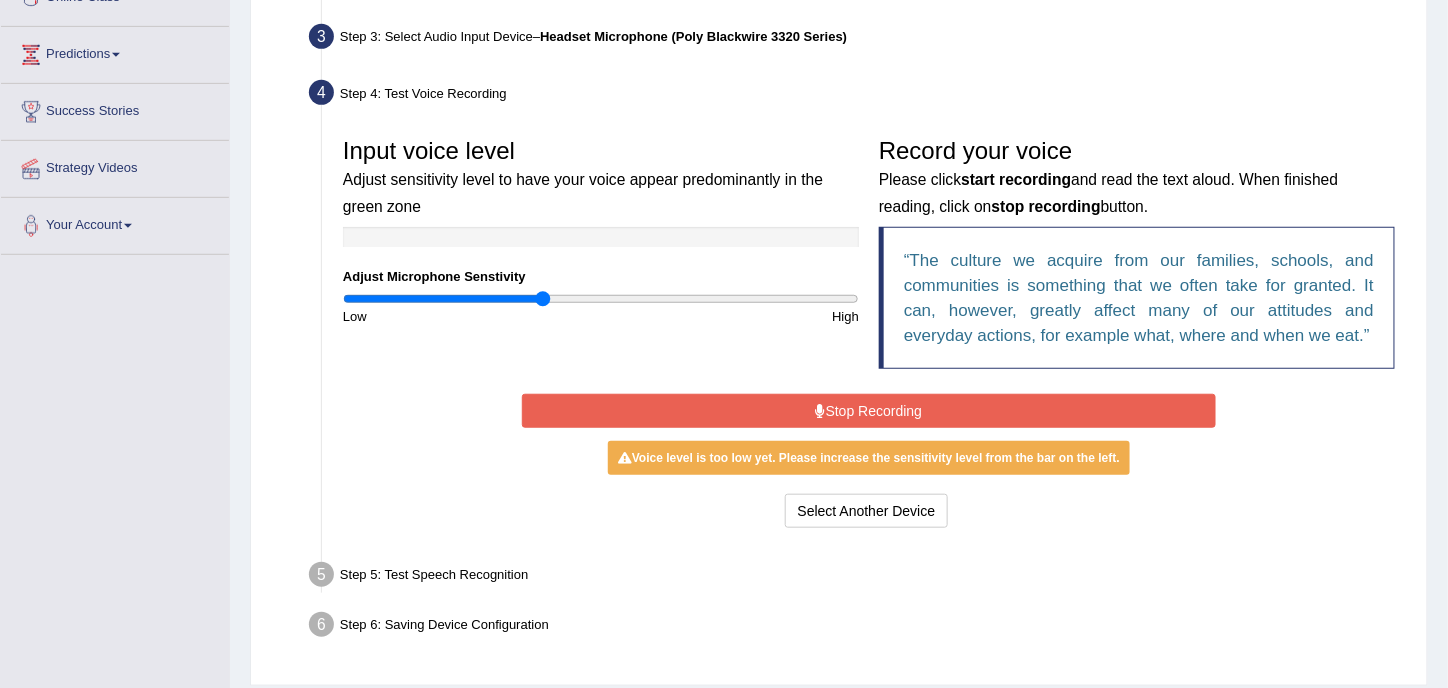 type on "0.78" 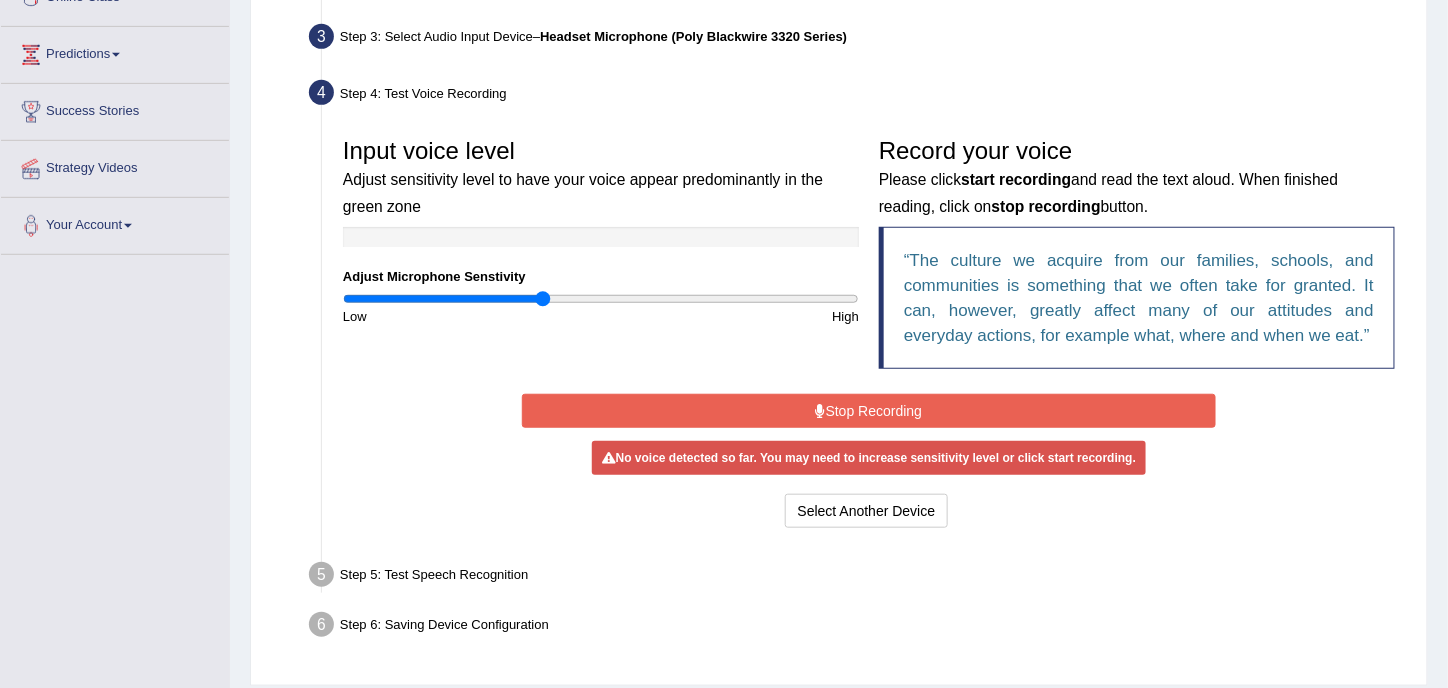 click on "Stop Recording" at bounding box center (869, 411) 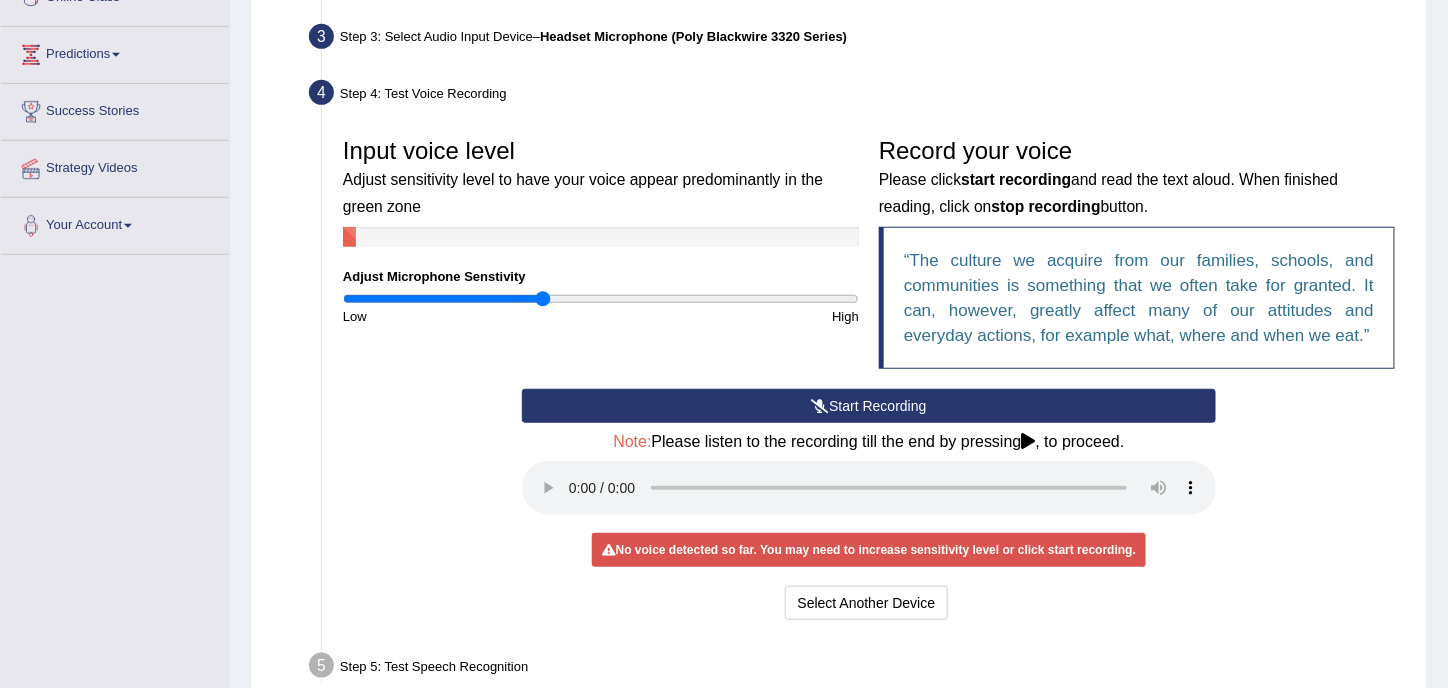 click on "Start Recording" at bounding box center [869, 406] 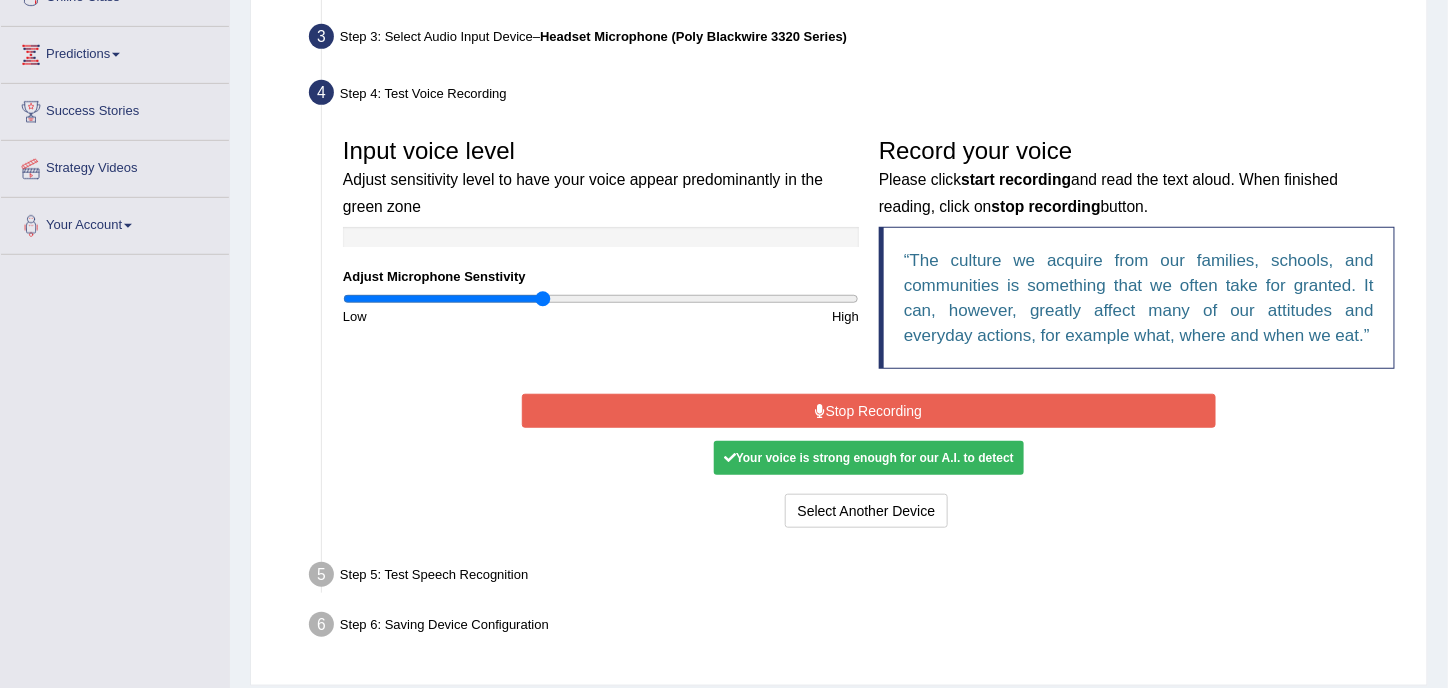 click on "Stop Recording" at bounding box center [869, 411] 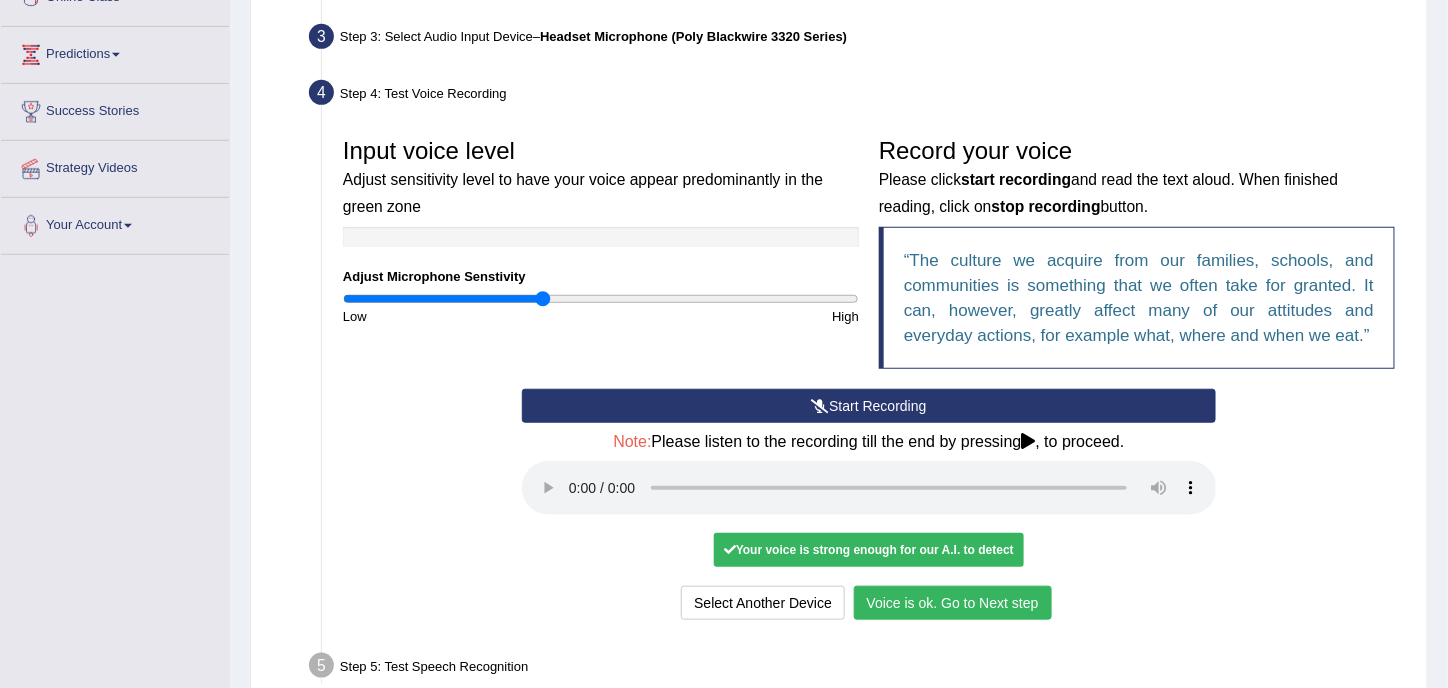 click on "Voice is ok. Go to Next step" at bounding box center (953, 603) 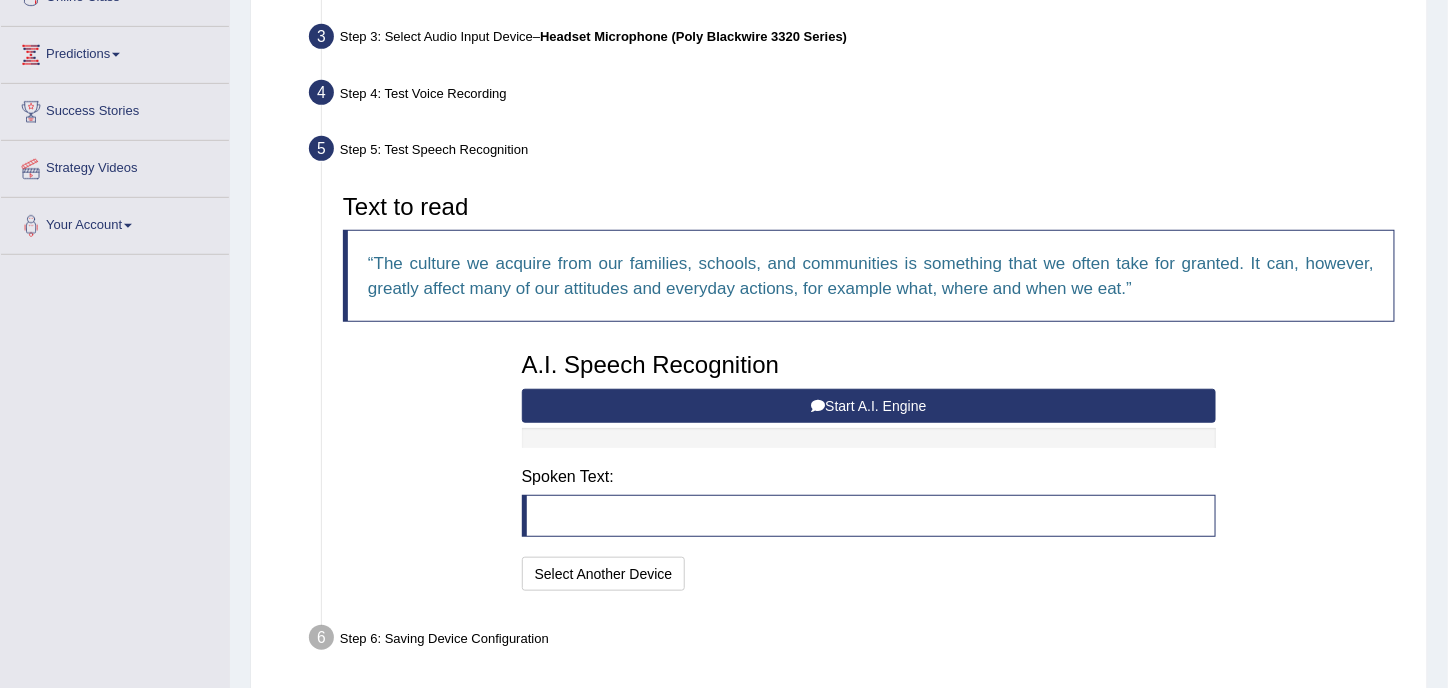 click on "Start A.I. Engine" at bounding box center [869, 406] 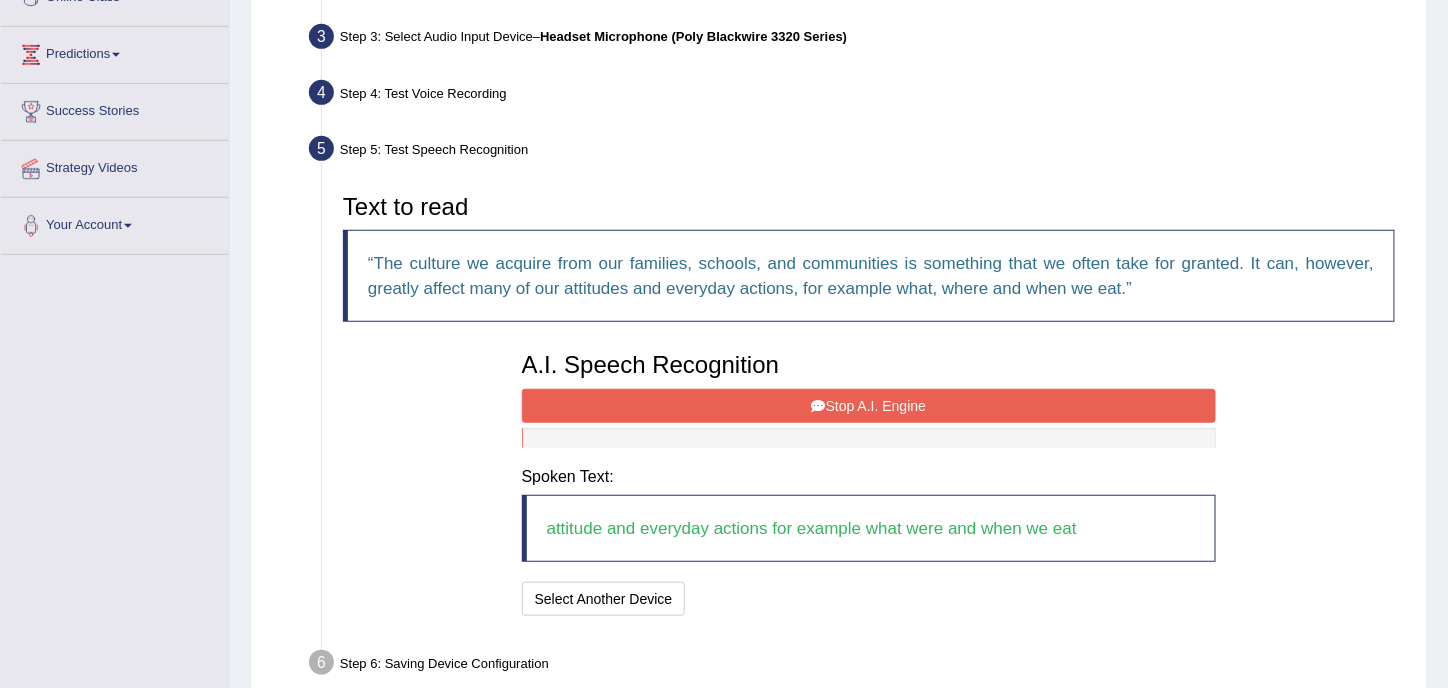 click on "Stop A.I. Engine" at bounding box center [869, 406] 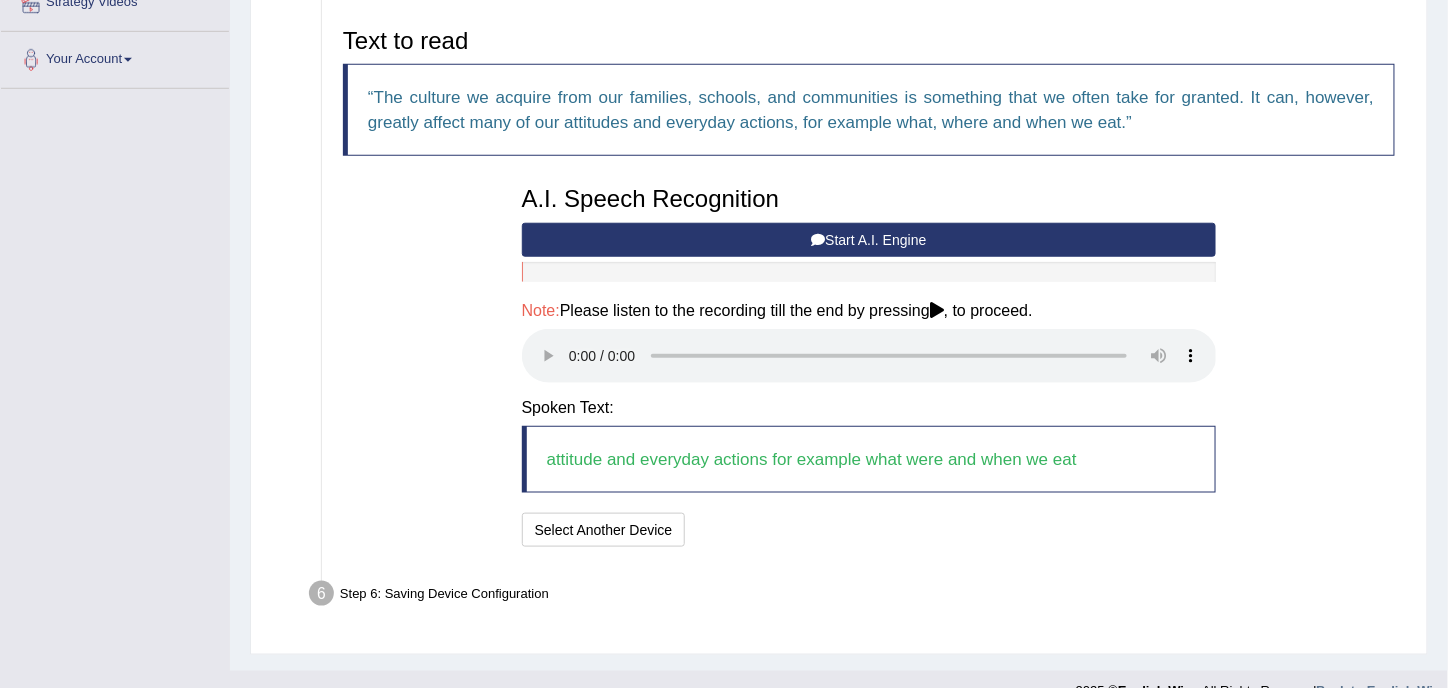 scroll, scrollTop: 494, scrollLeft: 0, axis: vertical 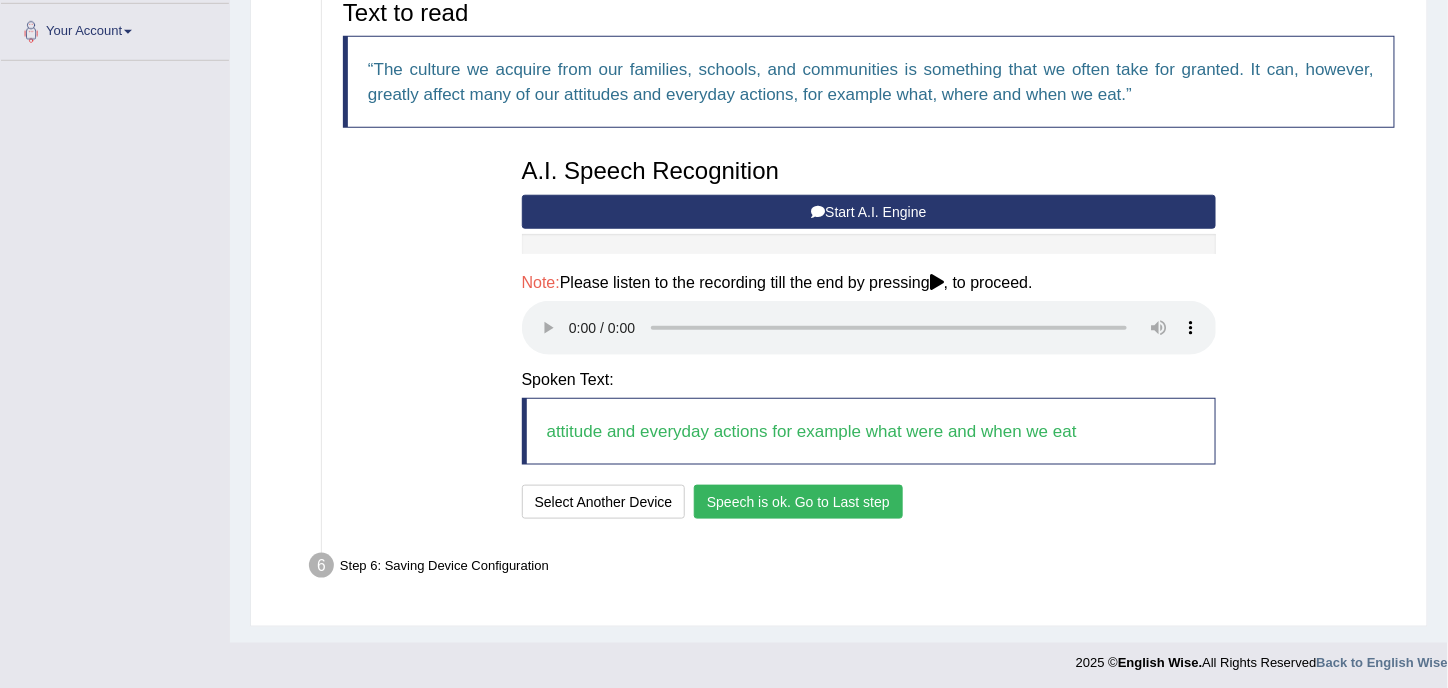 click on "Speech is ok. Go to Last step" at bounding box center (798, 502) 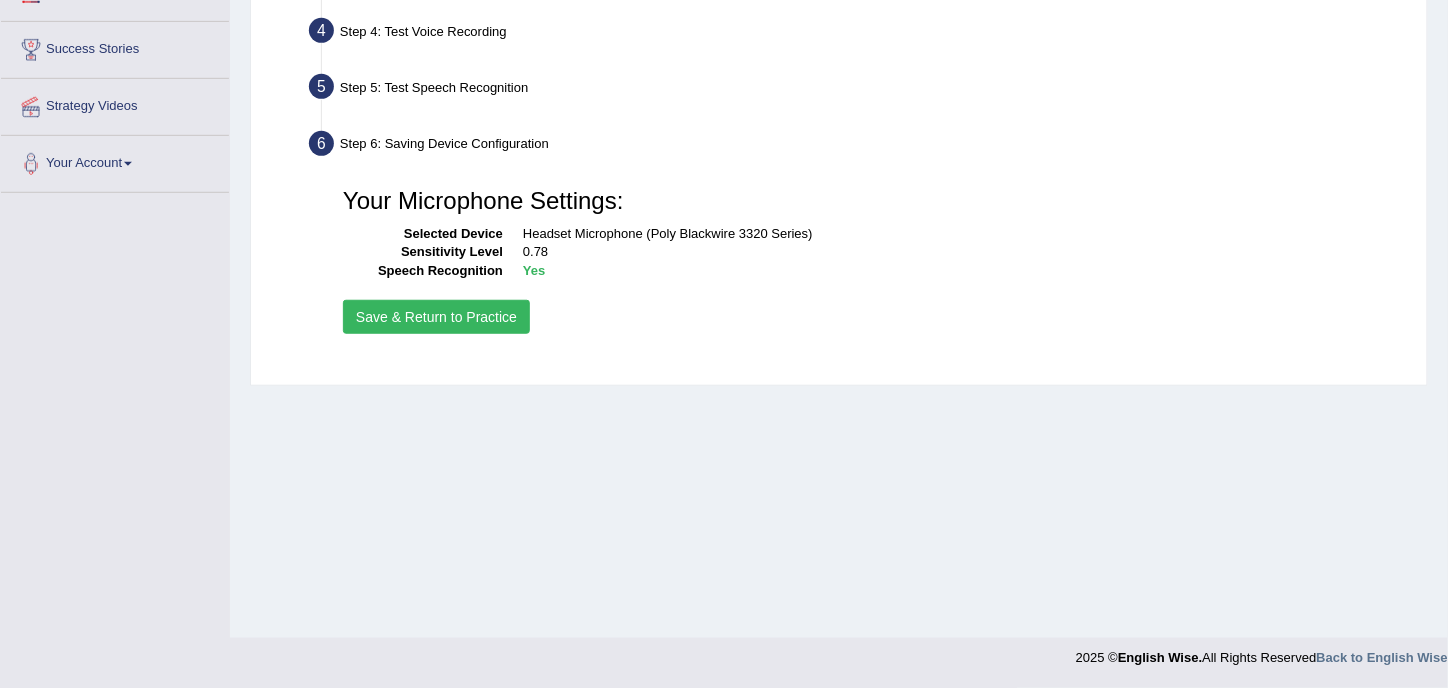 click on "Save & Return to Practice" at bounding box center (436, 317) 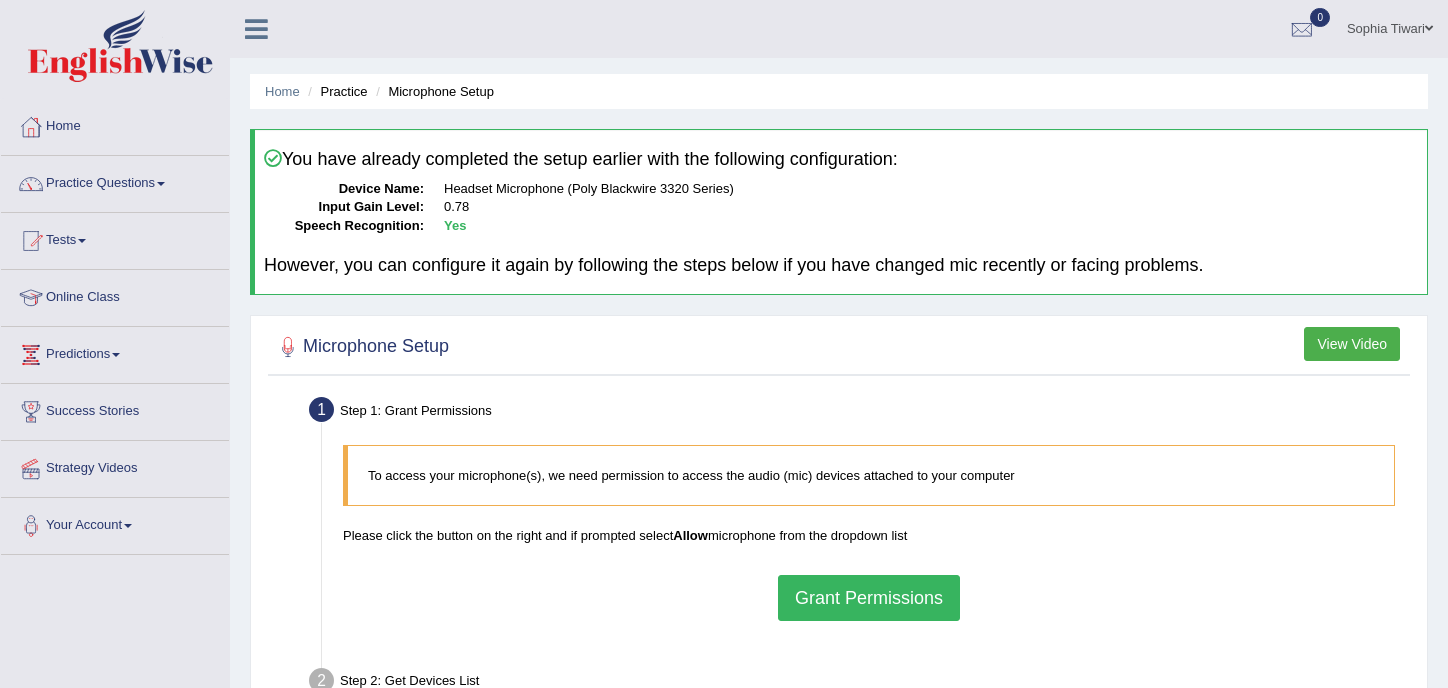 scroll, scrollTop: 0, scrollLeft: 0, axis: both 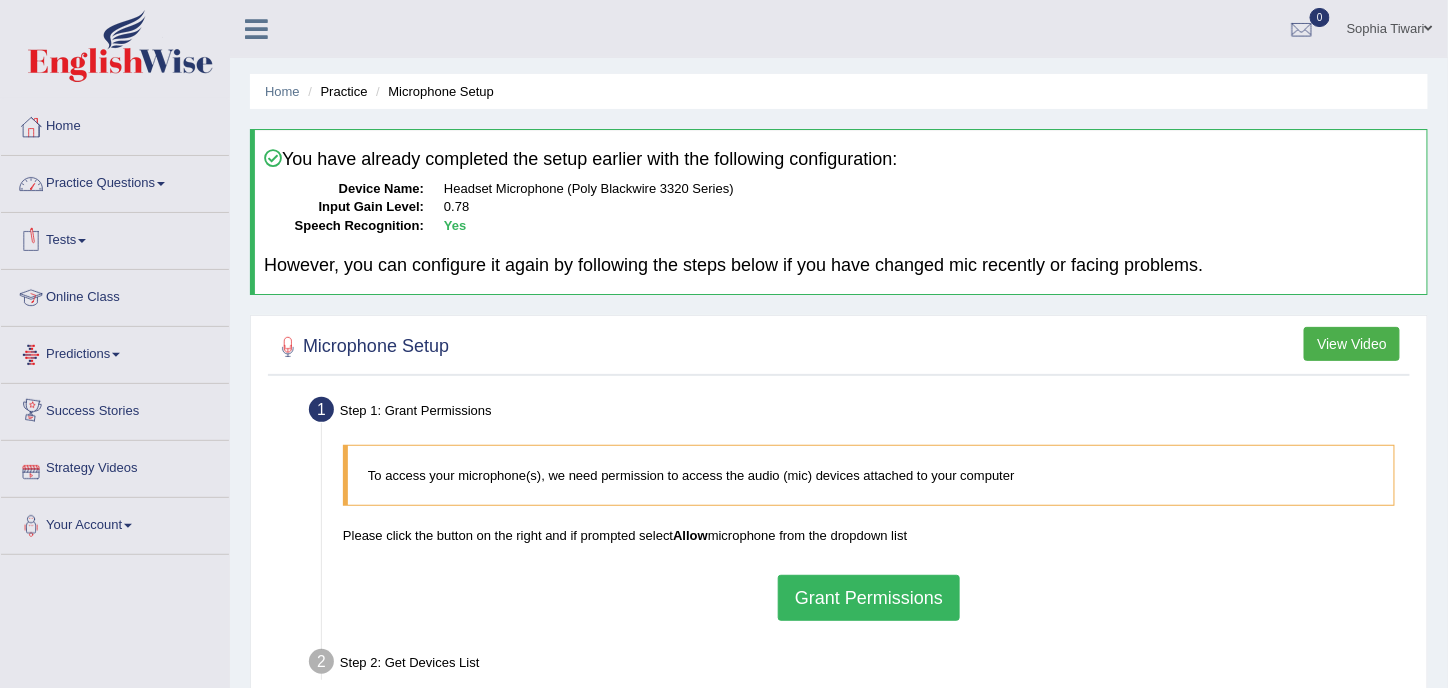 click on "Practice Questions" at bounding box center [115, 181] 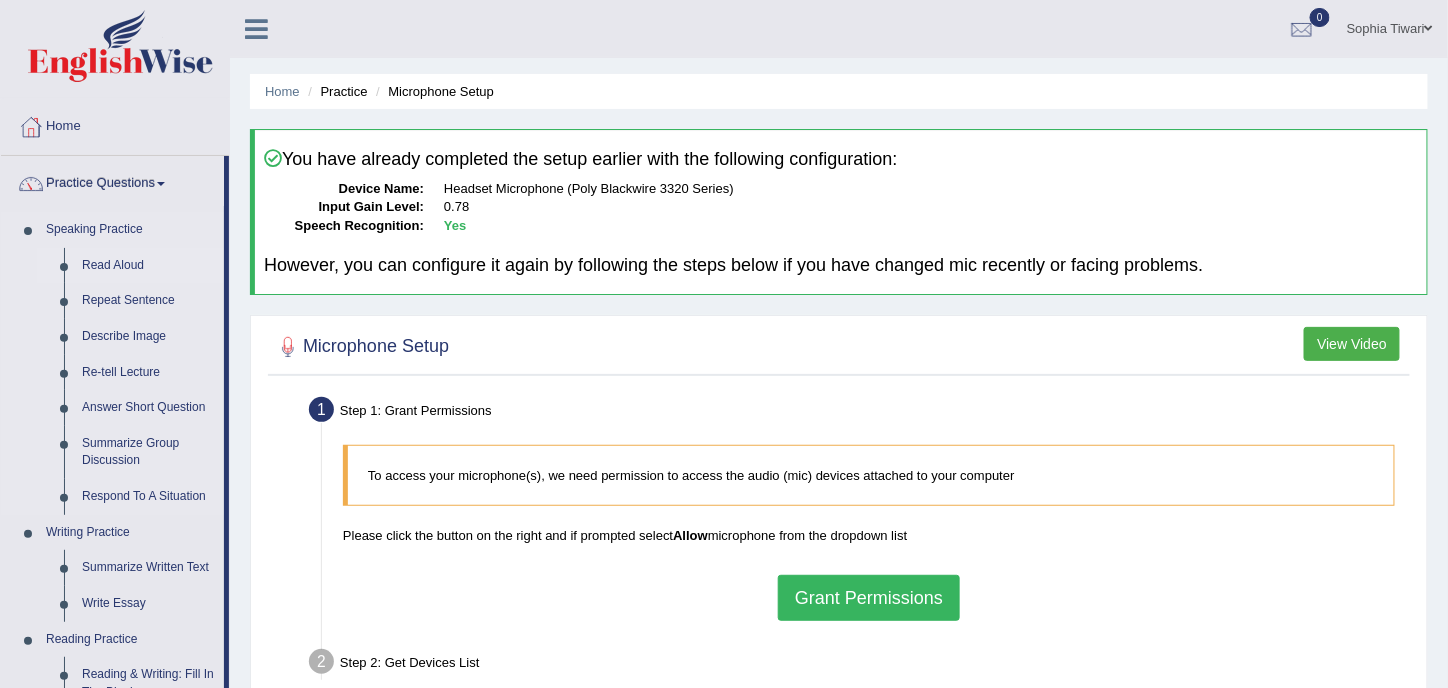 click on "Read Aloud" at bounding box center [148, 266] 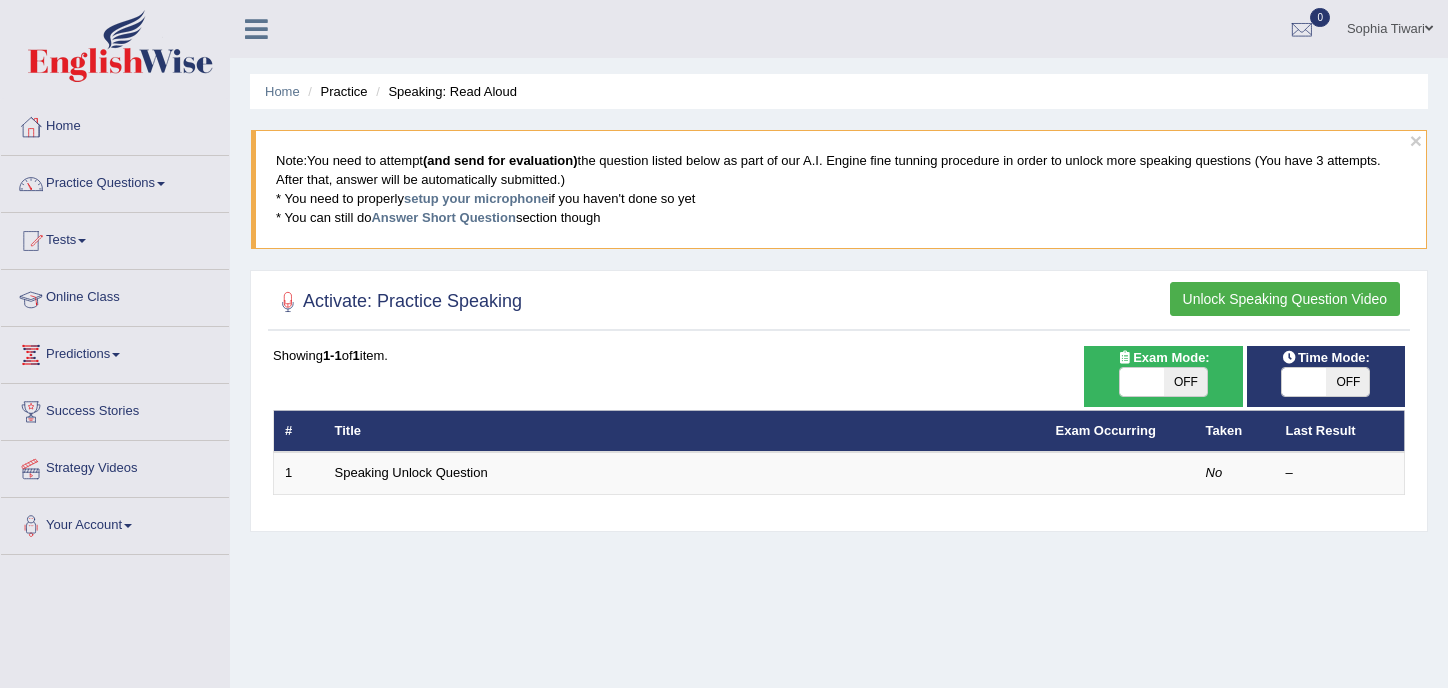 scroll, scrollTop: 0, scrollLeft: 0, axis: both 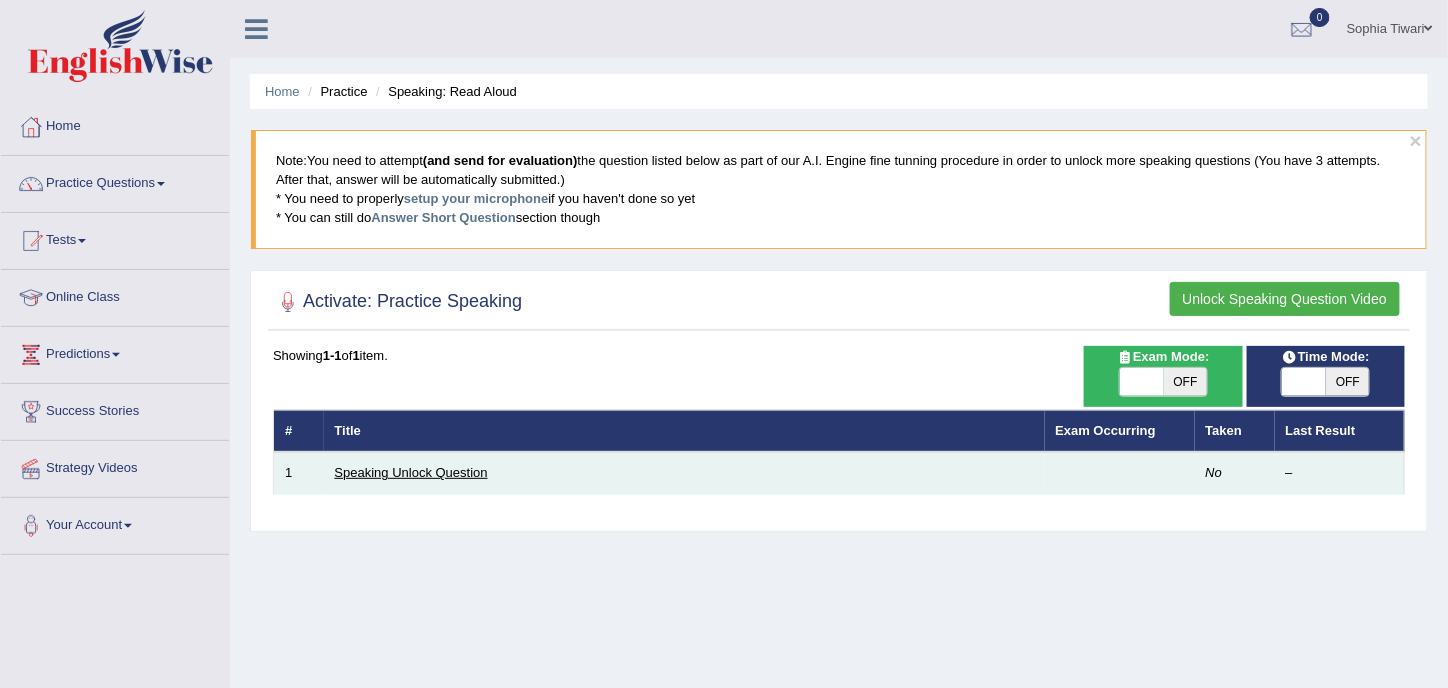 click on "Speaking Unlock Question" at bounding box center (411, 472) 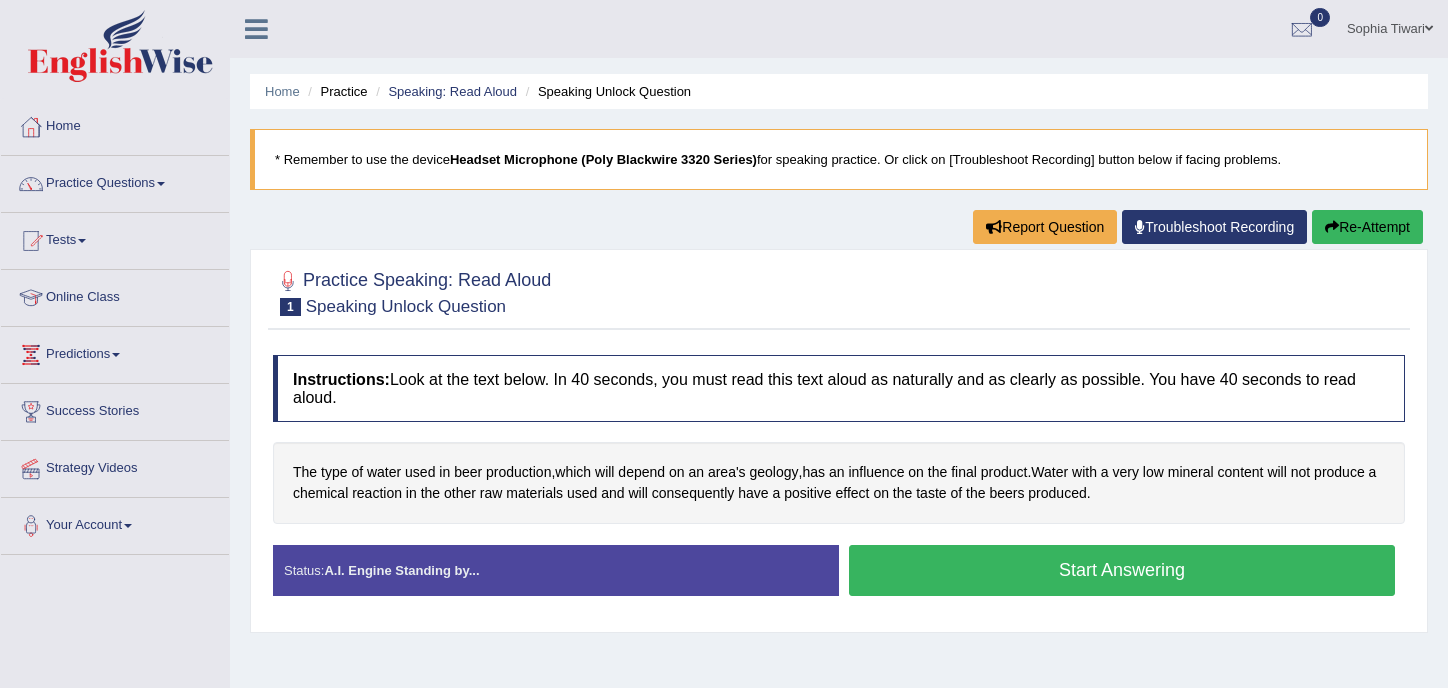 scroll, scrollTop: 0, scrollLeft: 0, axis: both 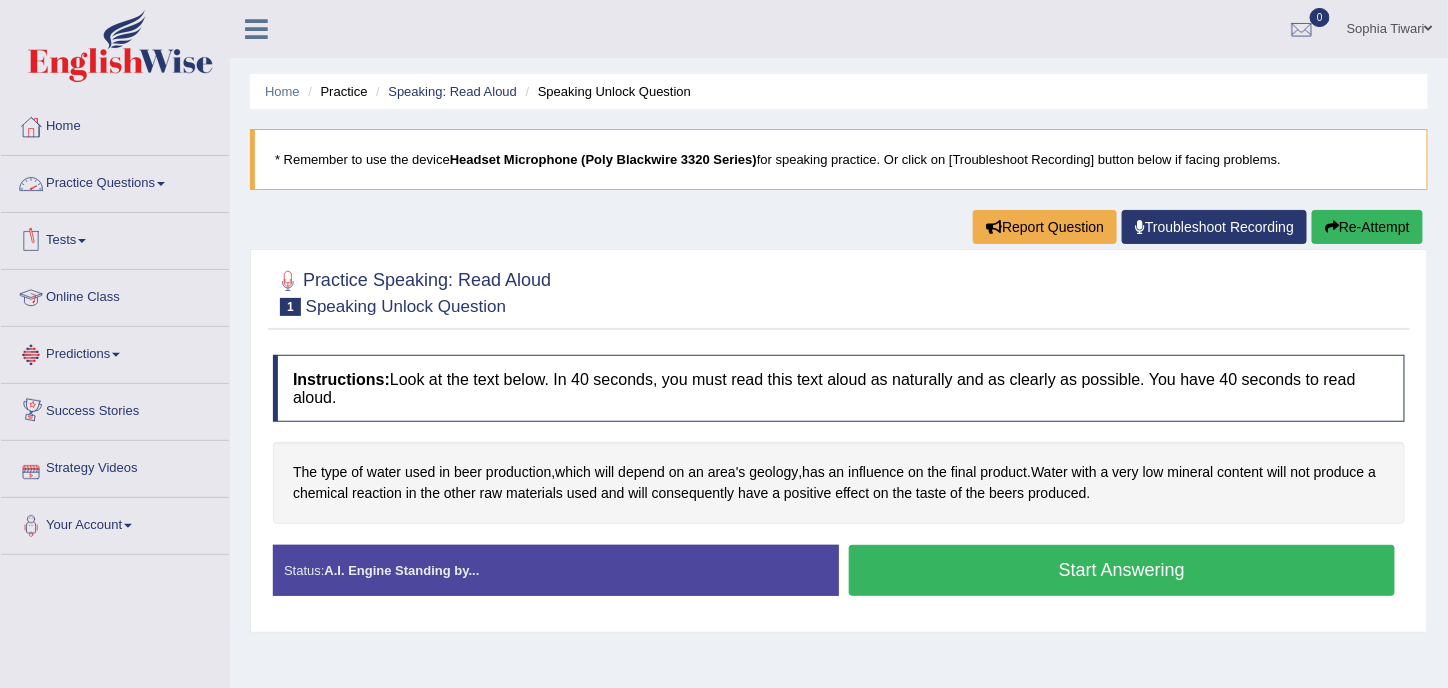 click on "Practice Questions" at bounding box center [115, 181] 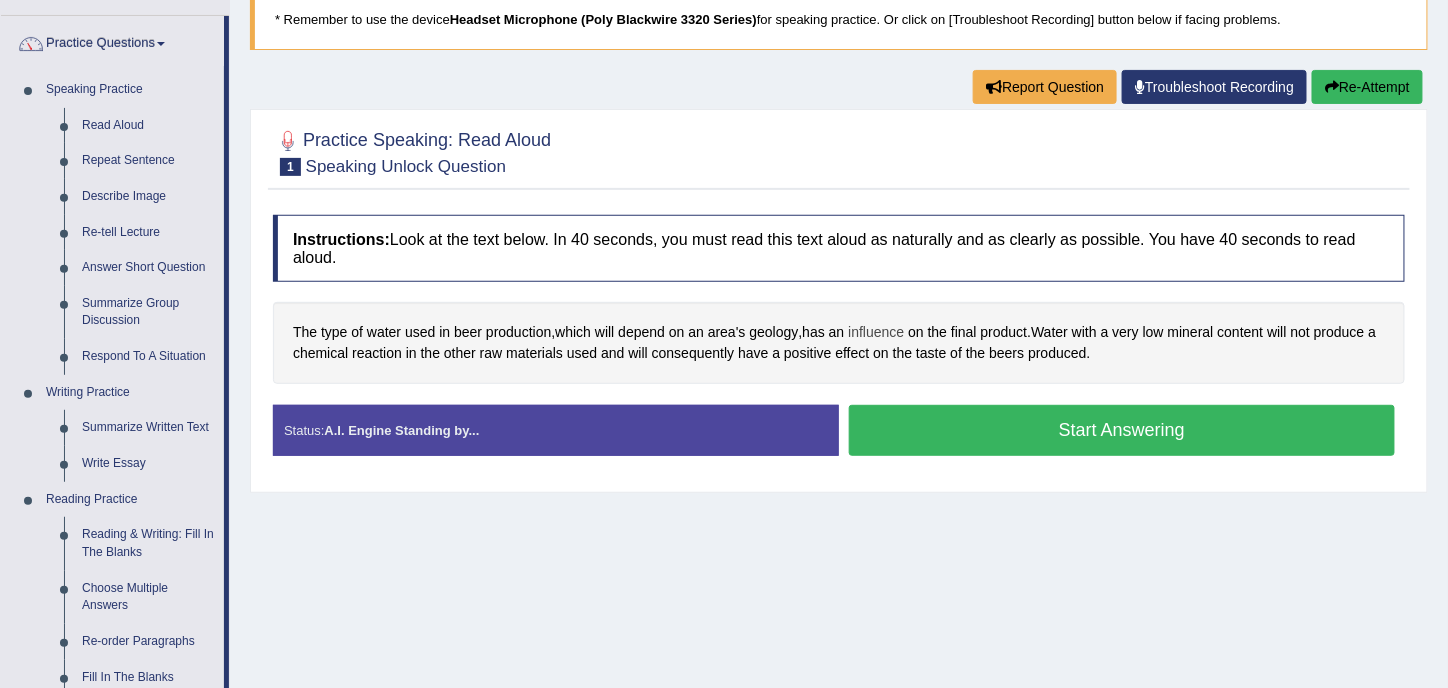 scroll, scrollTop: 100, scrollLeft: 0, axis: vertical 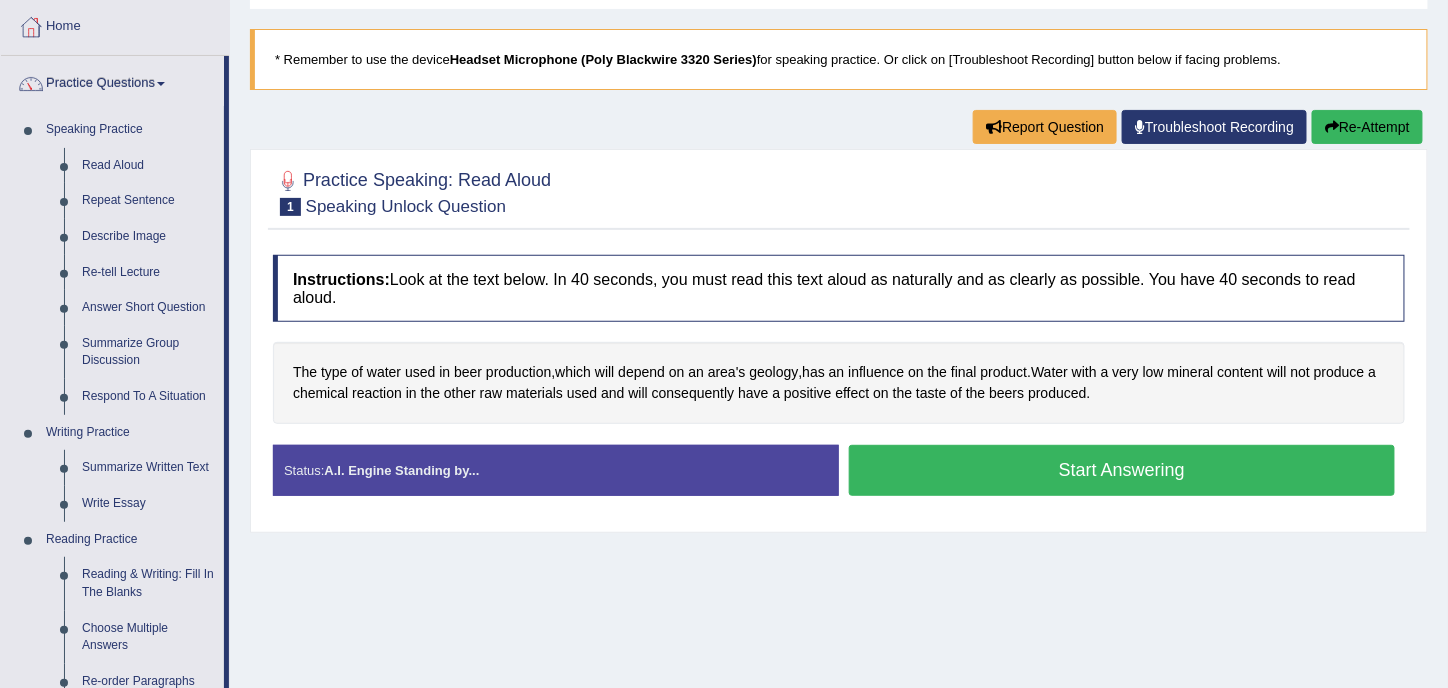 click on "Start Answering" at bounding box center [1122, 470] 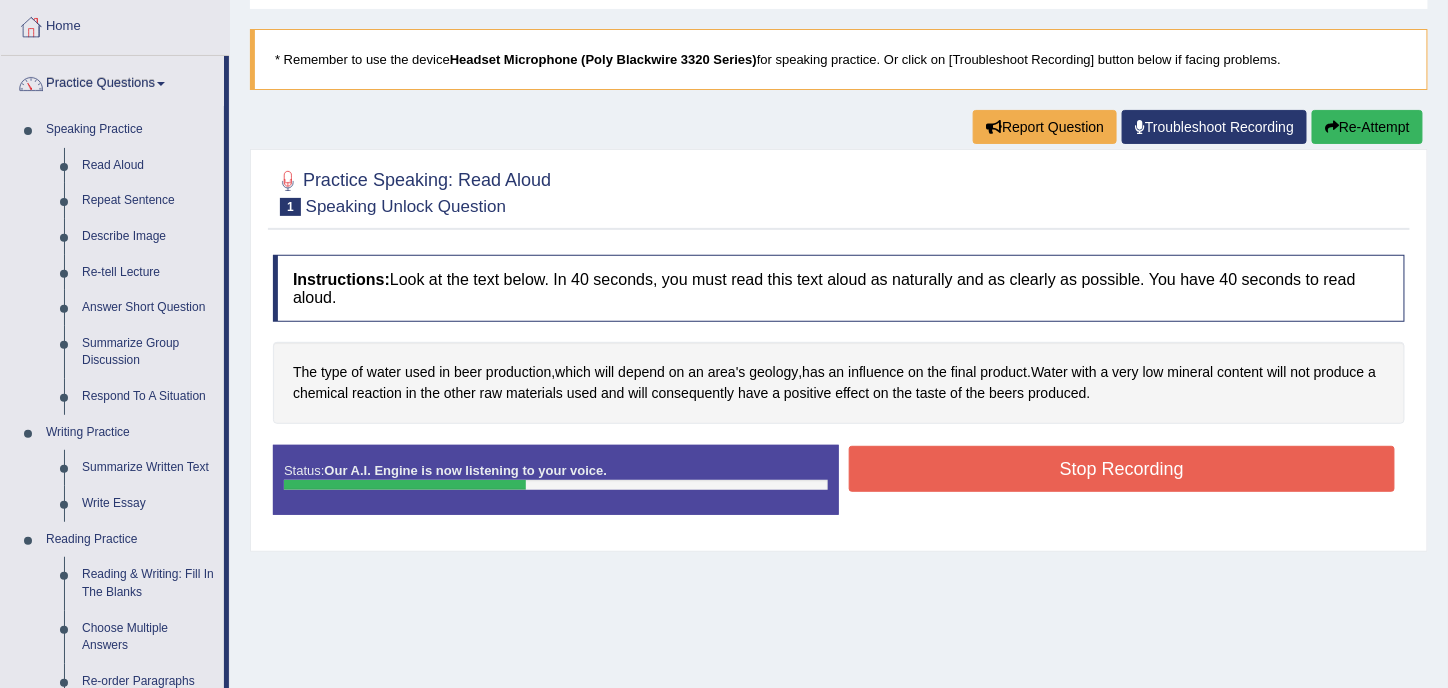 click on "Stop Recording" at bounding box center (1122, 469) 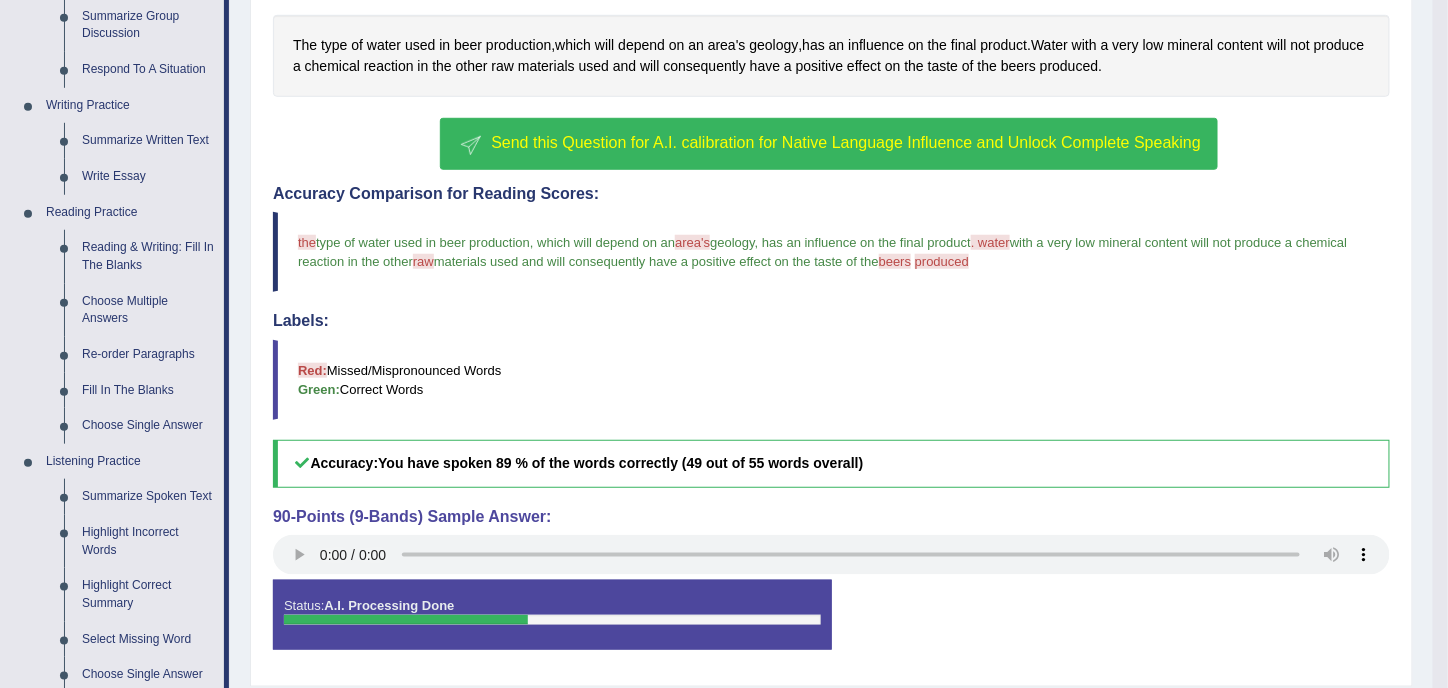 scroll, scrollTop: 400, scrollLeft: 0, axis: vertical 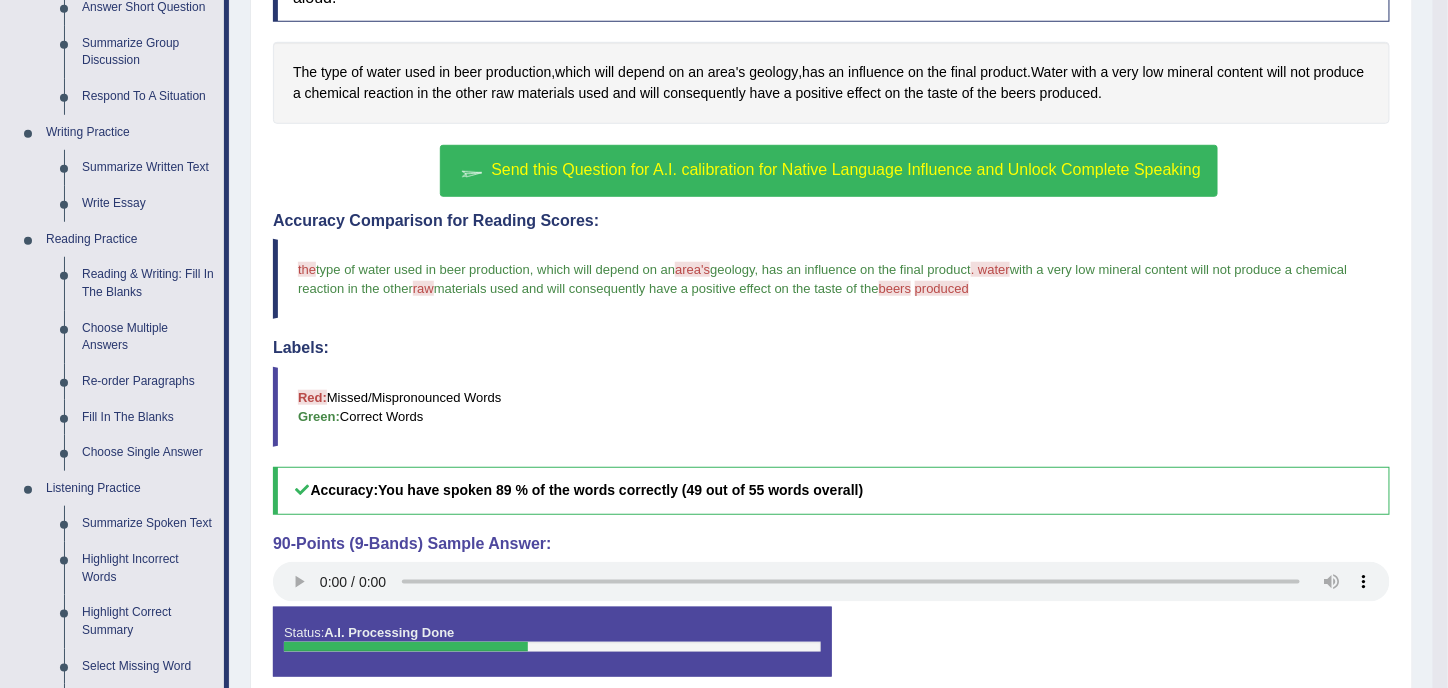 drag, startPoint x: 512, startPoint y: 388, endPoint x: 337, endPoint y: 394, distance: 175.10283 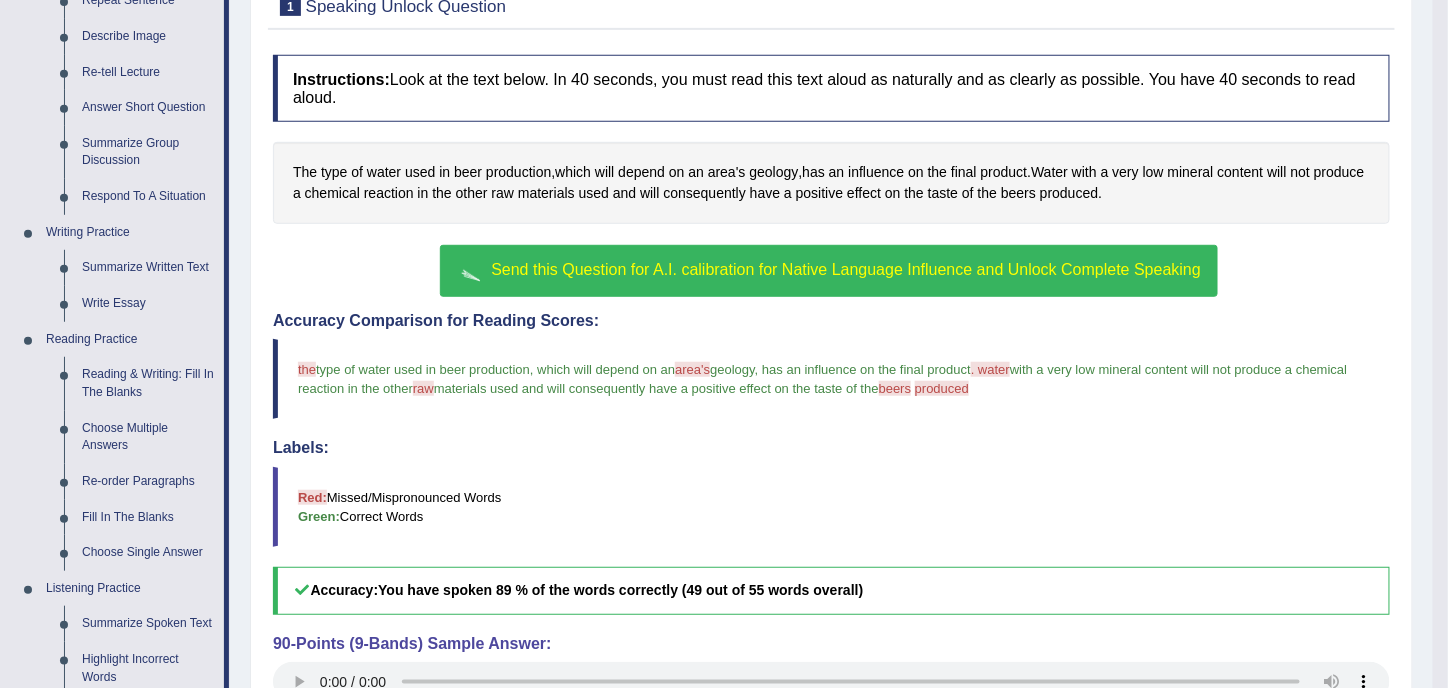 scroll, scrollTop: 500, scrollLeft: 0, axis: vertical 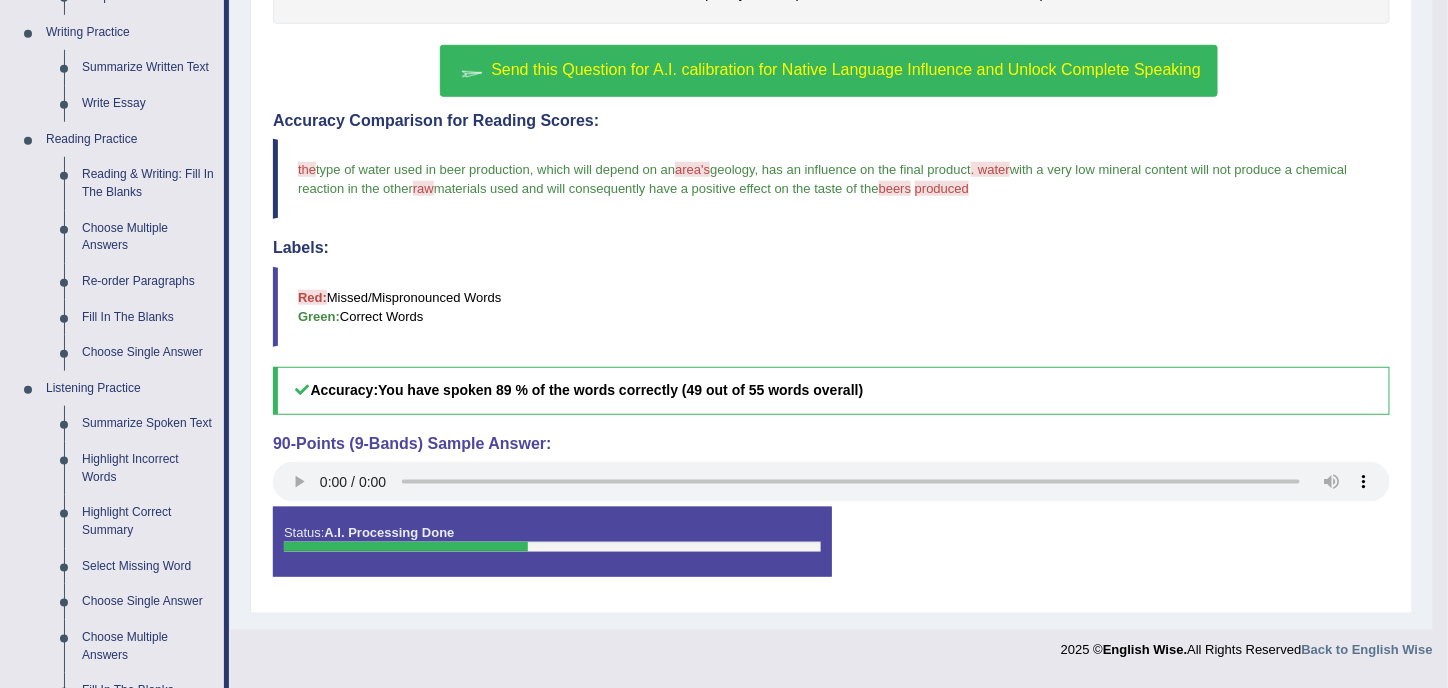 click on "You have spoken 89 % of the words correctly (49 out of 55 words overall)" at bounding box center (620, 390) 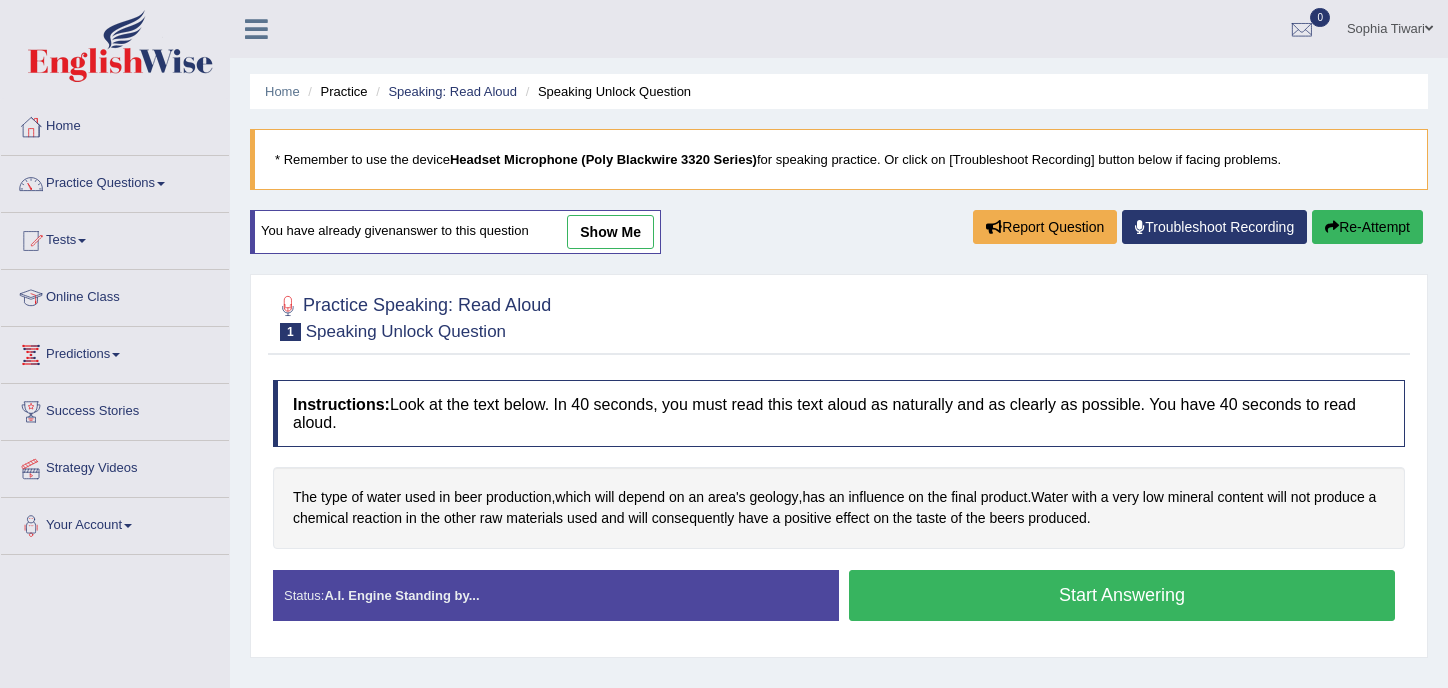 scroll, scrollTop: 362, scrollLeft: 0, axis: vertical 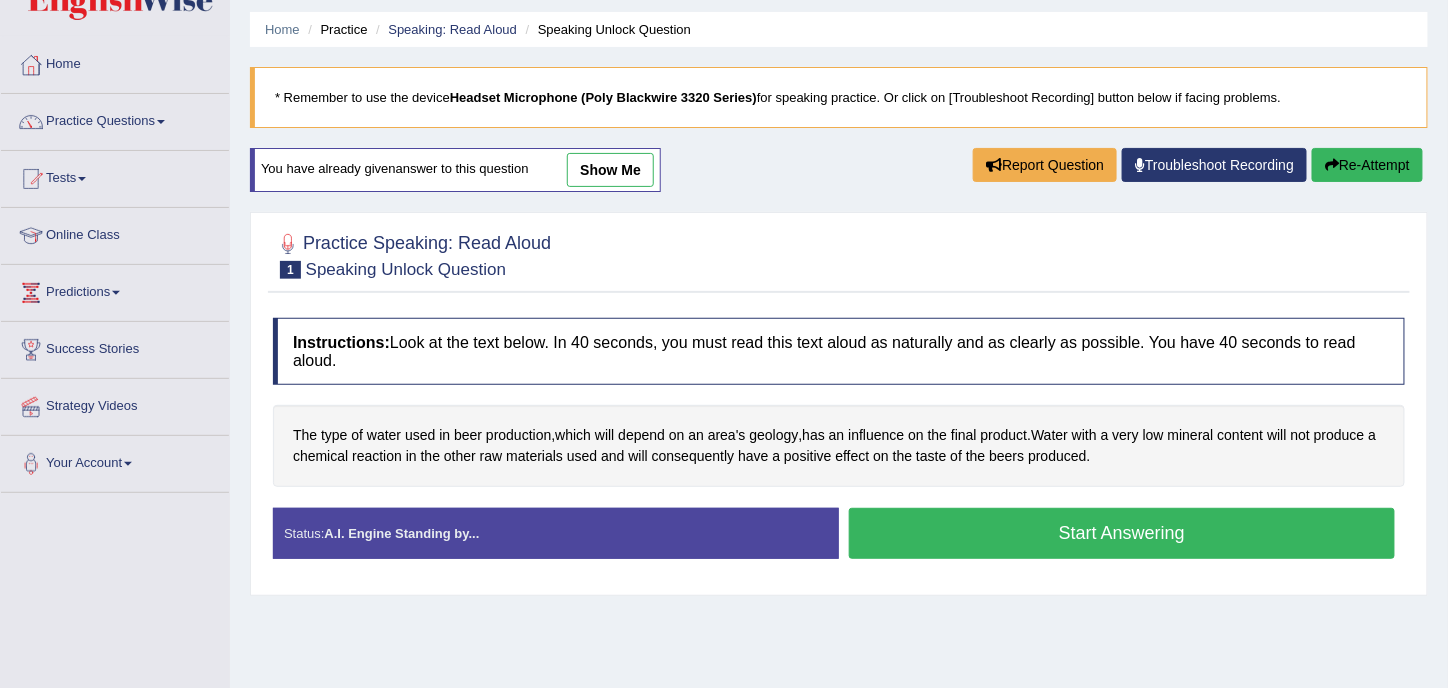 click on "show me" at bounding box center [610, 170] 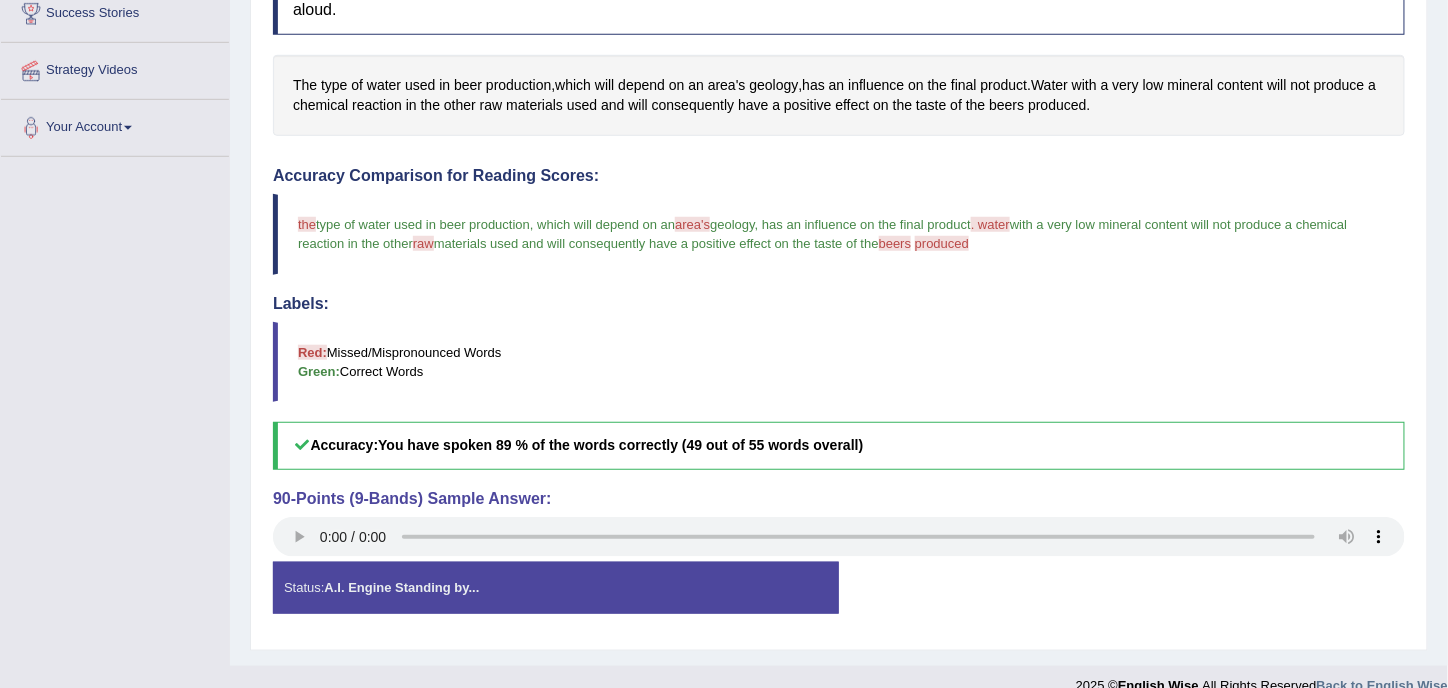 scroll, scrollTop: 418, scrollLeft: 0, axis: vertical 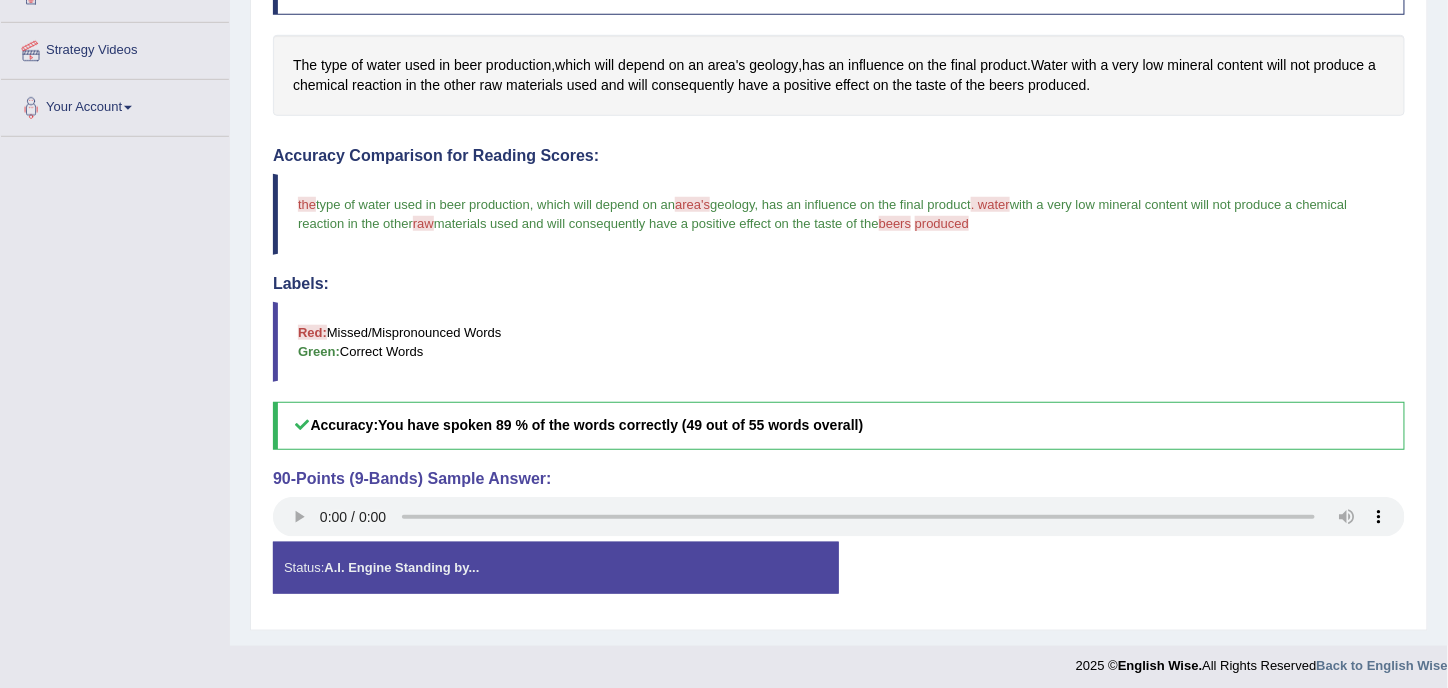 drag, startPoint x: 894, startPoint y: 422, endPoint x: 324, endPoint y: 409, distance: 570.14825 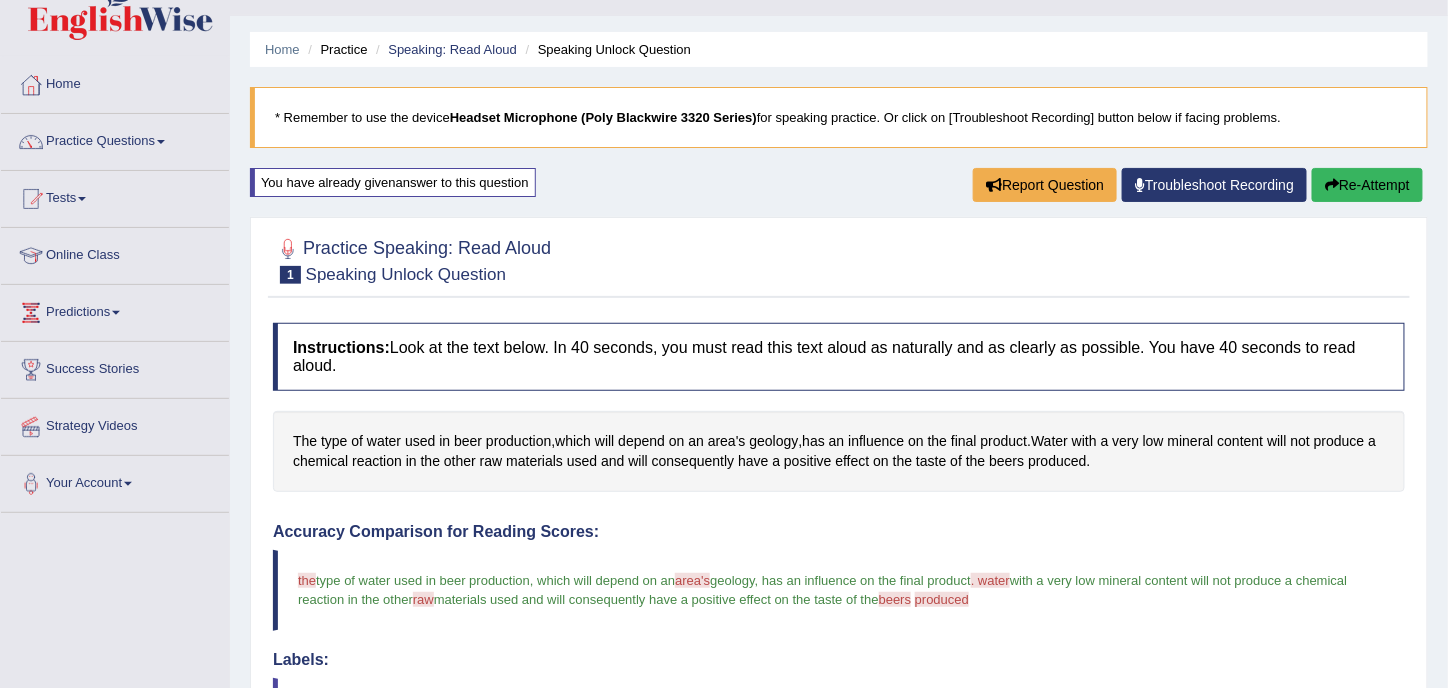 scroll, scrollTop: 0, scrollLeft: 0, axis: both 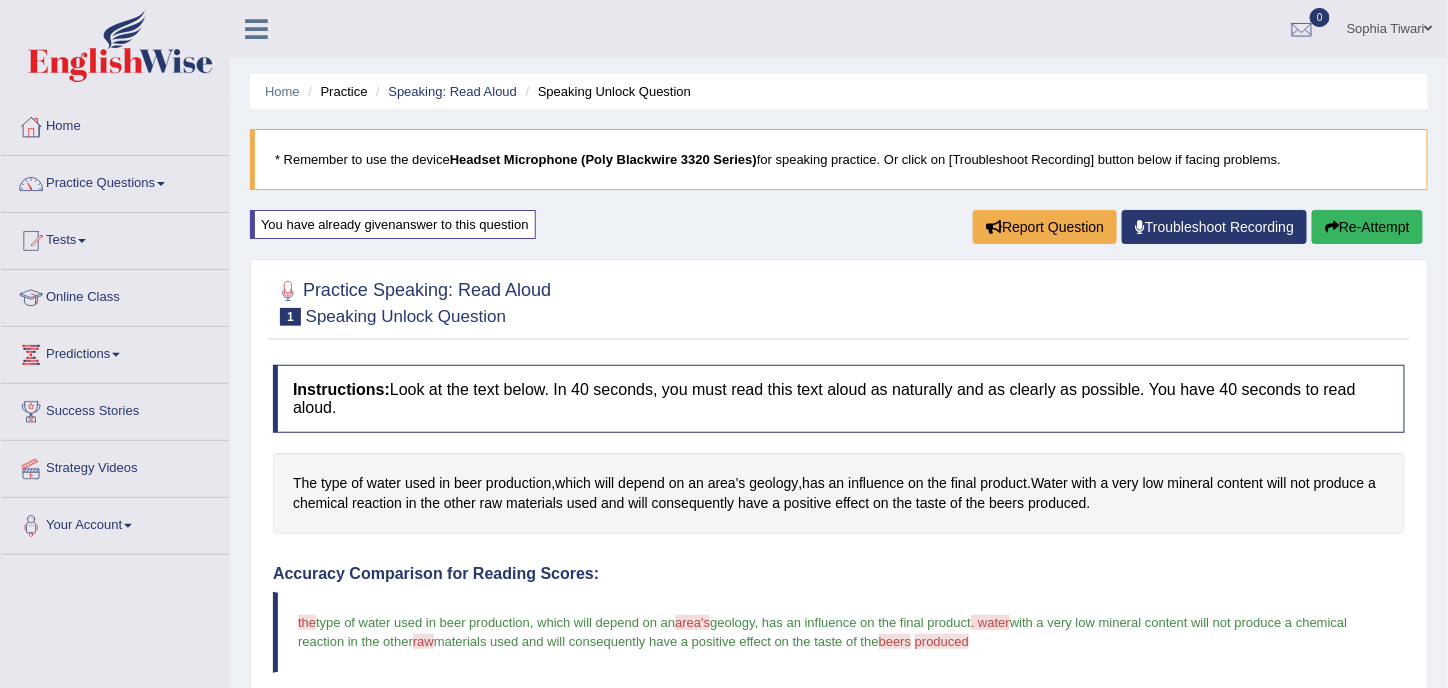 click on "You have already given   answer to this question" at bounding box center (393, 224) 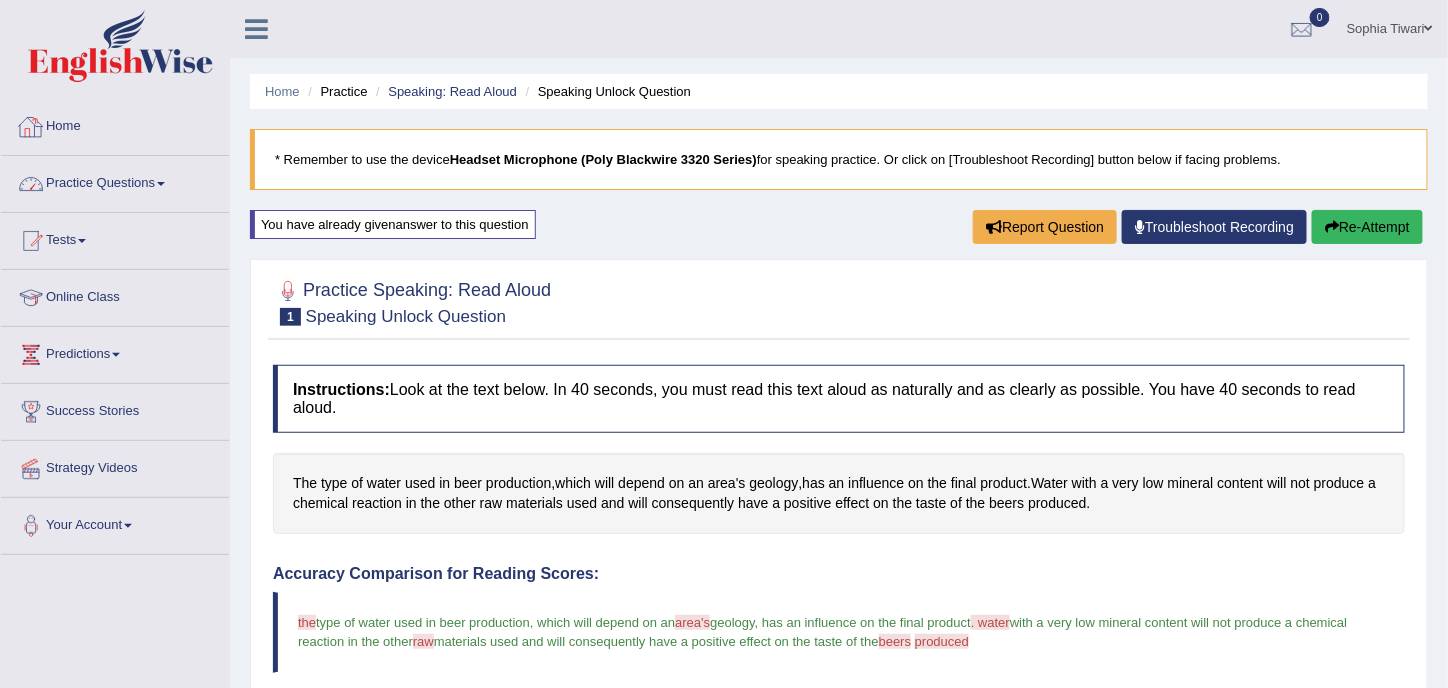 click on "Home" at bounding box center [115, 124] 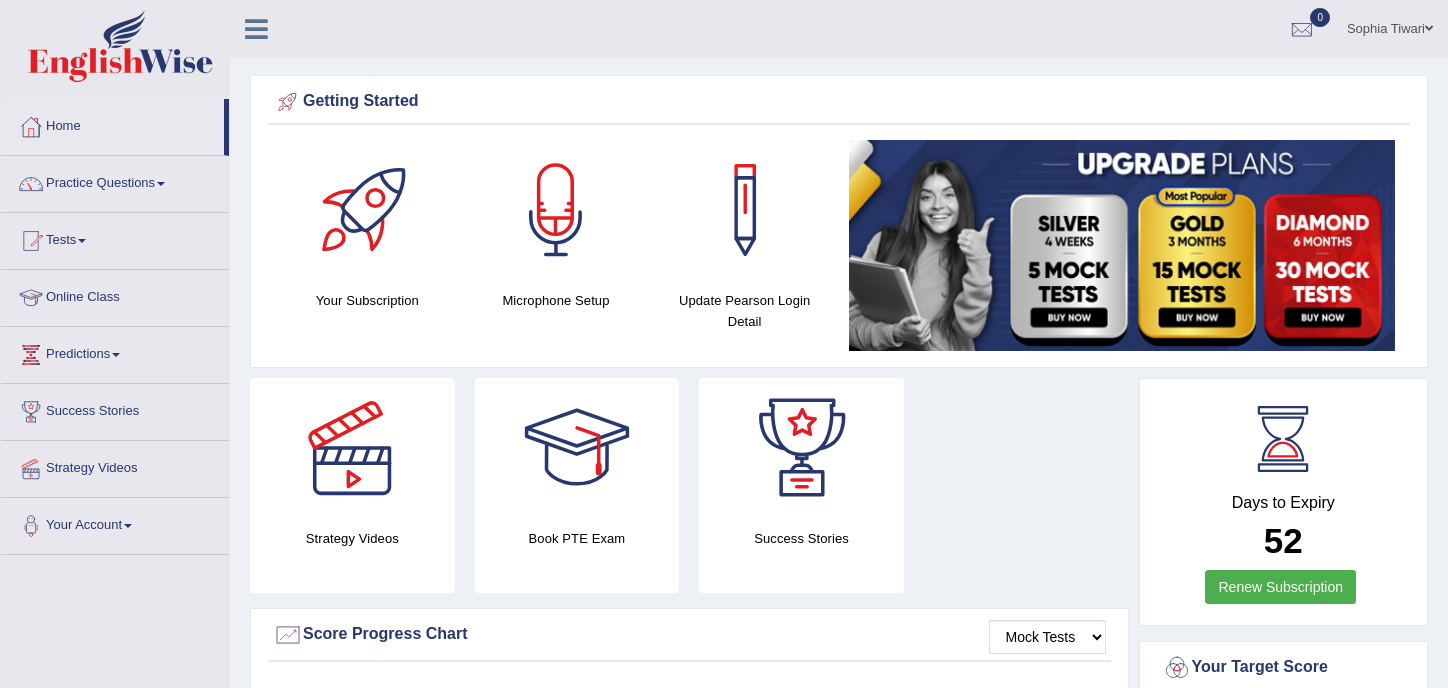 scroll, scrollTop: 0, scrollLeft: 0, axis: both 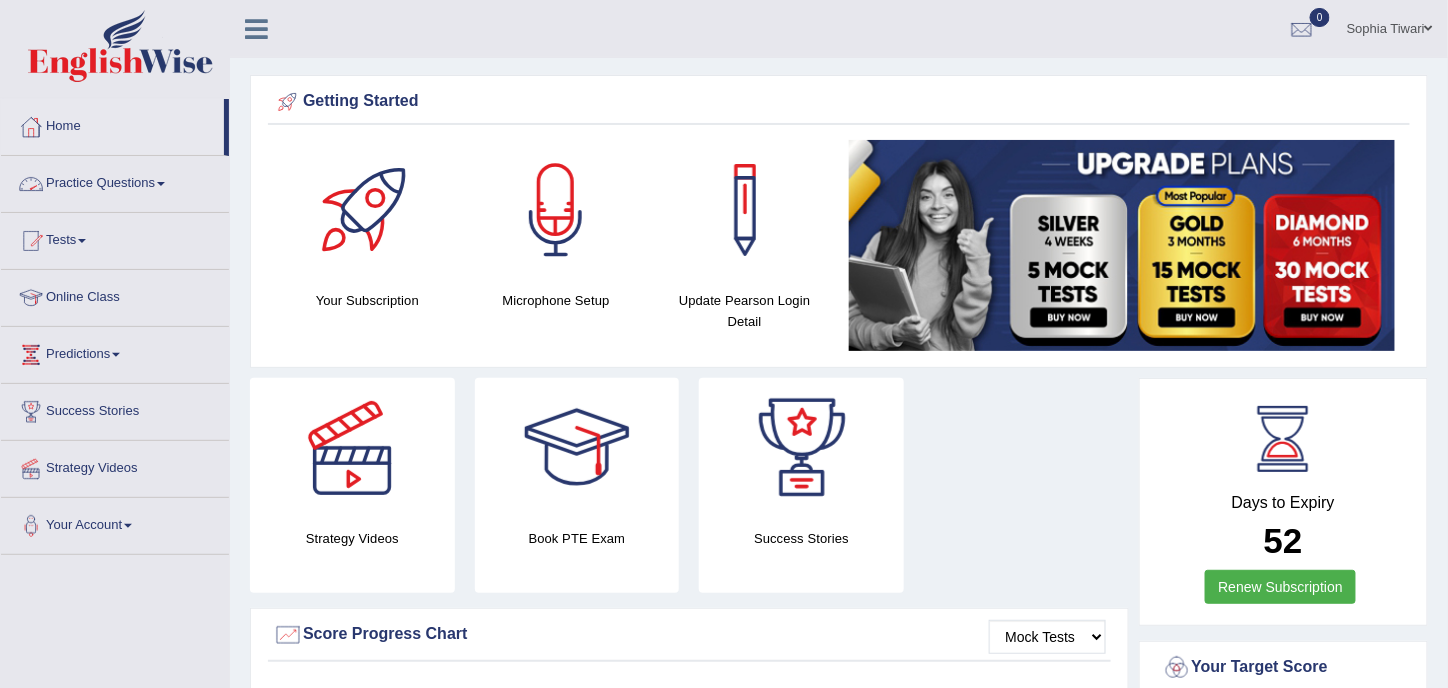 click on "Practice Questions" at bounding box center (115, 181) 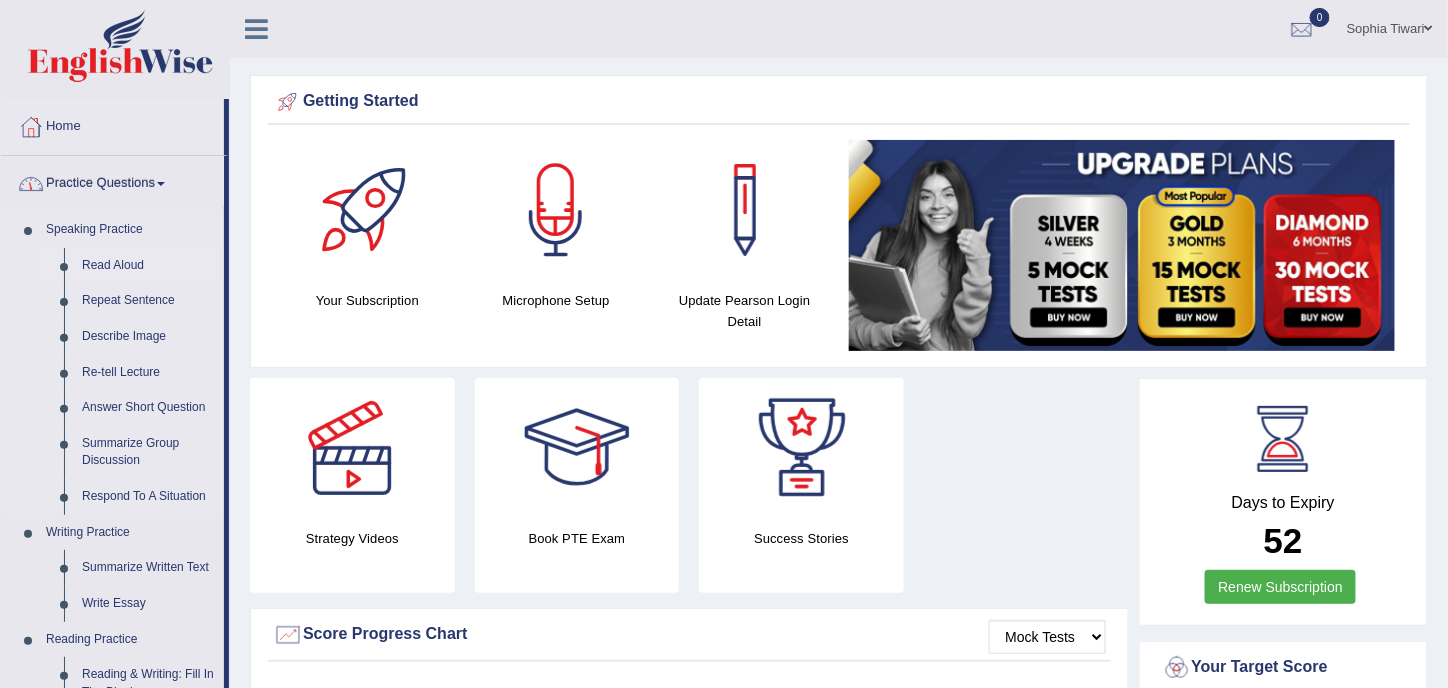 click on "Read Aloud" at bounding box center [148, 266] 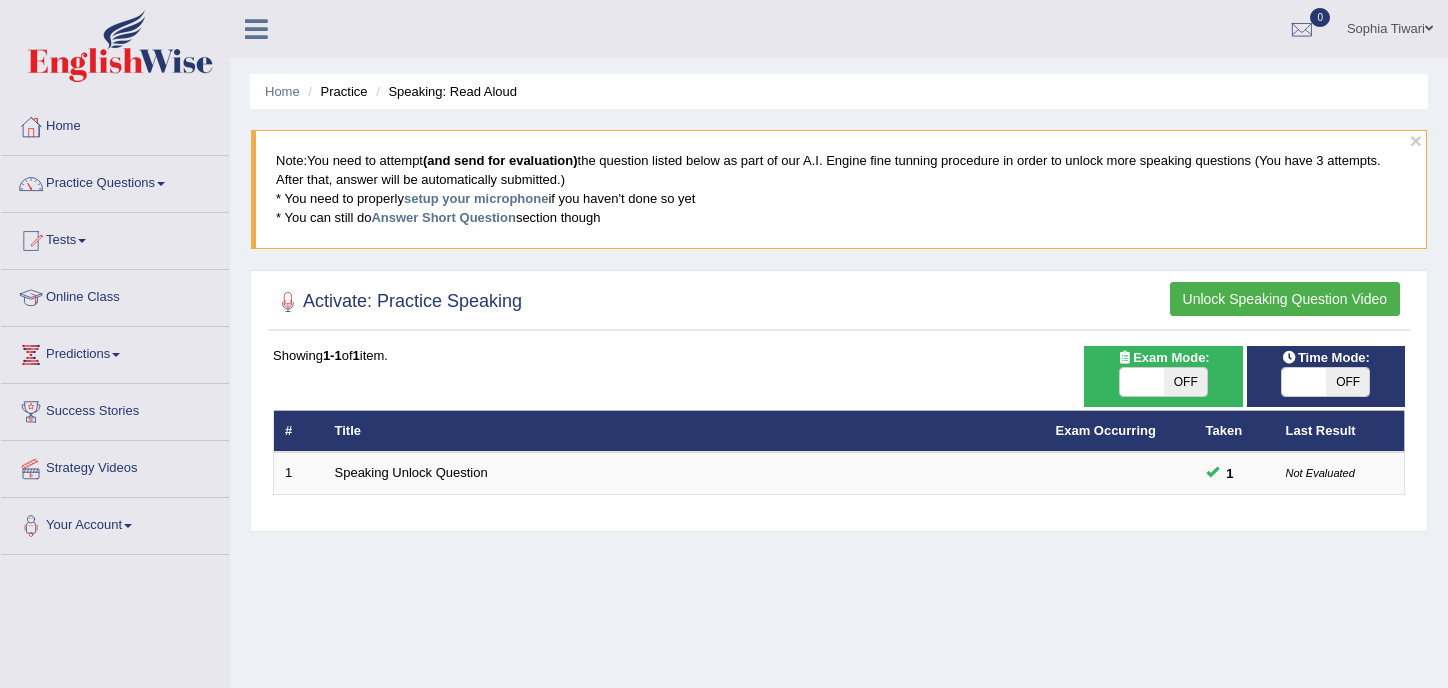 scroll, scrollTop: 0, scrollLeft: 0, axis: both 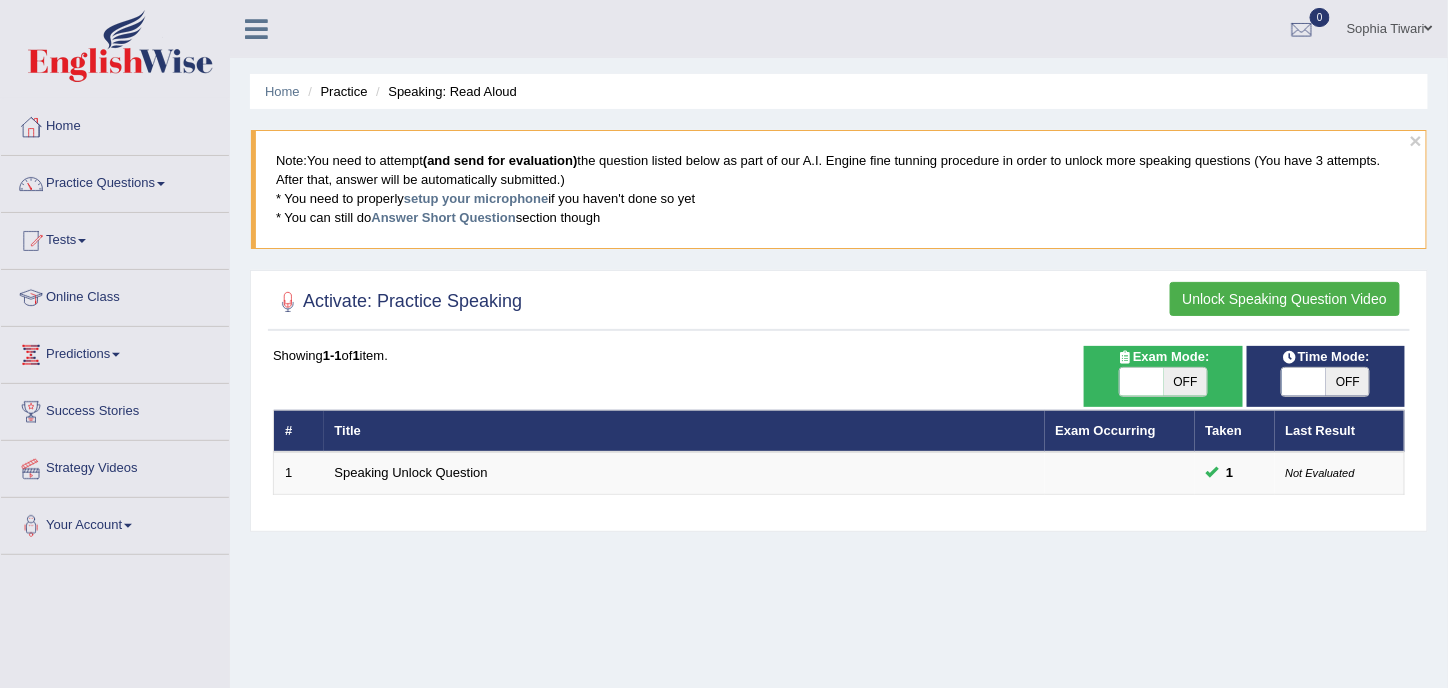 drag, startPoint x: 288, startPoint y: 198, endPoint x: 697, endPoint y: 222, distance: 409.70355 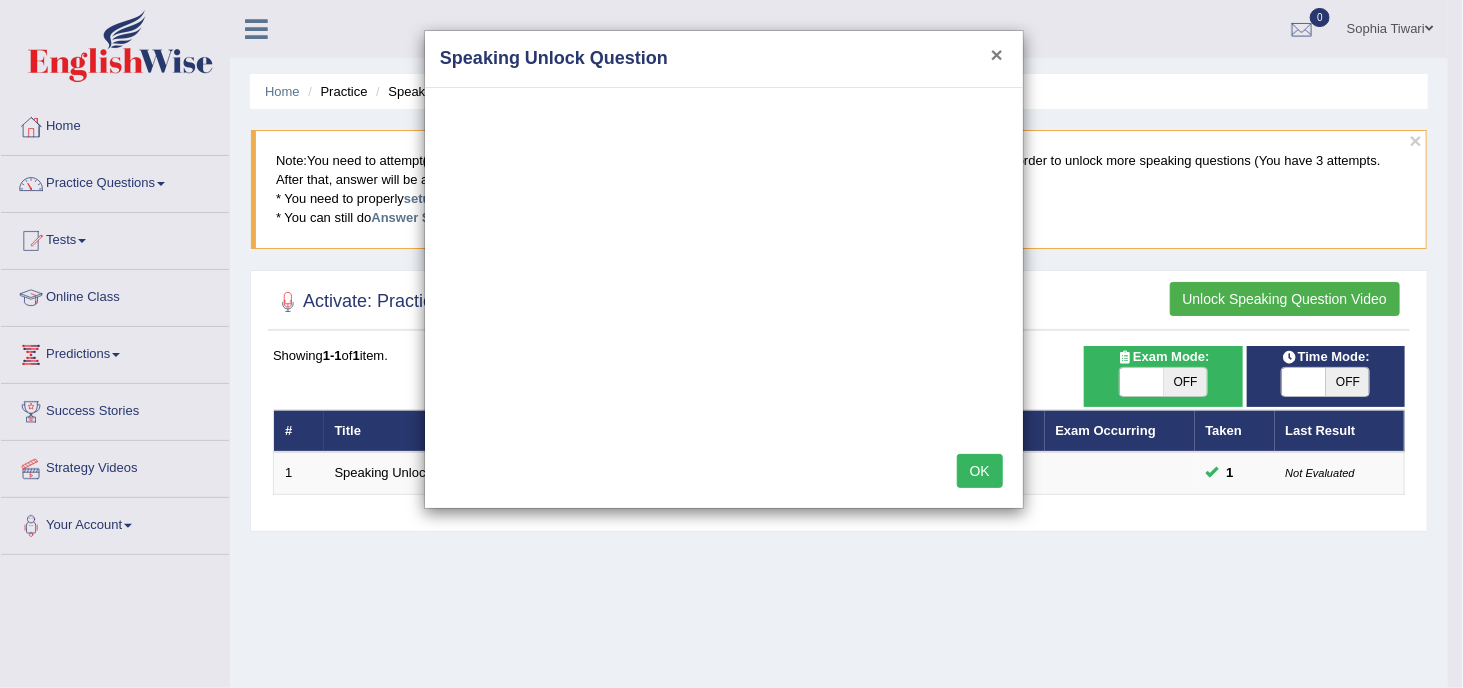 click on "×" at bounding box center (997, 54) 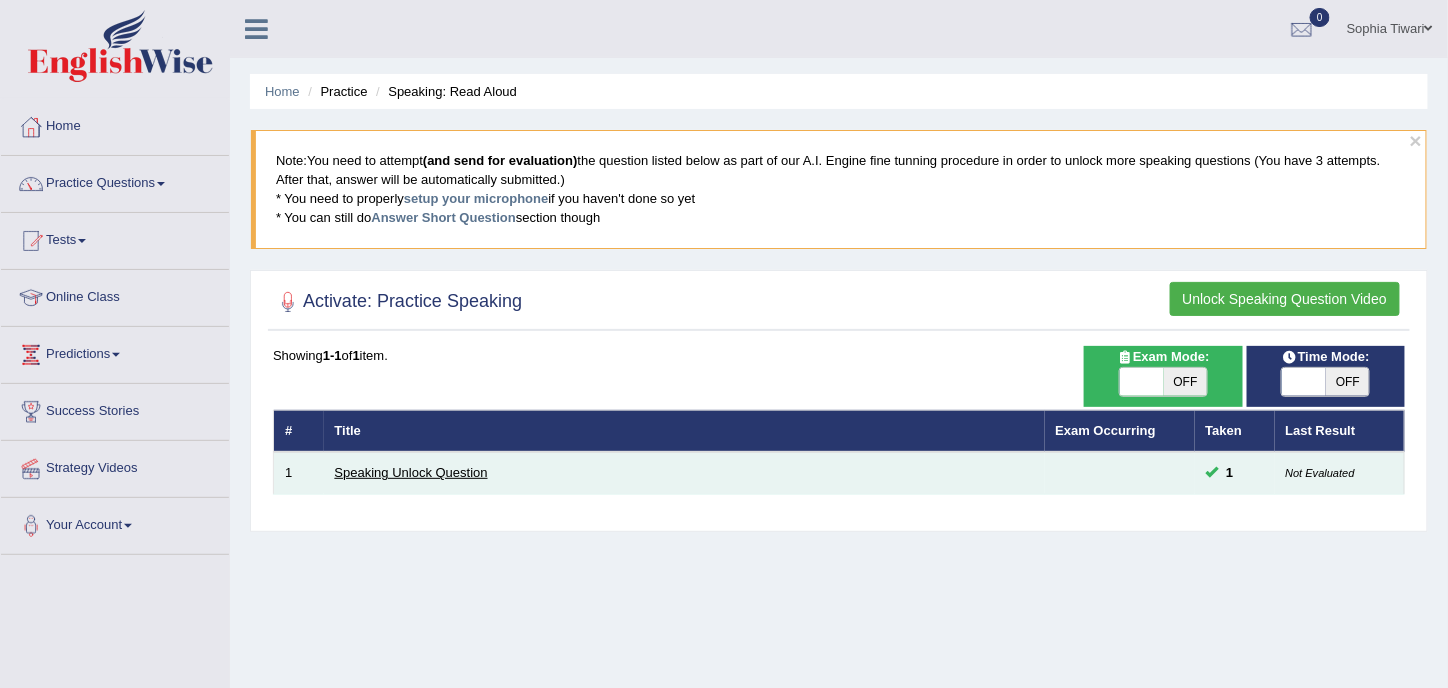 click on "Speaking Unlock Question" at bounding box center (411, 472) 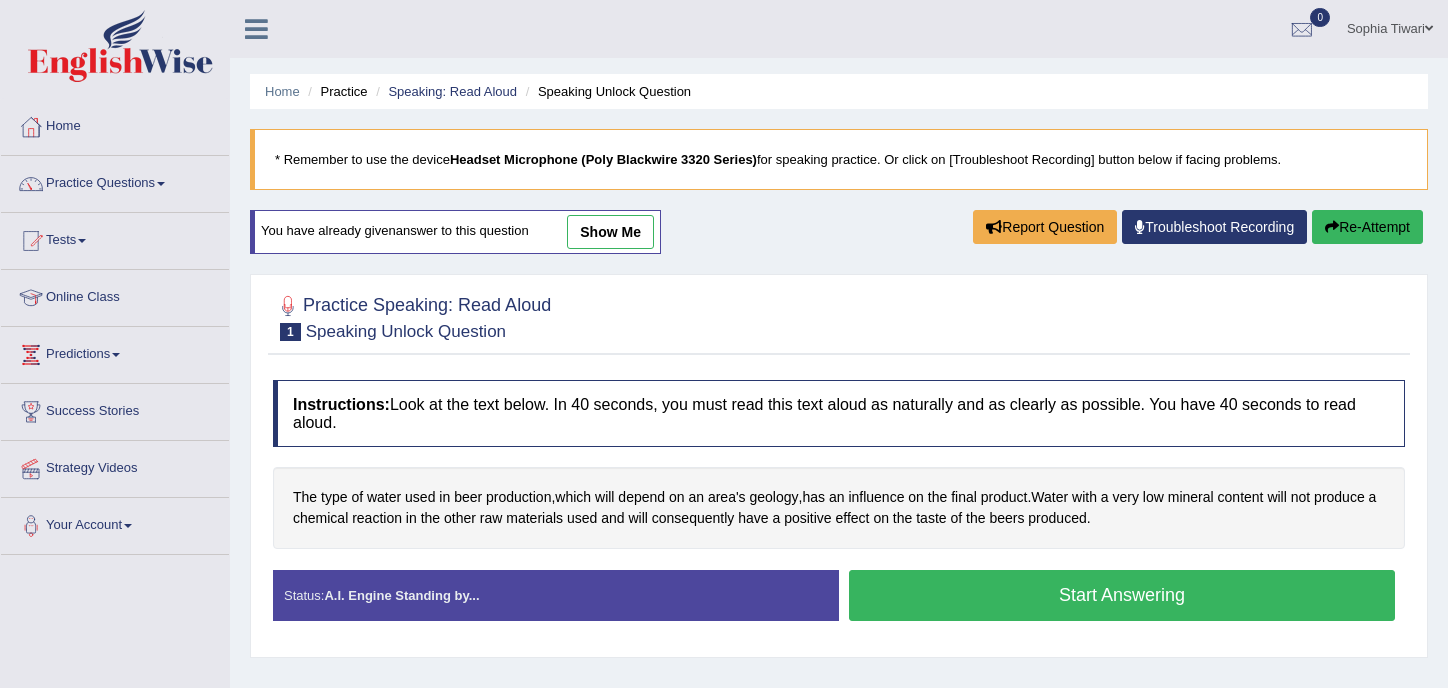 scroll, scrollTop: 0, scrollLeft: 0, axis: both 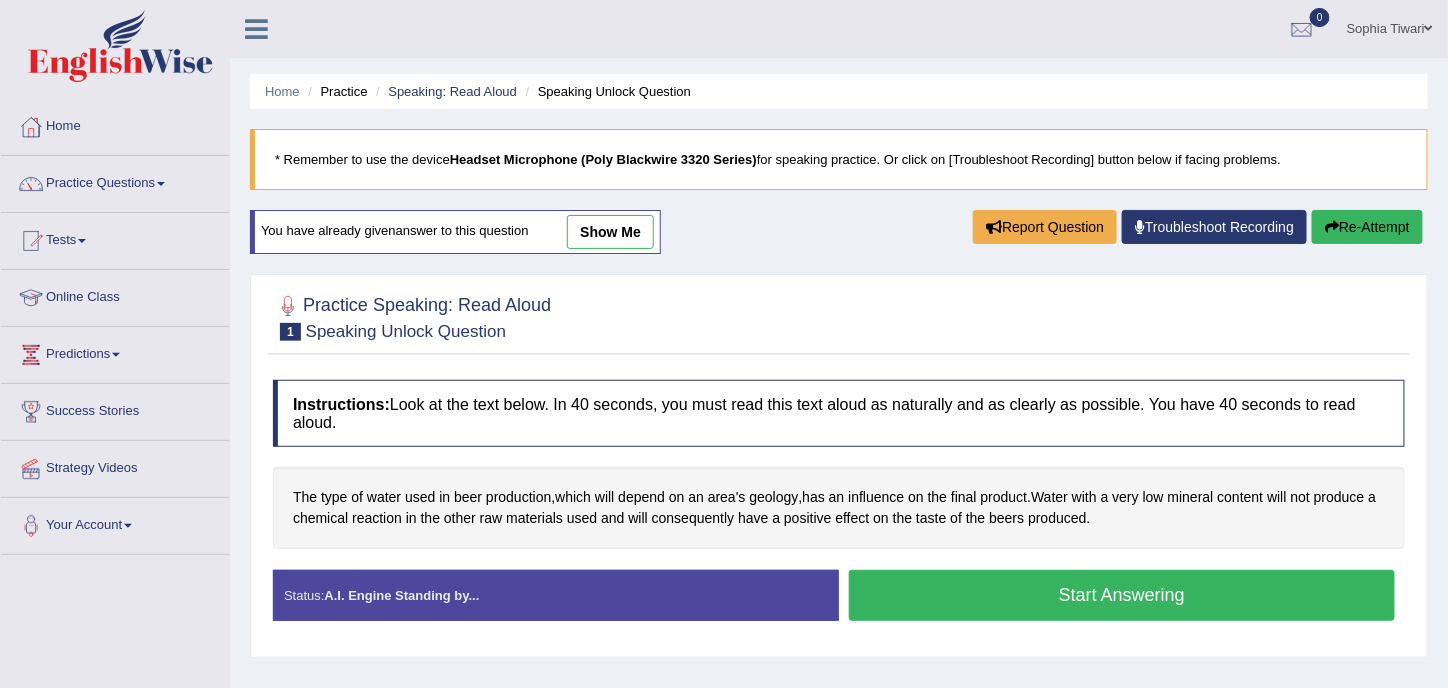 click on "show me" at bounding box center [610, 232] 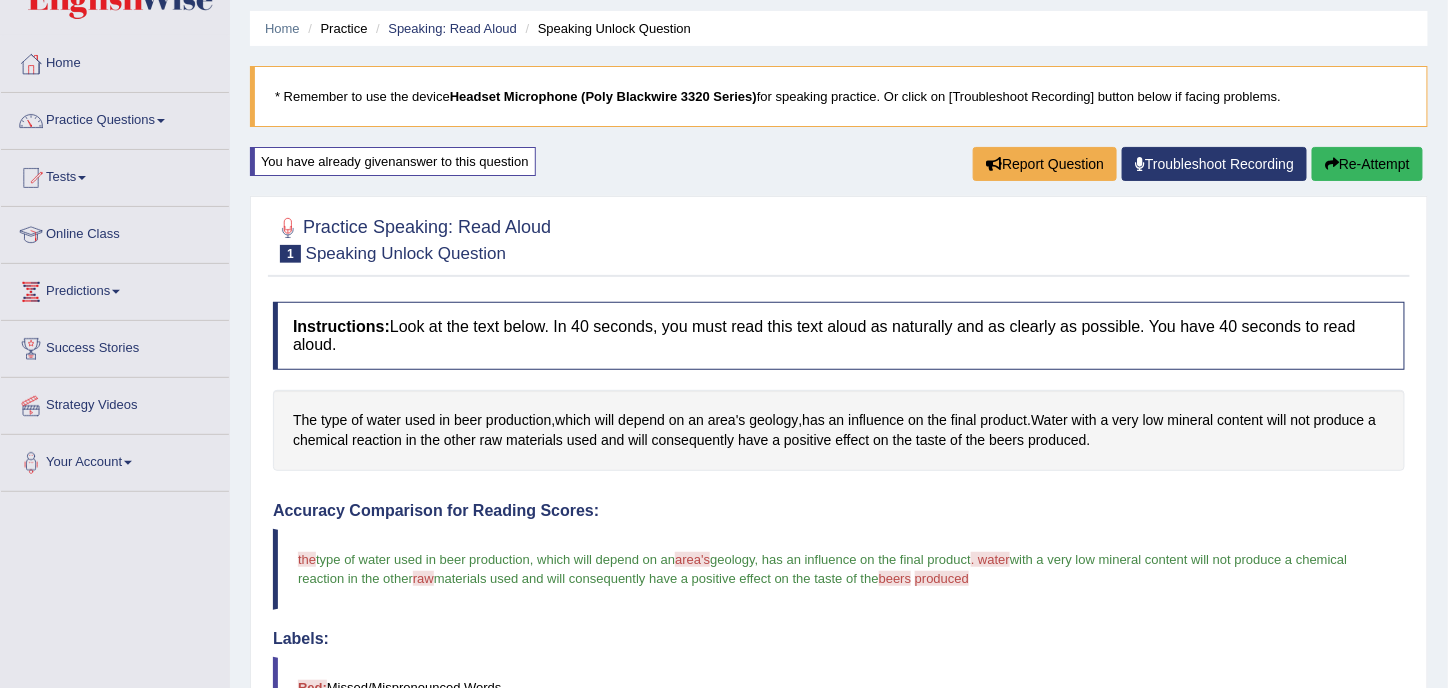scroll, scrollTop: 0, scrollLeft: 0, axis: both 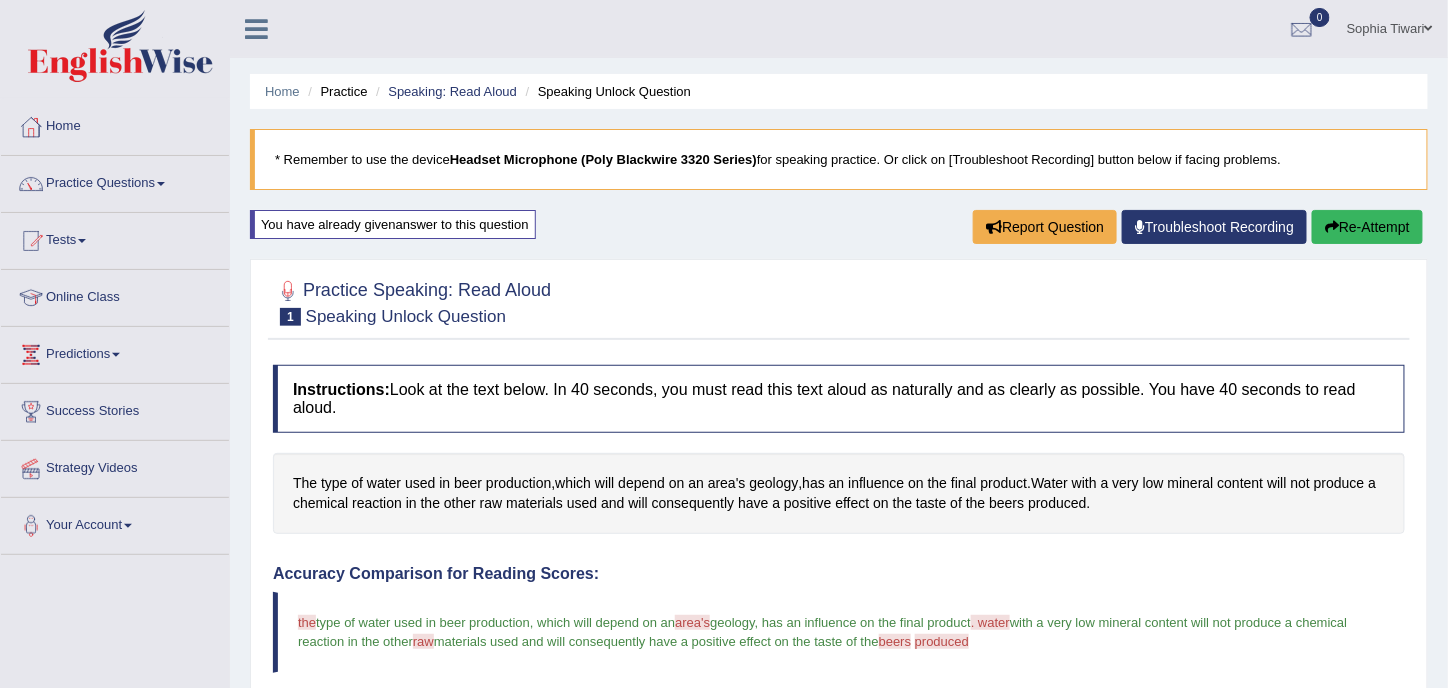 drag, startPoint x: 763, startPoint y: 160, endPoint x: 438, endPoint y: 163, distance: 325.01385 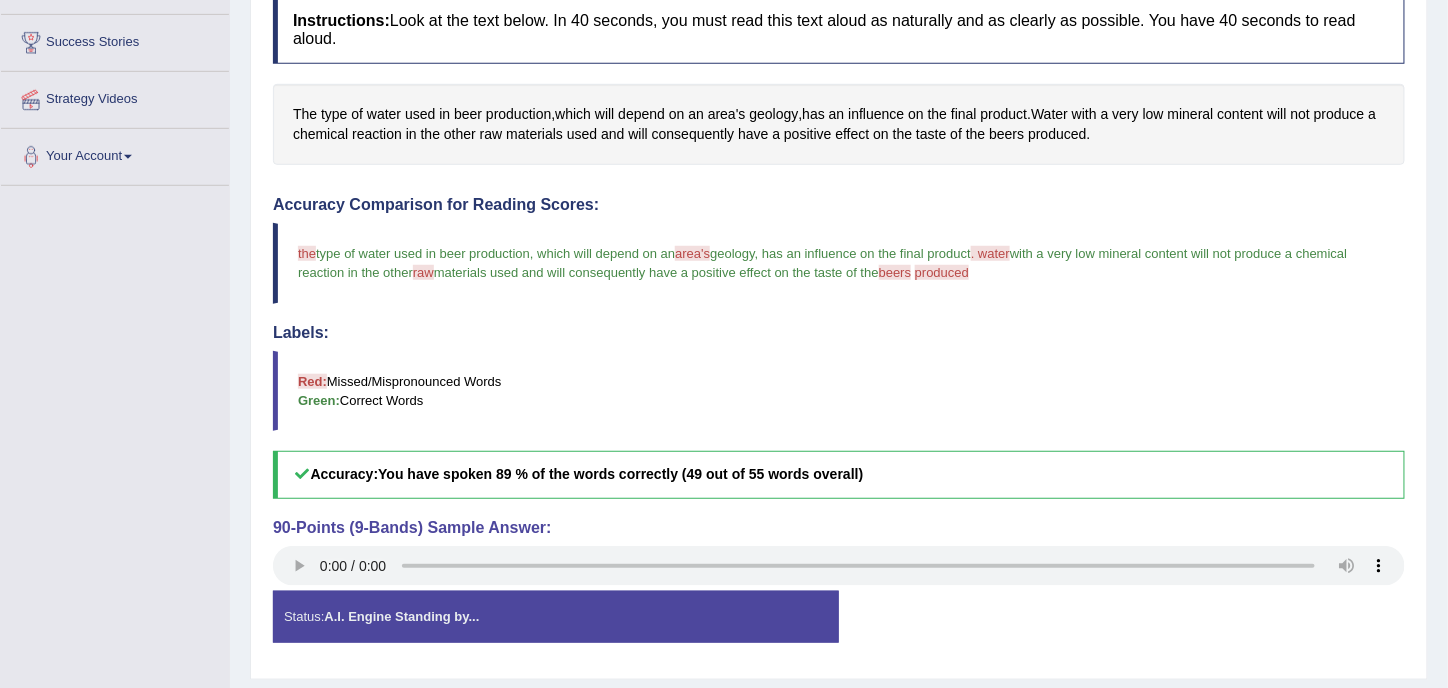 scroll, scrollTop: 418, scrollLeft: 0, axis: vertical 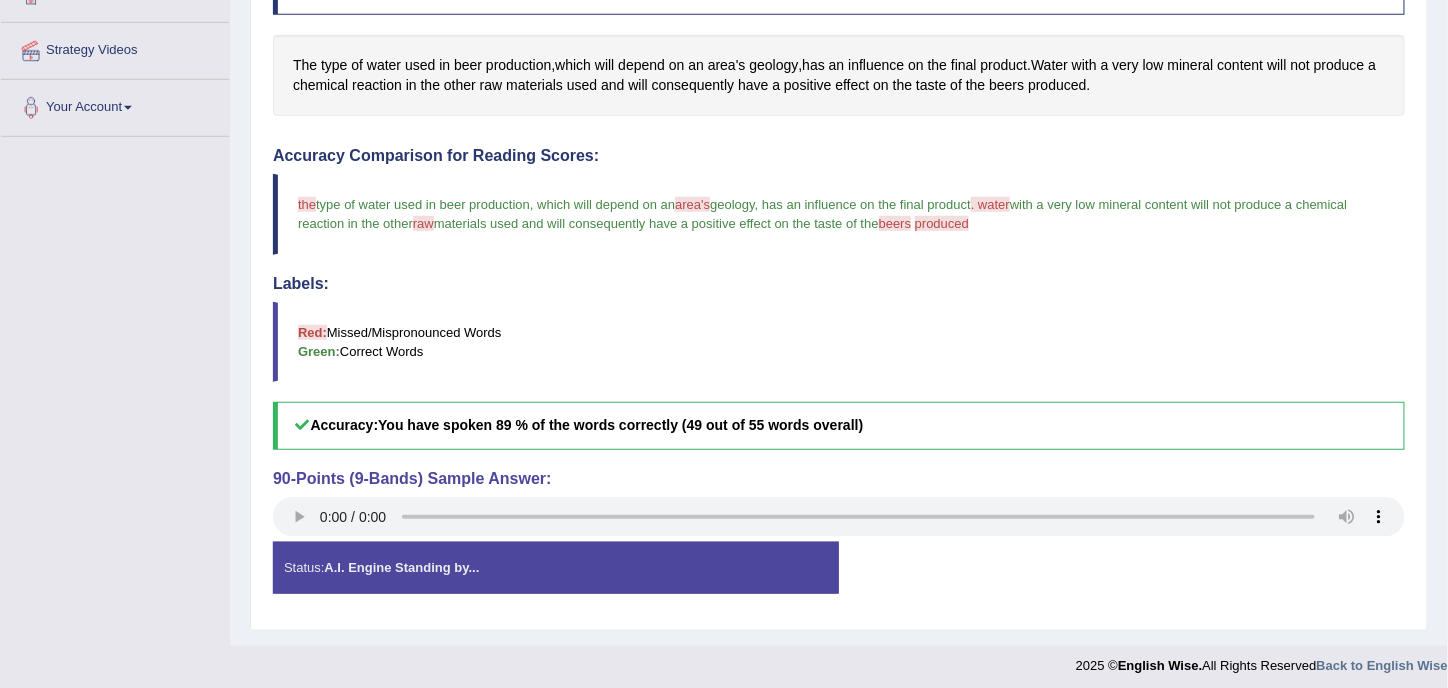 drag, startPoint x: 351, startPoint y: 411, endPoint x: 940, endPoint y: 430, distance: 589.3064 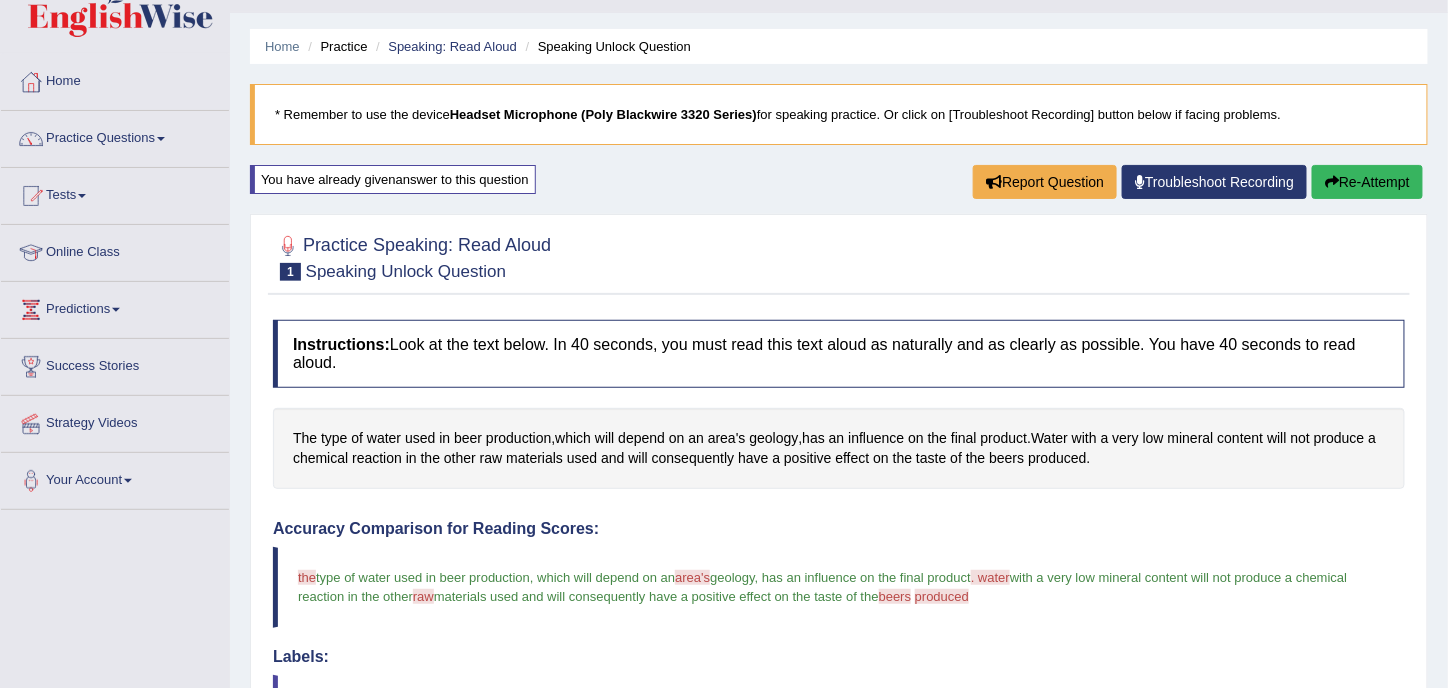 scroll, scrollTop: 0, scrollLeft: 0, axis: both 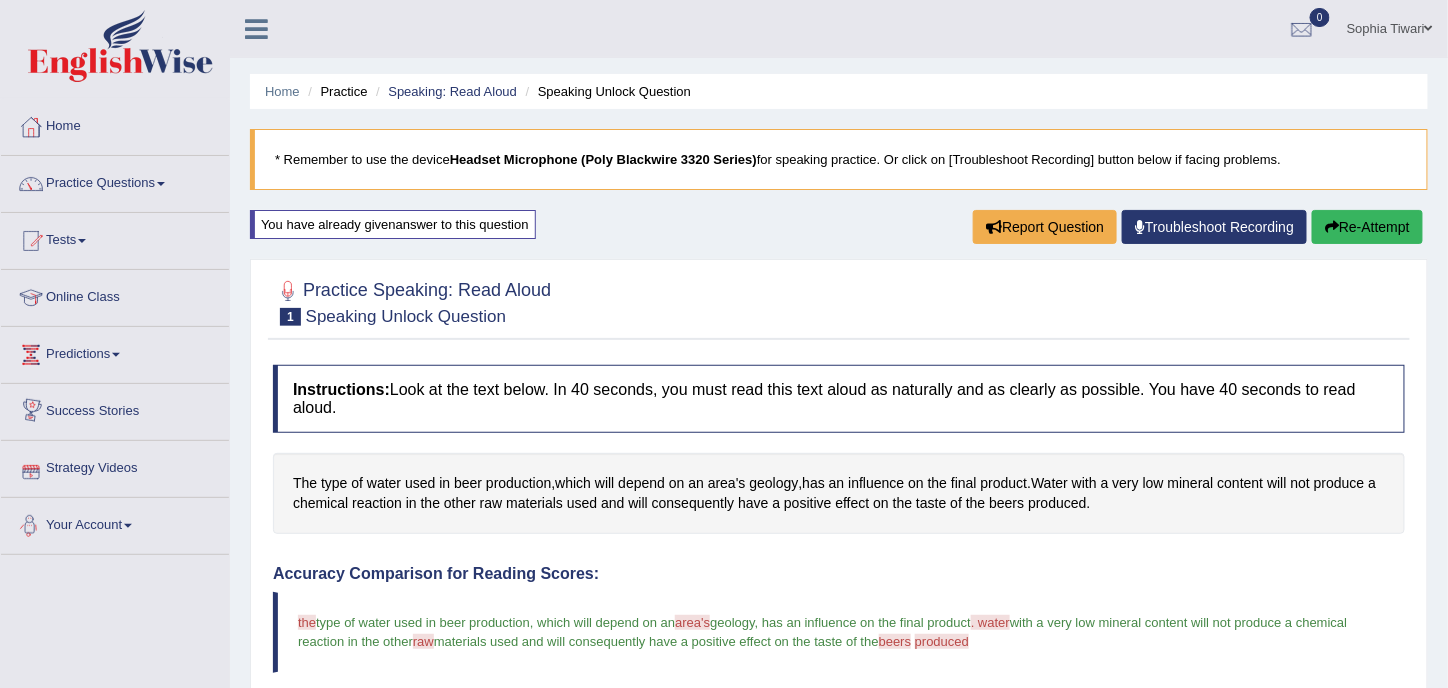 click on "Your Account" at bounding box center (115, 523) 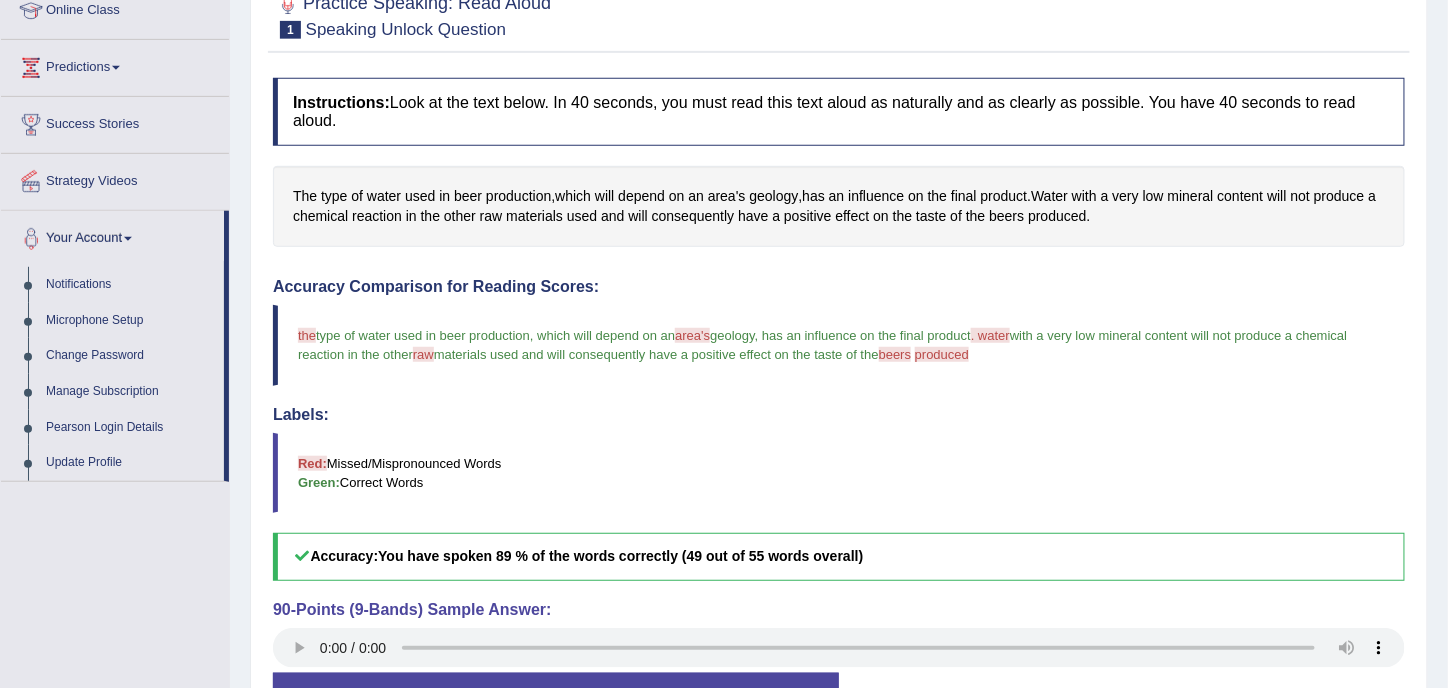 scroll, scrollTop: 300, scrollLeft: 0, axis: vertical 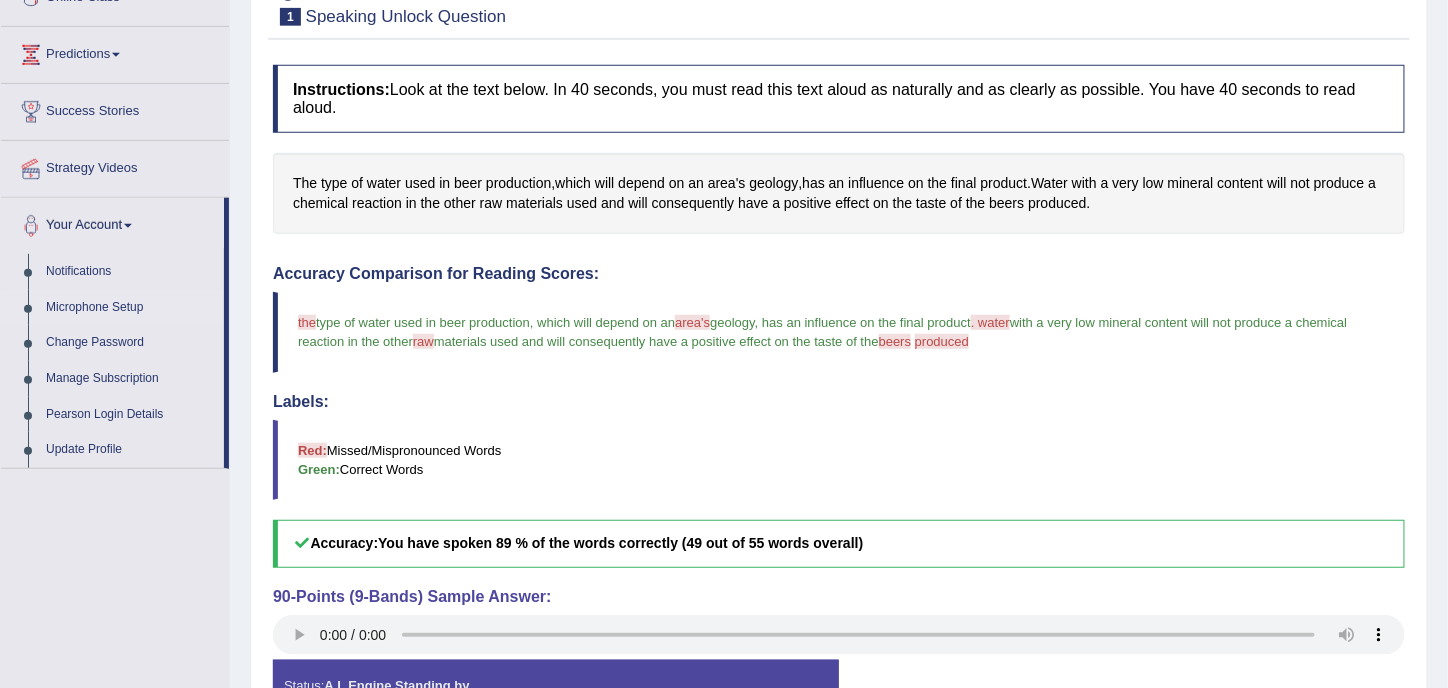 click on "Microphone Setup" at bounding box center (130, 308) 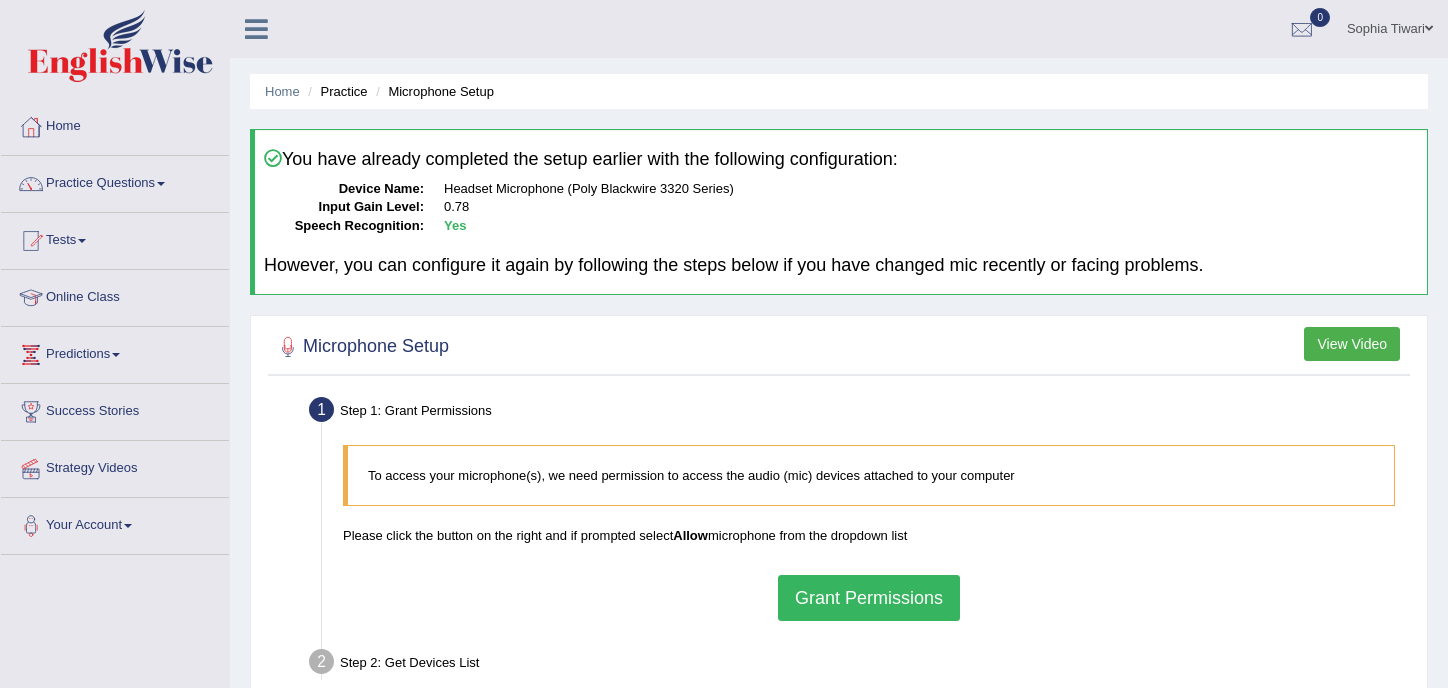 scroll, scrollTop: 0, scrollLeft: 0, axis: both 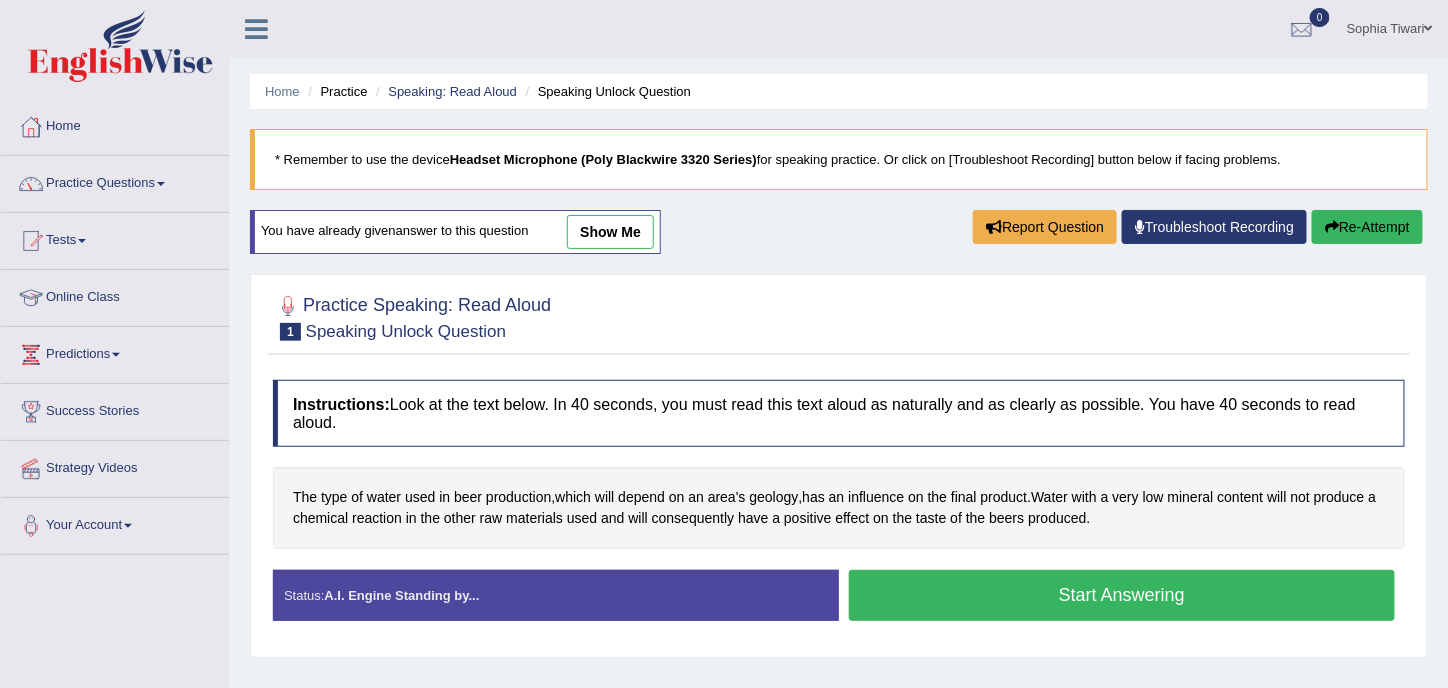 click on "show me" at bounding box center (610, 232) 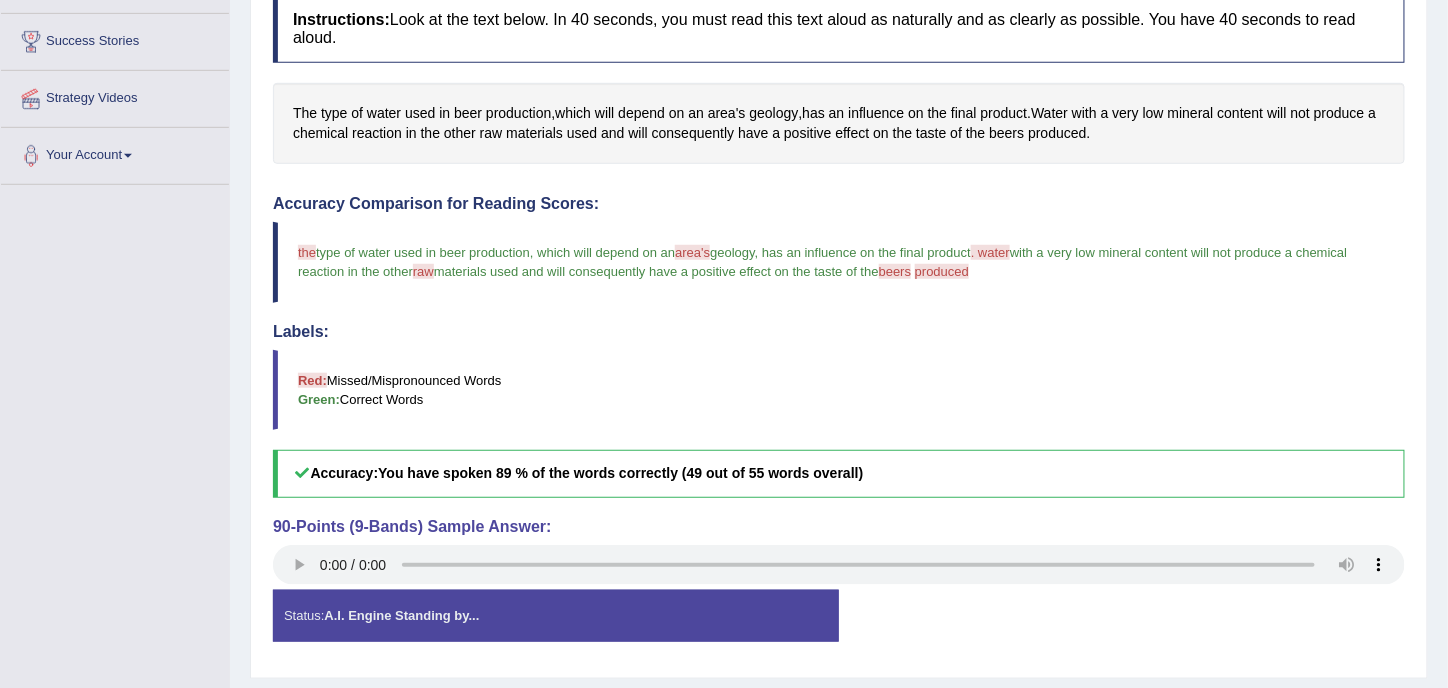 scroll, scrollTop: 418, scrollLeft: 0, axis: vertical 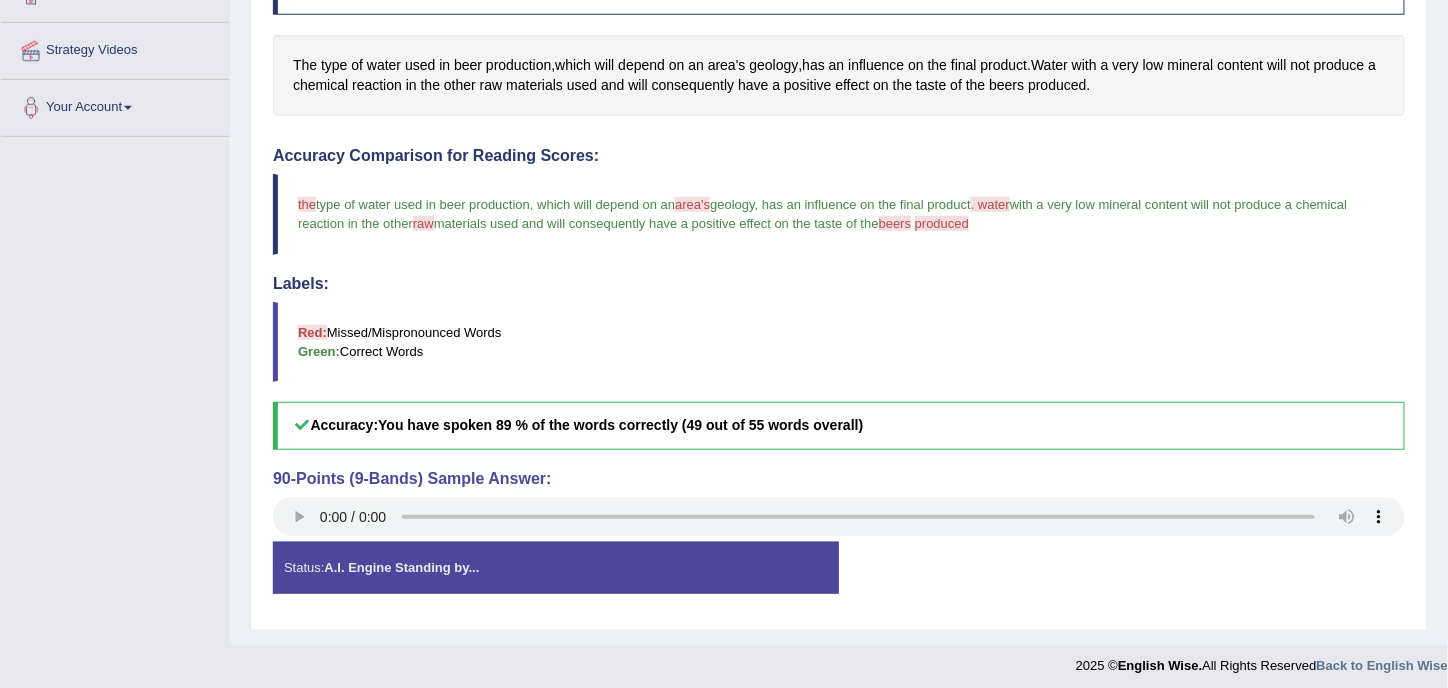drag, startPoint x: 894, startPoint y: 420, endPoint x: 350, endPoint y: 418, distance: 544.00366 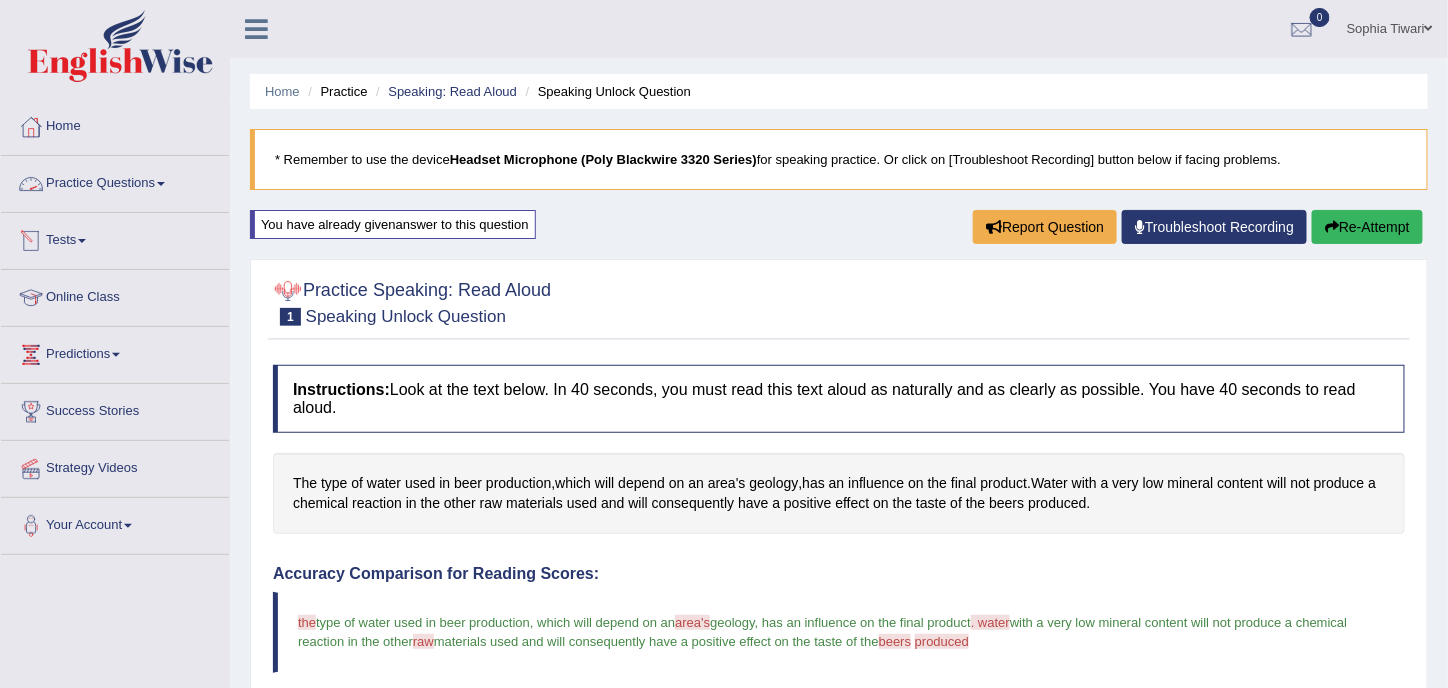 click on "Practice Questions" at bounding box center [115, 181] 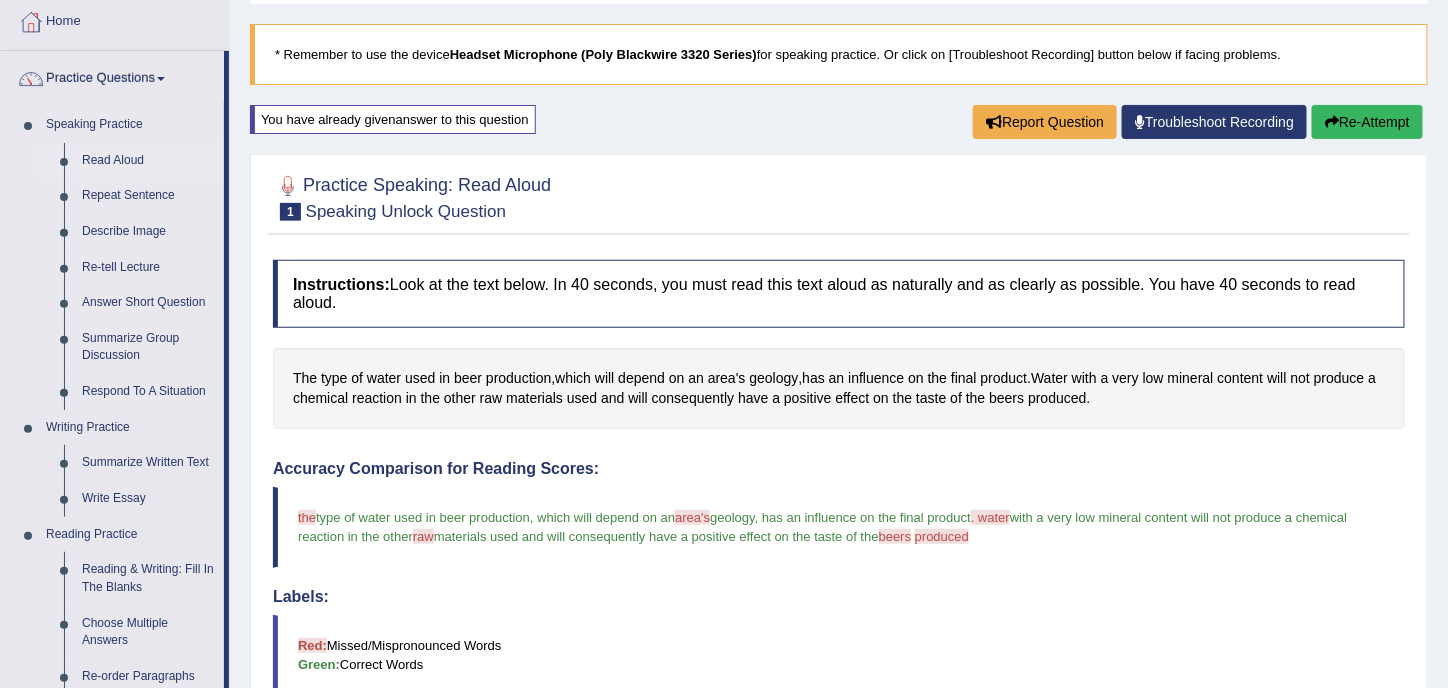 scroll, scrollTop: 0, scrollLeft: 0, axis: both 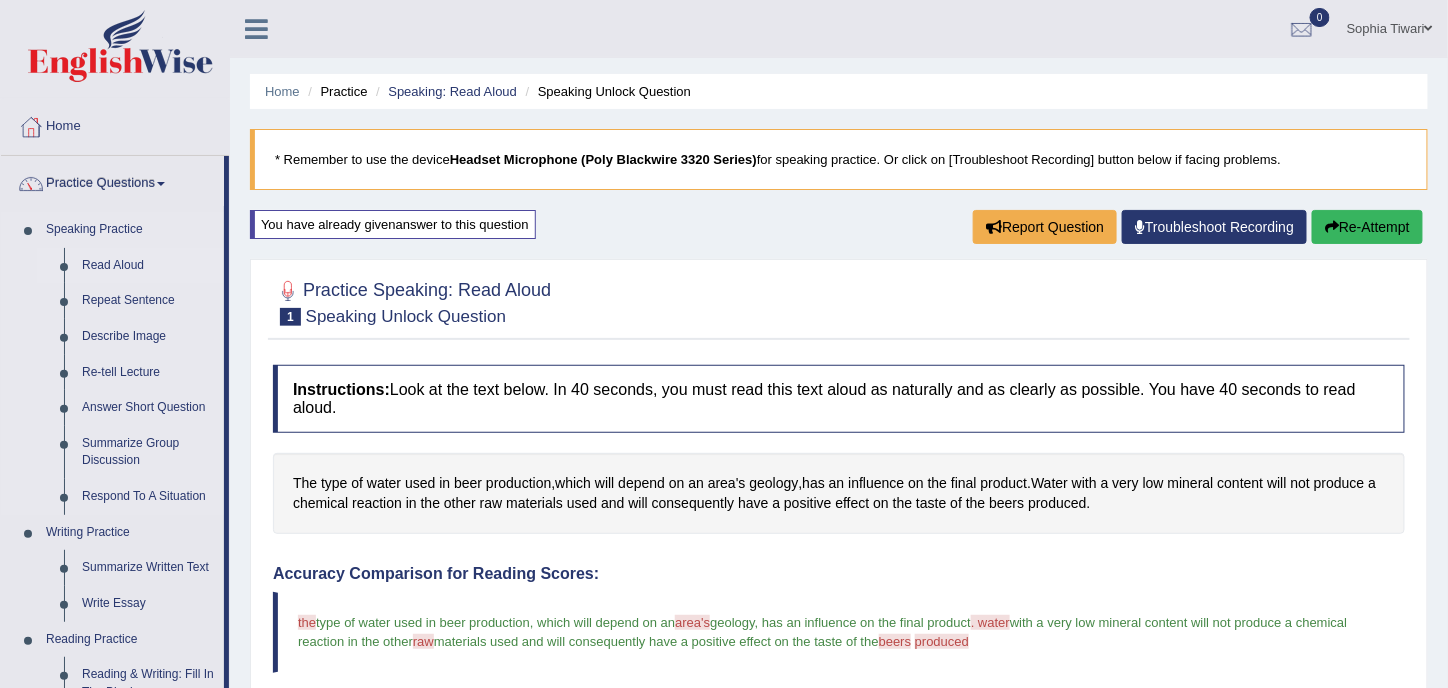 click on "Read Aloud" at bounding box center [148, 266] 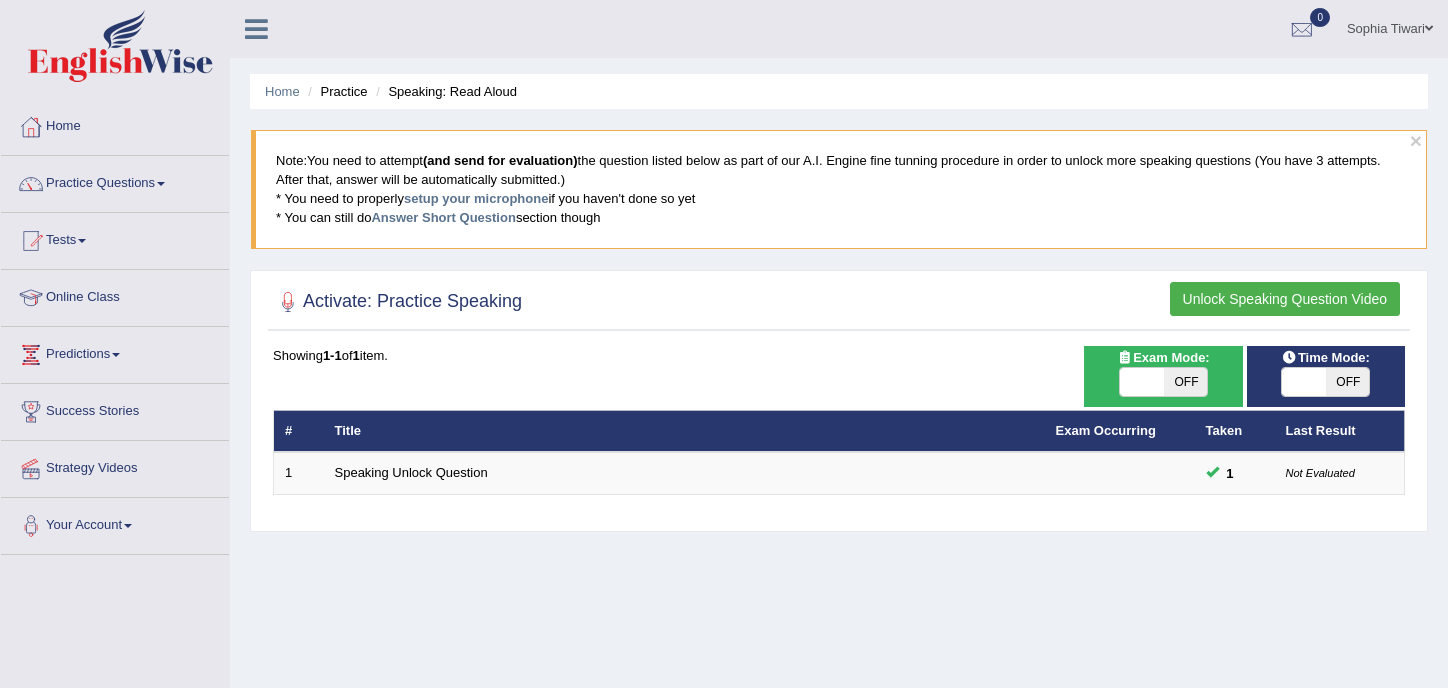 scroll, scrollTop: 0, scrollLeft: 0, axis: both 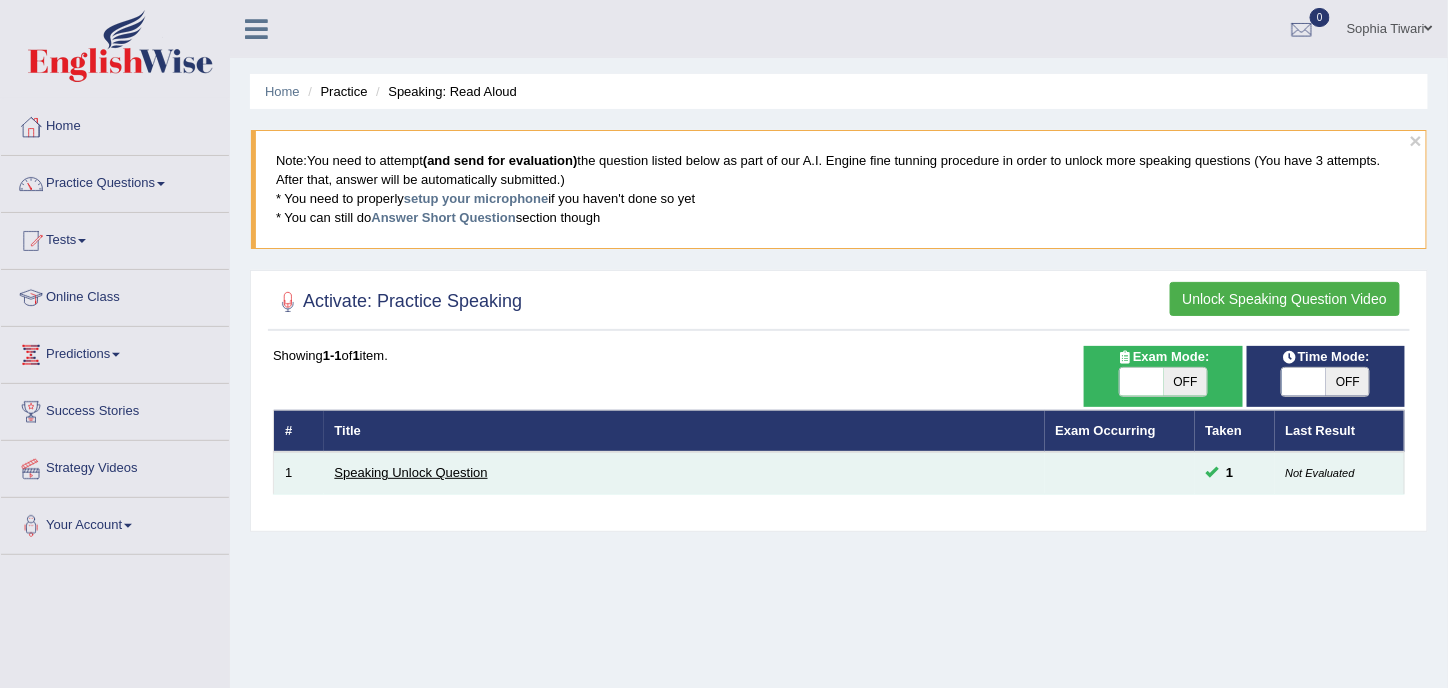 click on "Speaking Unlock Question" at bounding box center [411, 472] 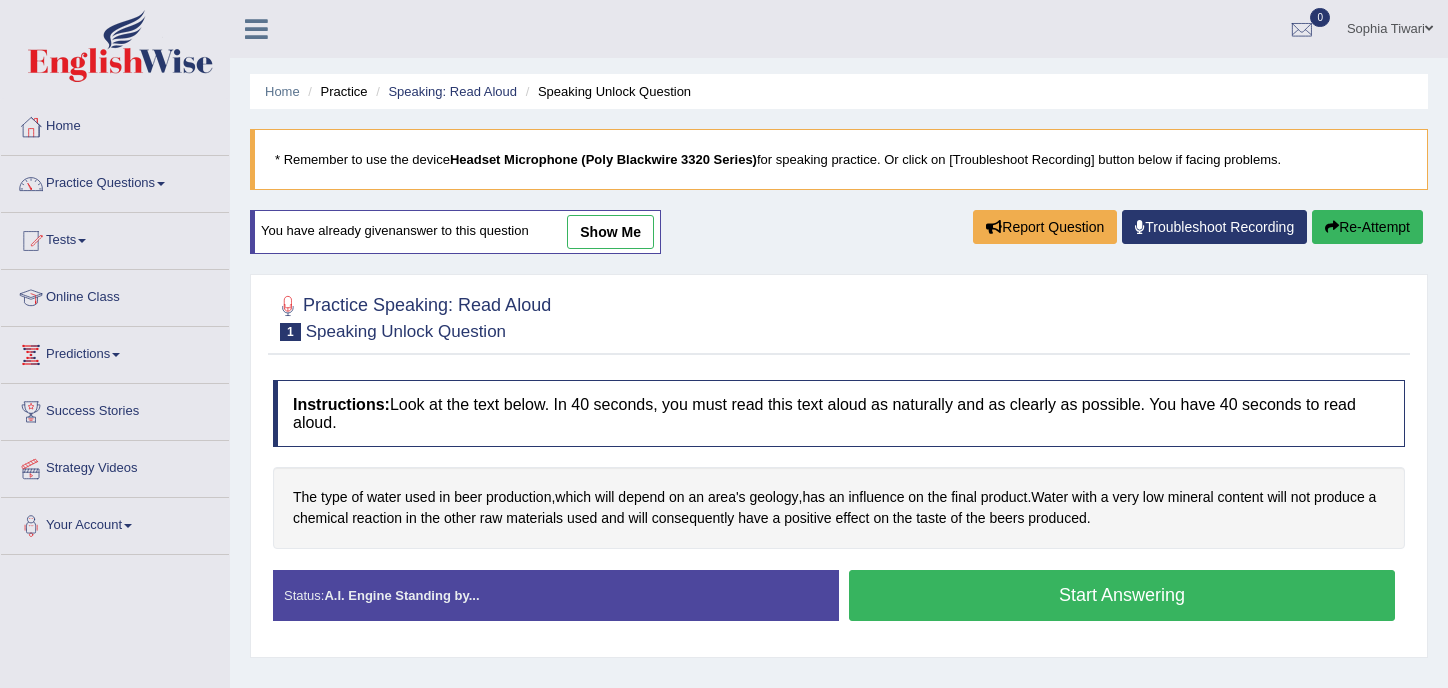 scroll, scrollTop: 0, scrollLeft: 0, axis: both 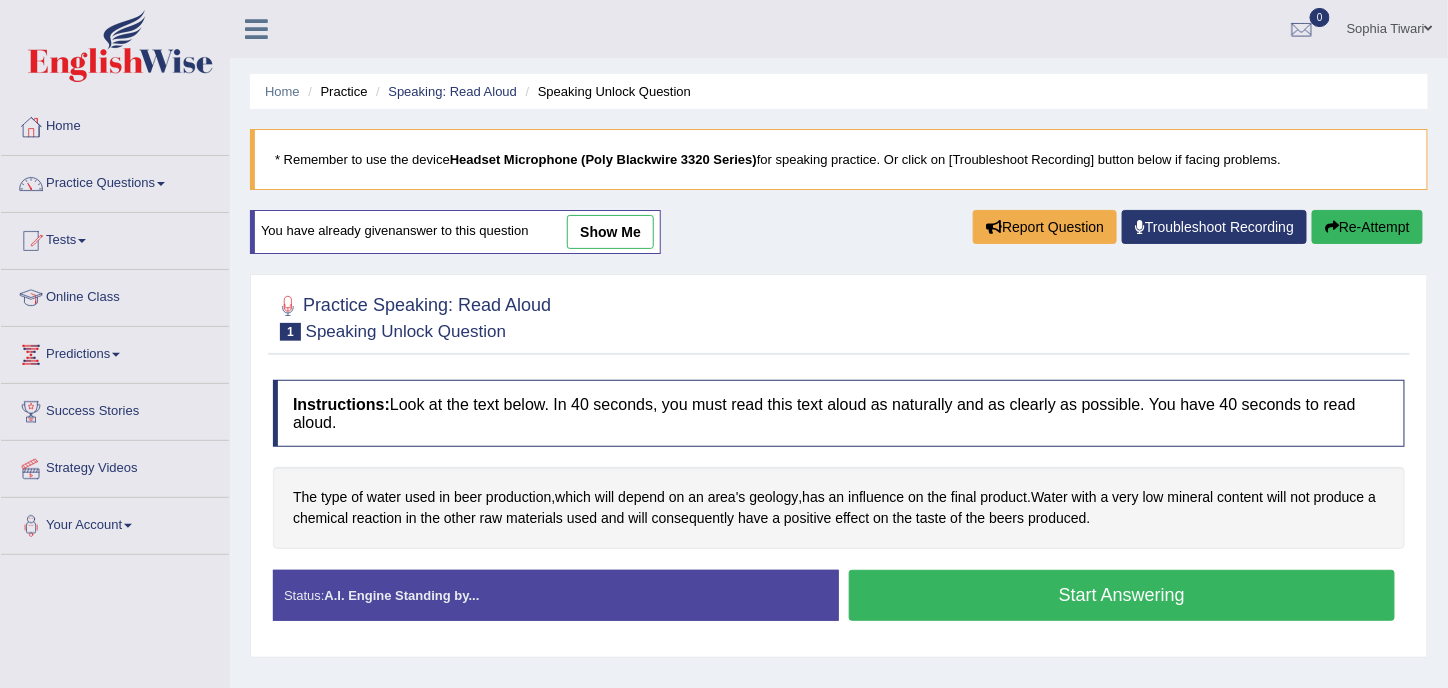 click on "show me" at bounding box center (610, 232) 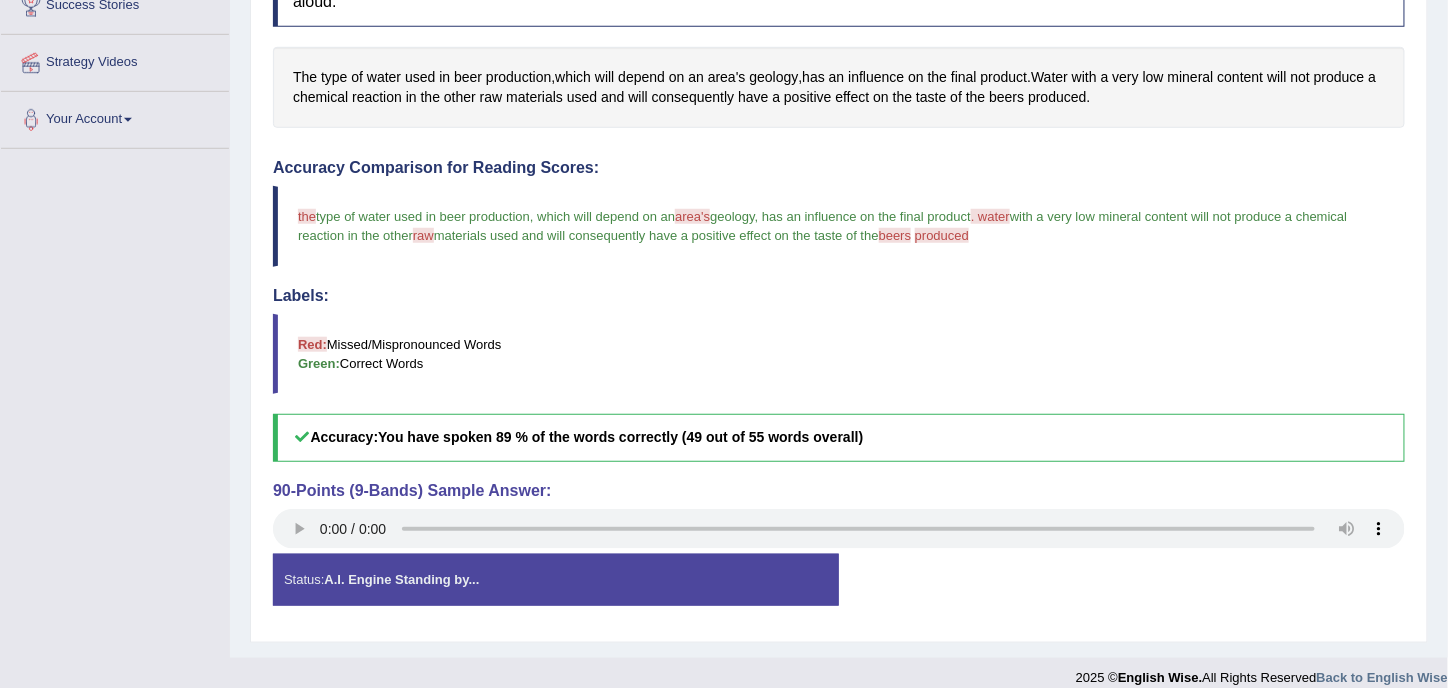 scroll, scrollTop: 418, scrollLeft: 0, axis: vertical 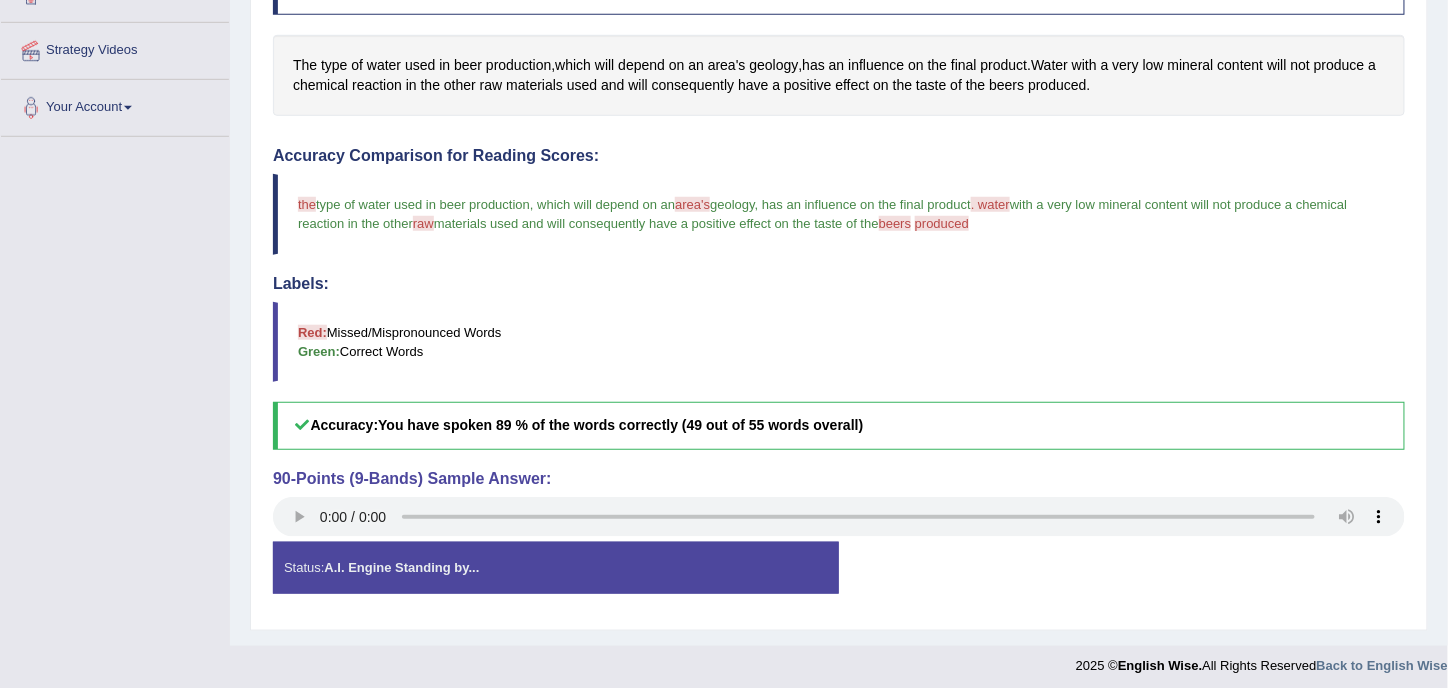 drag, startPoint x: 904, startPoint y: 415, endPoint x: 218, endPoint y: 384, distance: 686.7001 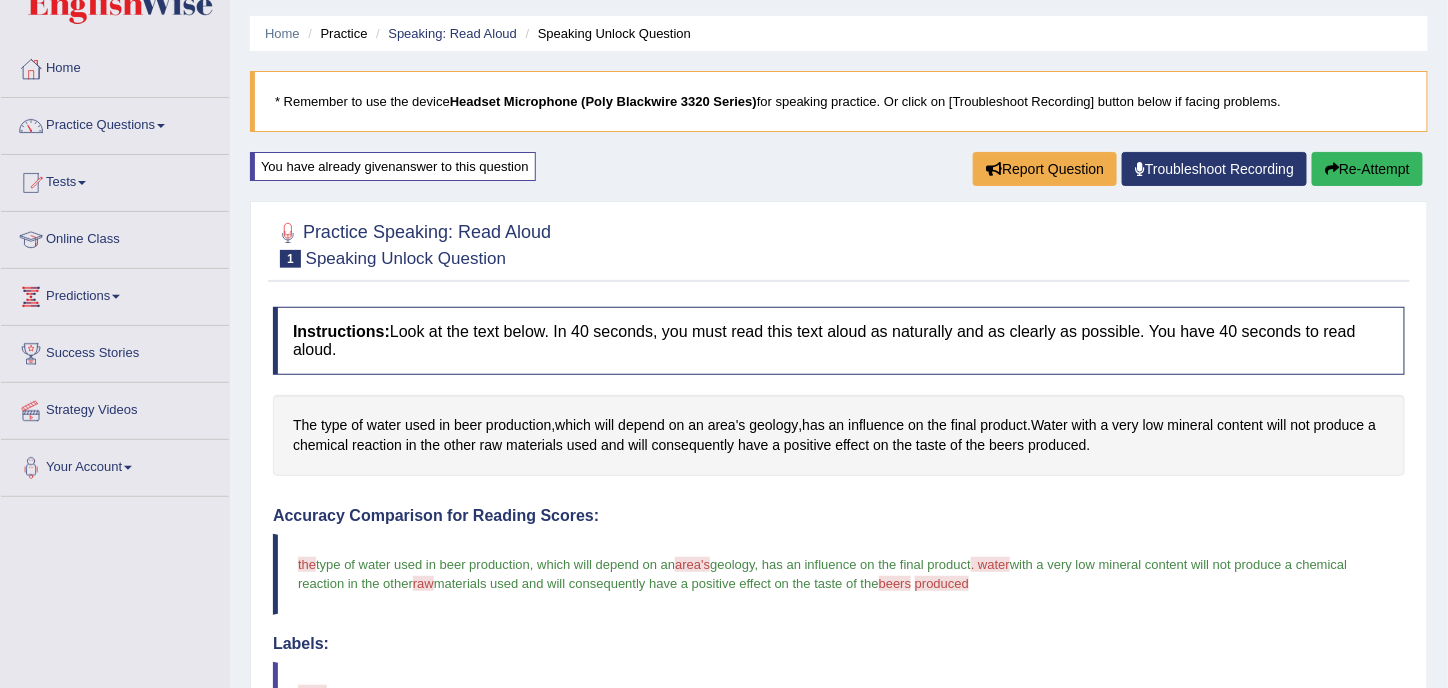 scroll, scrollTop: 0, scrollLeft: 0, axis: both 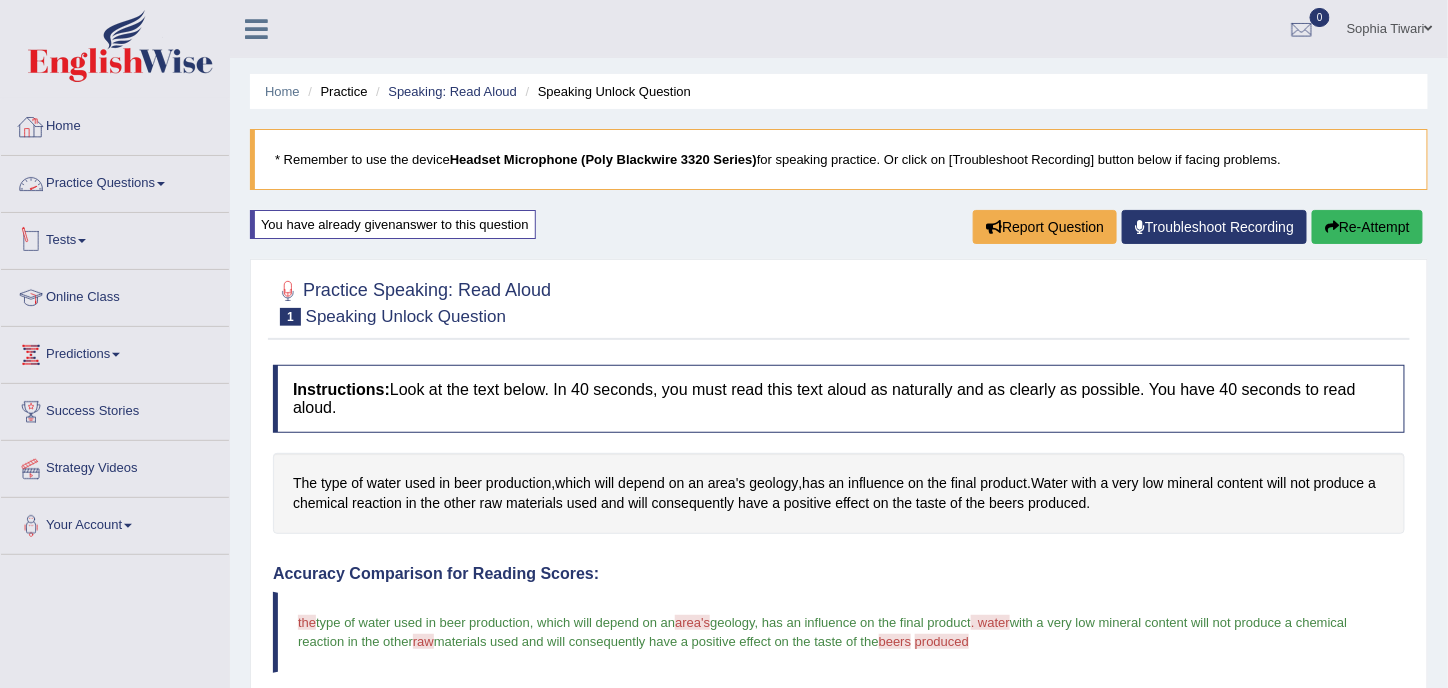 click on "Practice Questions" at bounding box center [115, 181] 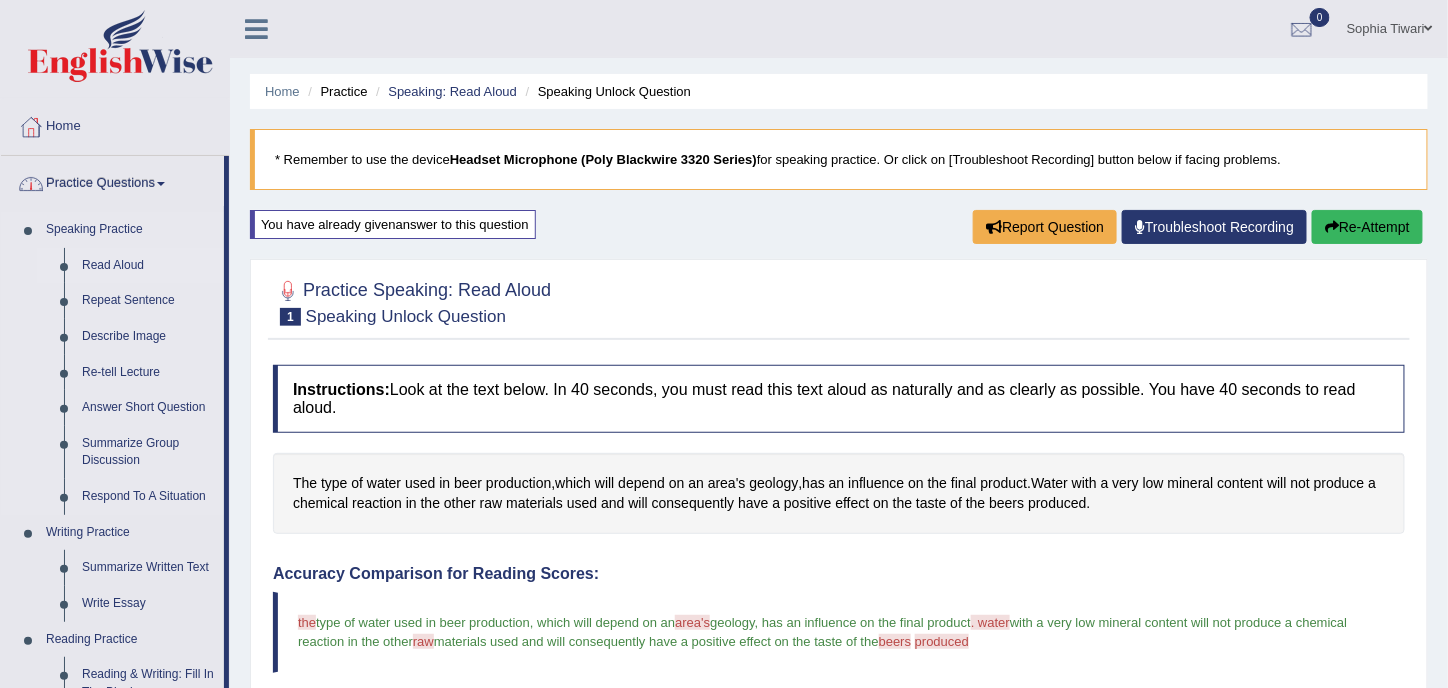 click on "Read Aloud" at bounding box center [148, 266] 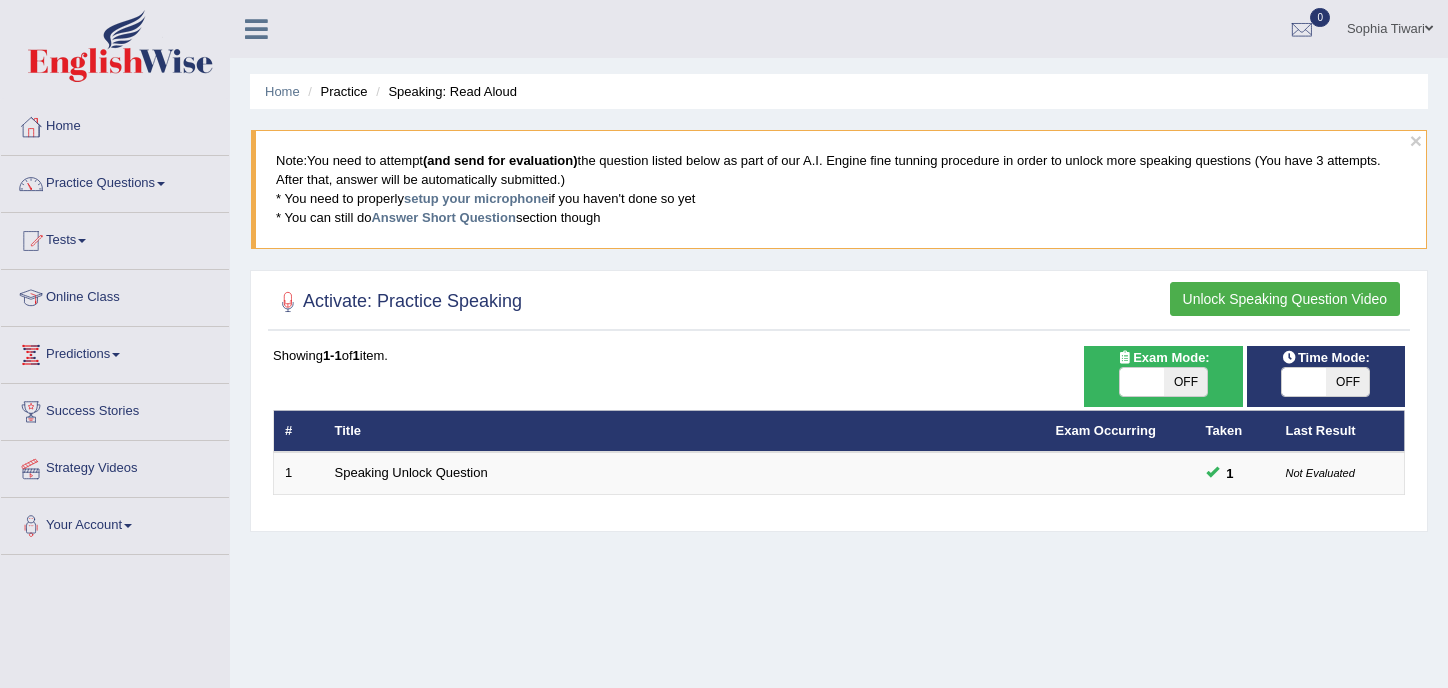 scroll, scrollTop: 0, scrollLeft: 0, axis: both 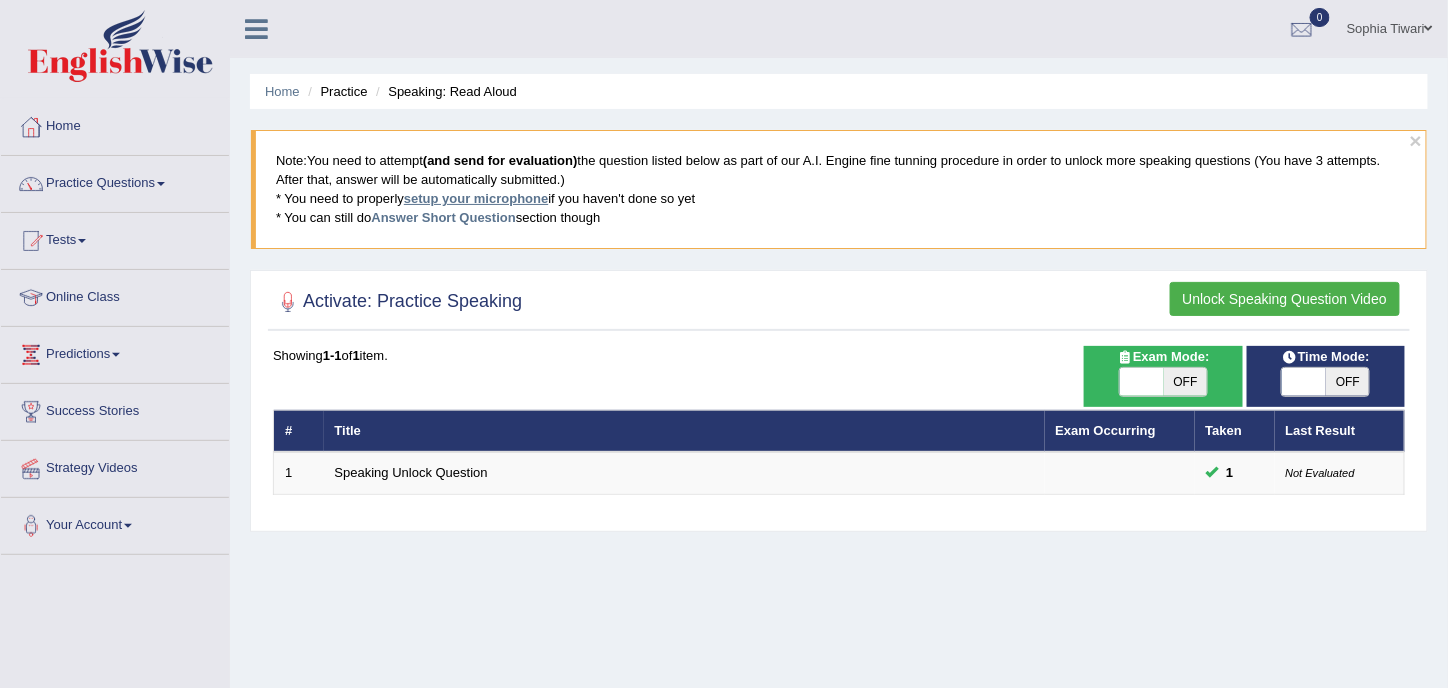 click on "setup your microphone" at bounding box center [476, 198] 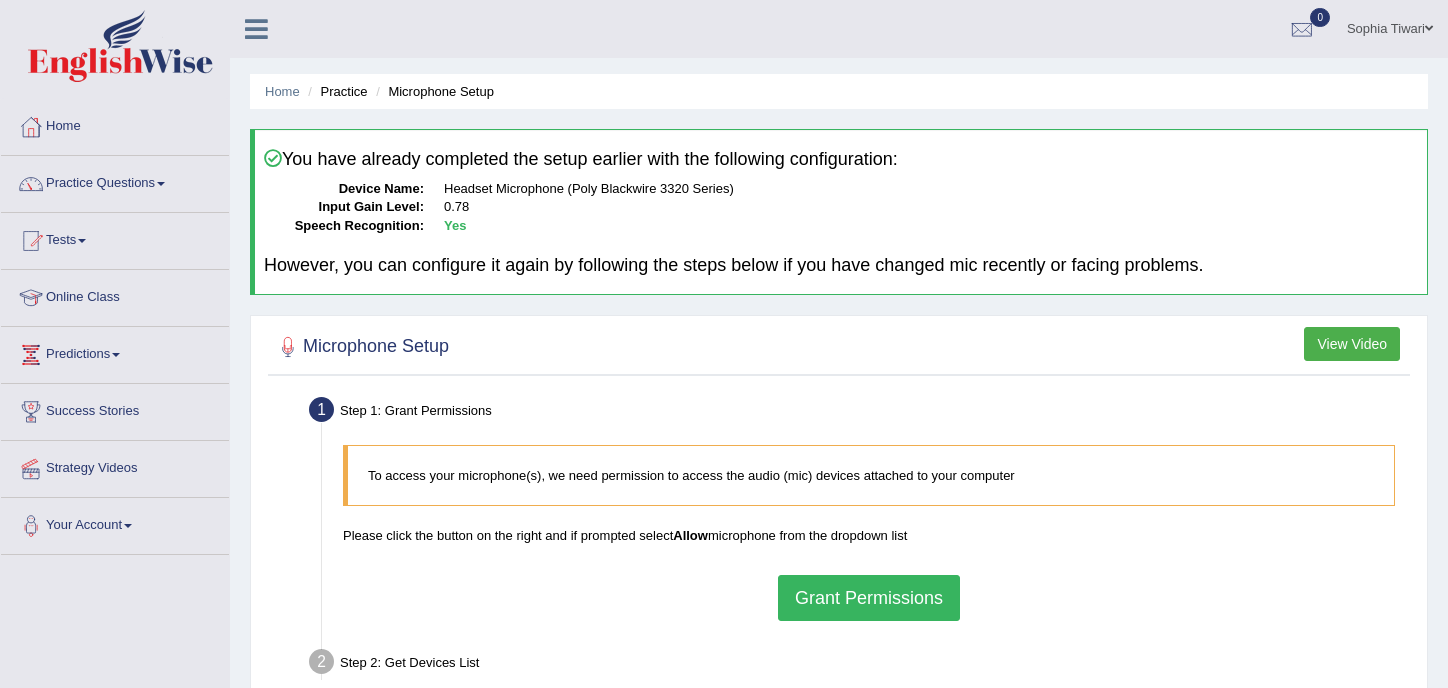 scroll, scrollTop: 0, scrollLeft: 0, axis: both 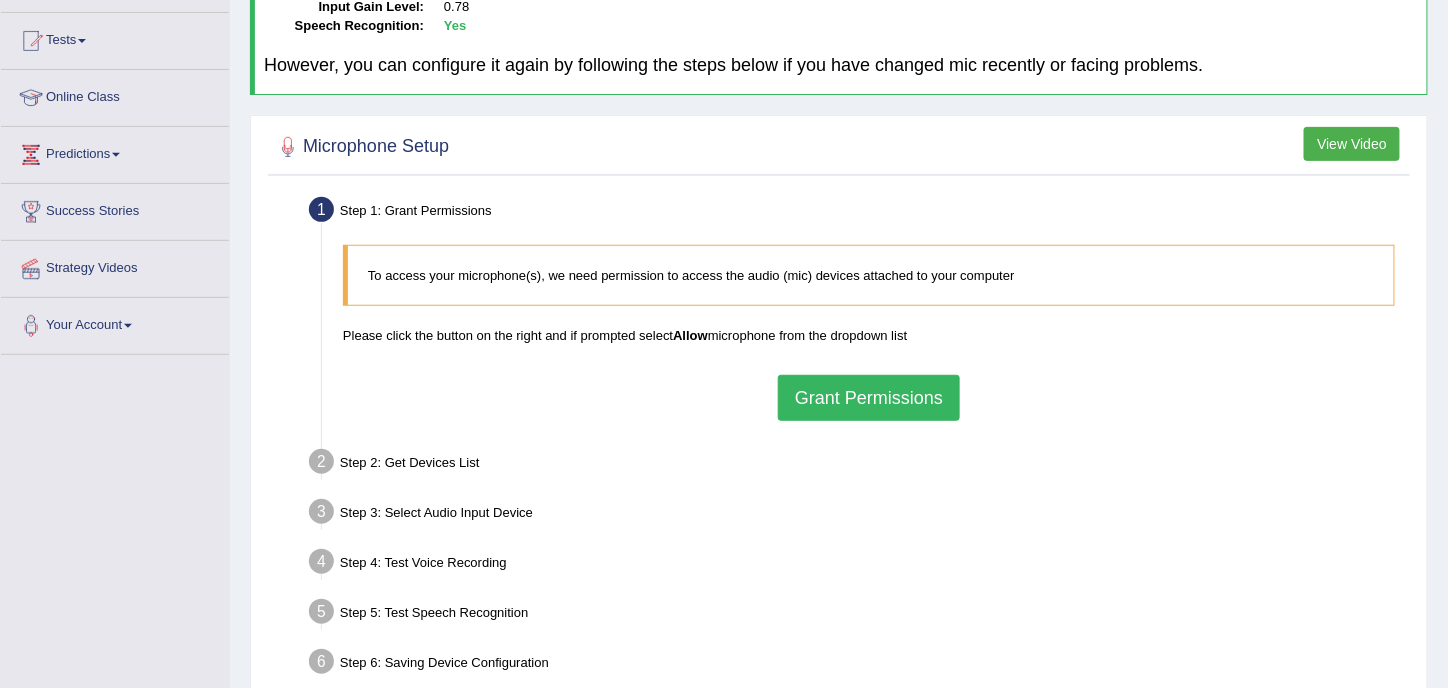 click on "Grant Permissions" at bounding box center (869, 398) 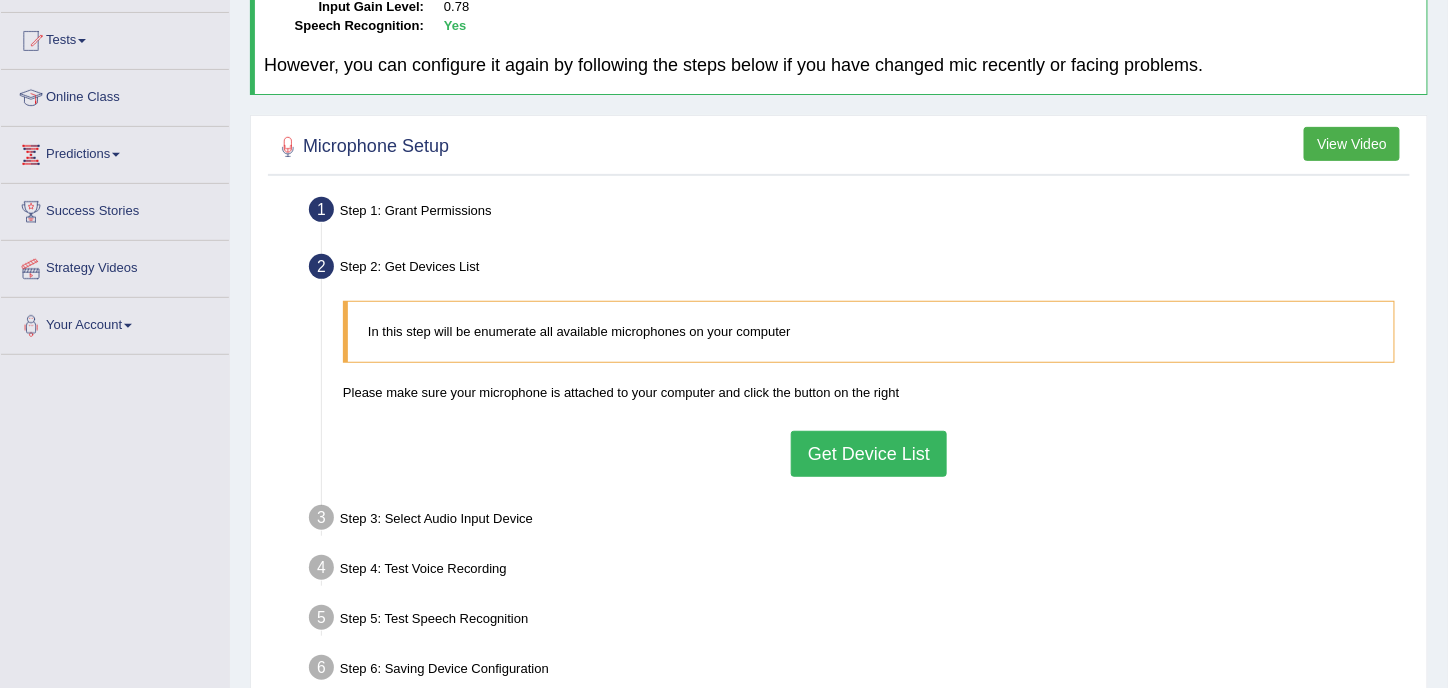 click on "Get Device List" at bounding box center (869, 454) 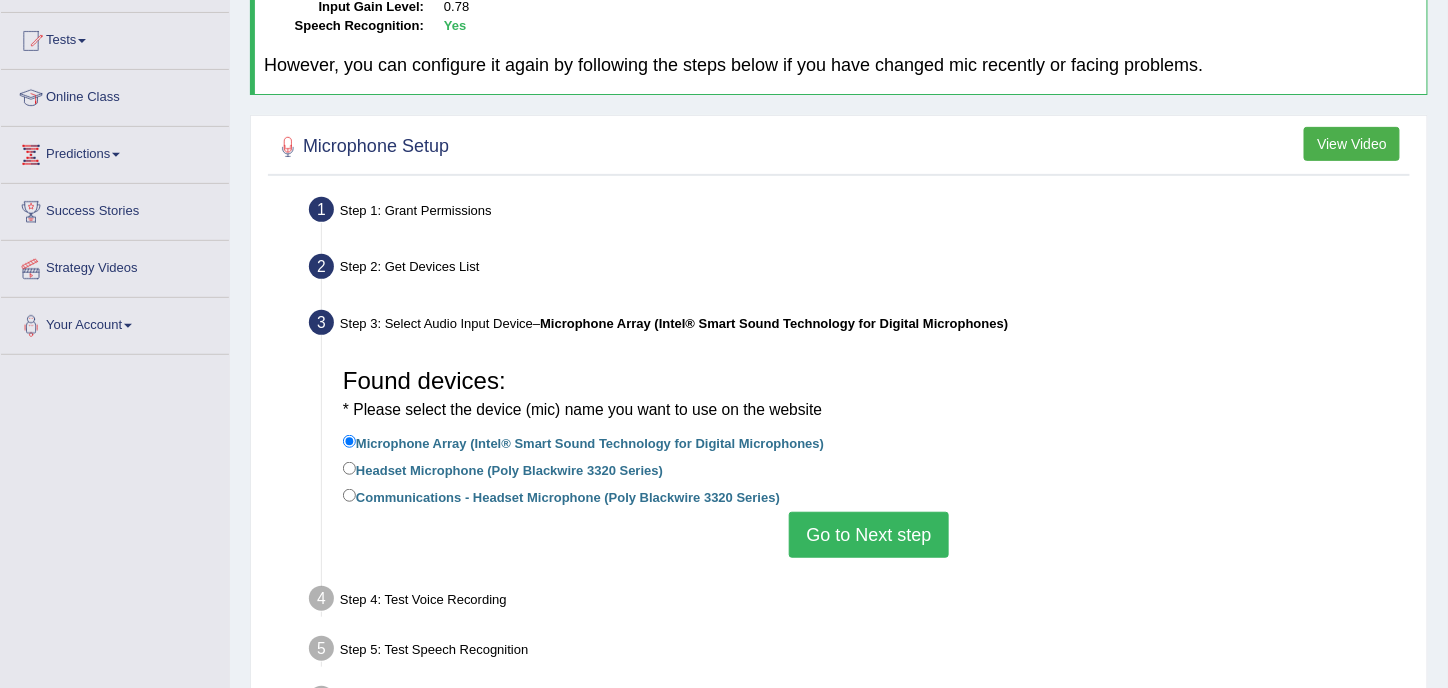 scroll, scrollTop: 362, scrollLeft: 0, axis: vertical 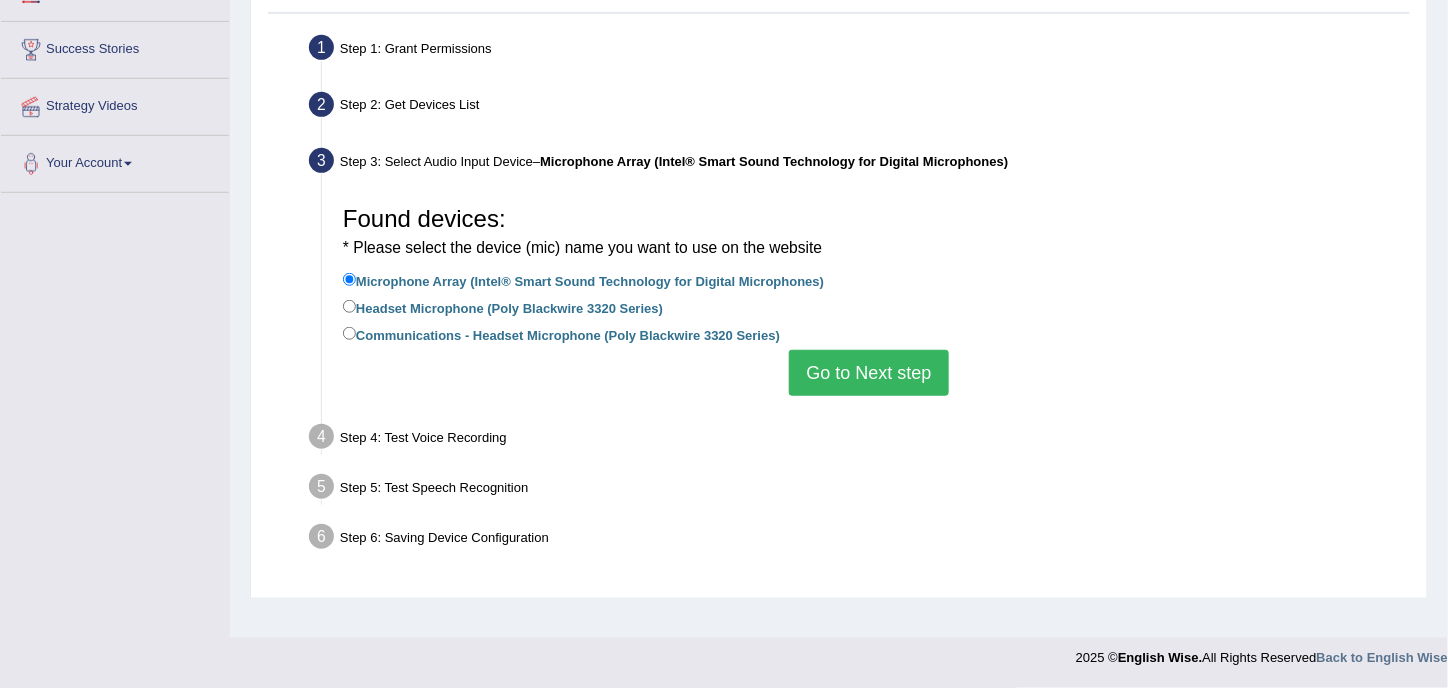 click on "Go to Next step" at bounding box center [868, 373] 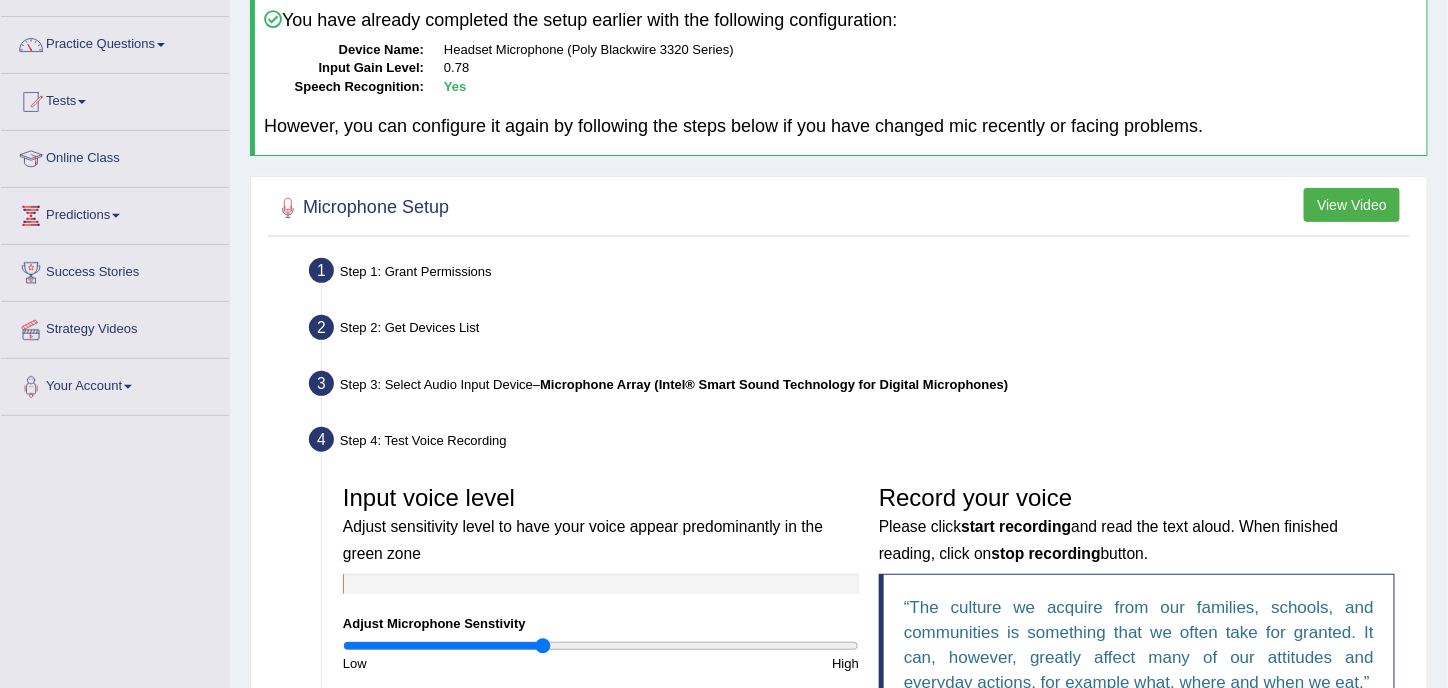 scroll, scrollTop: 439, scrollLeft: 0, axis: vertical 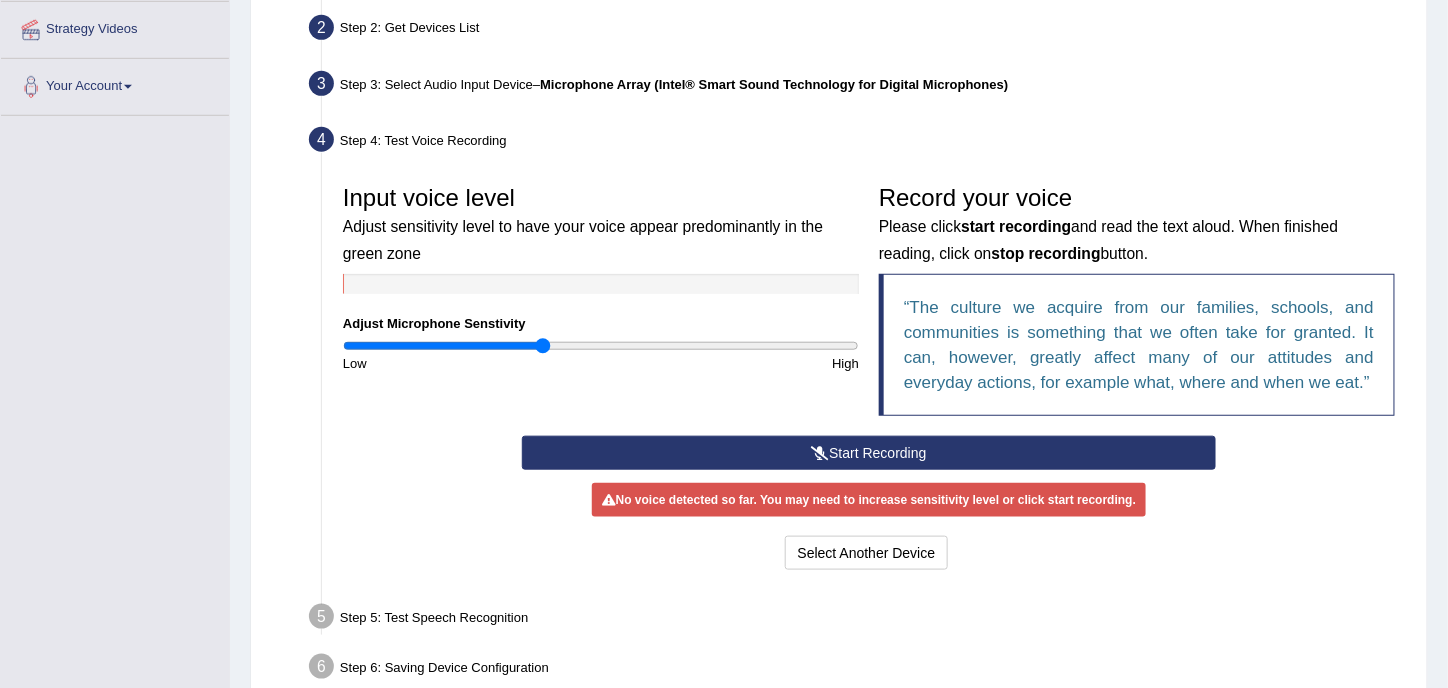 click on "Start Recording" at bounding box center [869, 453] 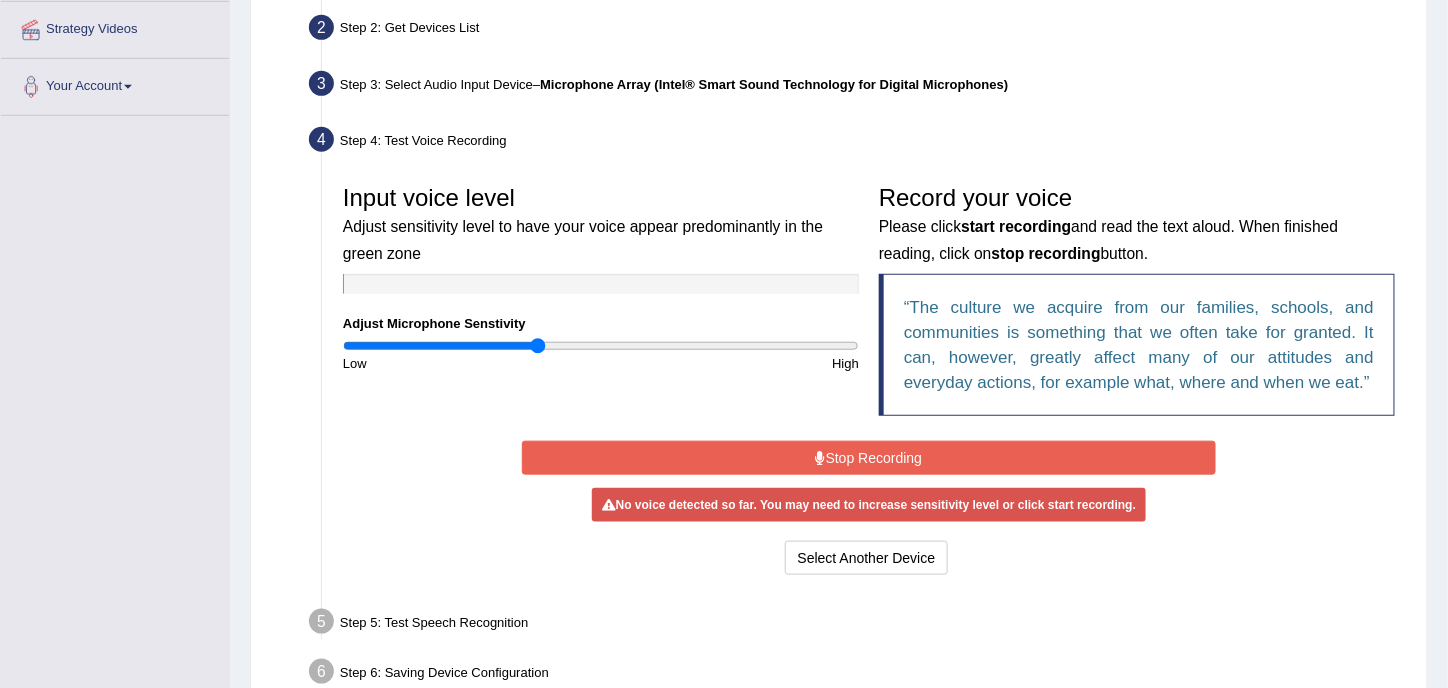 type on "0.78" 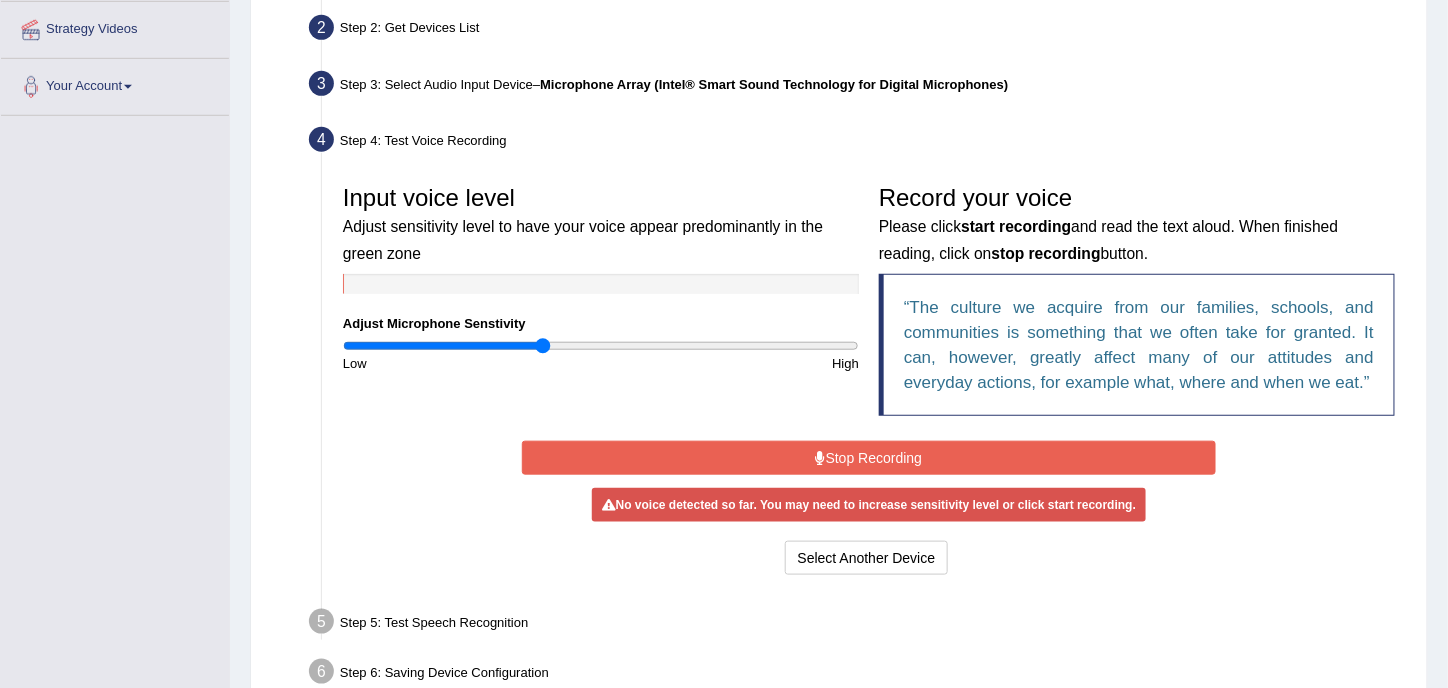 click at bounding box center (601, 346) 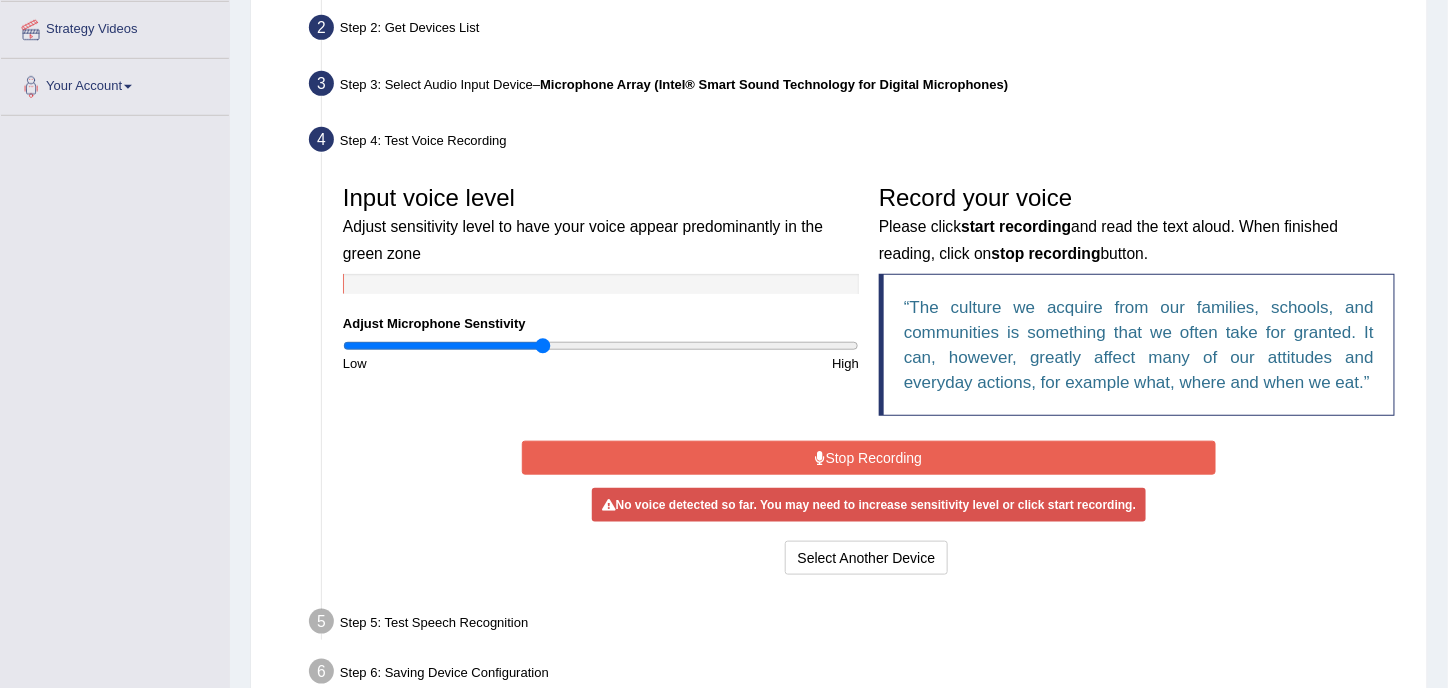 click on "Stop Recording" at bounding box center [869, 458] 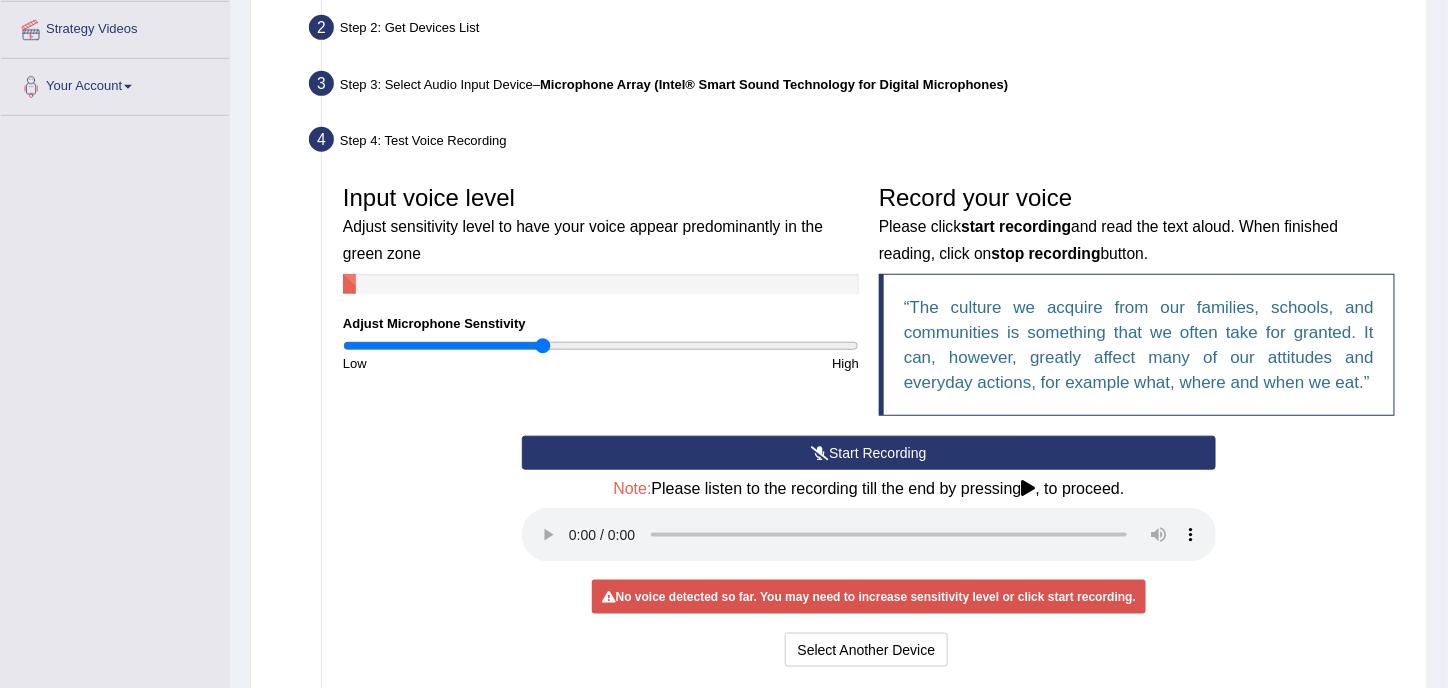click on "Start Recording" at bounding box center (869, 453) 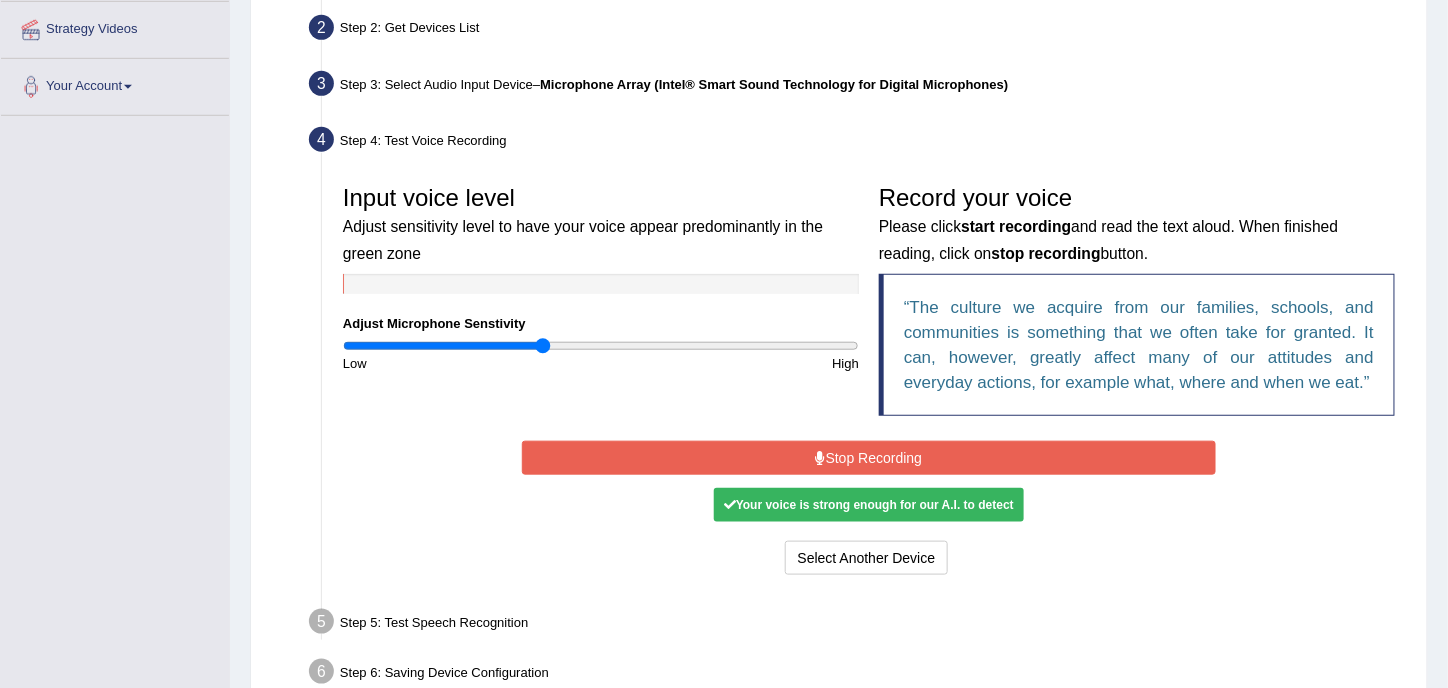 click on "Stop Recording" at bounding box center (869, 458) 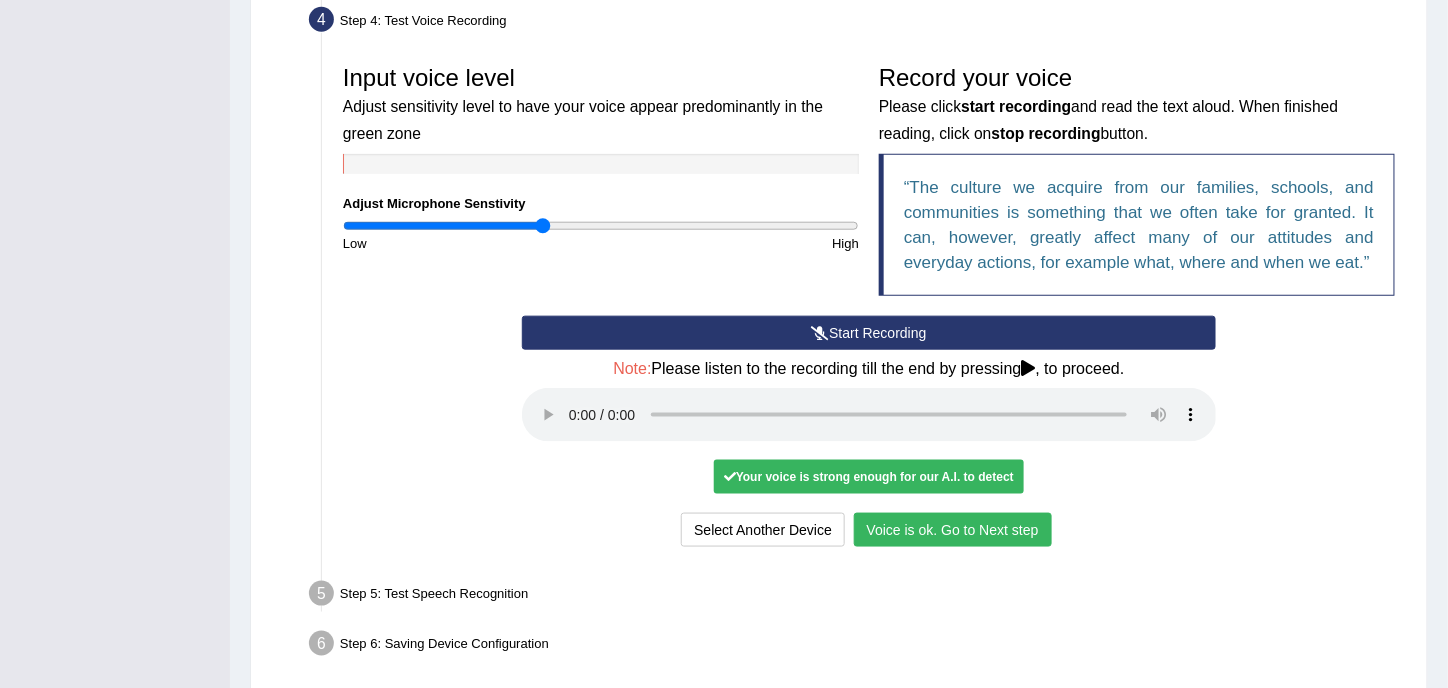 scroll, scrollTop: 636, scrollLeft: 0, axis: vertical 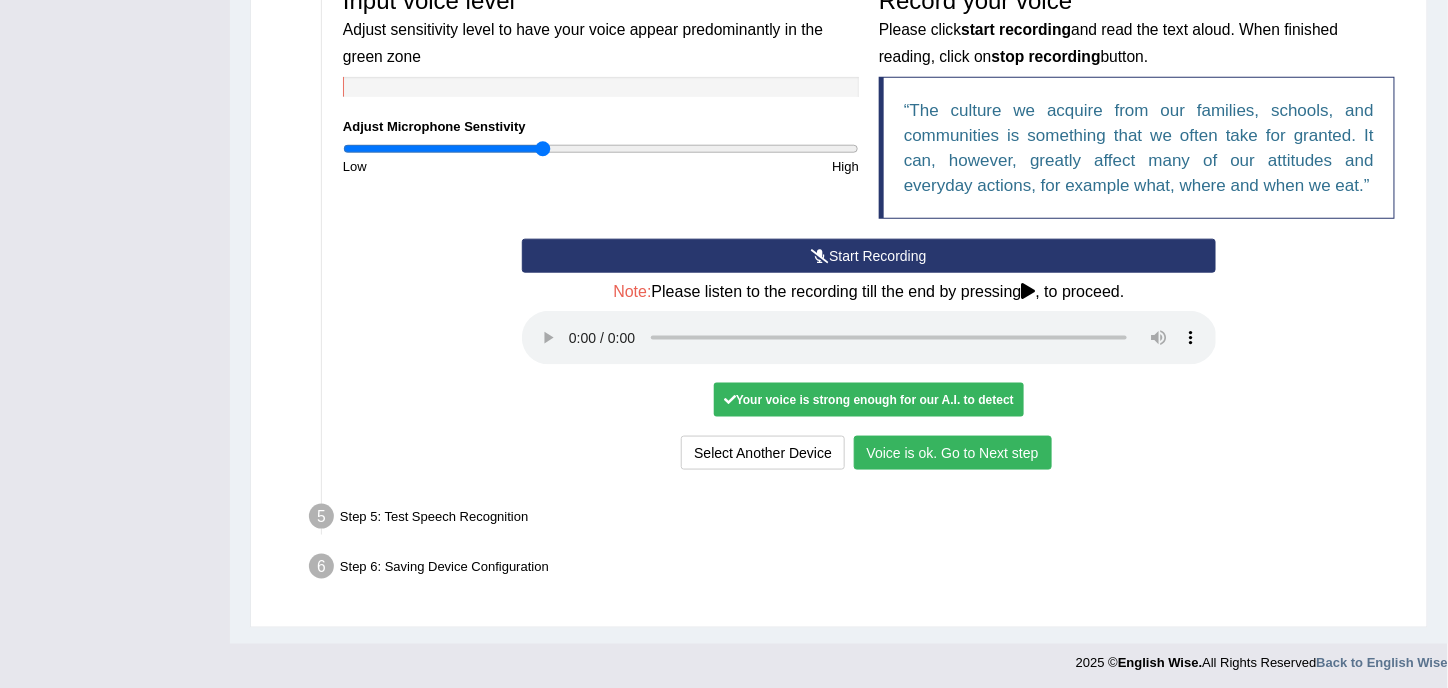 click on "Voice is ok. Go to Next step" at bounding box center [953, 453] 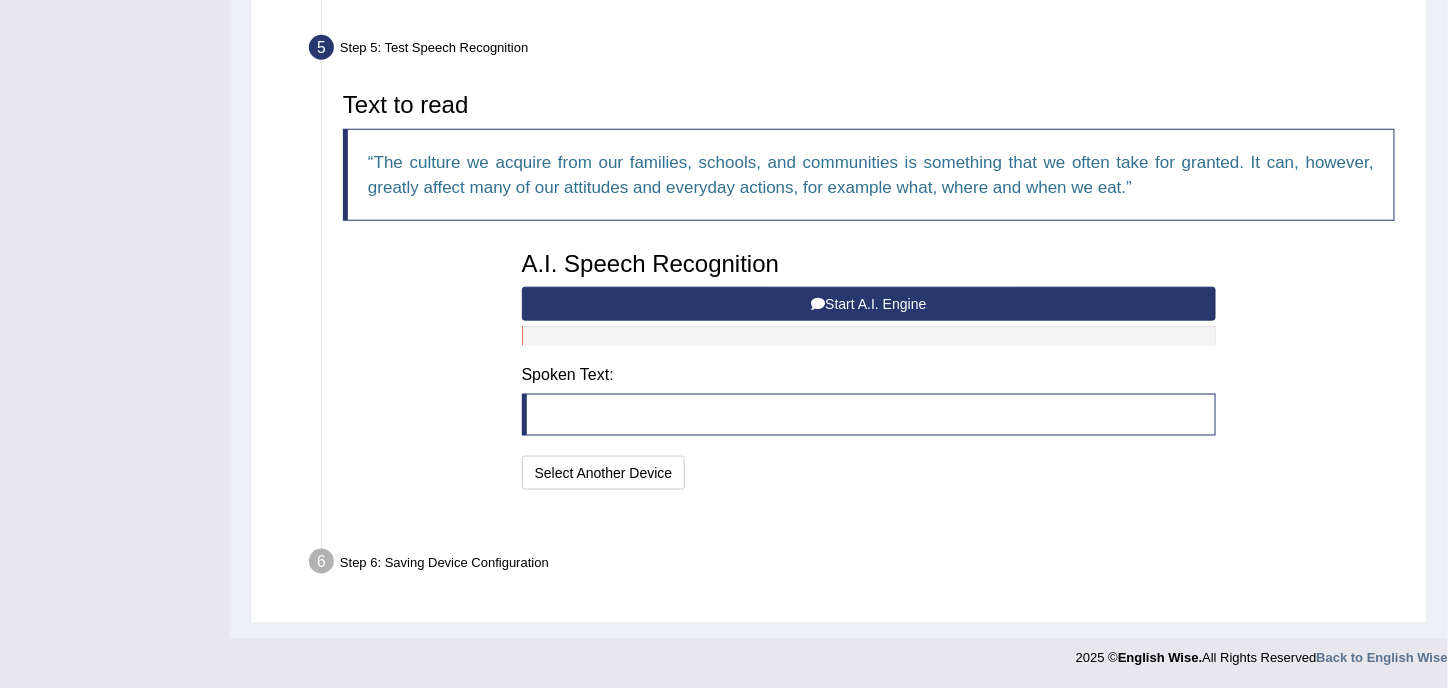 scroll, scrollTop: 557, scrollLeft: 0, axis: vertical 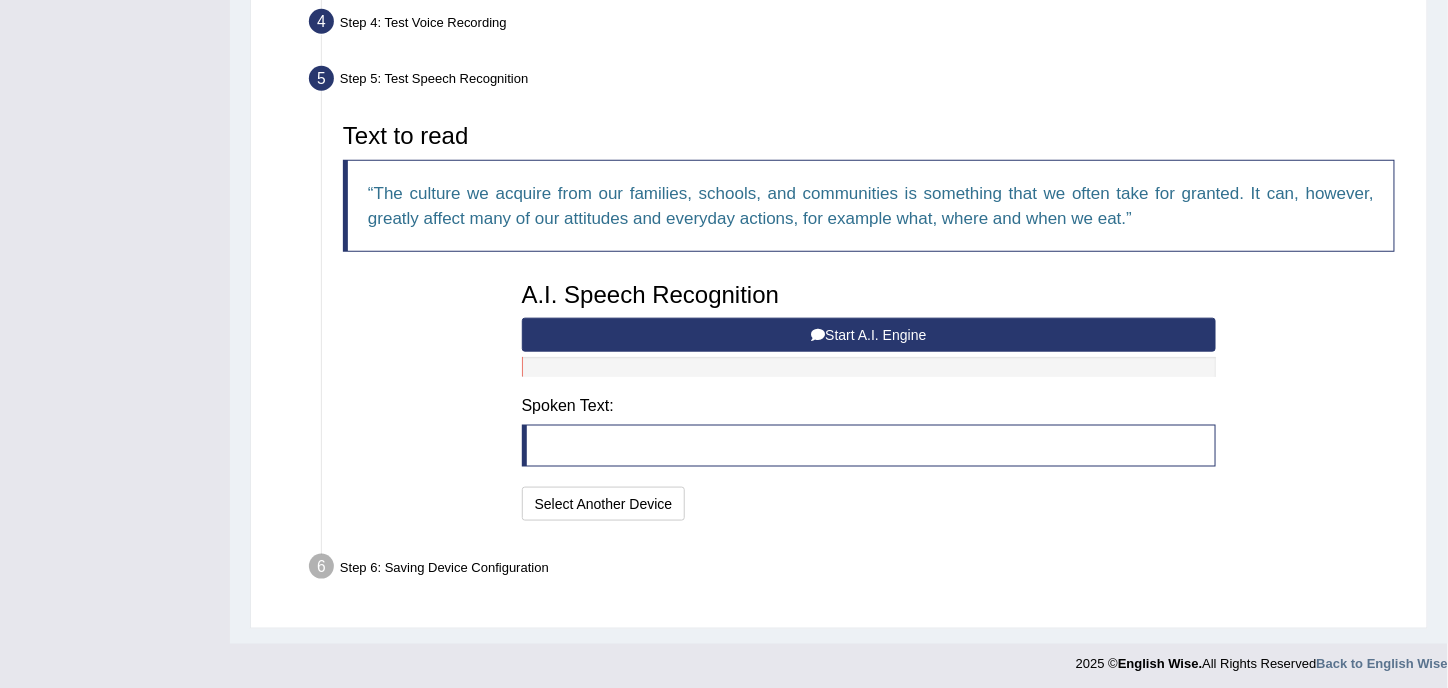 click on "Start A.I. Engine" at bounding box center [869, 335] 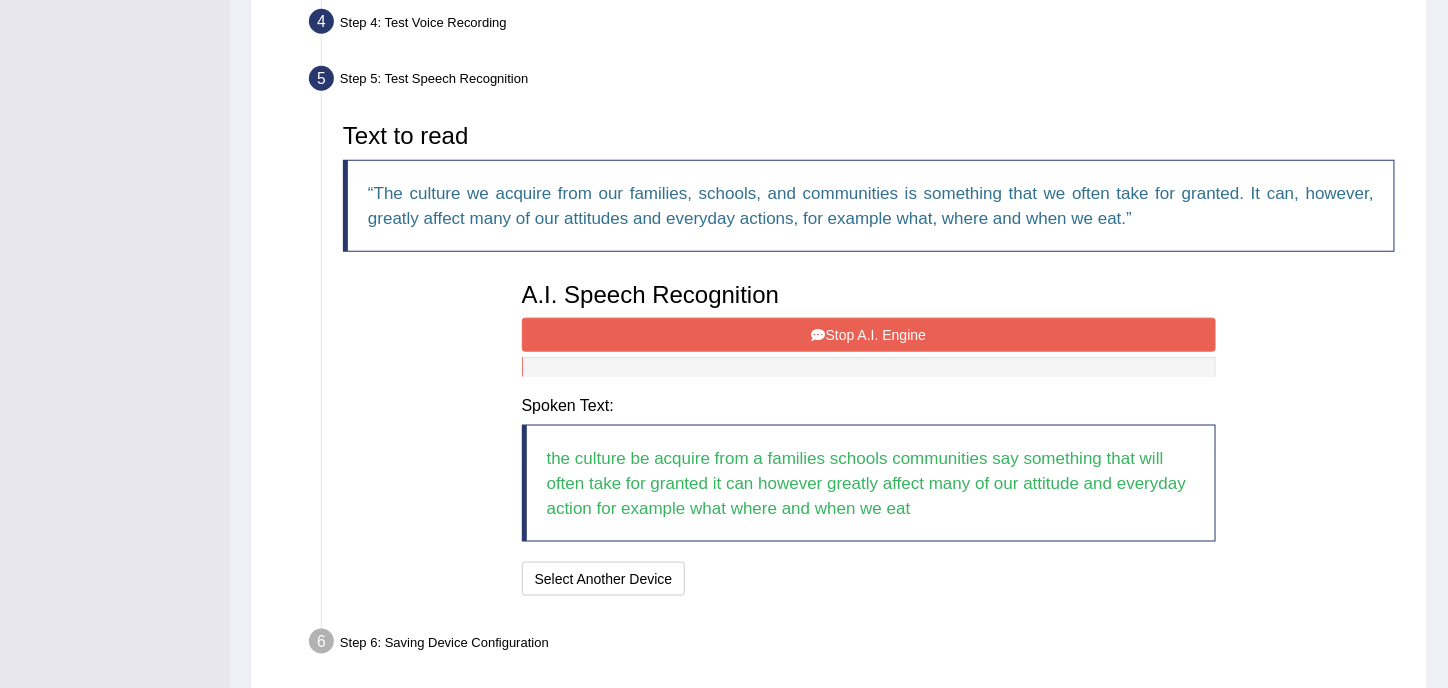 click on "Stop A.I. Engine" at bounding box center (869, 335) 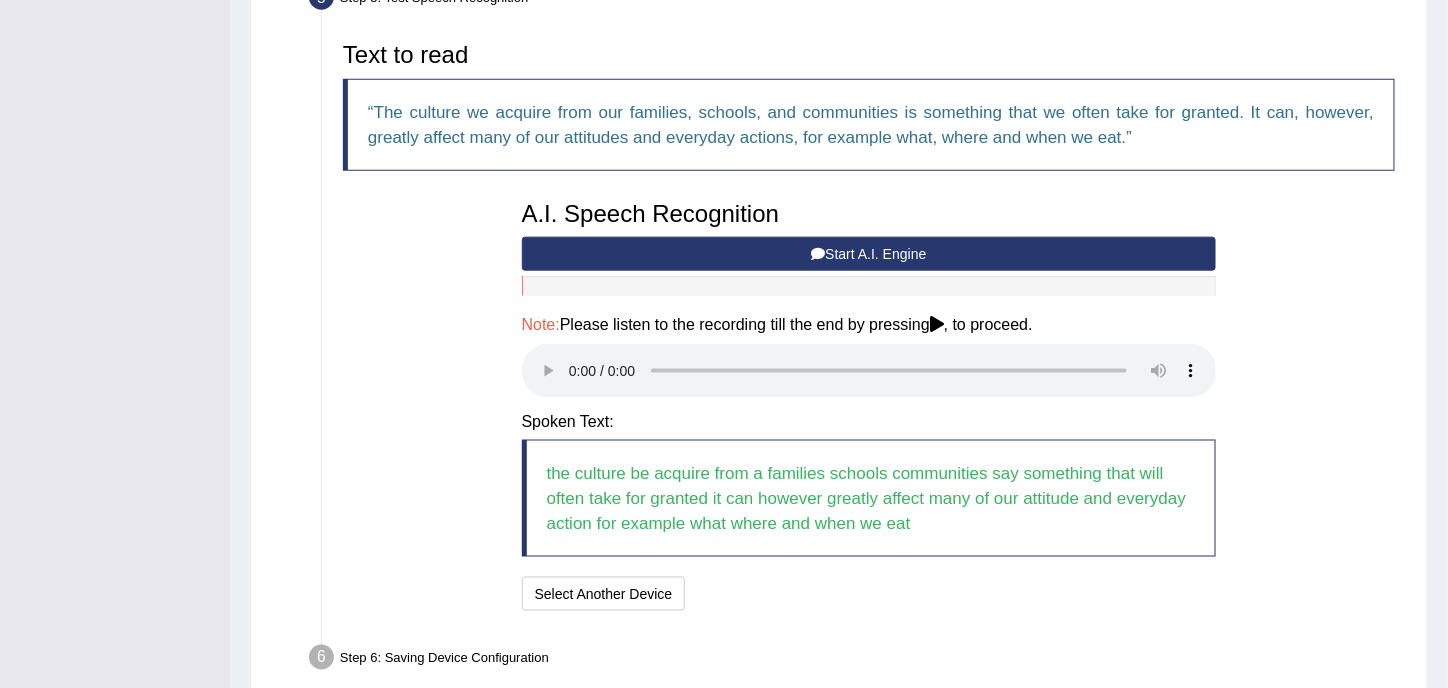 scroll, scrollTop: 729, scrollLeft: 0, axis: vertical 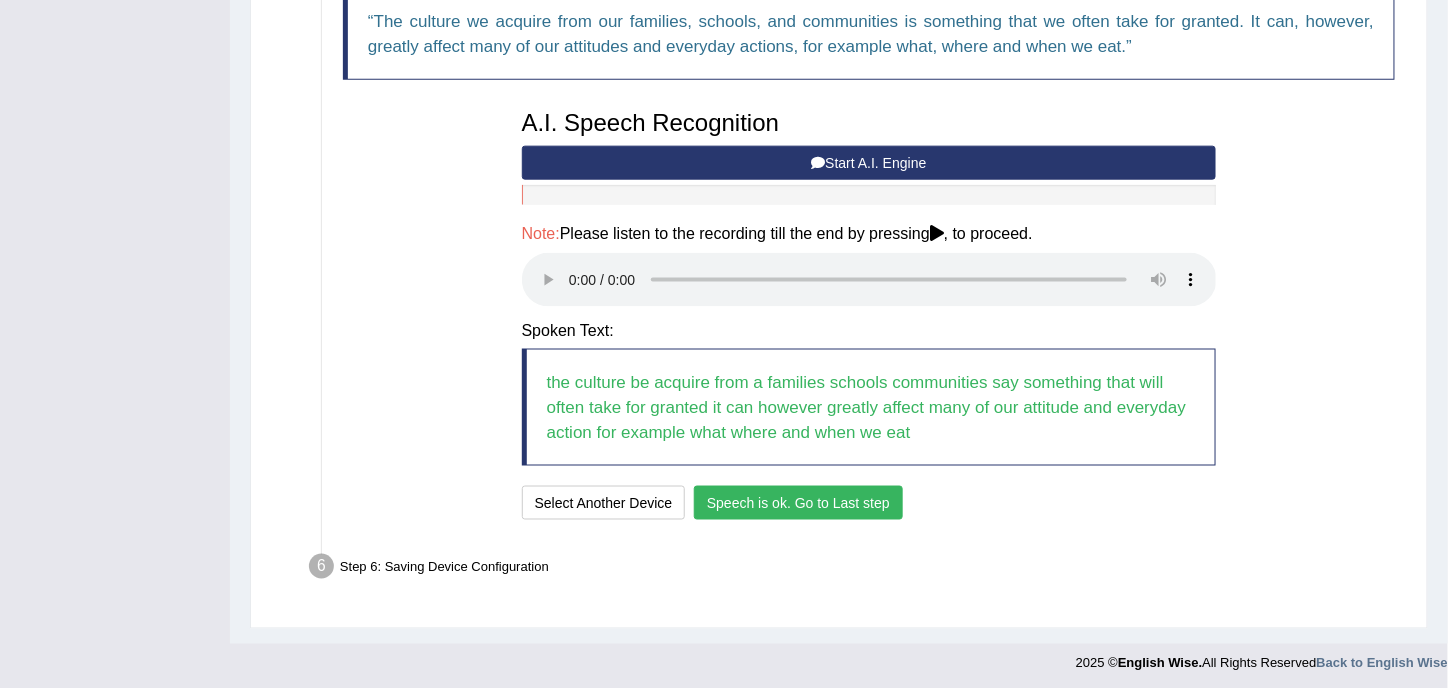click on "Speech is ok. Go to Last step" at bounding box center (798, 503) 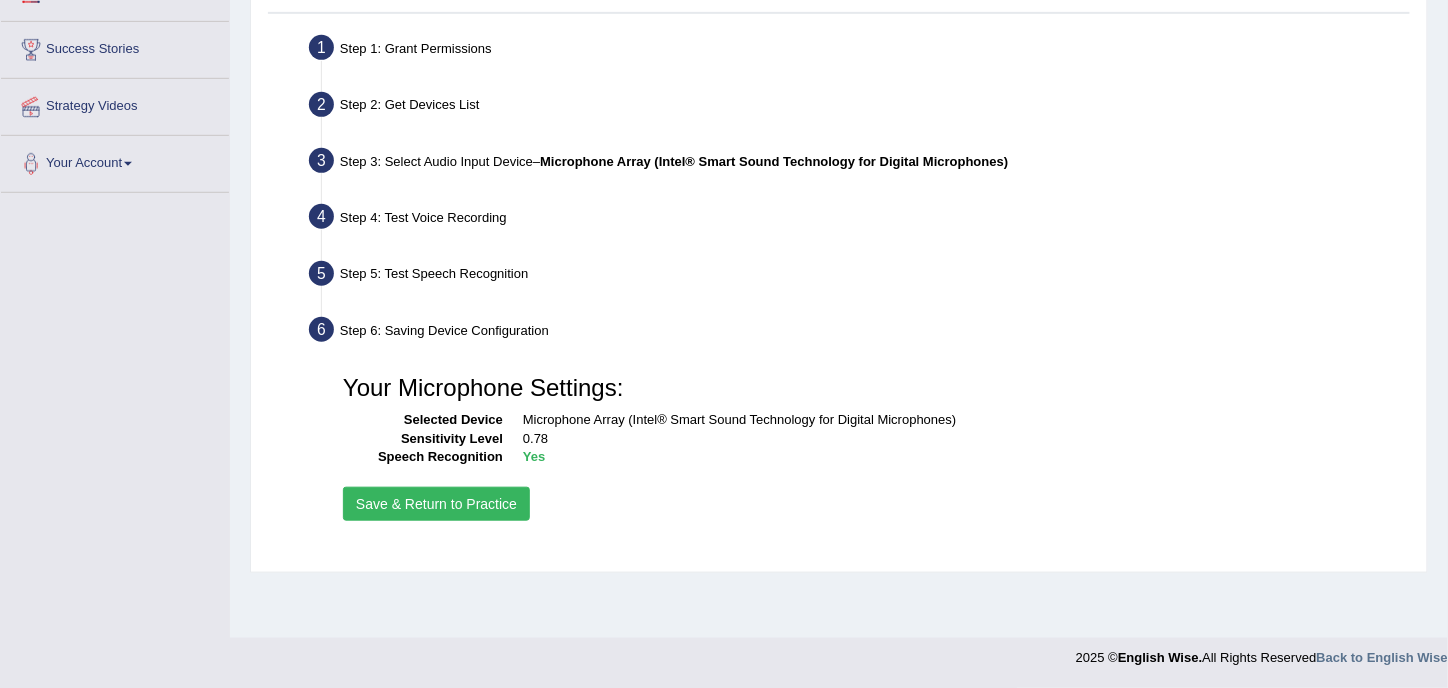 scroll, scrollTop: 362, scrollLeft: 0, axis: vertical 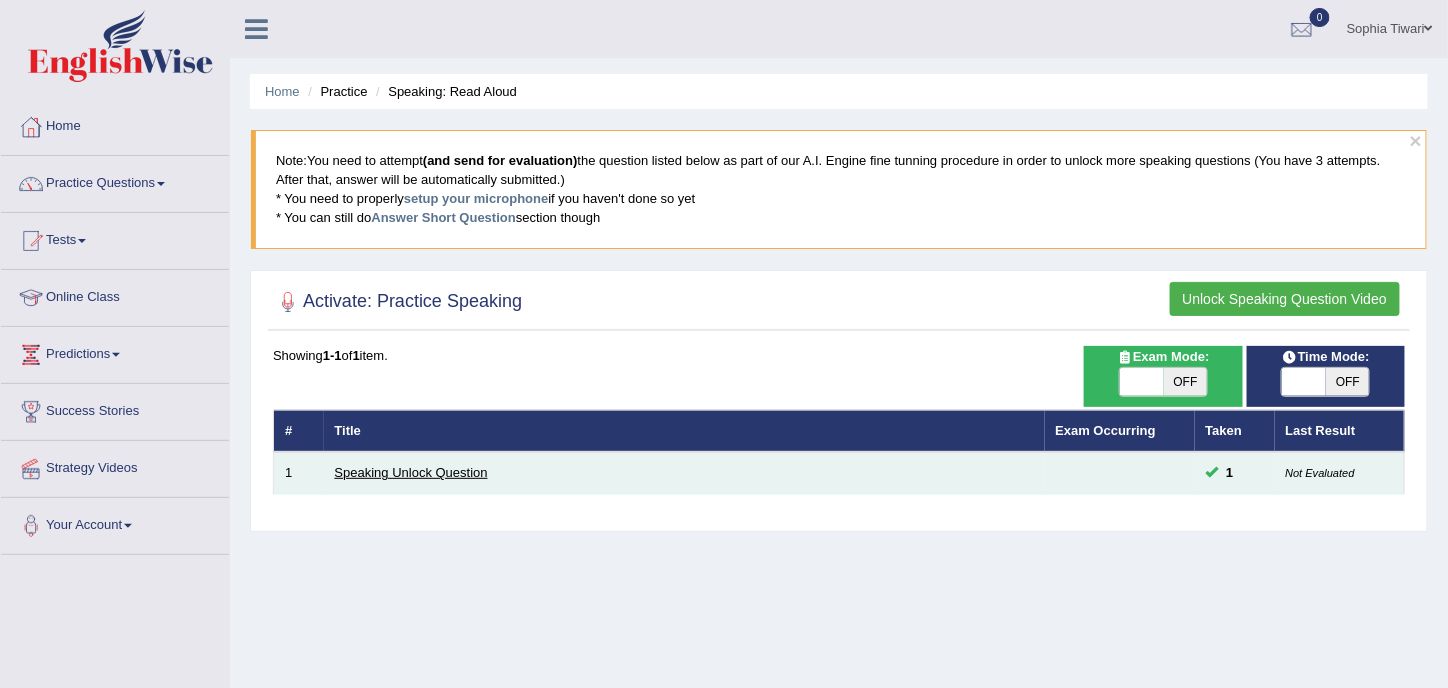 click on "Speaking Unlock Question" at bounding box center (411, 472) 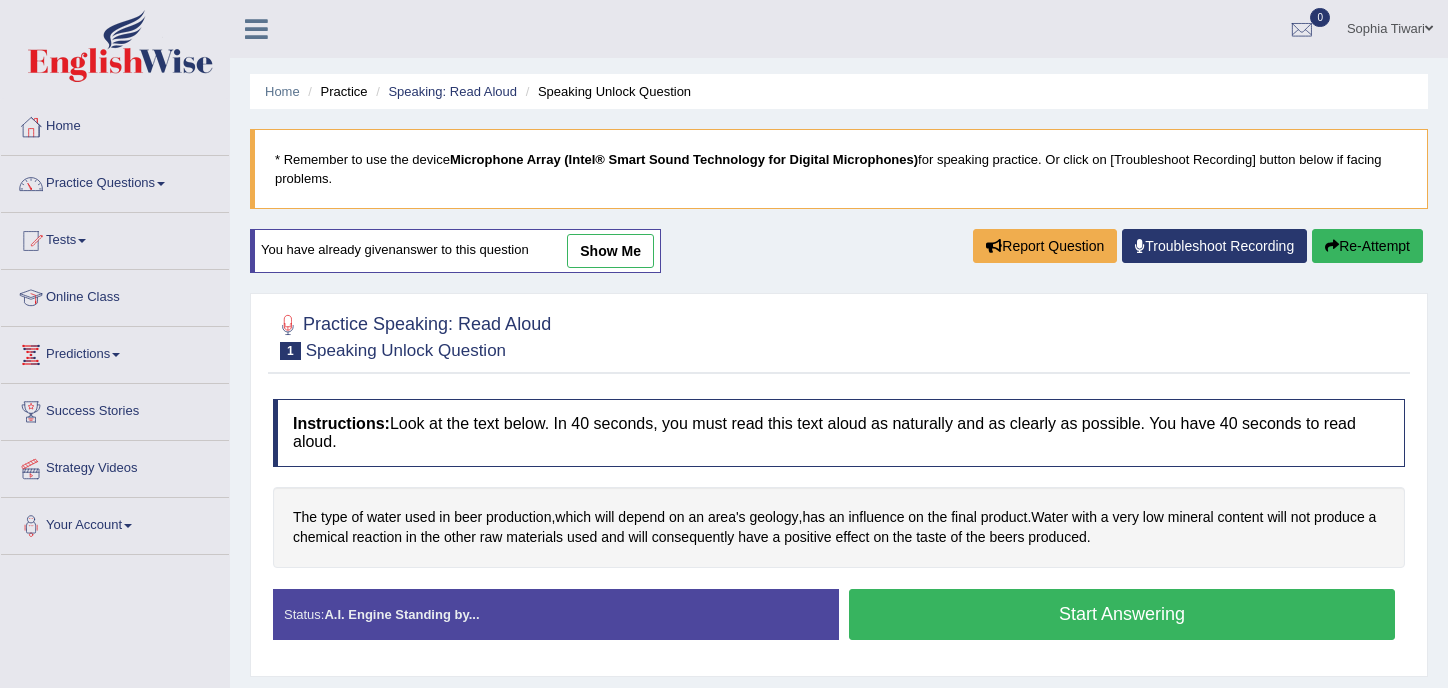scroll, scrollTop: 0, scrollLeft: 0, axis: both 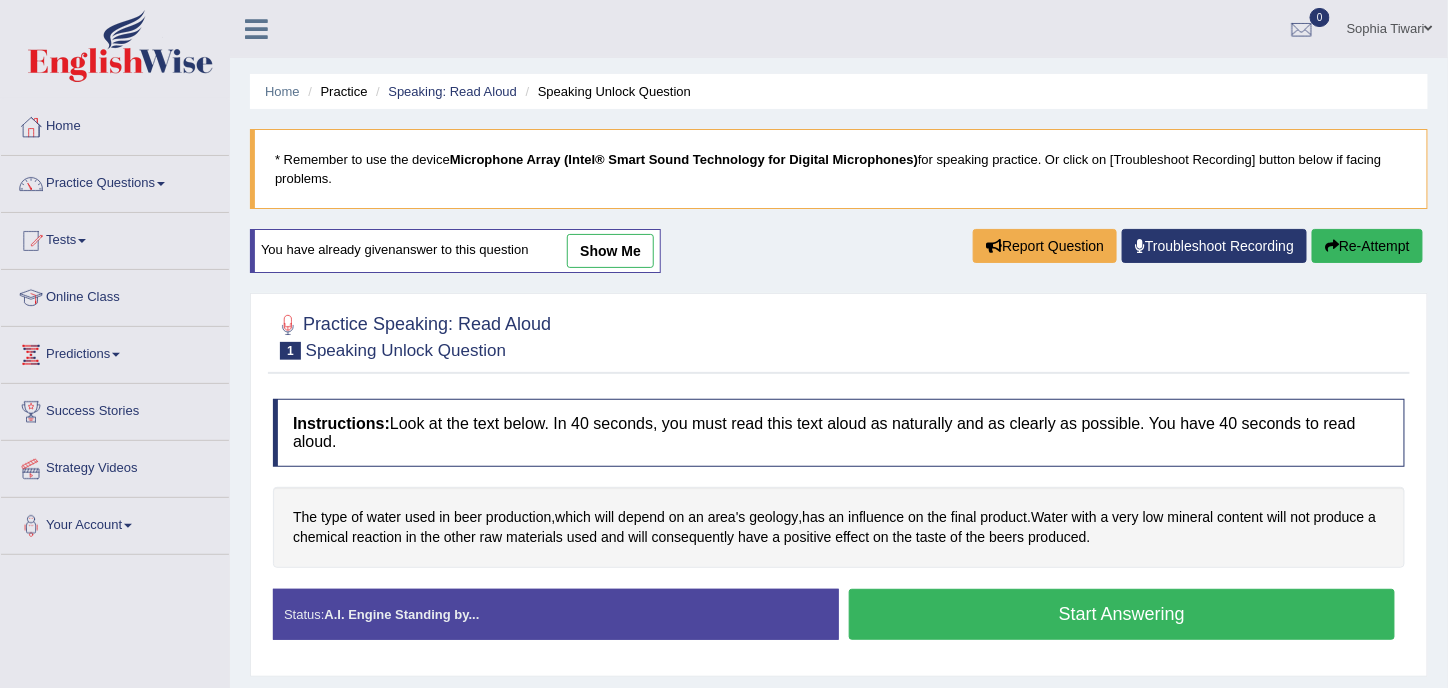 click on "show me" at bounding box center (610, 251) 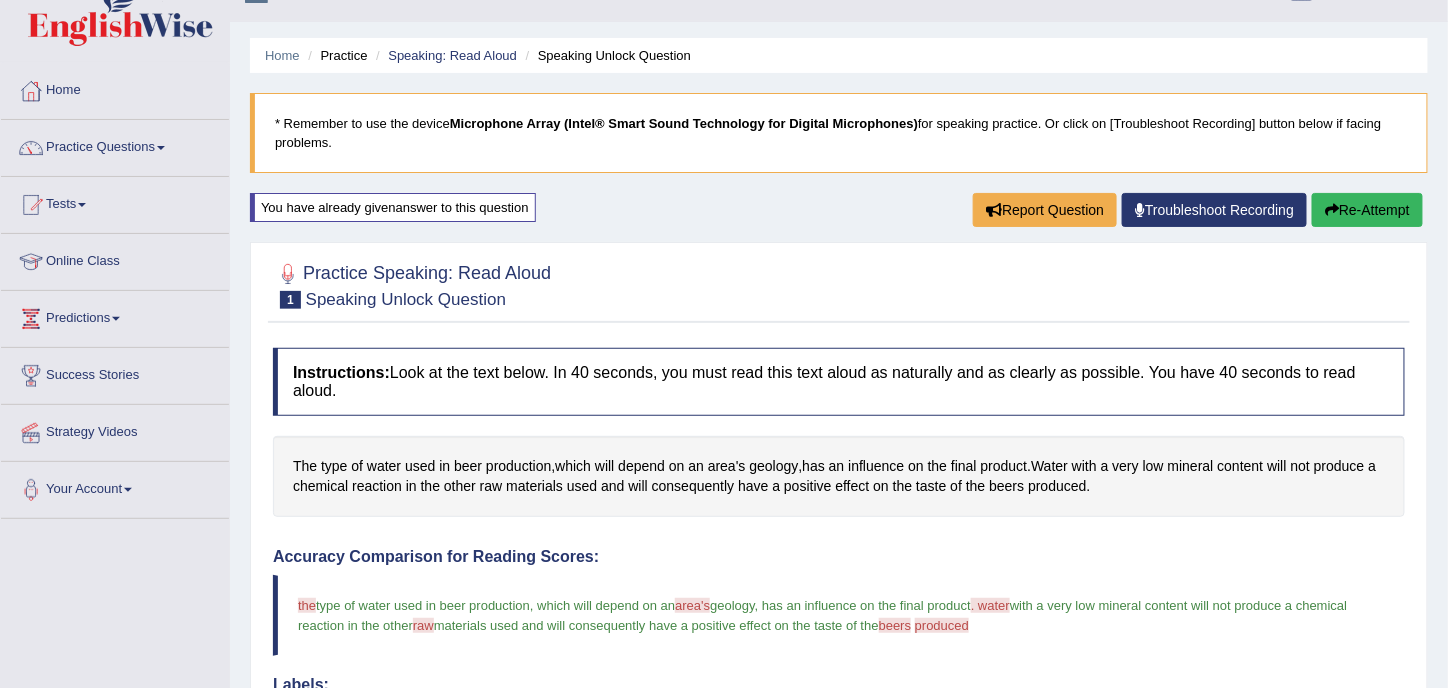scroll, scrollTop: 0, scrollLeft: 0, axis: both 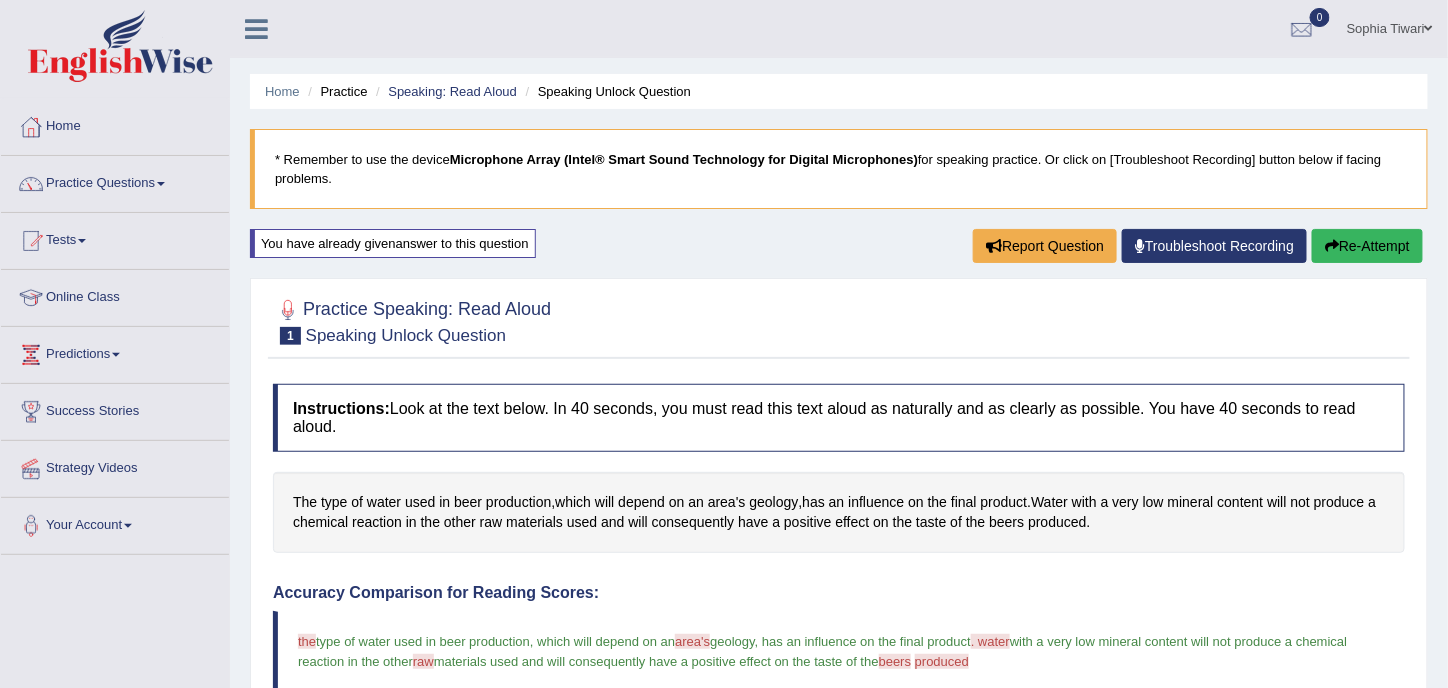 click on "Re-Attempt" at bounding box center (1367, 246) 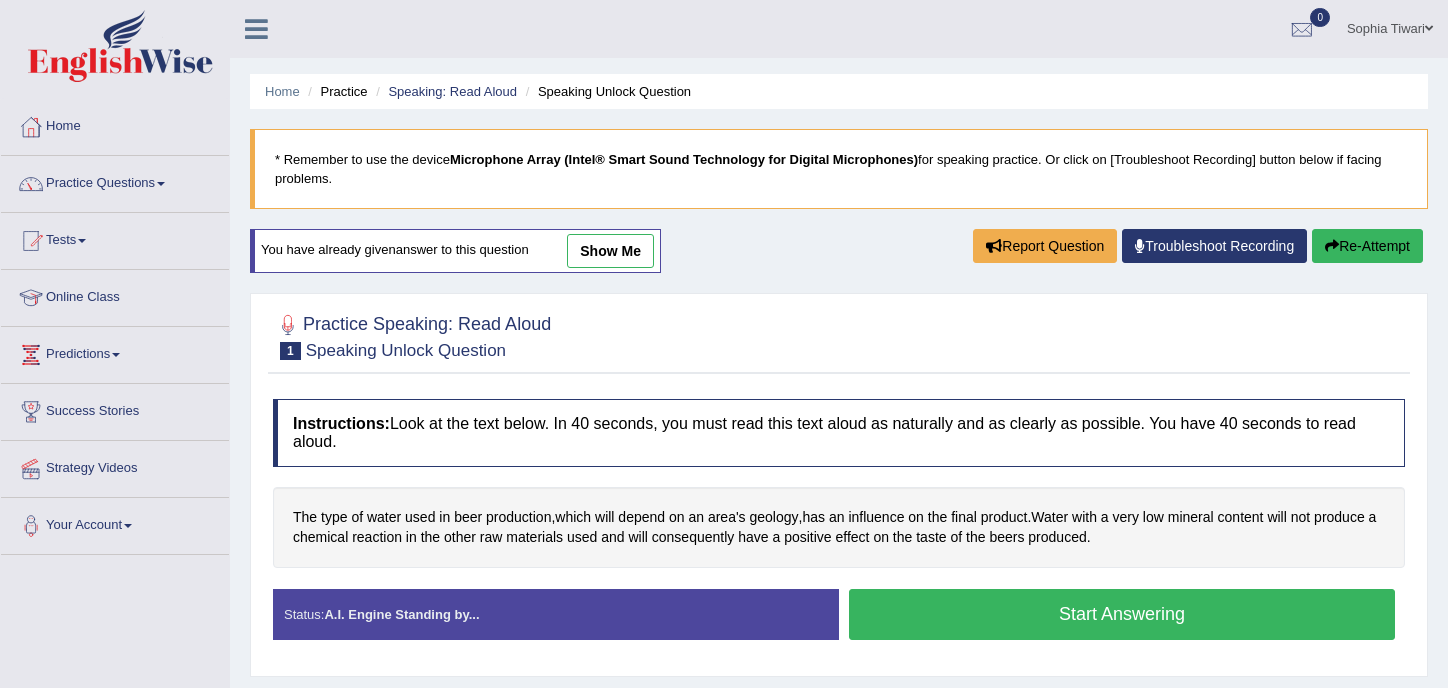 scroll, scrollTop: 0, scrollLeft: 0, axis: both 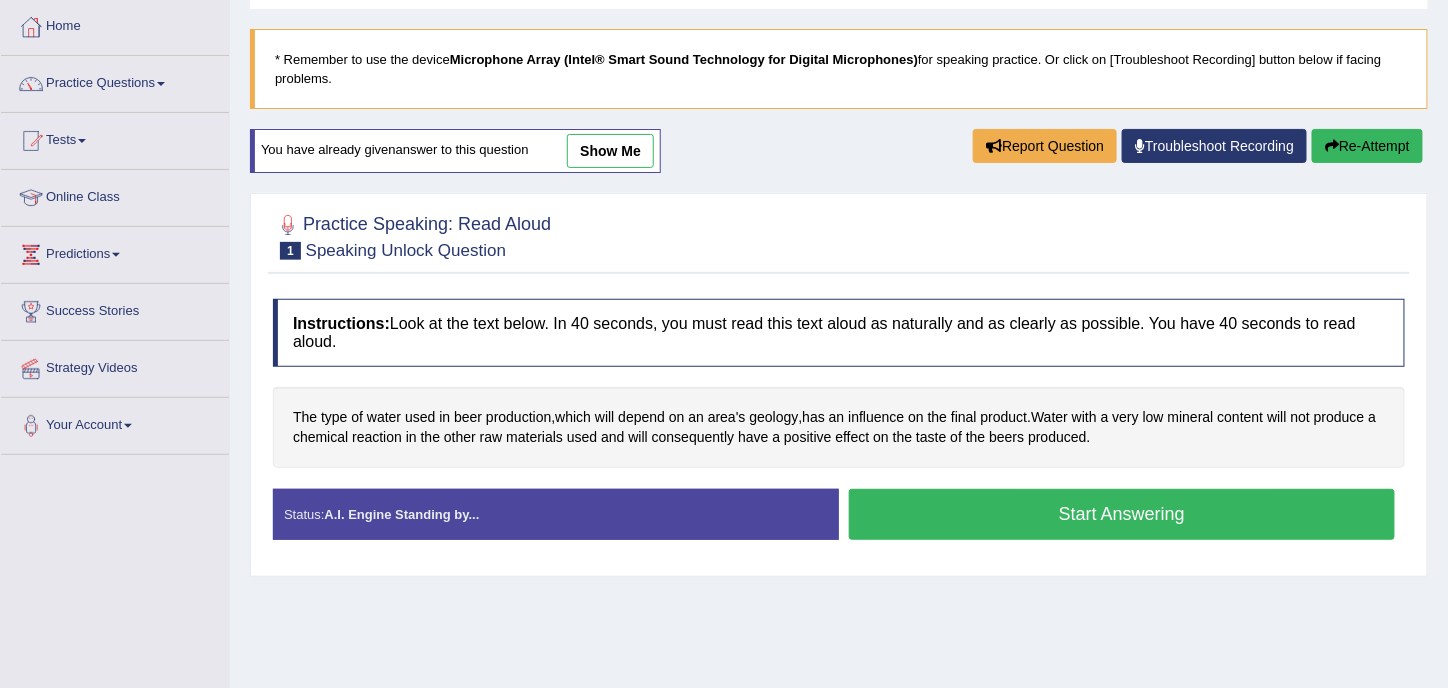 click on "Start Answering" at bounding box center (1122, 514) 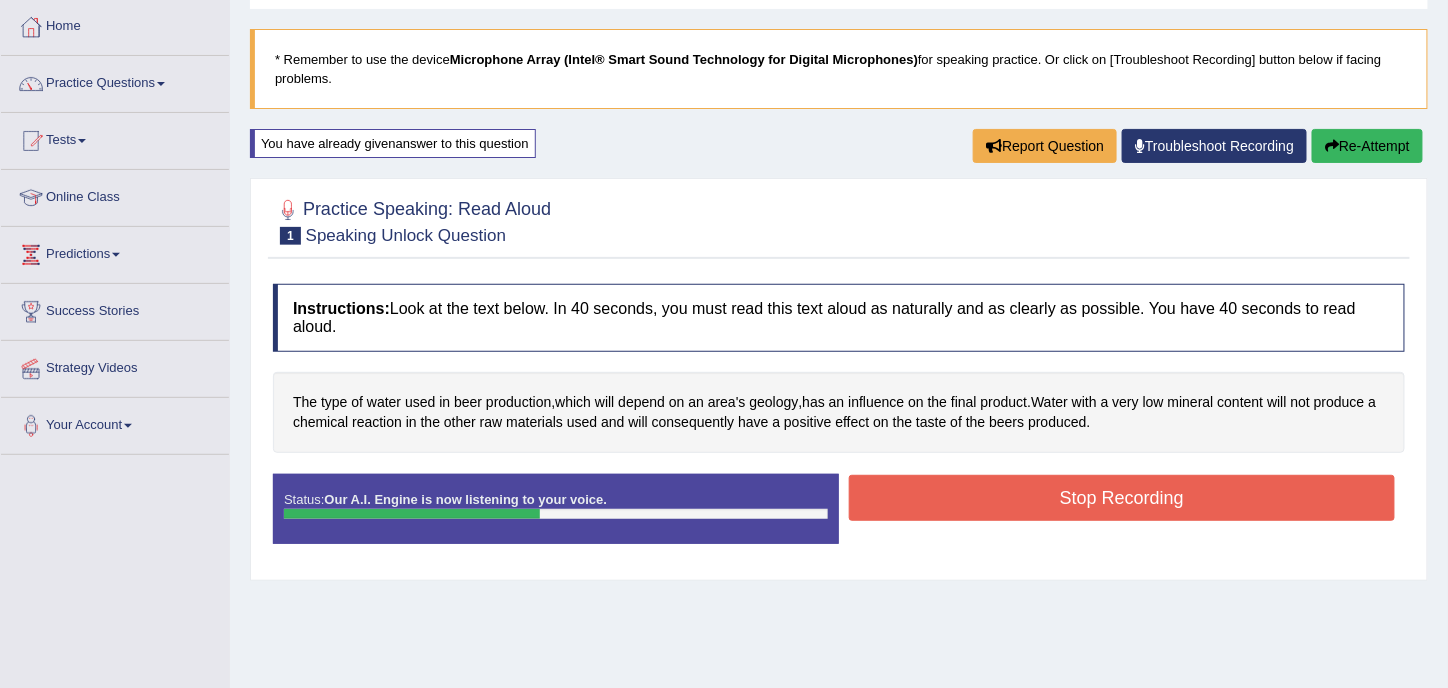 click on "Stop Recording" at bounding box center [1122, 498] 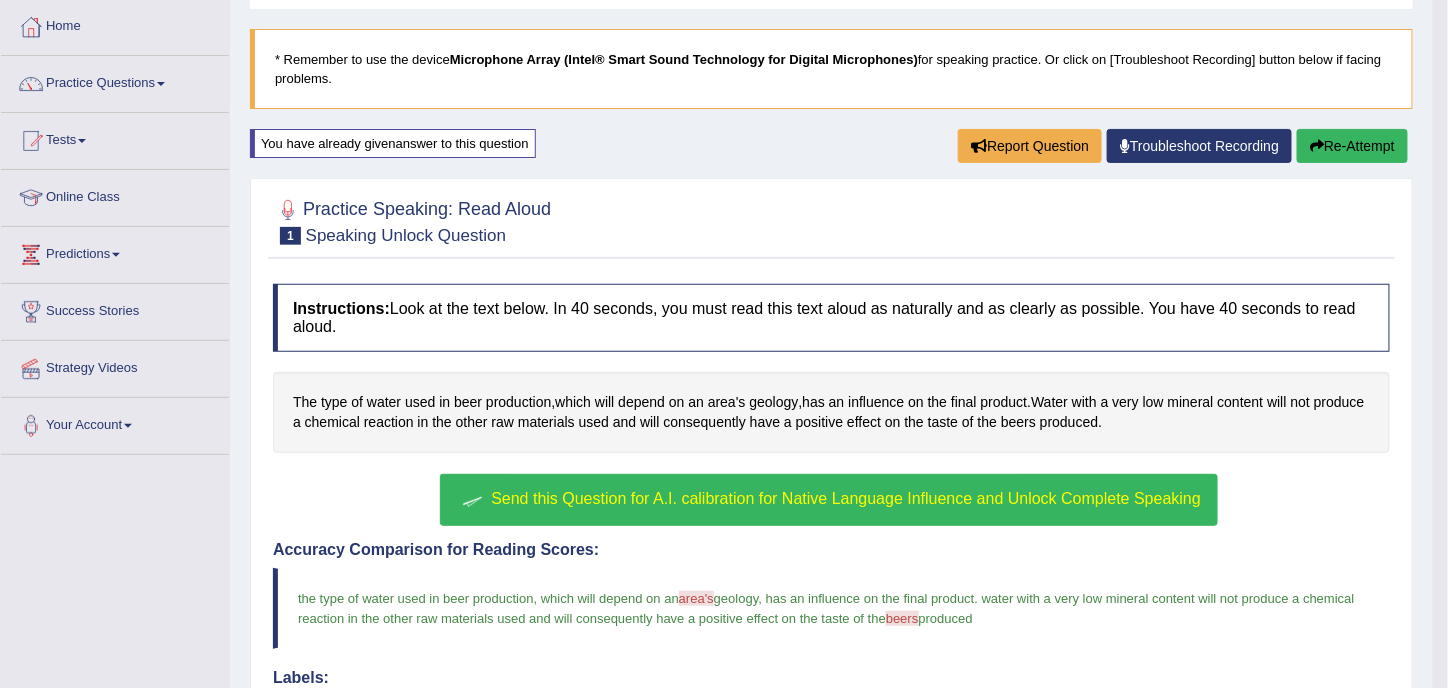 click on "Send this Question for A.I. calibration for Native Language Influence and Unlock Complete Speaking" at bounding box center (846, 498) 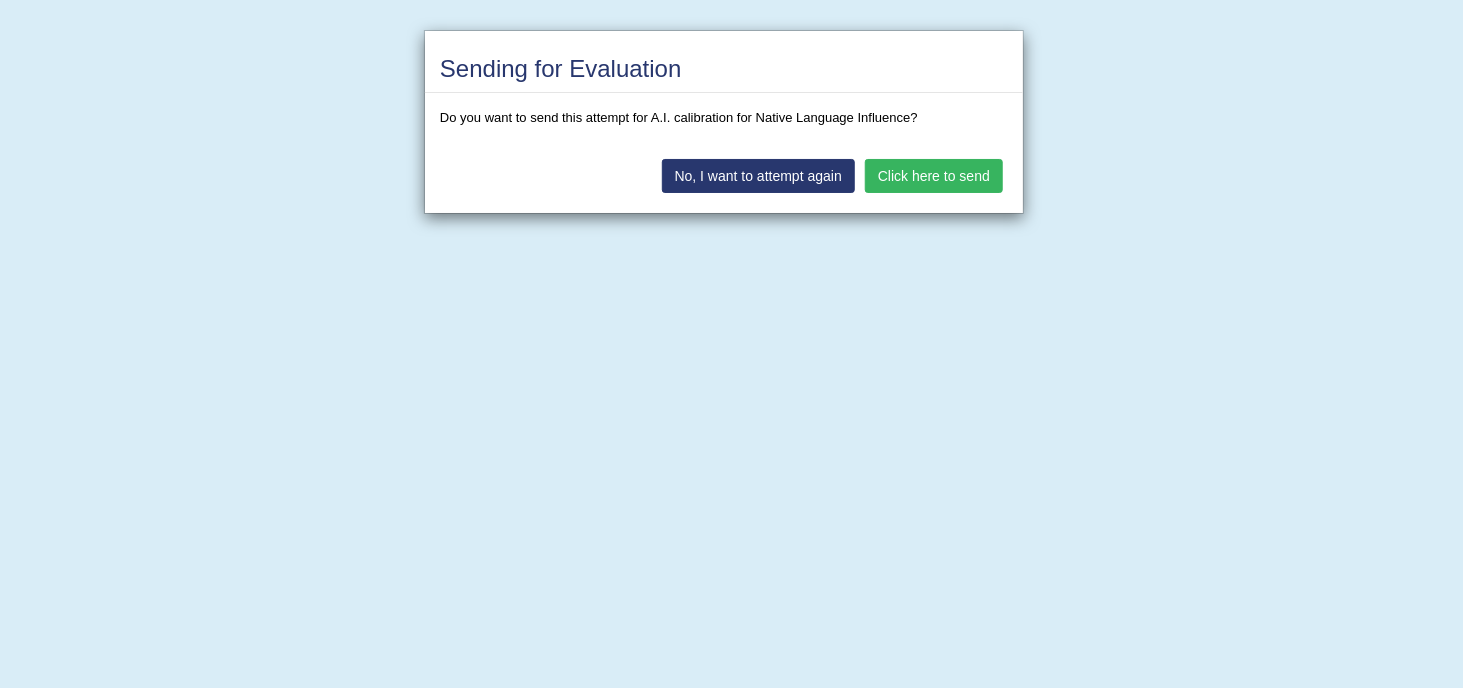 click on "Click here to send" at bounding box center [934, 176] 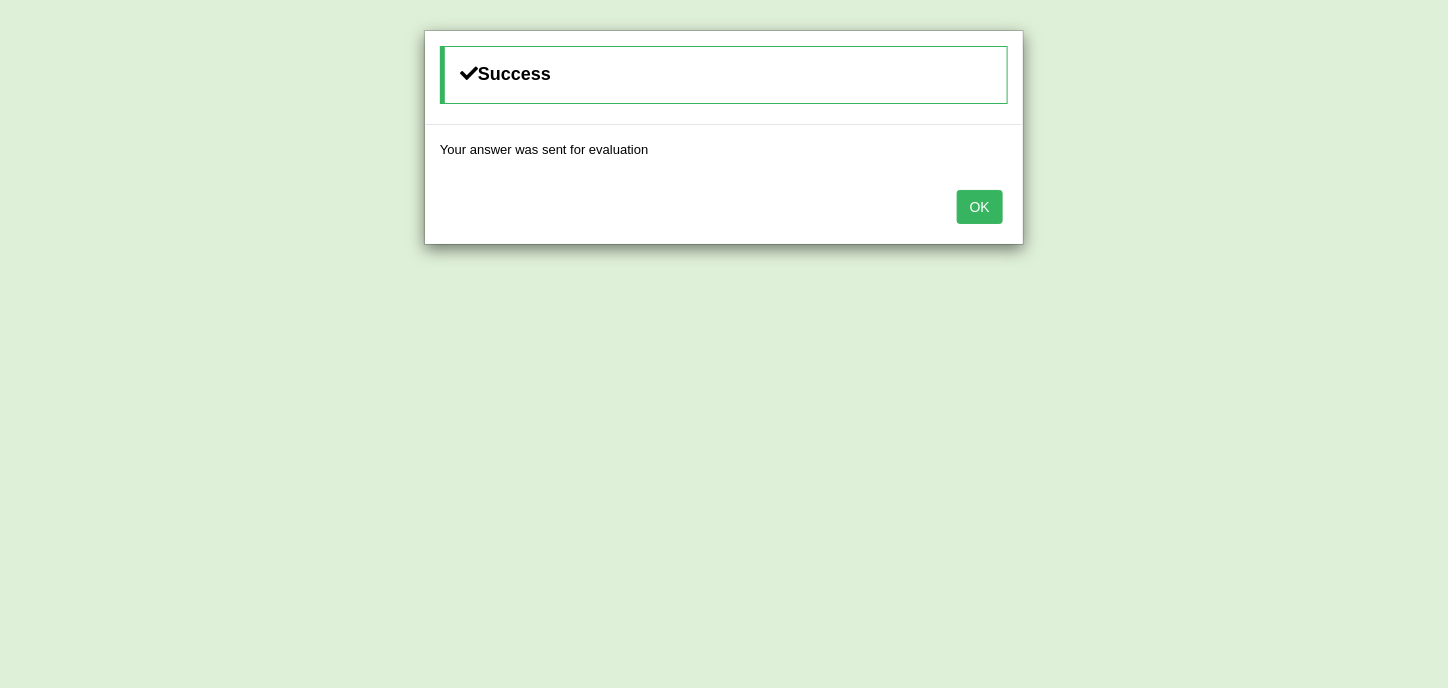 click on "OK" at bounding box center (980, 207) 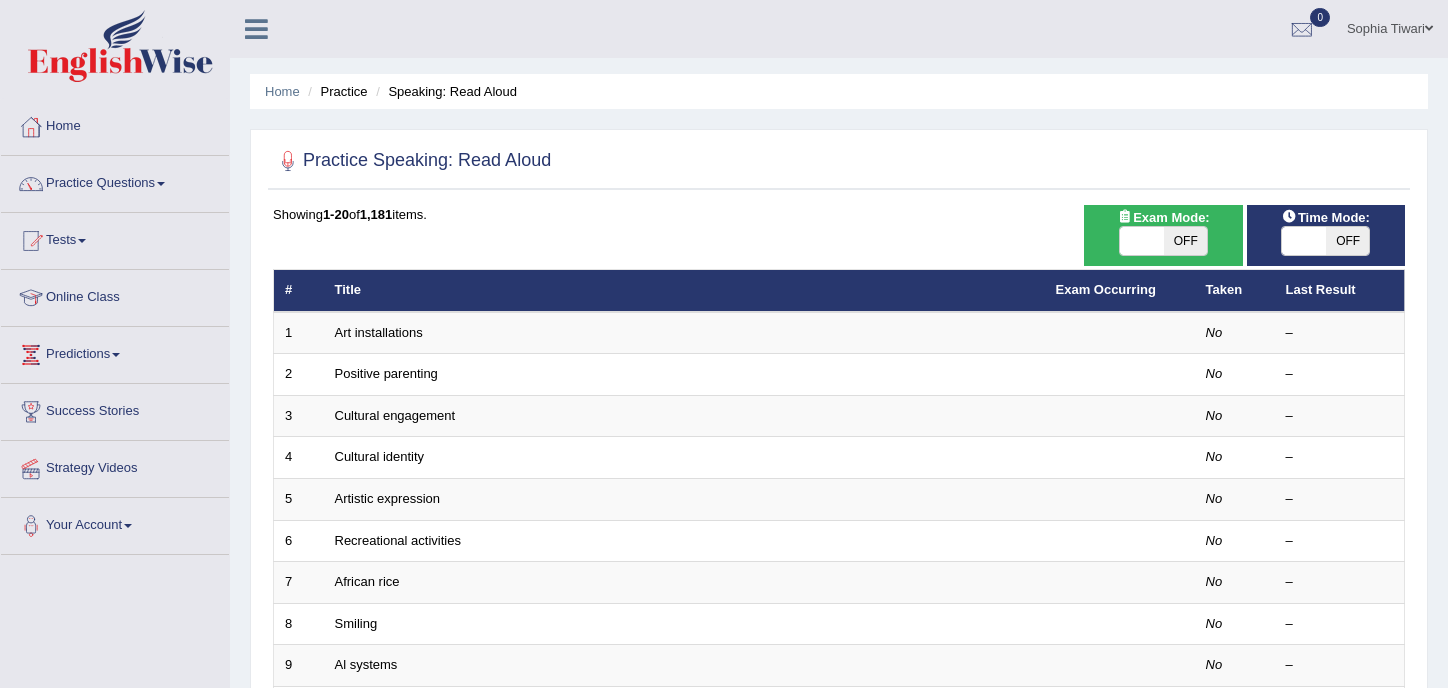 scroll, scrollTop: 0, scrollLeft: 0, axis: both 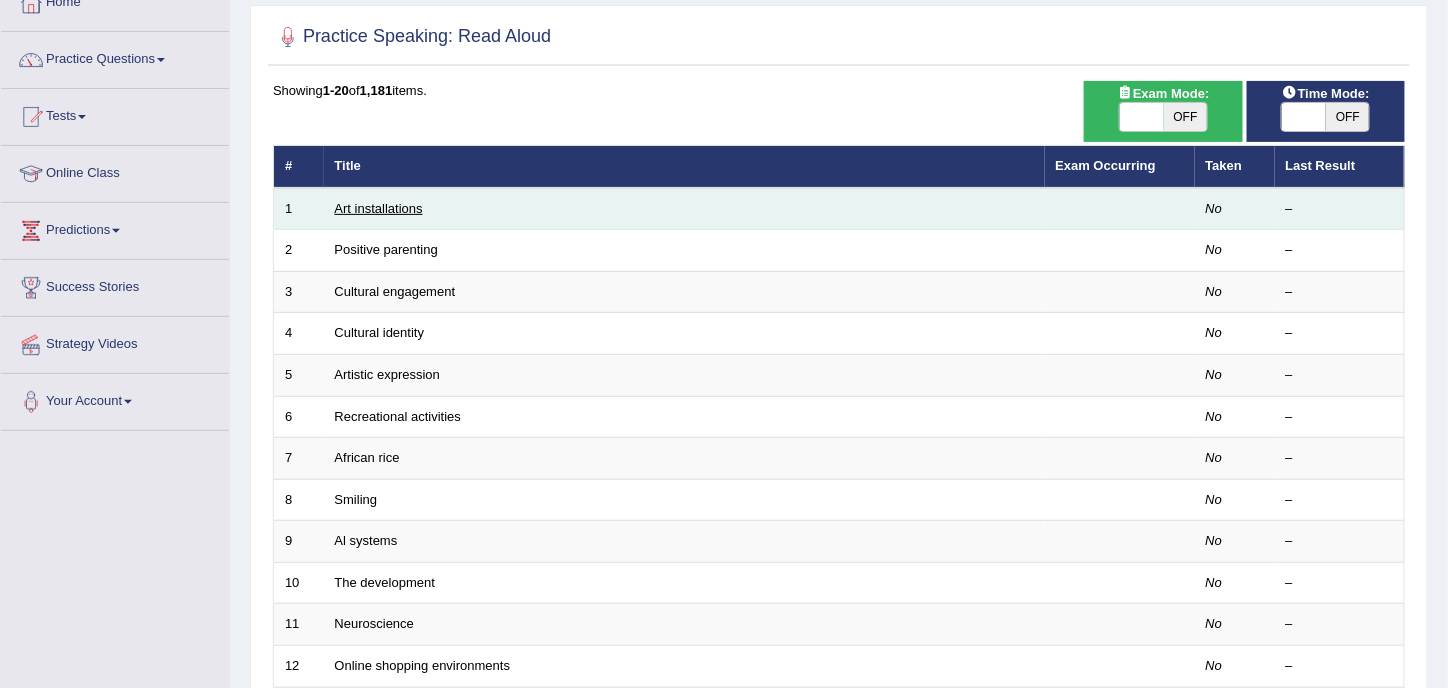 click on "Art installations" at bounding box center (379, 208) 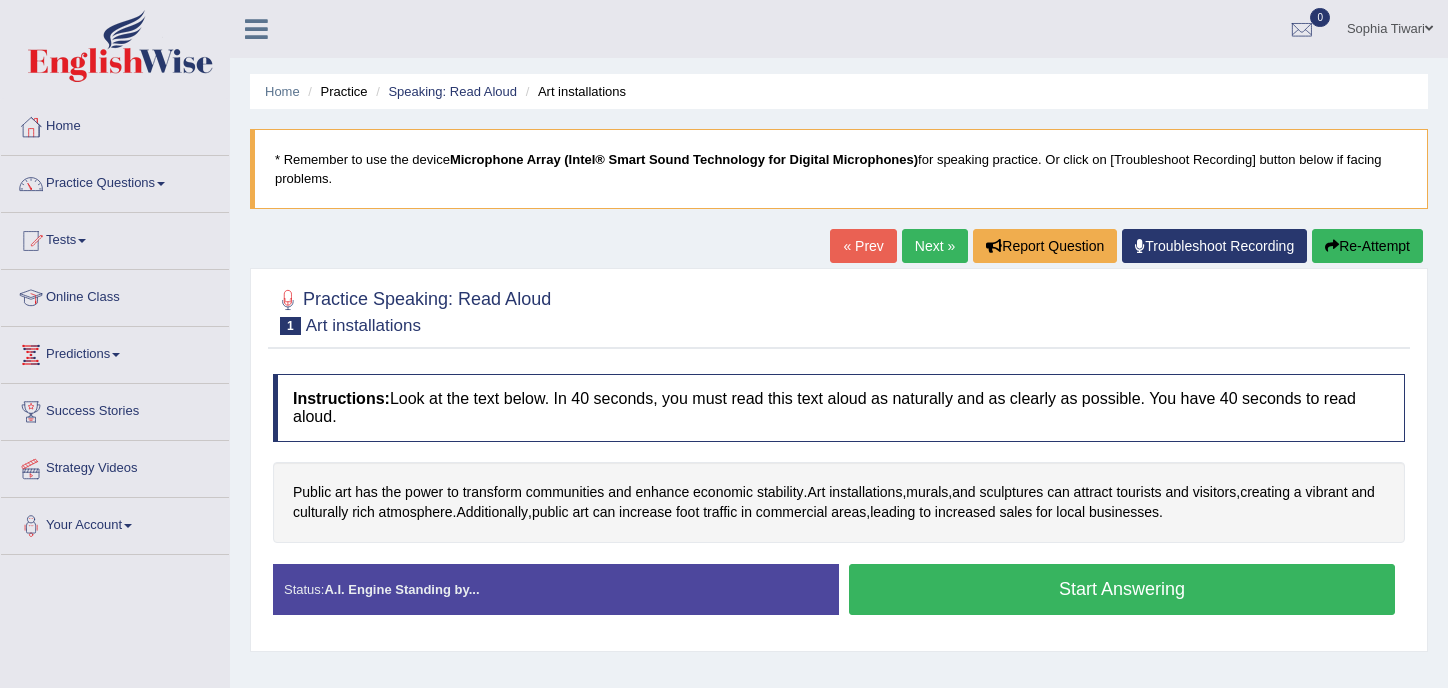 scroll, scrollTop: 0, scrollLeft: 0, axis: both 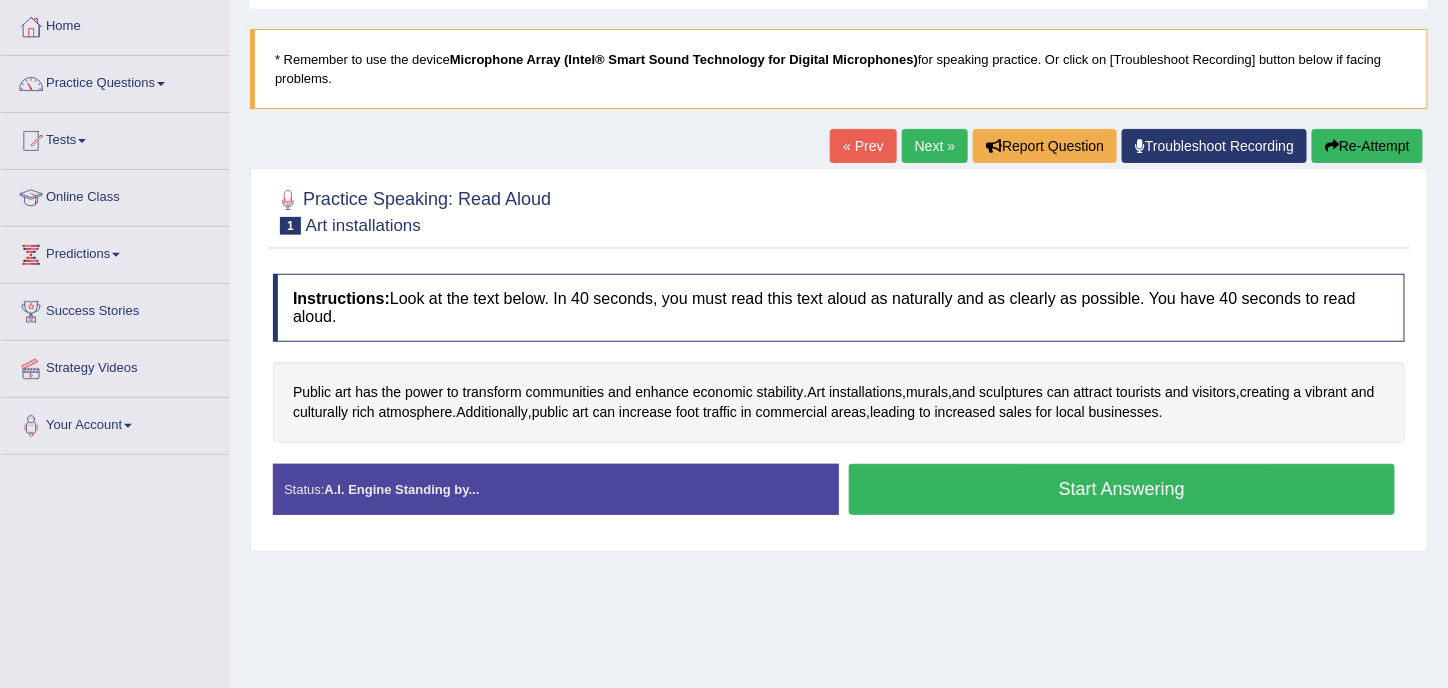 click on "Start Answering" at bounding box center (1122, 489) 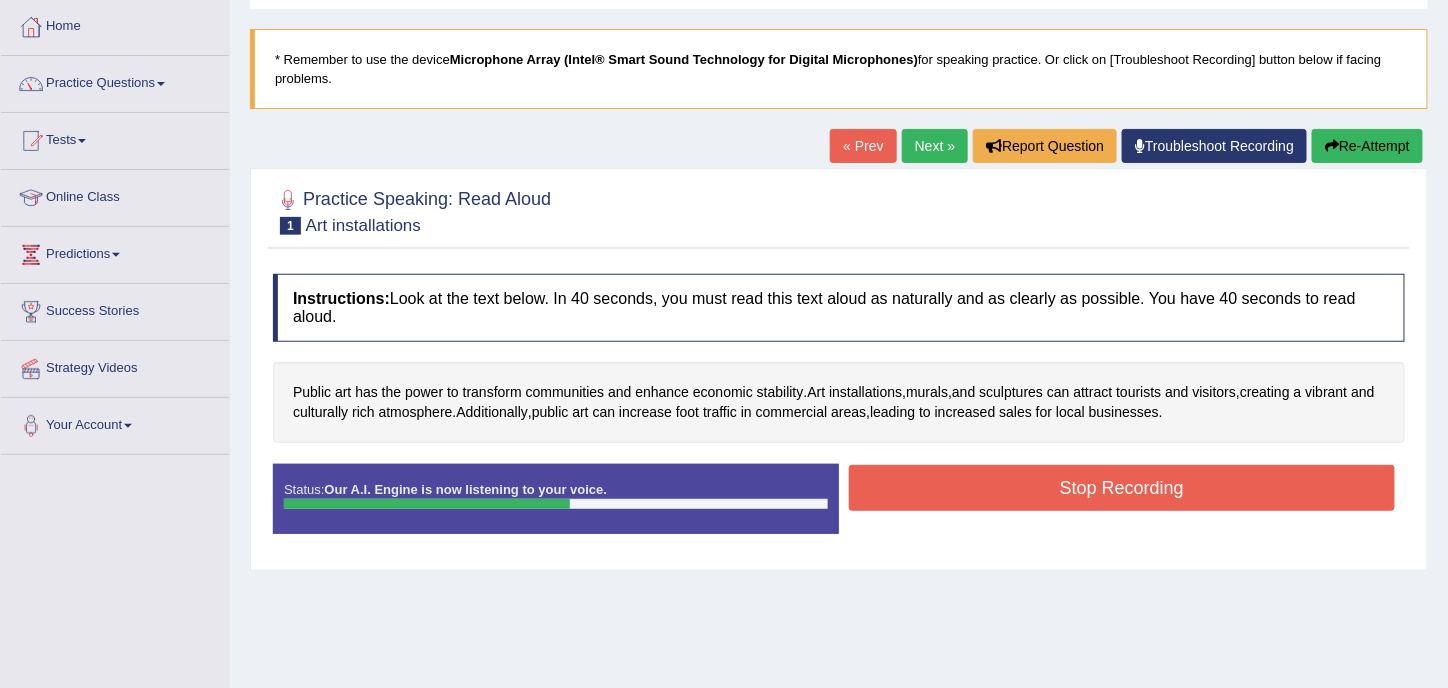 click on "Stop Recording" at bounding box center [1122, 488] 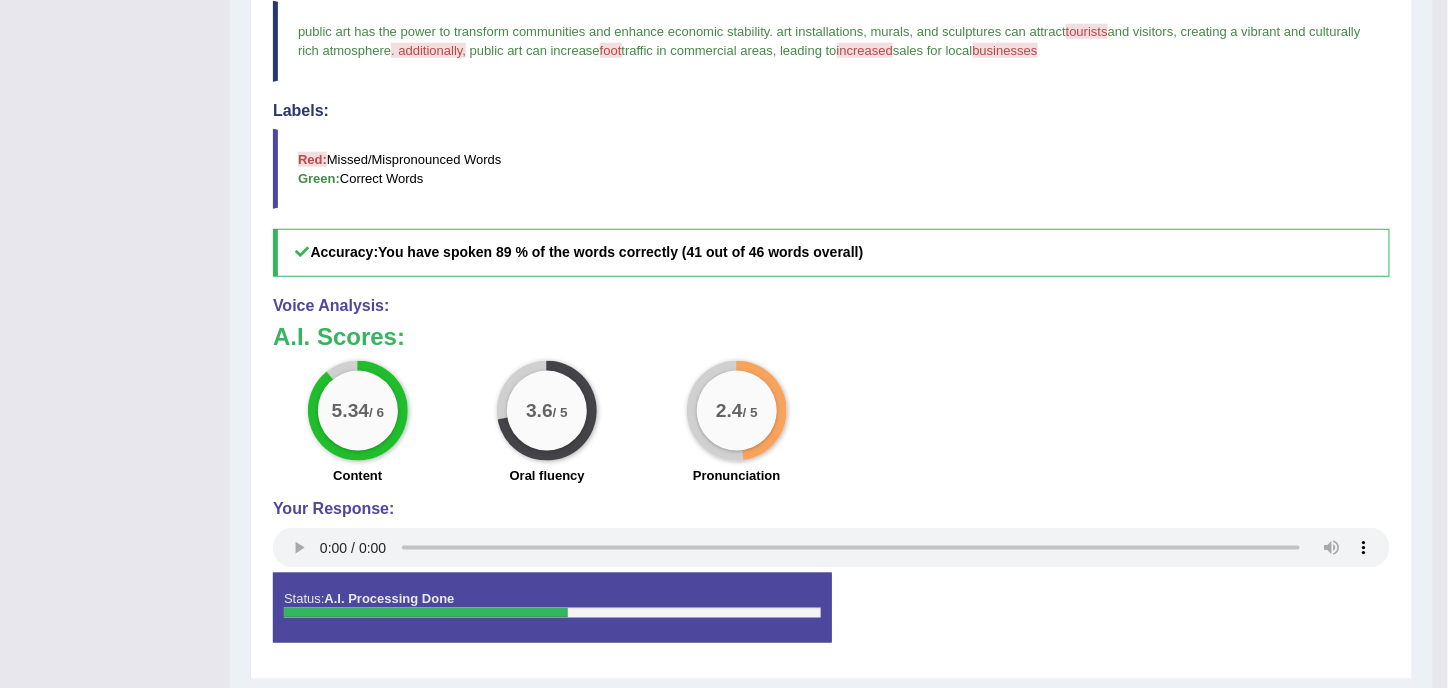 scroll, scrollTop: 500, scrollLeft: 0, axis: vertical 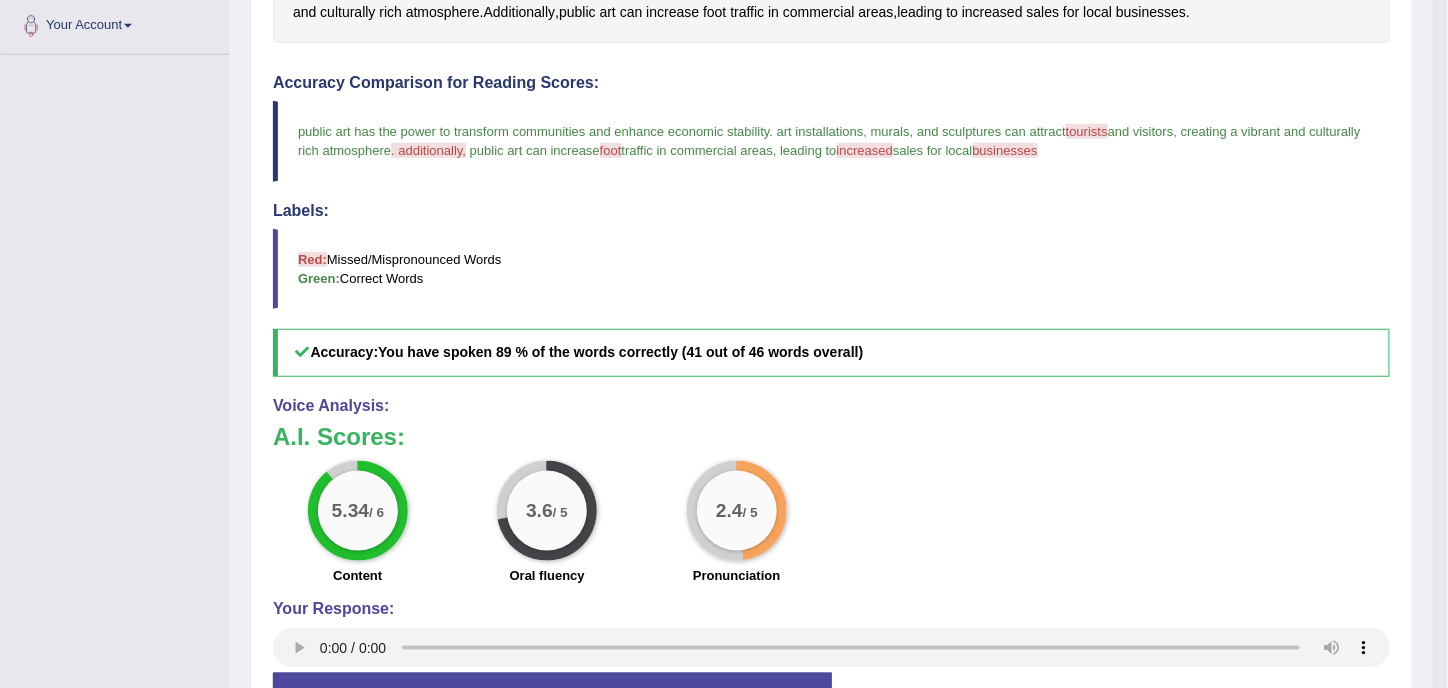 click on ". additionally," at bounding box center (428, 150) 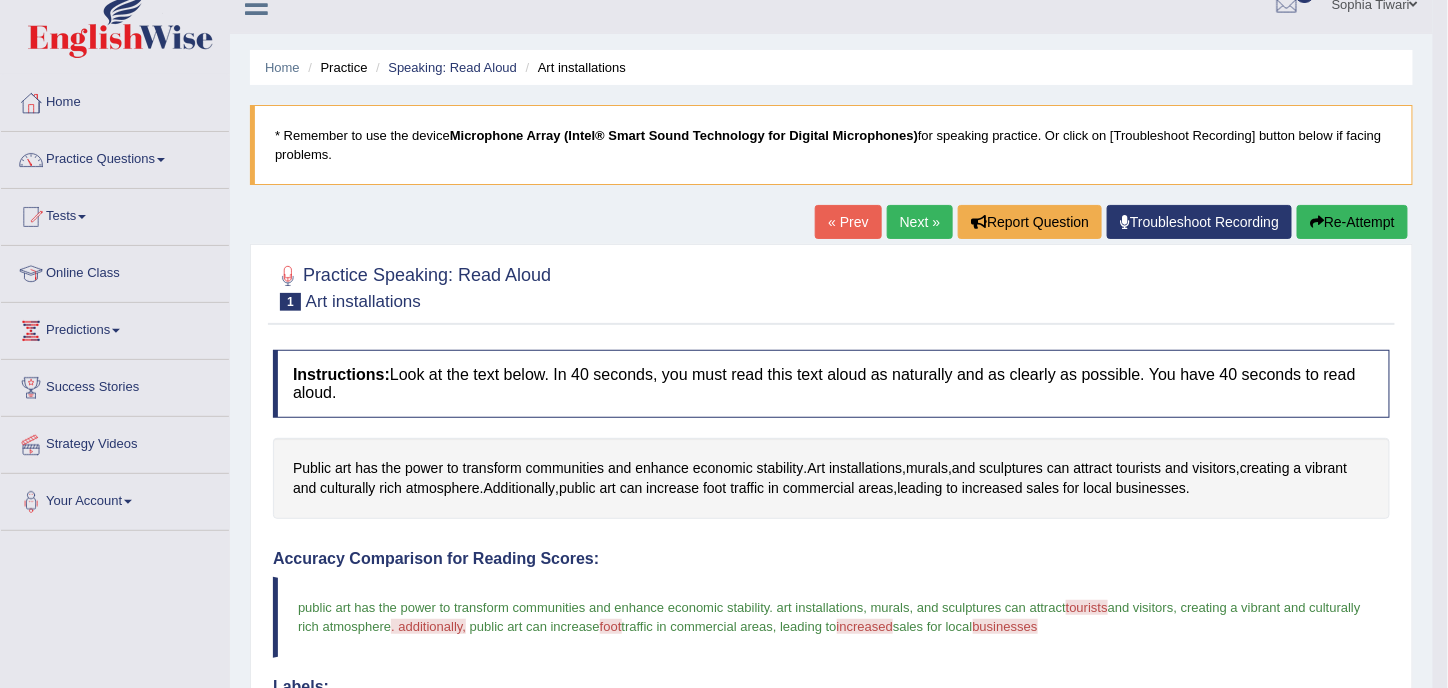 scroll, scrollTop: 0, scrollLeft: 0, axis: both 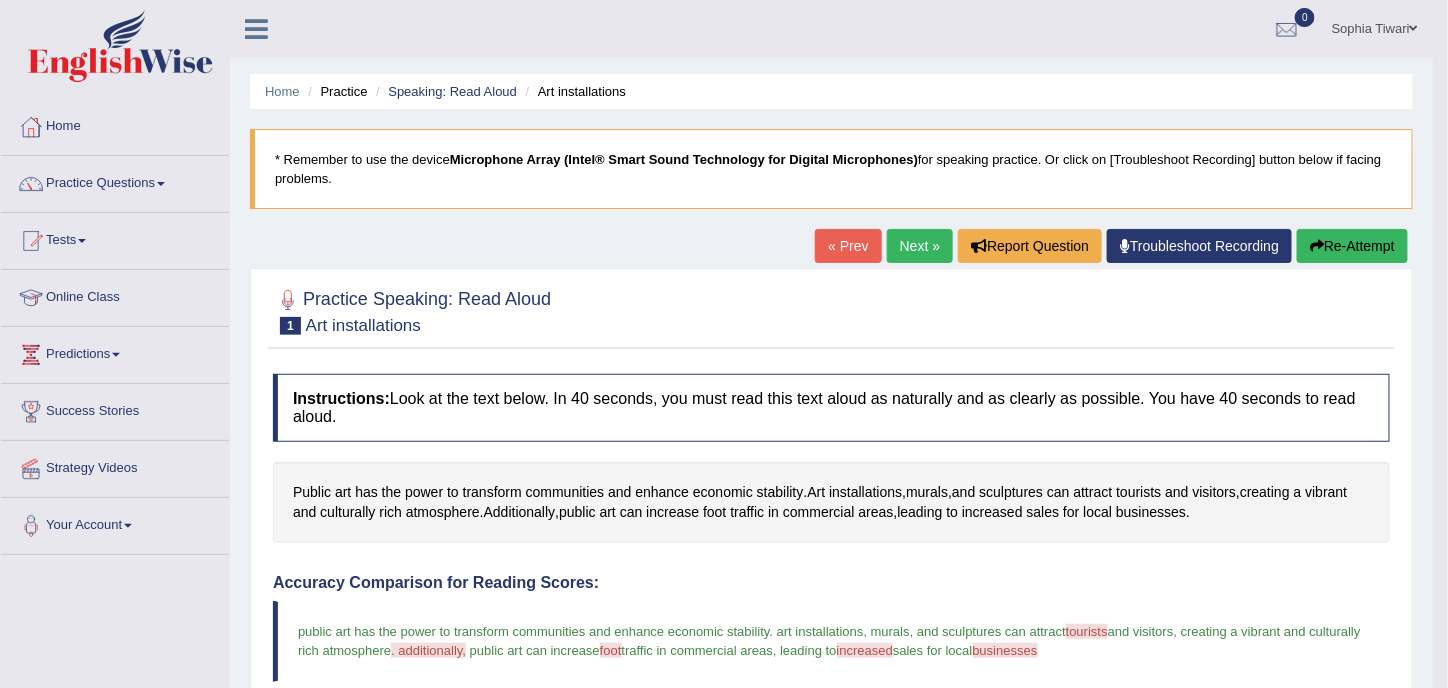 drag, startPoint x: 666, startPoint y: 398, endPoint x: 1276, endPoint y: 399, distance: 610.0008 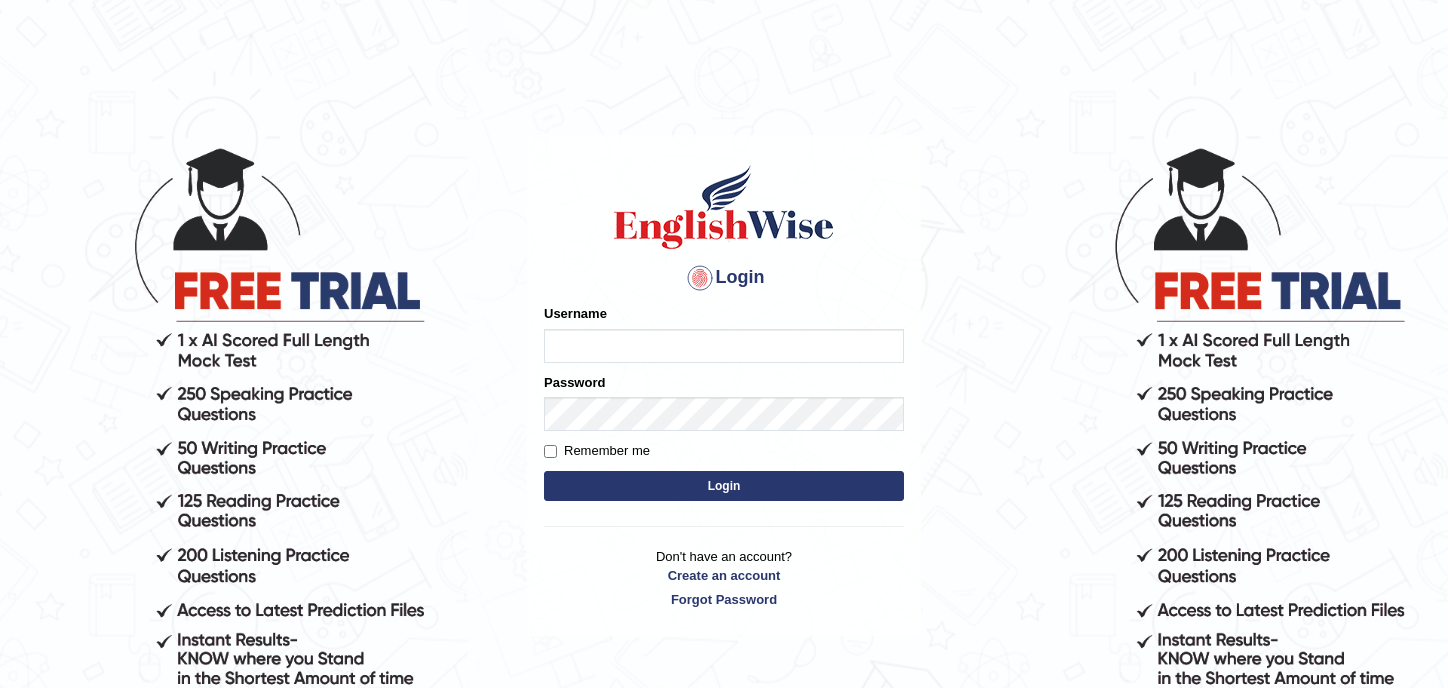 scroll, scrollTop: 0, scrollLeft: 0, axis: both 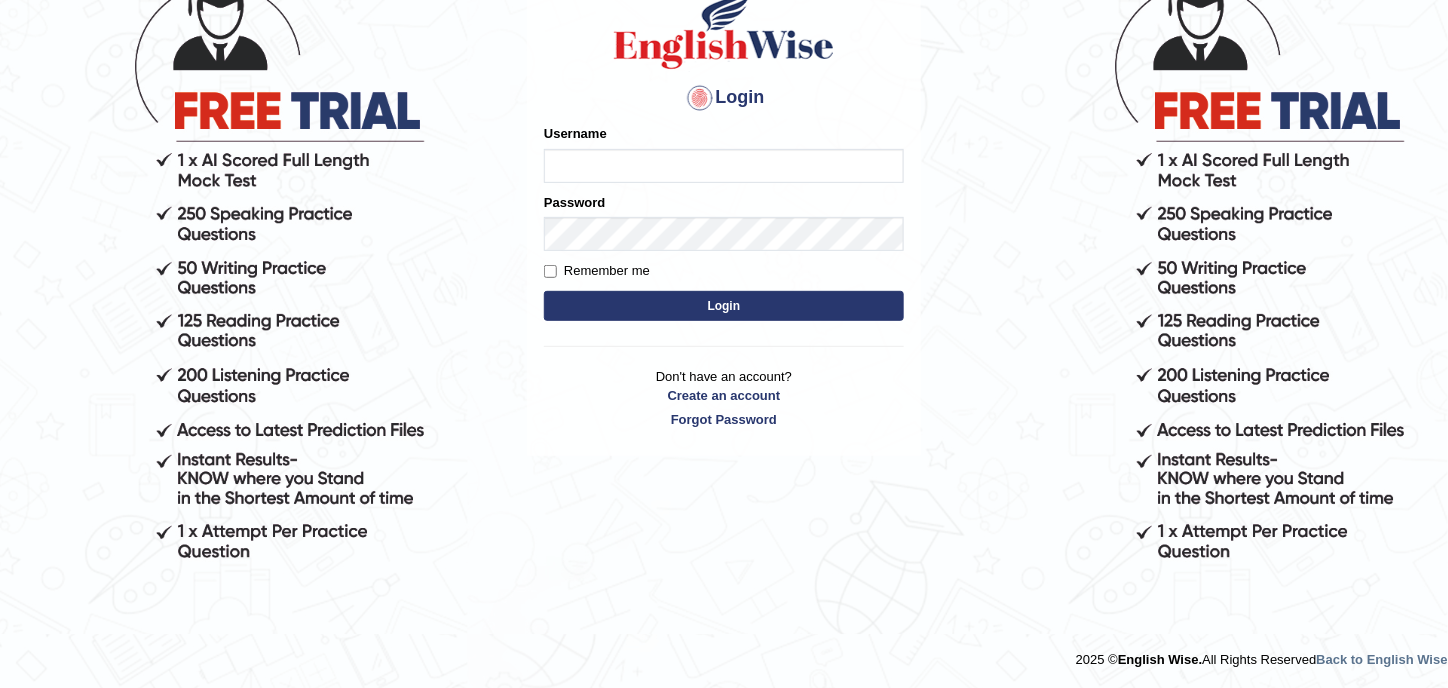 type on "sophiatiwari6" 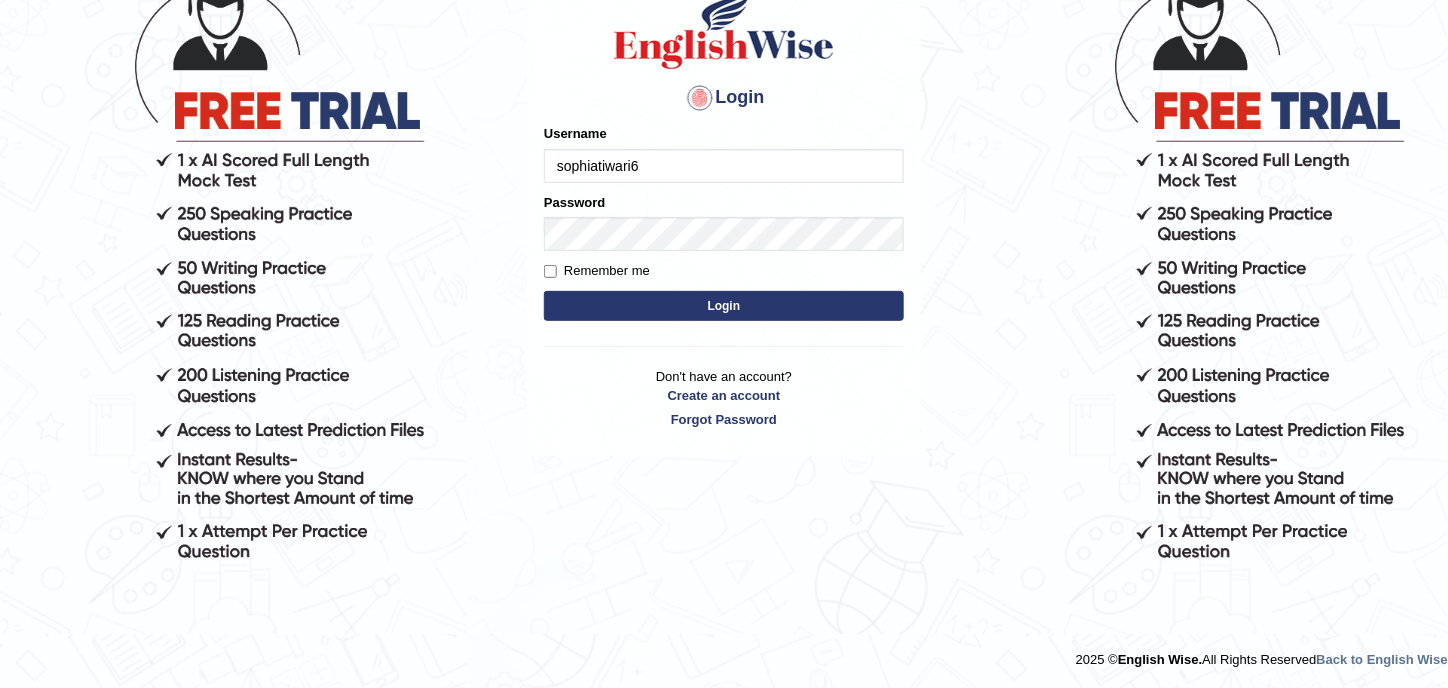 click on "Login" at bounding box center [724, 306] 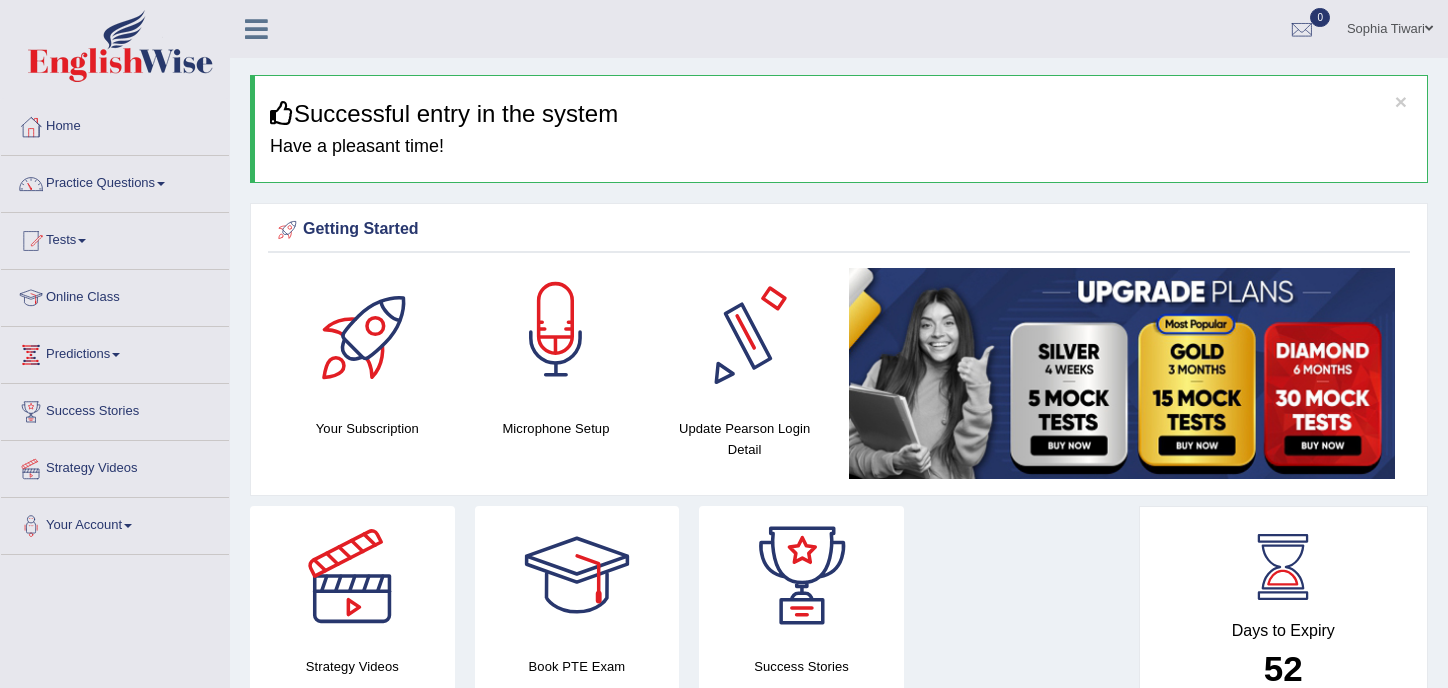 scroll, scrollTop: 0, scrollLeft: 0, axis: both 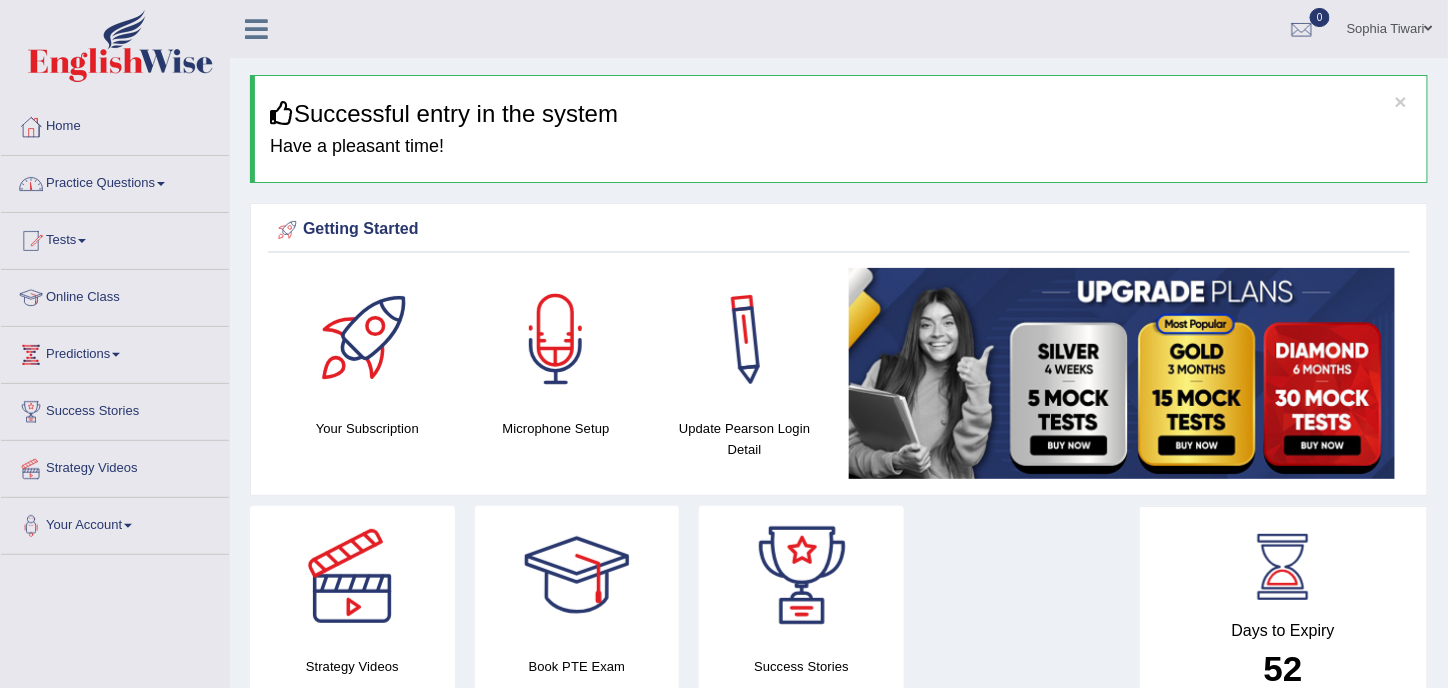 click on "Practice Questions" at bounding box center (115, 181) 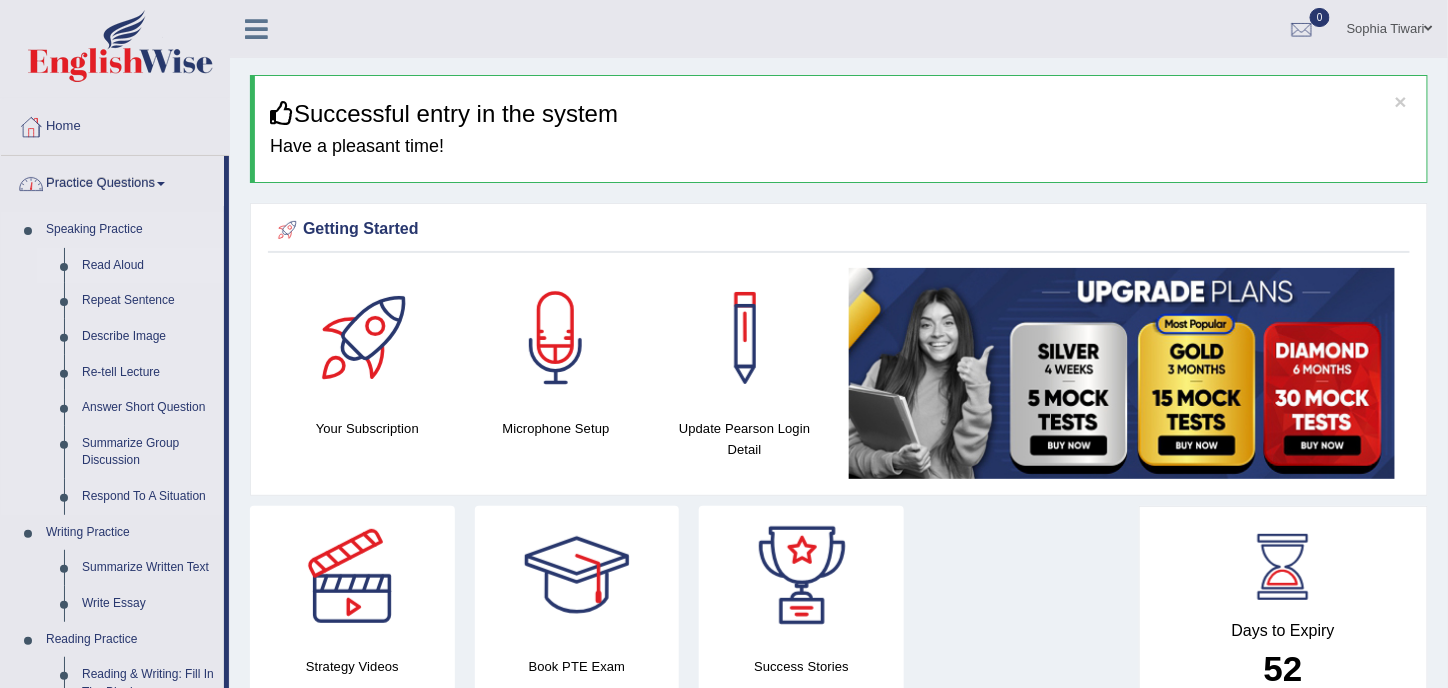 click on "Read Aloud" at bounding box center (148, 266) 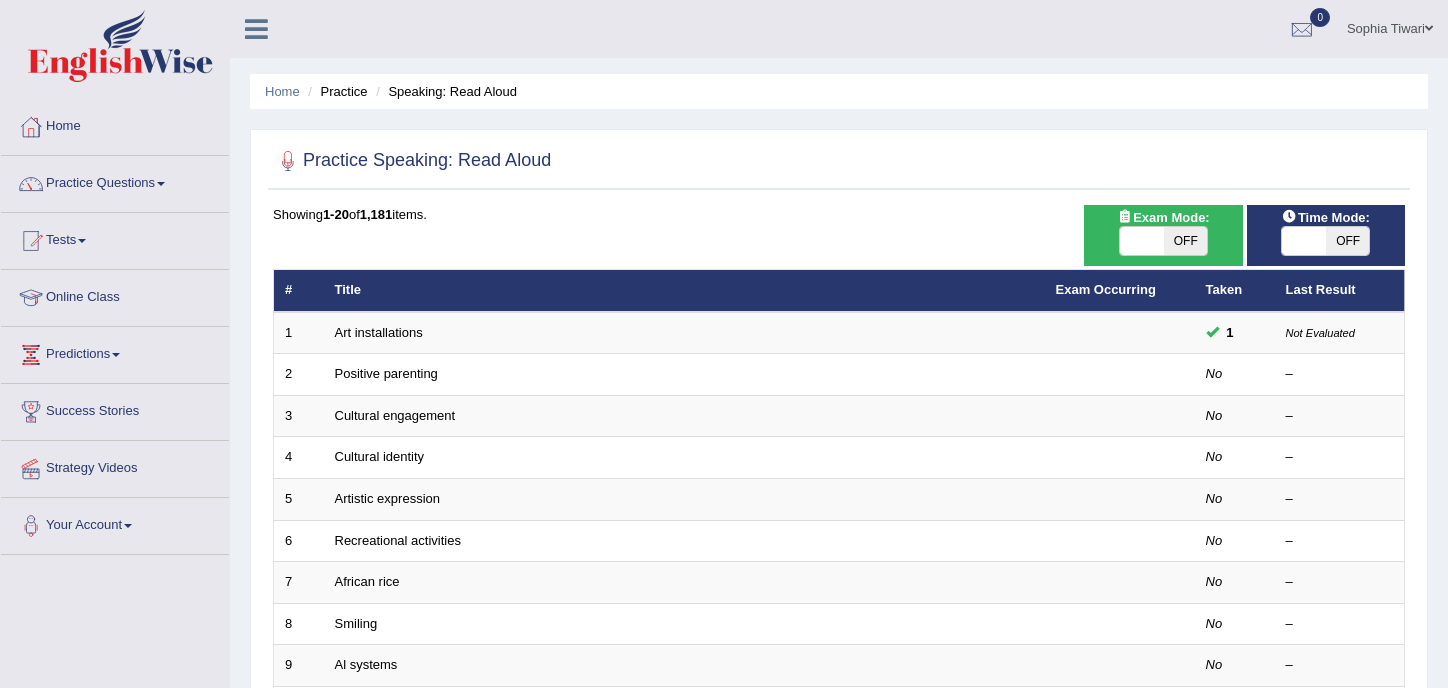 scroll, scrollTop: 0, scrollLeft: 0, axis: both 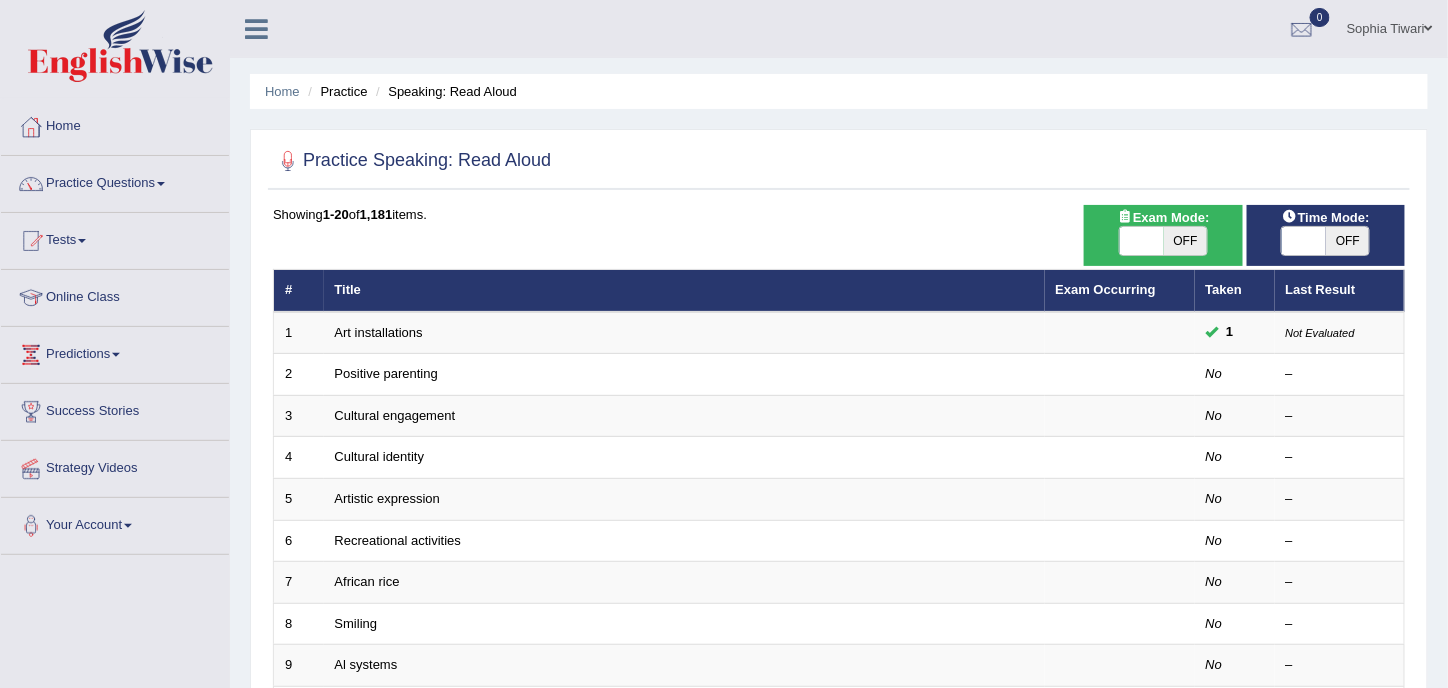 click on "Positive parenting" at bounding box center (386, 373) 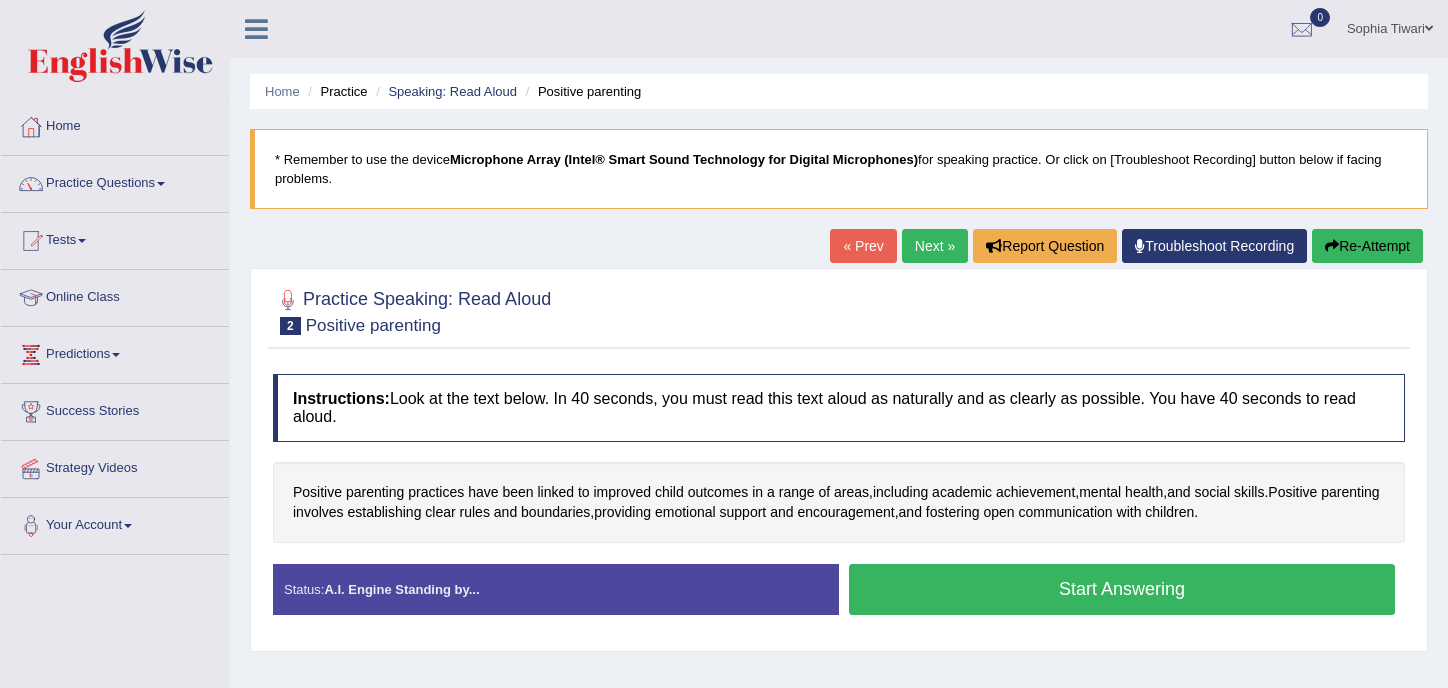 scroll, scrollTop: 0, scrollLeft: 0, axis: both 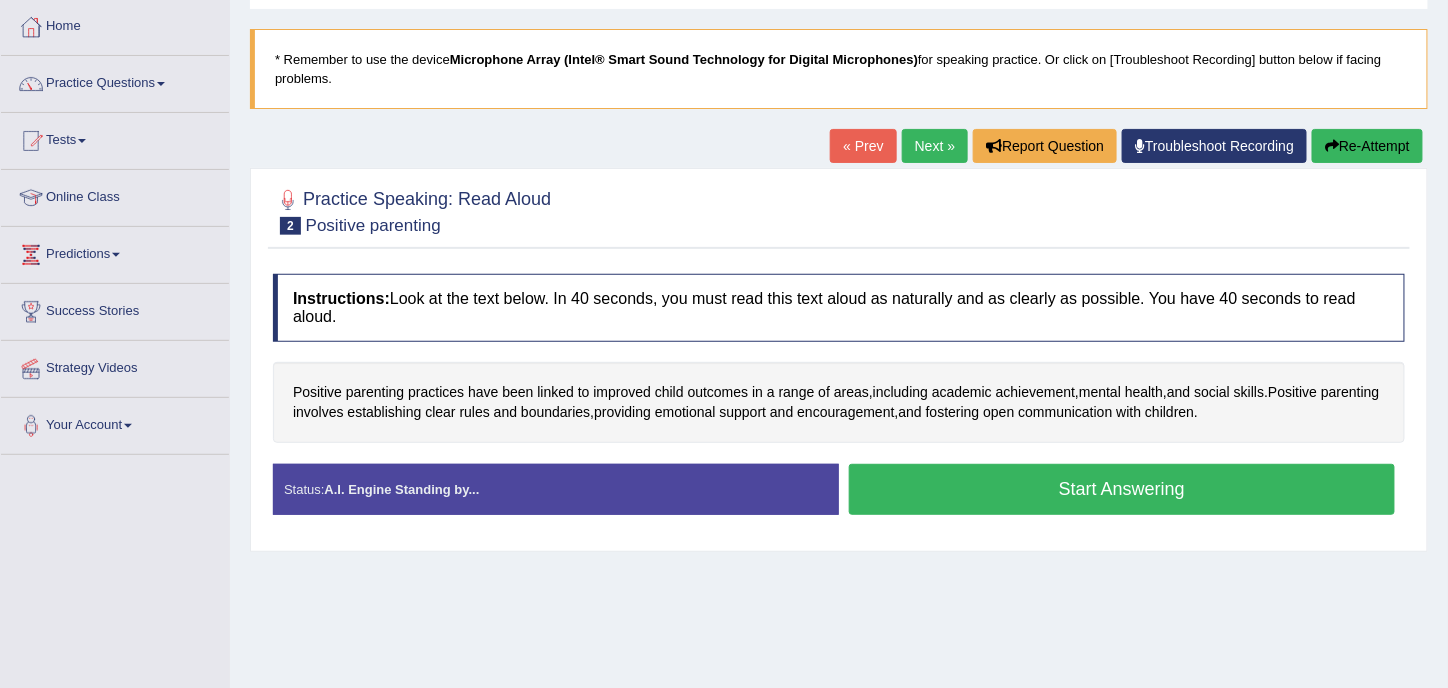 click on "Start Answering" at bounding box center [1122, 489] 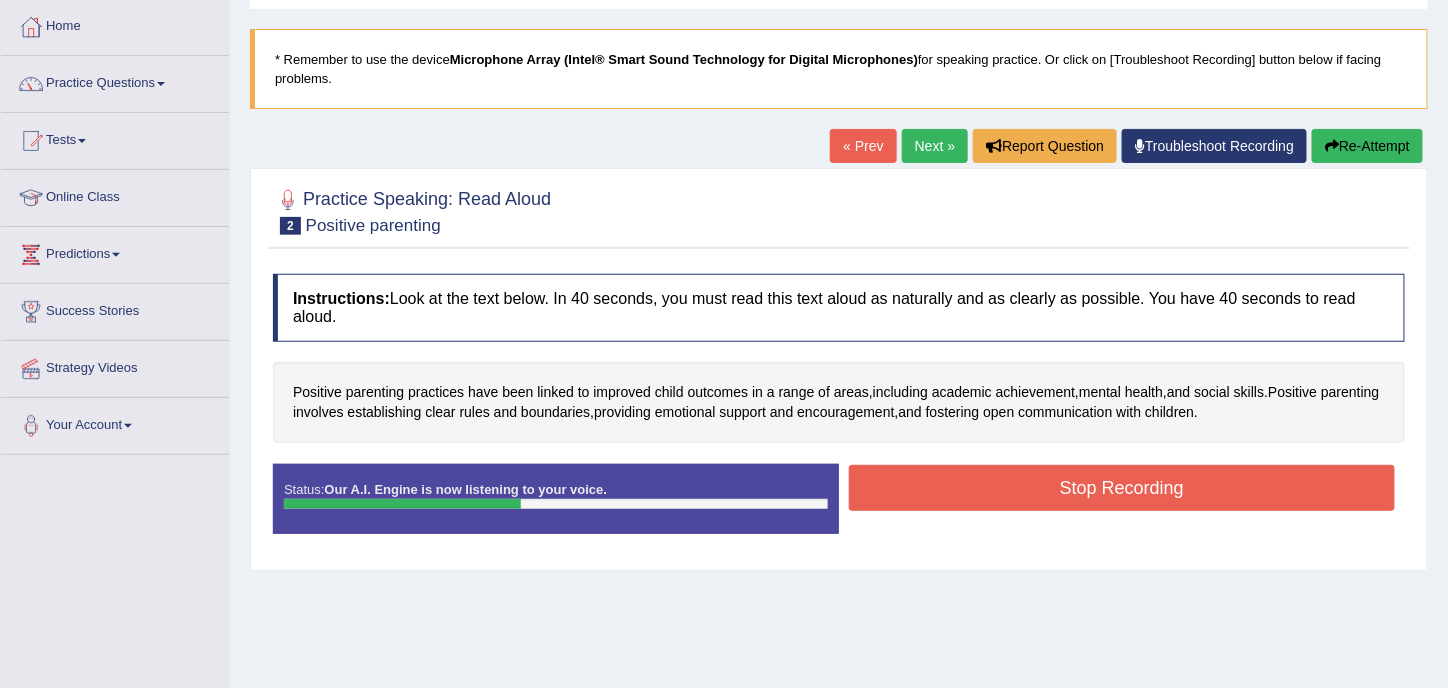 click on "Stop Recording" at bounding box center (1122, 488) 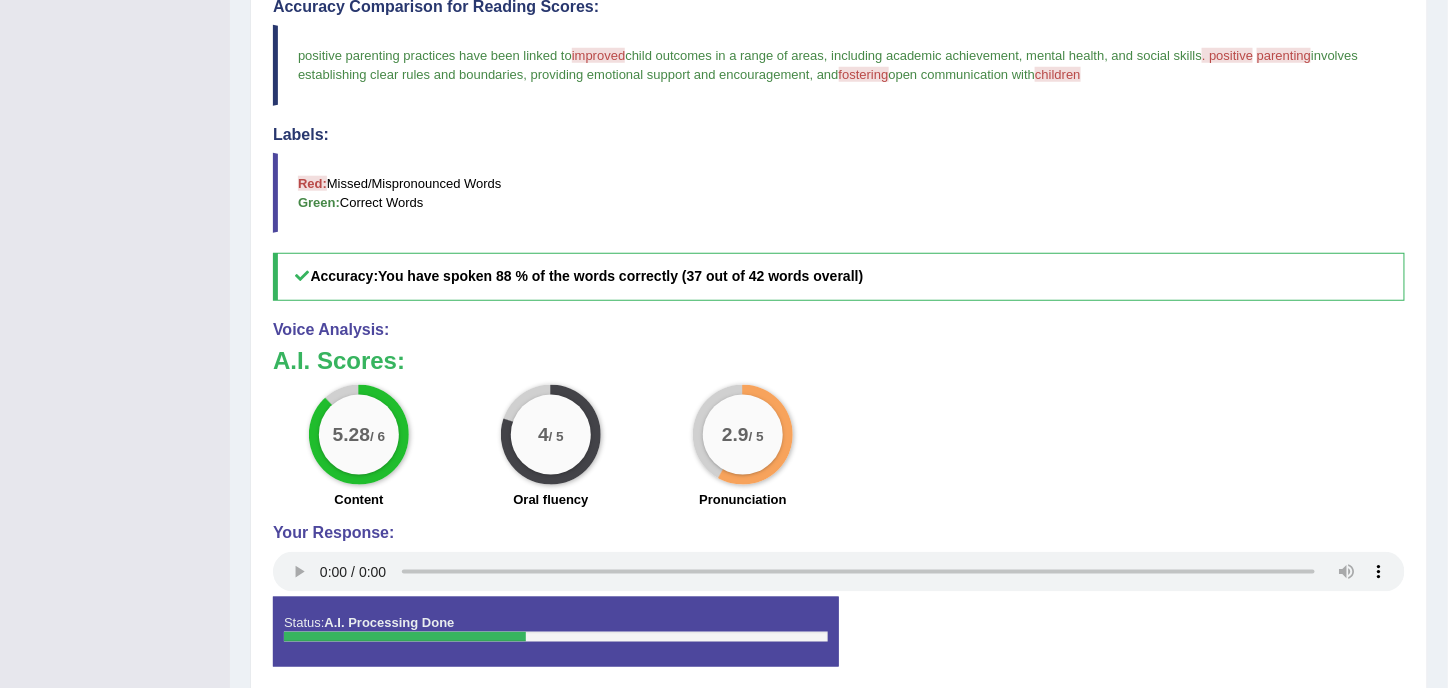 scroll, scrollTop: 650, scrollLeft: 0, axis: vertical 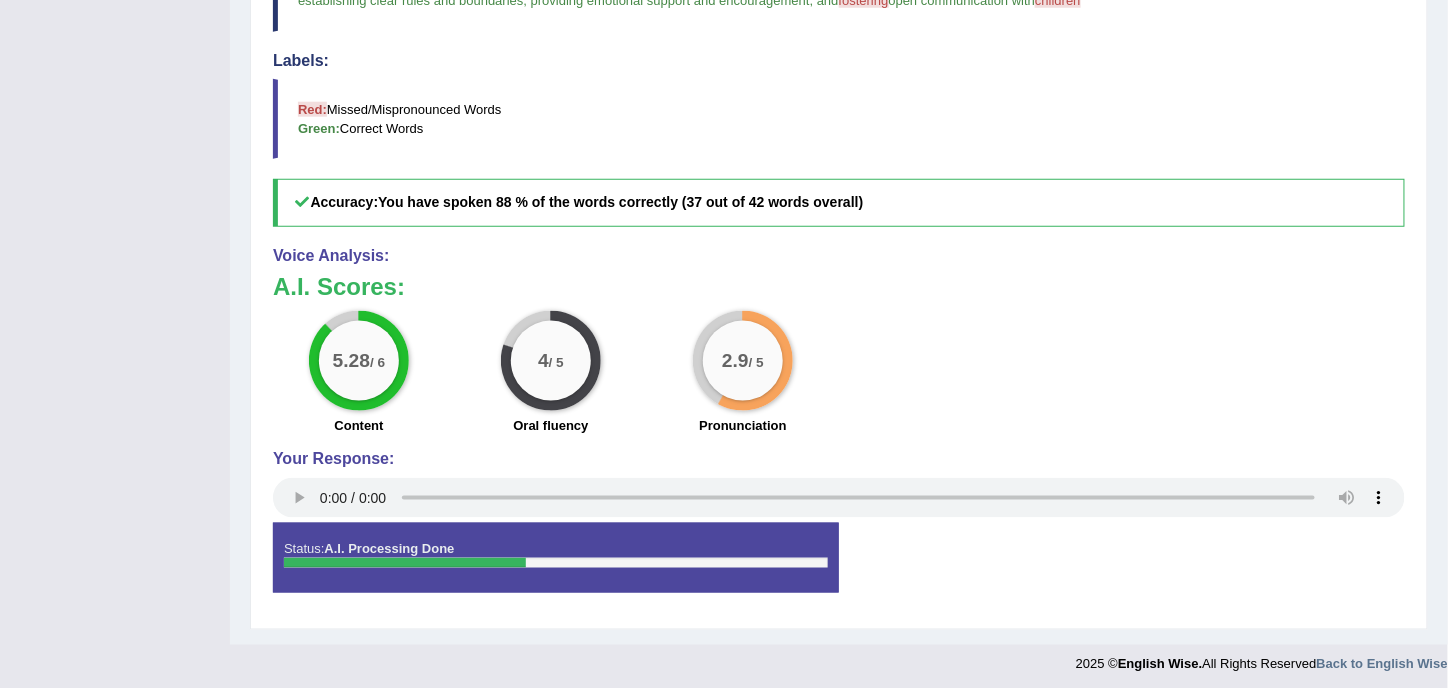 click on "2.9" at bounding box center [735, 361] 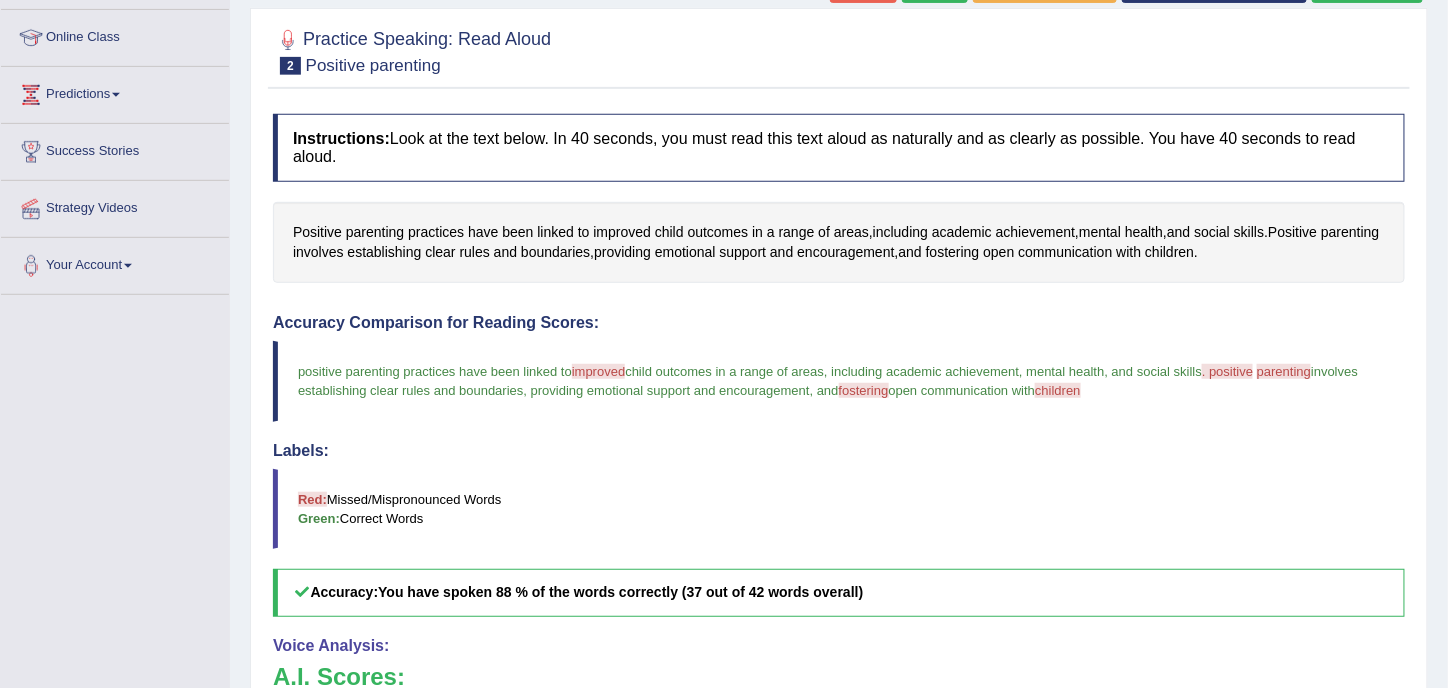 scroll, scrollTop: 50, scrollLeft: 0, axis: vertical 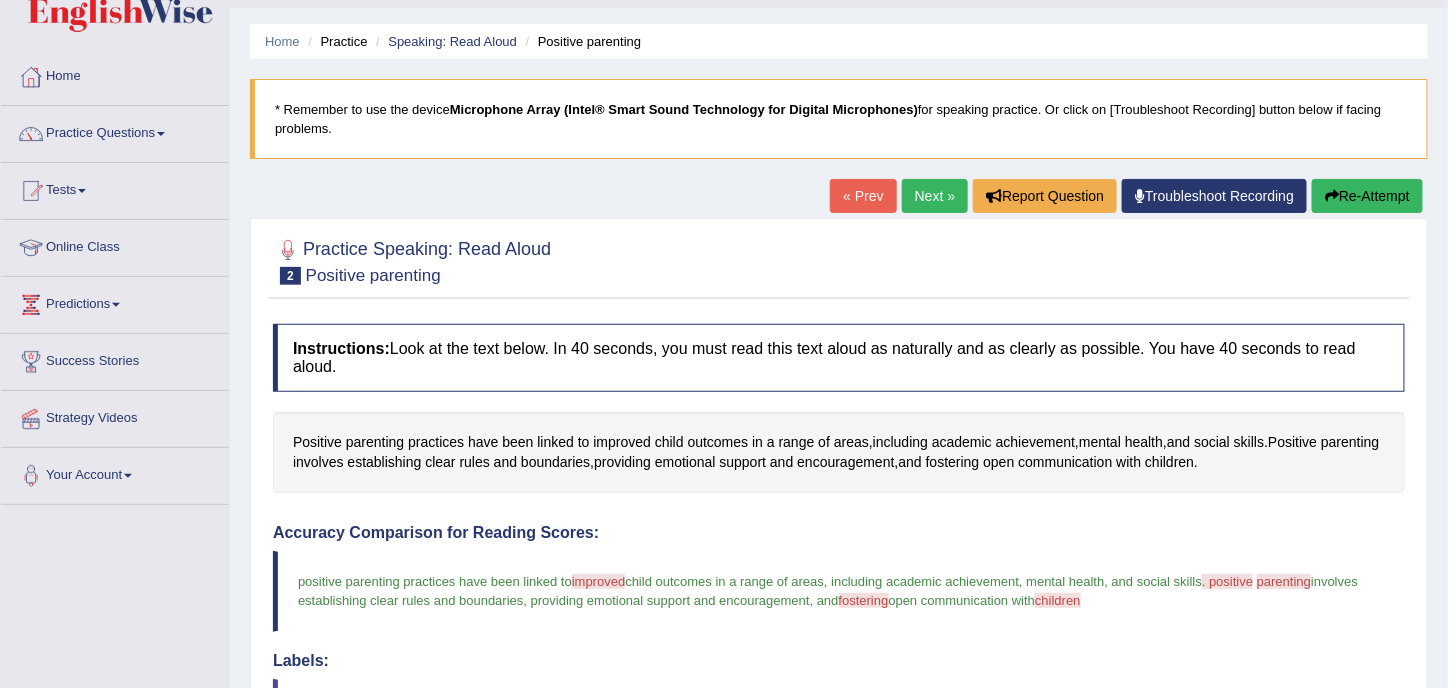 click on "Re-Attempt" at bounding box center [1367, 196] 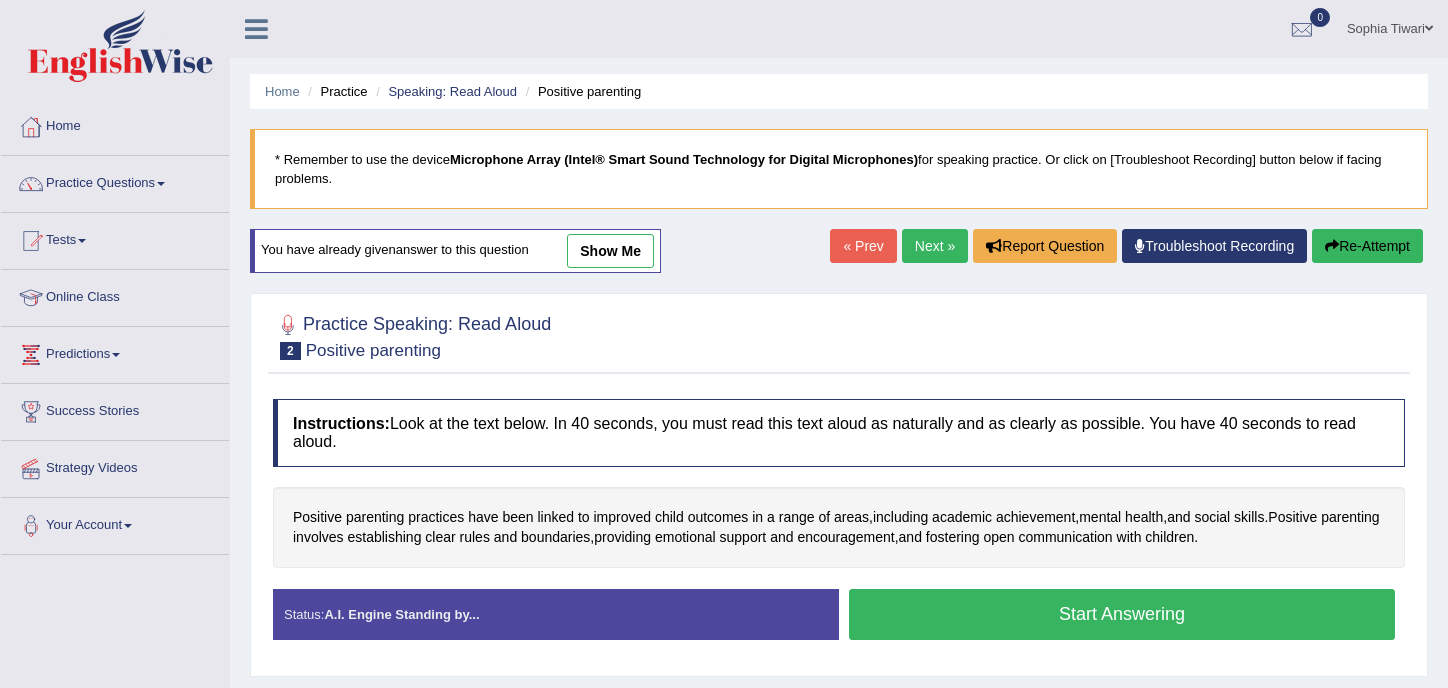 scroll, scrollTop: 50, scrollLeft: 0, axis: vertical 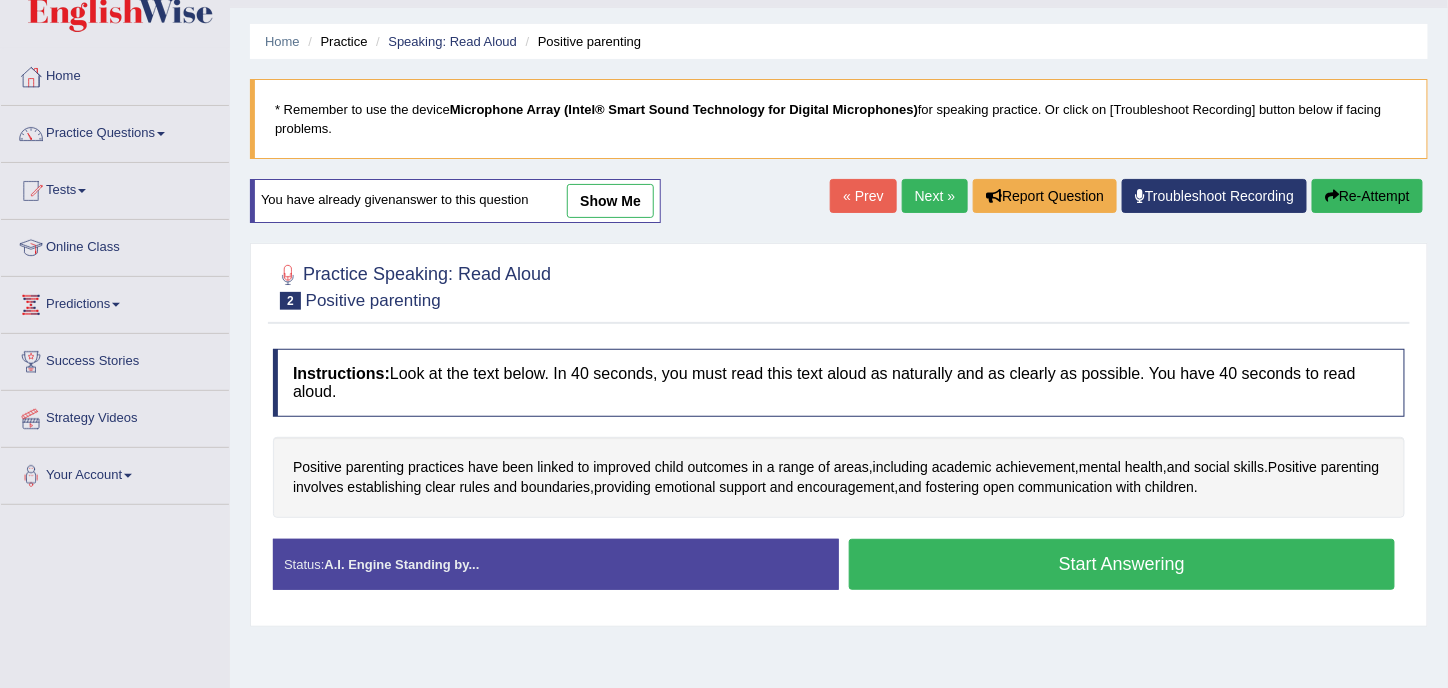 click on "Start Answering" at bounding box center [1122, 564] 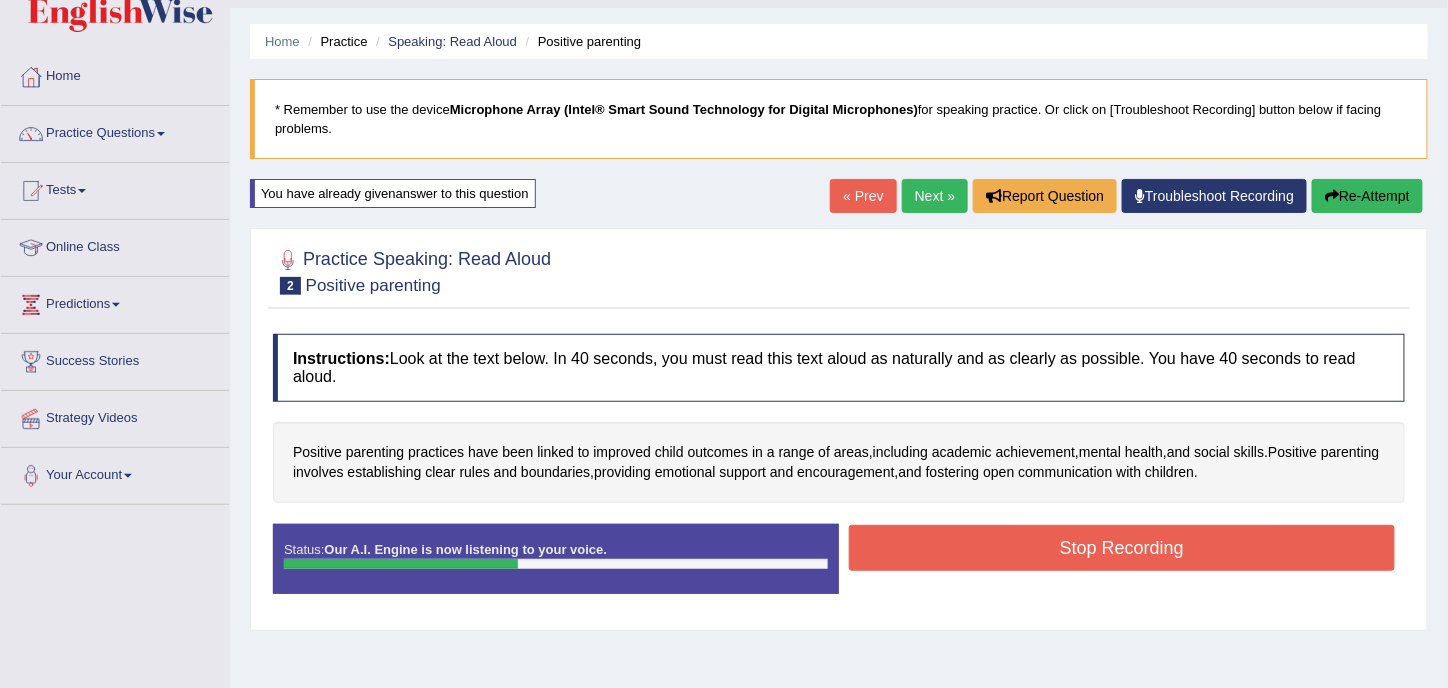 click on "Stop Recording" at bounding box center (1122, 548) 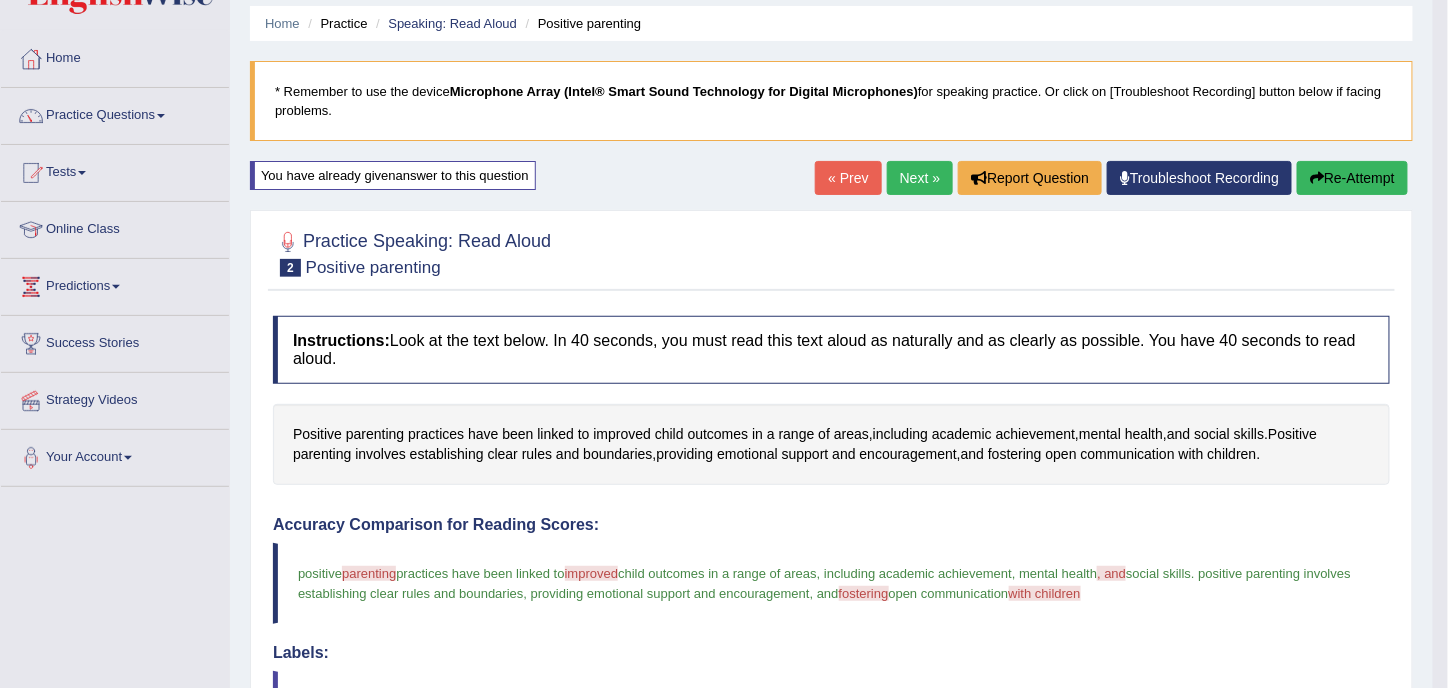 scroll, scrollTop: 0, scrollLeft: 0, axis: both 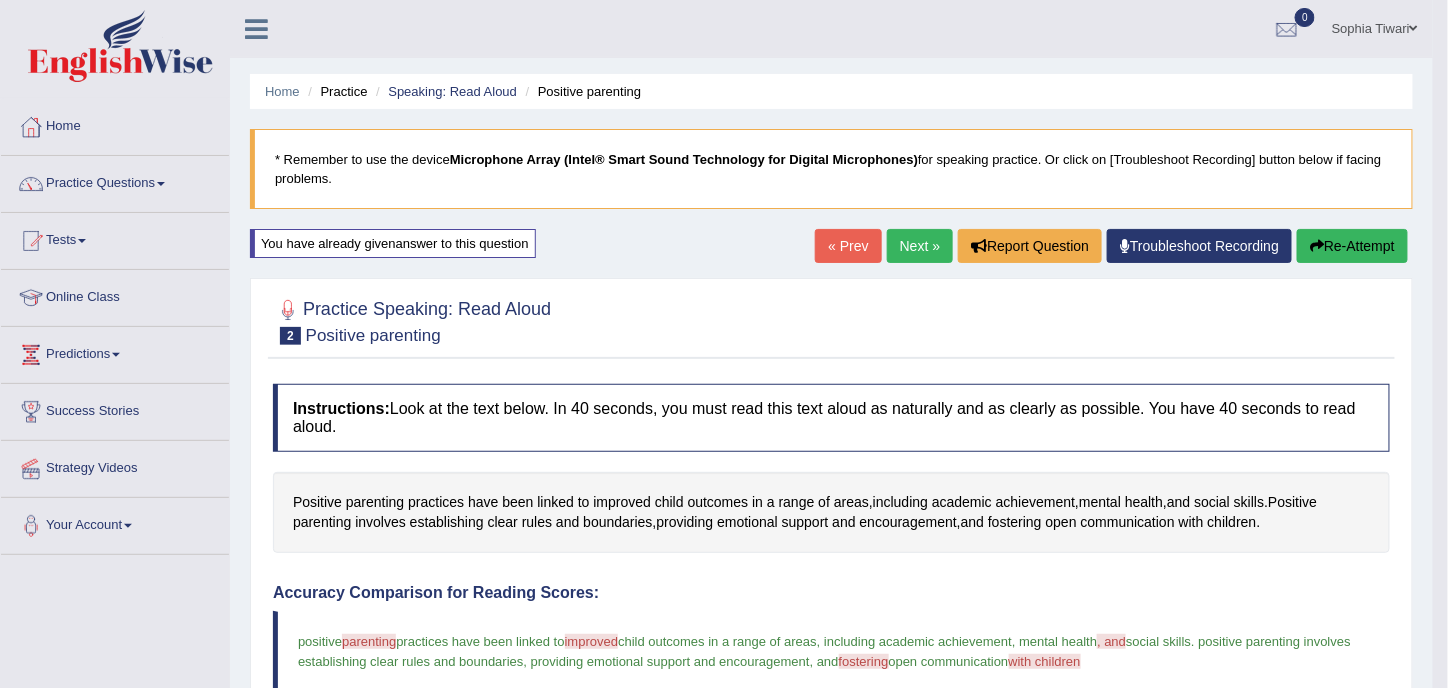 click on "Re-Attempt" at bounding box center (1352, 246) 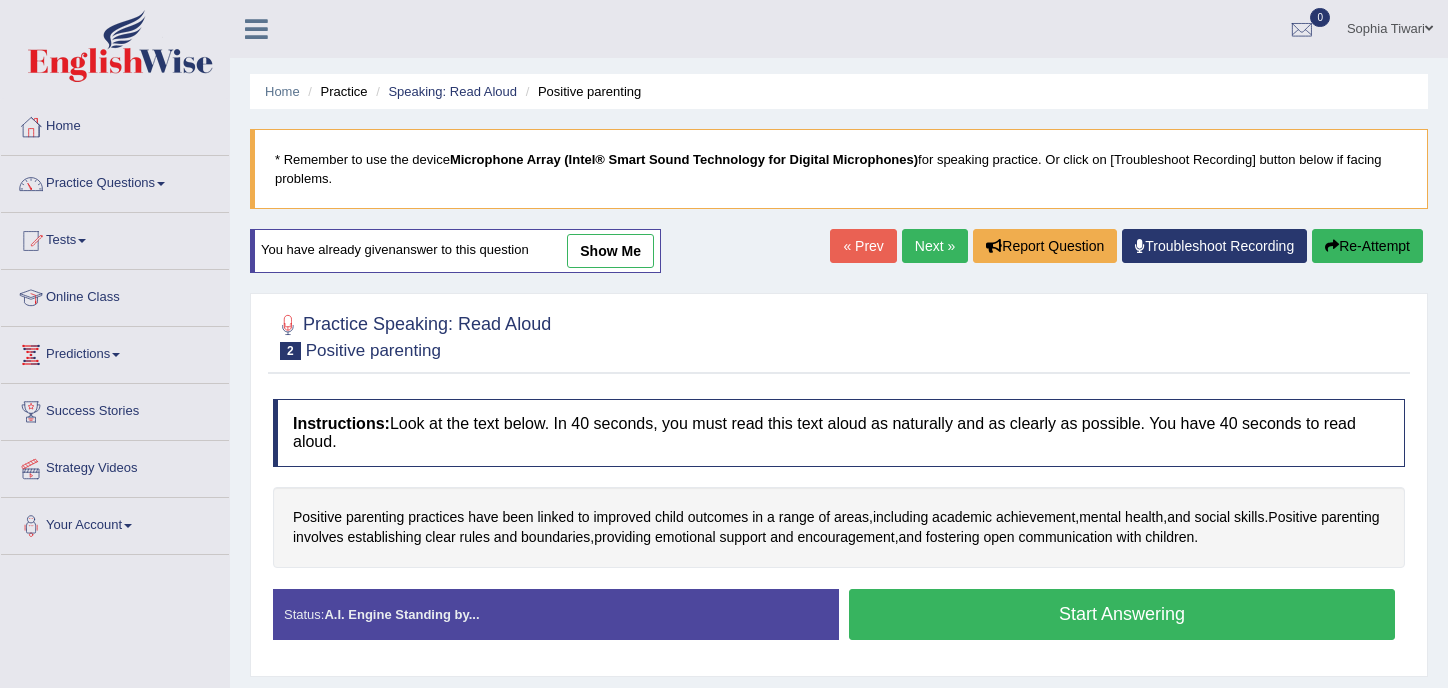 scroll, scrollTop: 0, scrollLeft: 0, axis: both 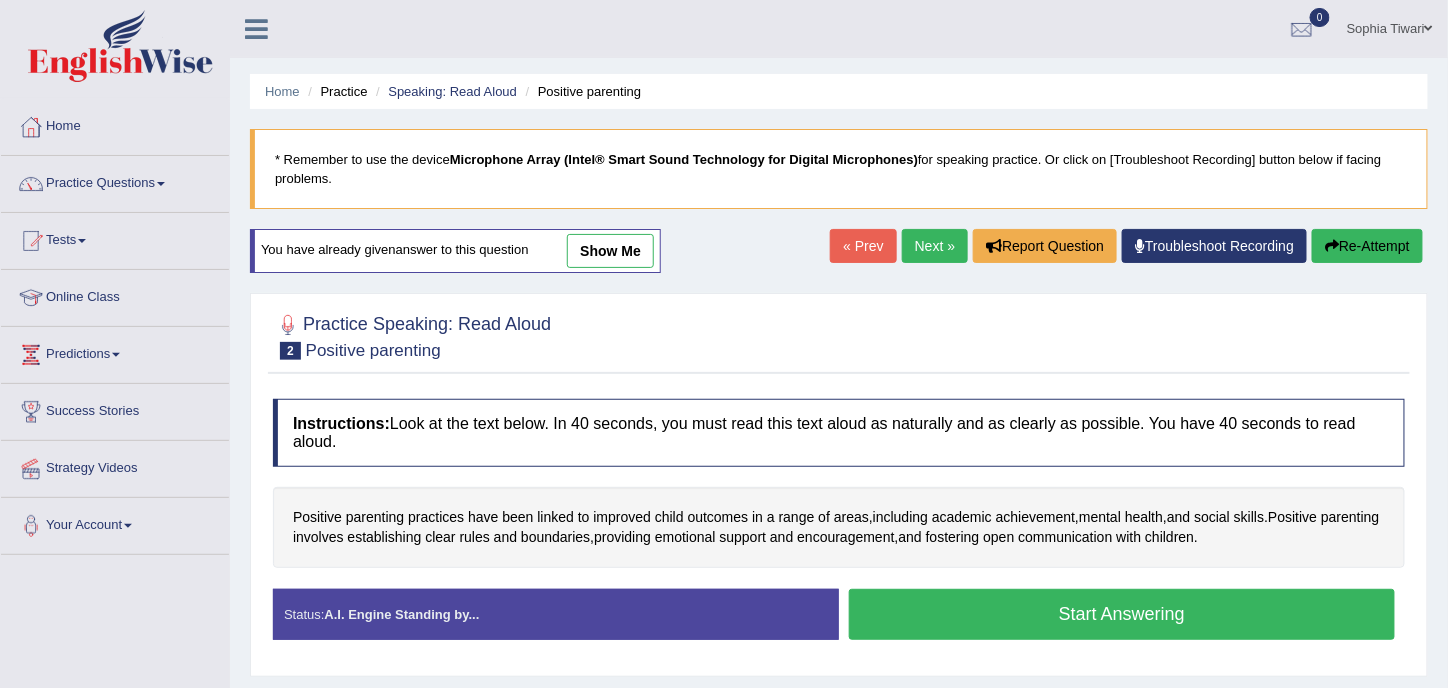 click on "Start Answering" at bounding box center (1122, 614) 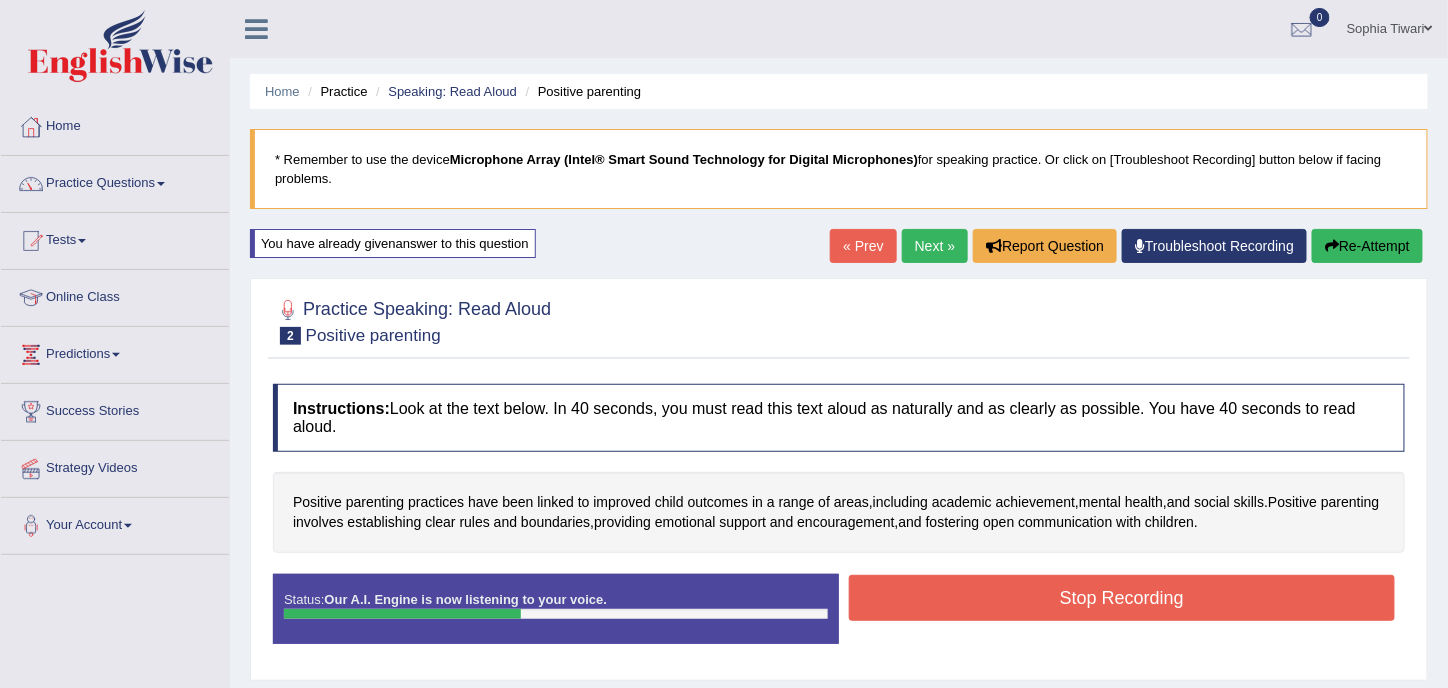 click on "Stop Recording" at bounding box center (1122, 598) 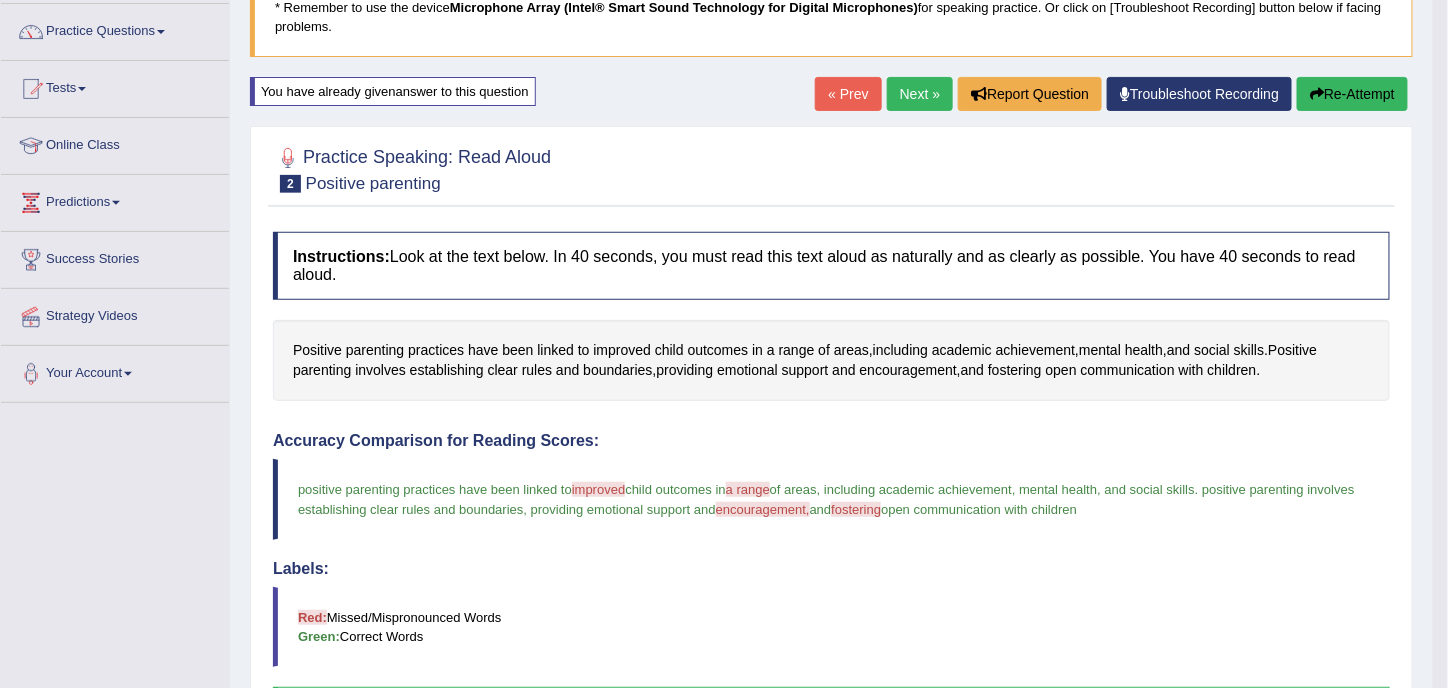 scroll, scrollTop: 0, scrollLeft: 0, axis: both 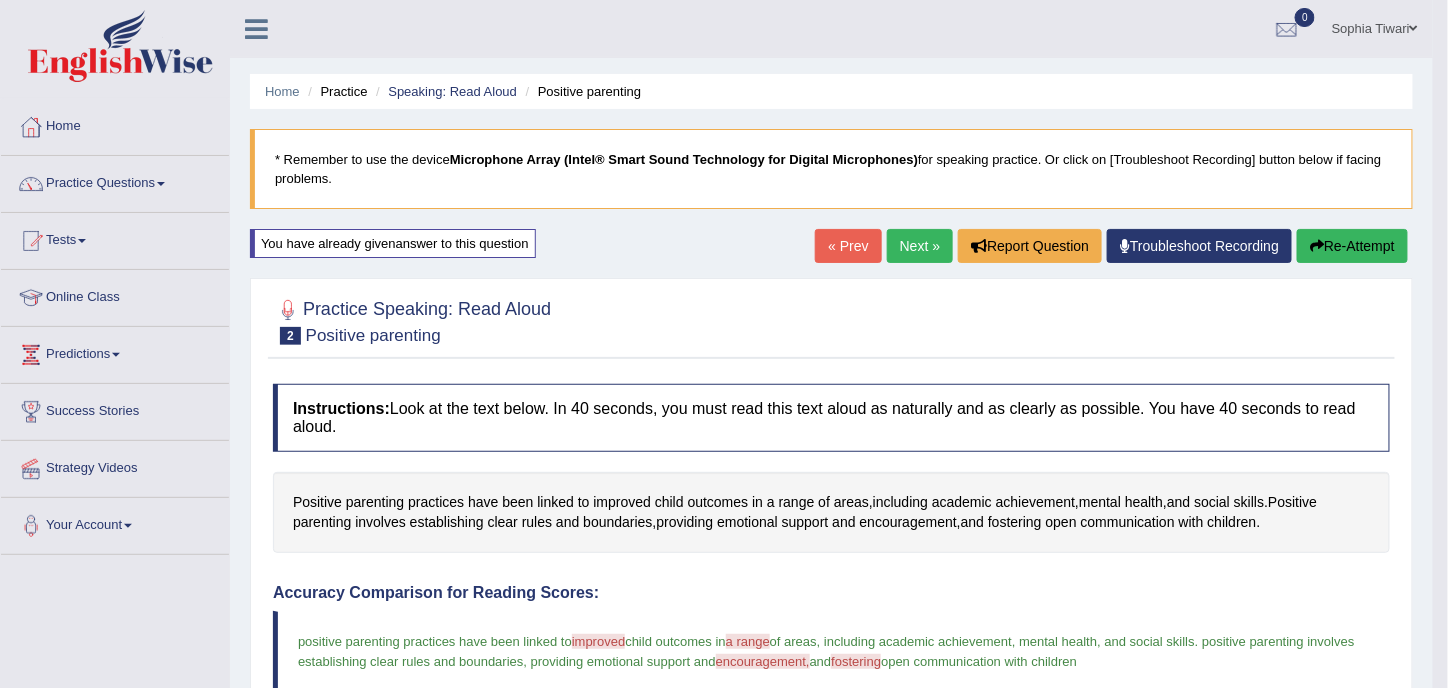 click on "Re-Attempt" at bounding box center [1352, 246] 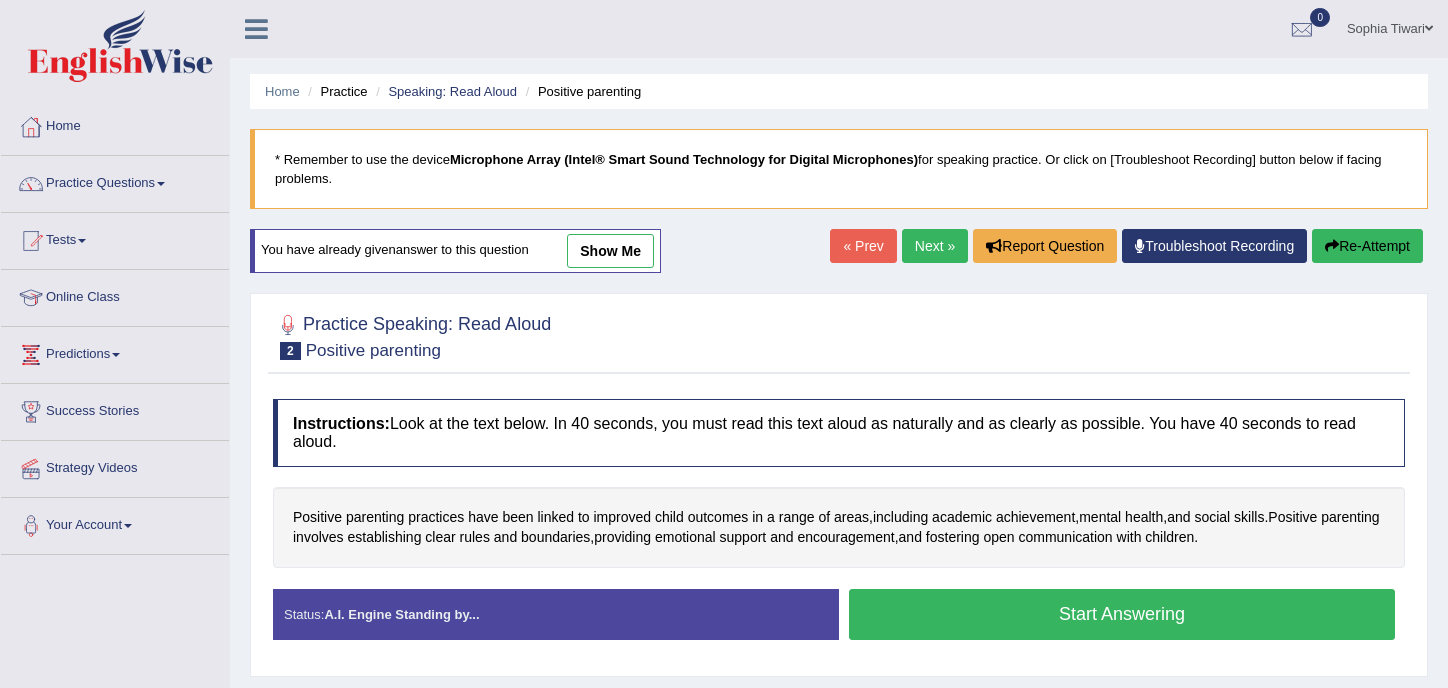 scroll, scrollTop: 0, scrollLeft: 0, axis: both 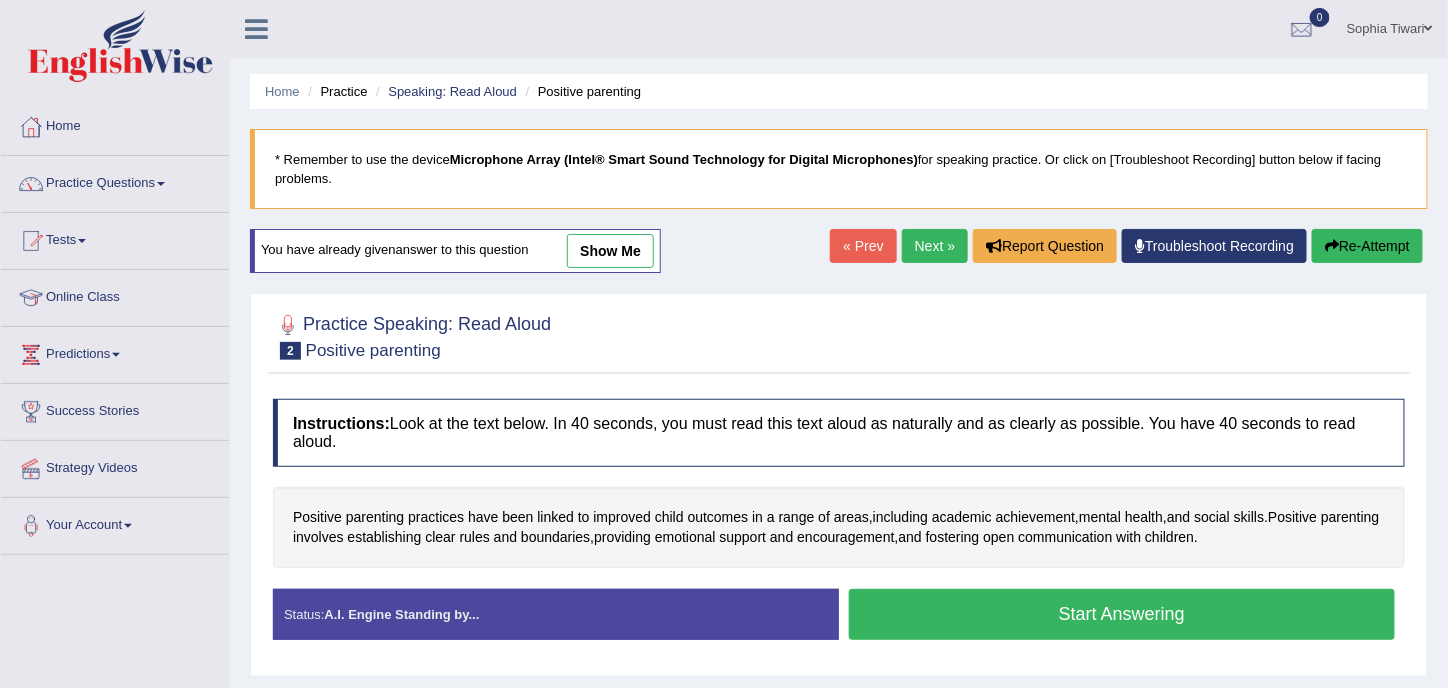 click on "Start Answering" at bounding box center [1122, 614] 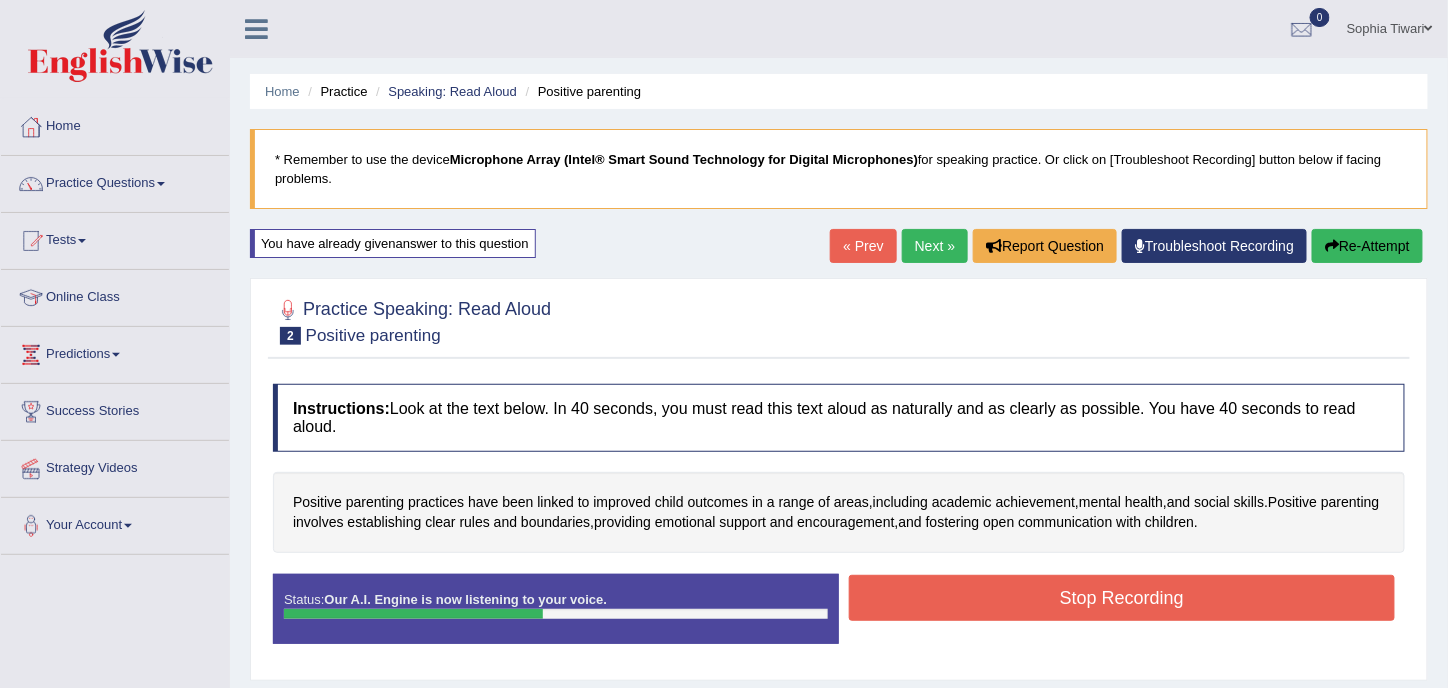 click on "Stop Recording" at bounding box center [1122, 598] 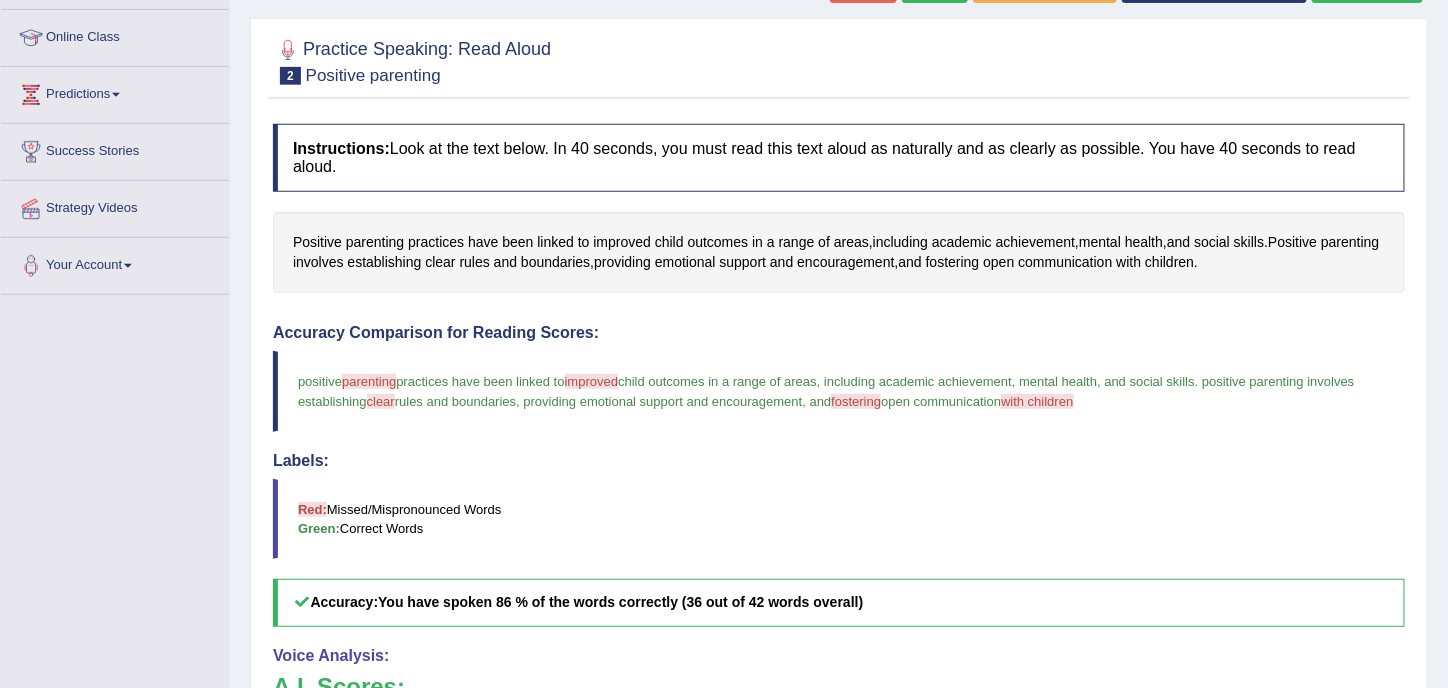 scroll, scrollTop: 0, scrollLeft: 0, axis: both 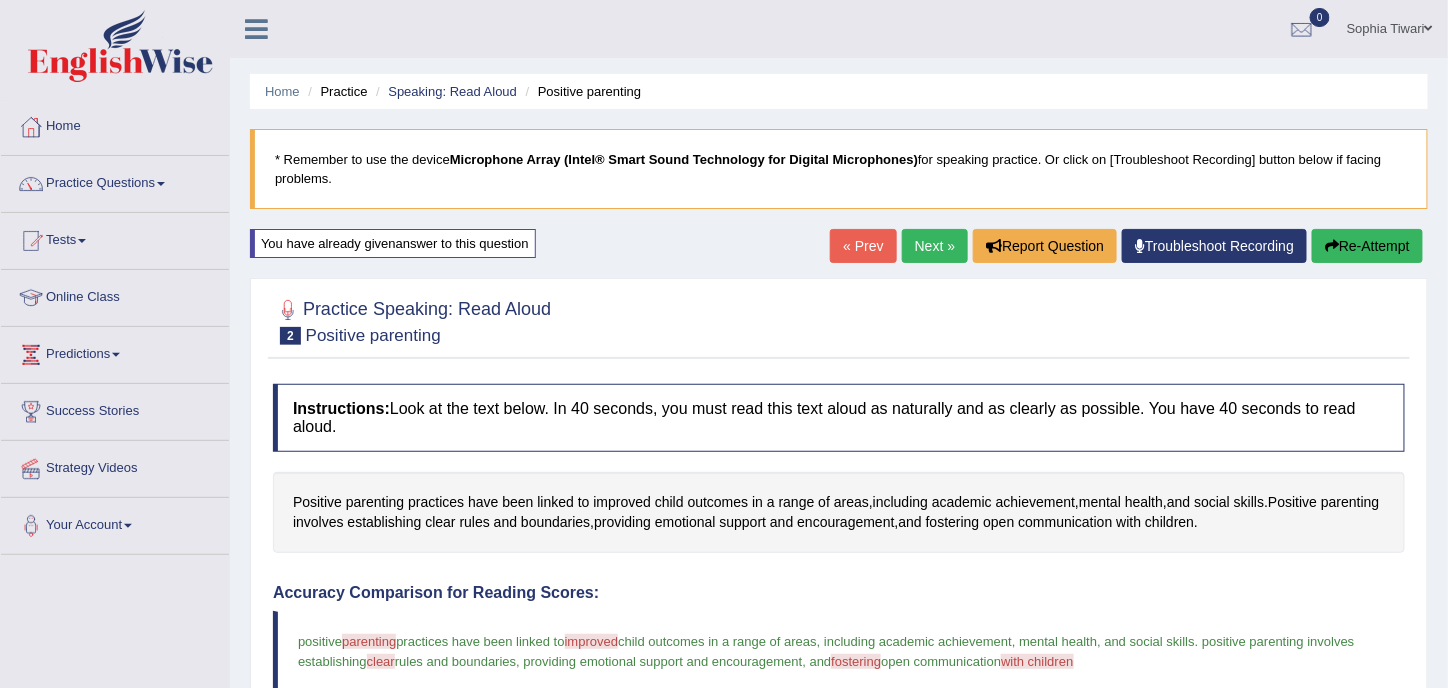click on "Next »" at bounding box center [935, 246] 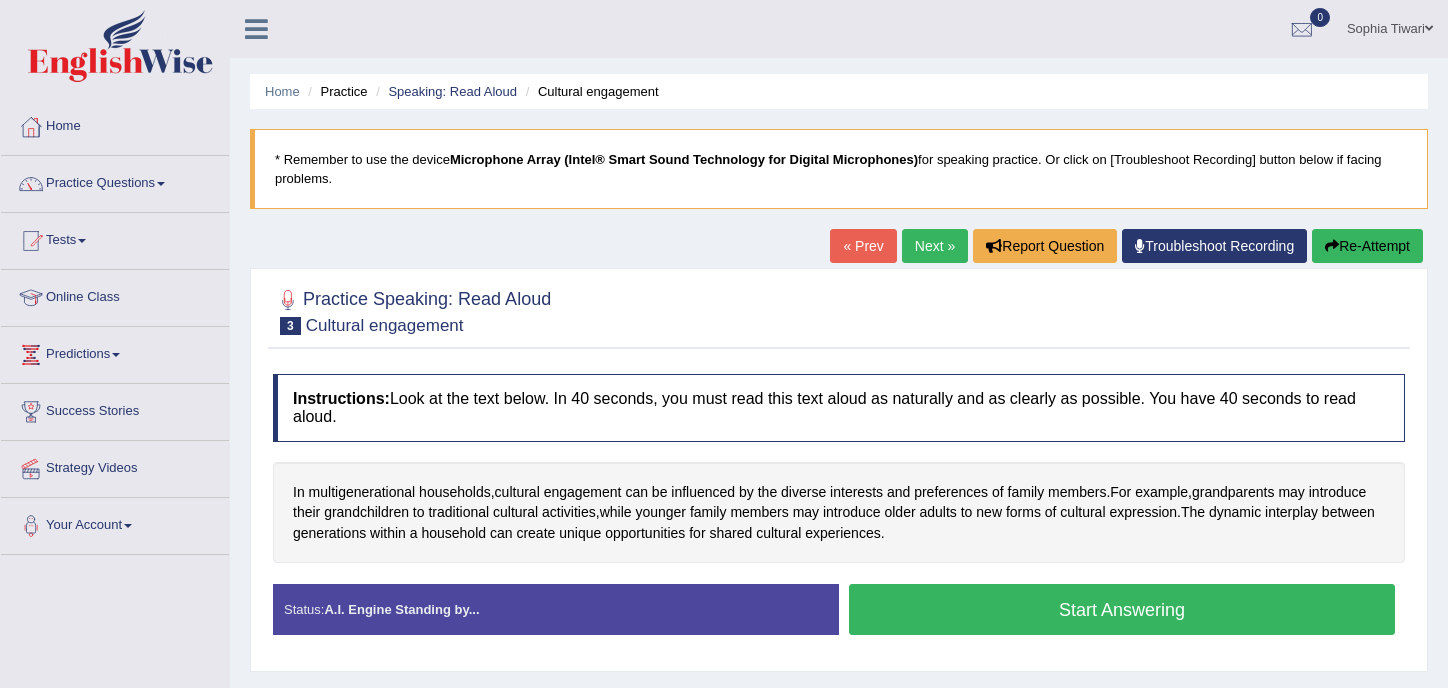 scroll, scrollTop: 0, scrollLeft: 0, axis: both 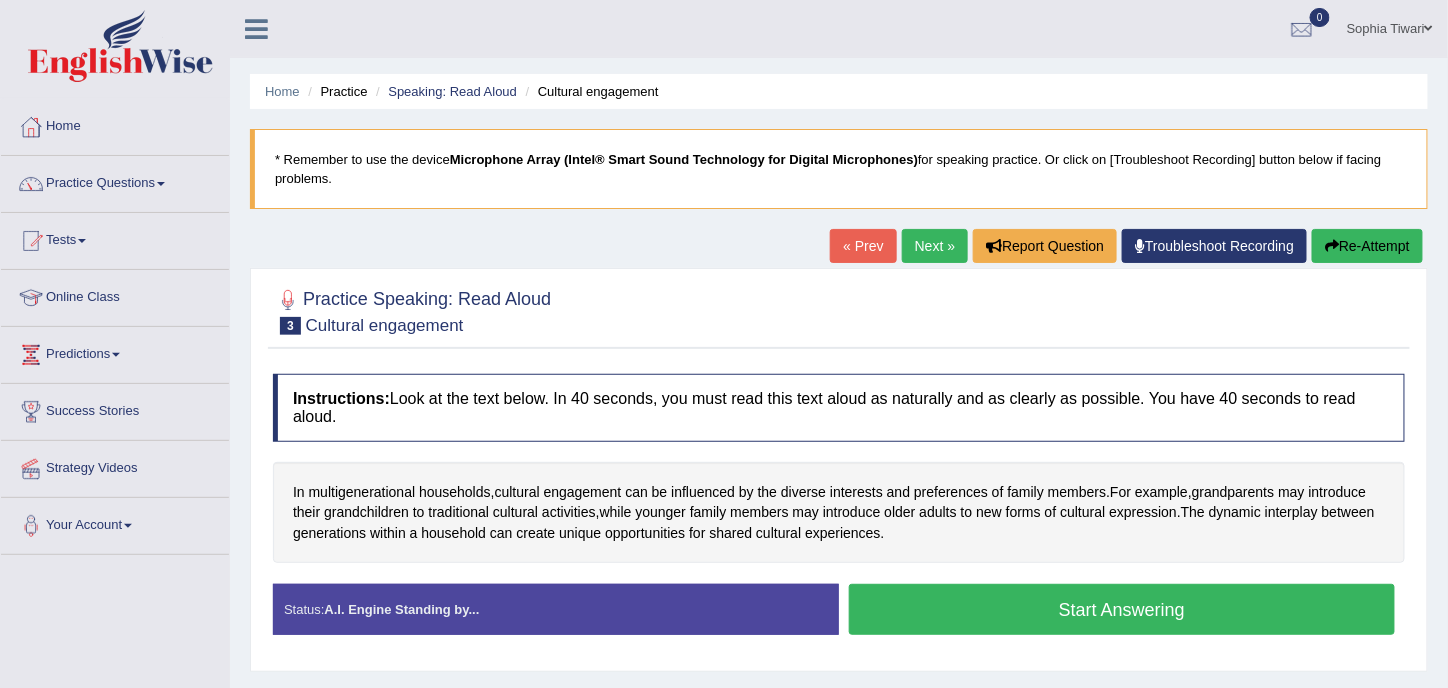 click on "Start Answering" at bounding box center (1122, 609) 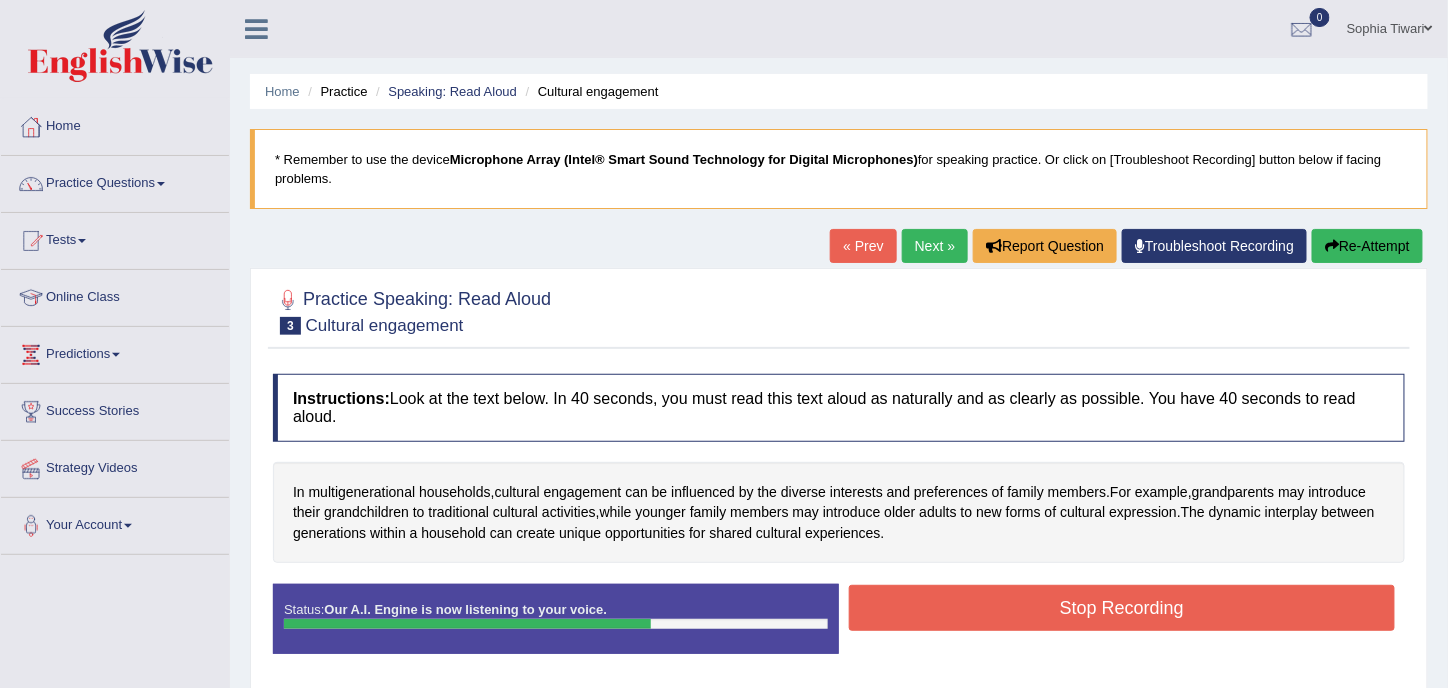 click on "Stop Recording" at bounding box center (1122, 608) 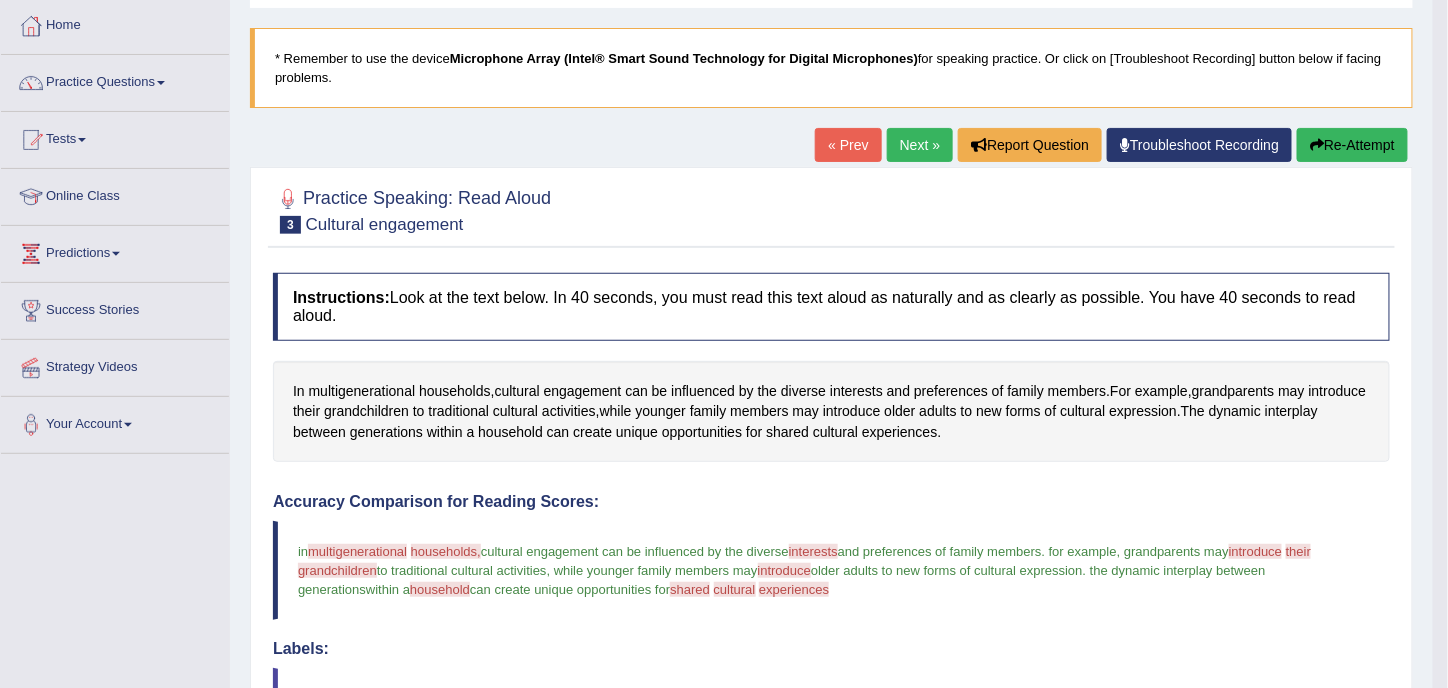 scroll, scrollTop: 100, scrollLeft: 0, axis: vertical 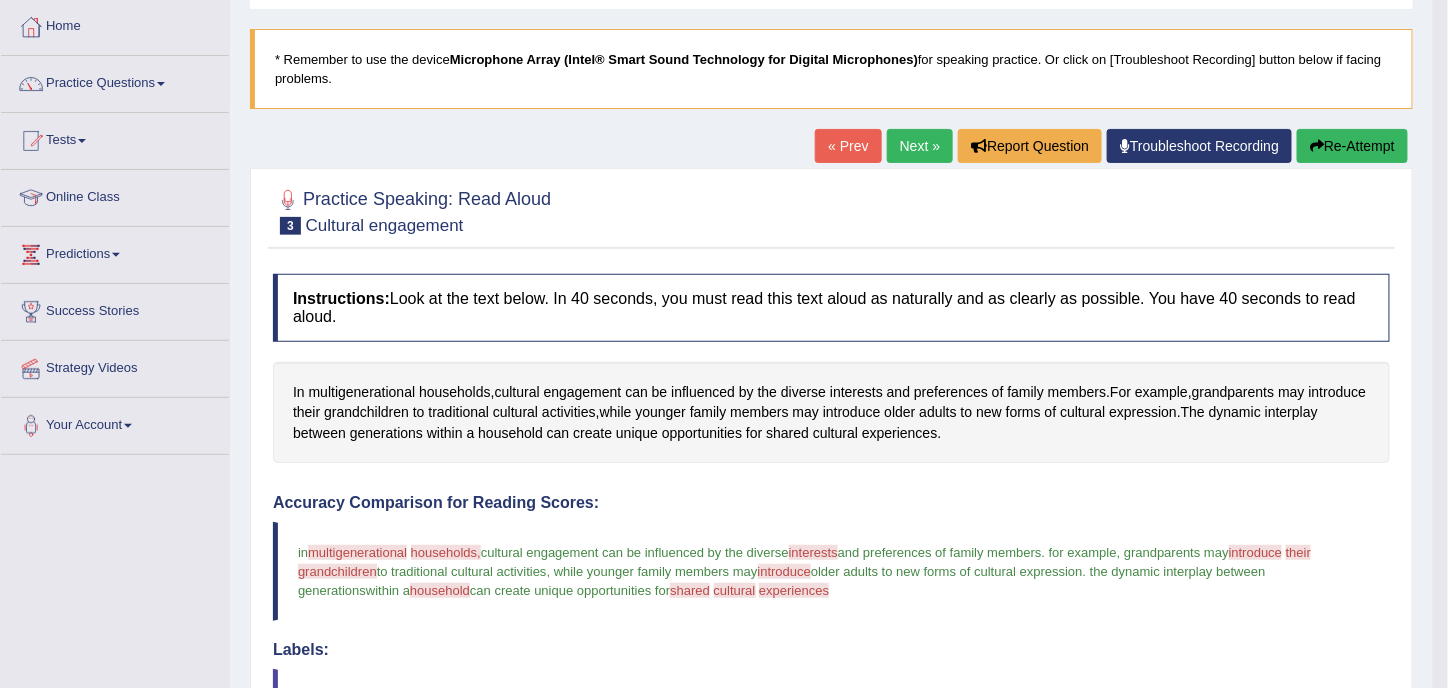 click on "interests" at bounding box center [813, 552] 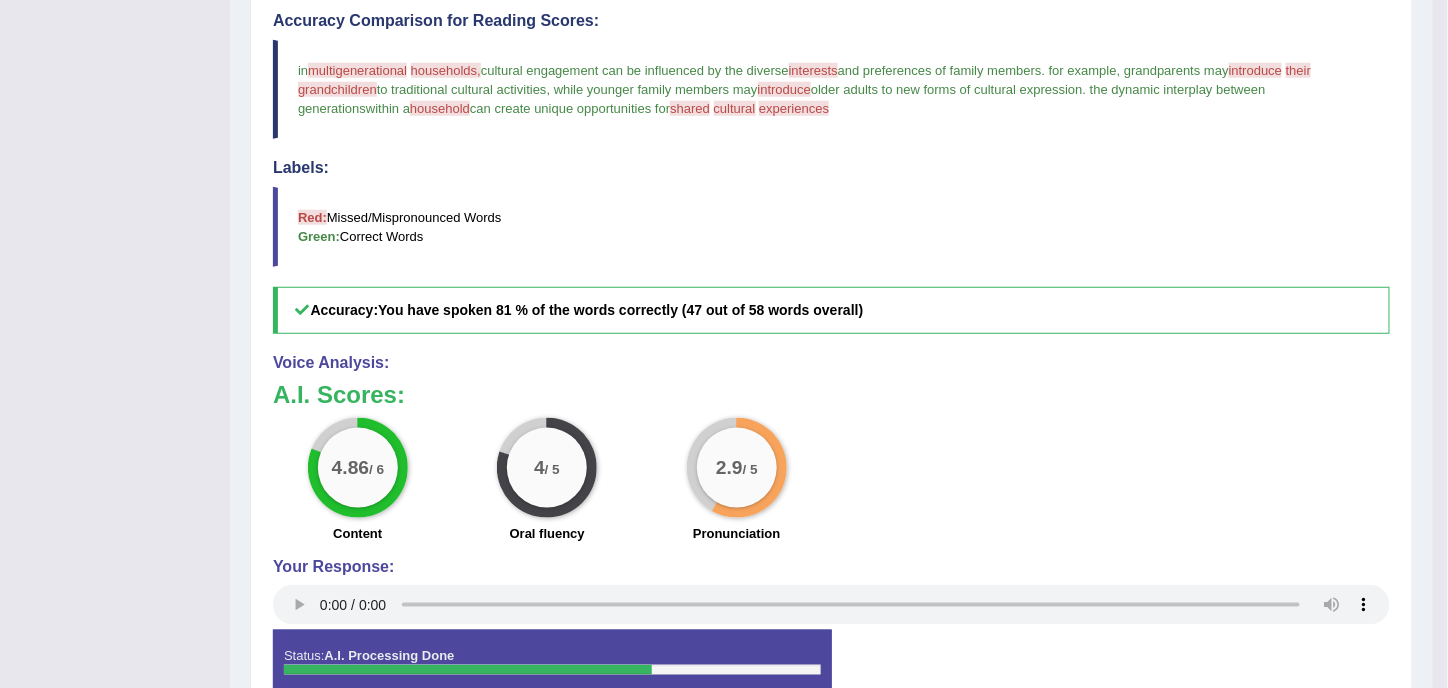 scroll, scrollTop: 690, scrollLeft: 0, axis: vertical 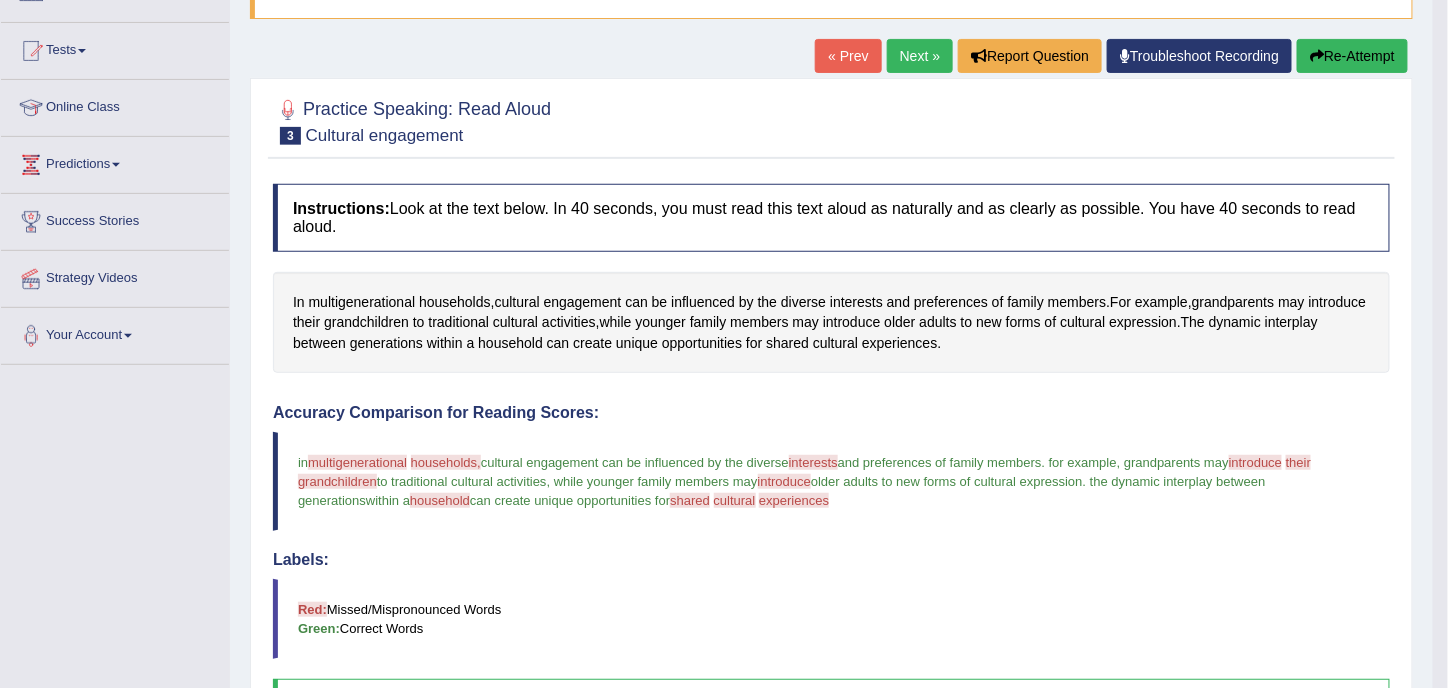 click on "Re-Attempt" at bounding box center [1352, 56] 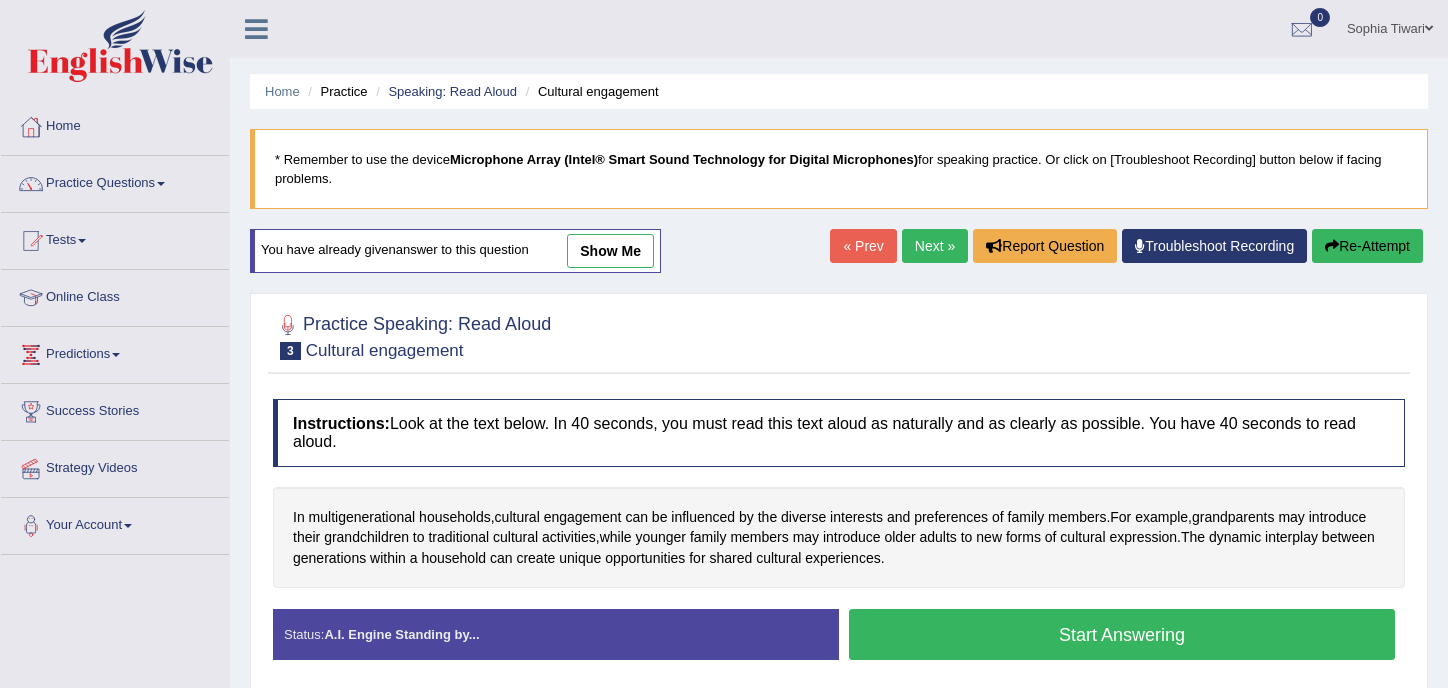 scroll, scrollTop: 190, scrollLeft: 0, axis: vertical 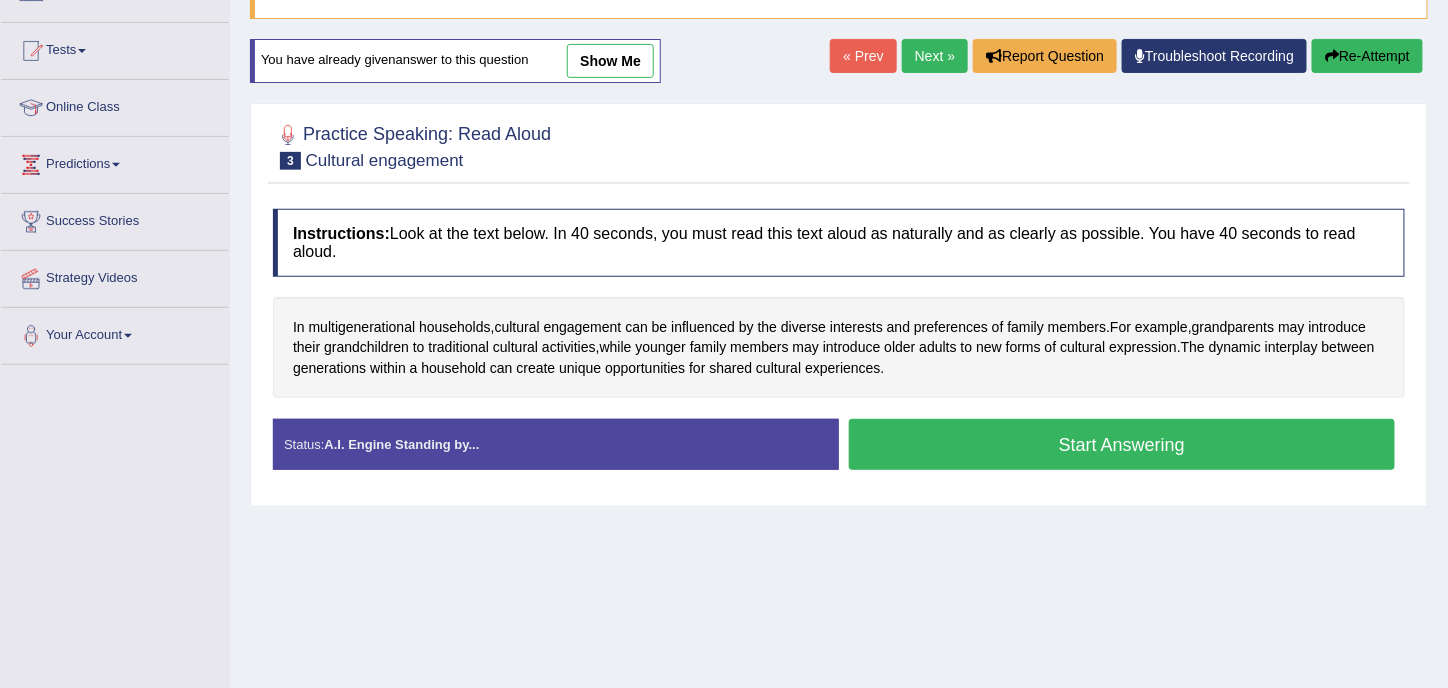 click on "Start Answering" at bounding box center [1122, 444] 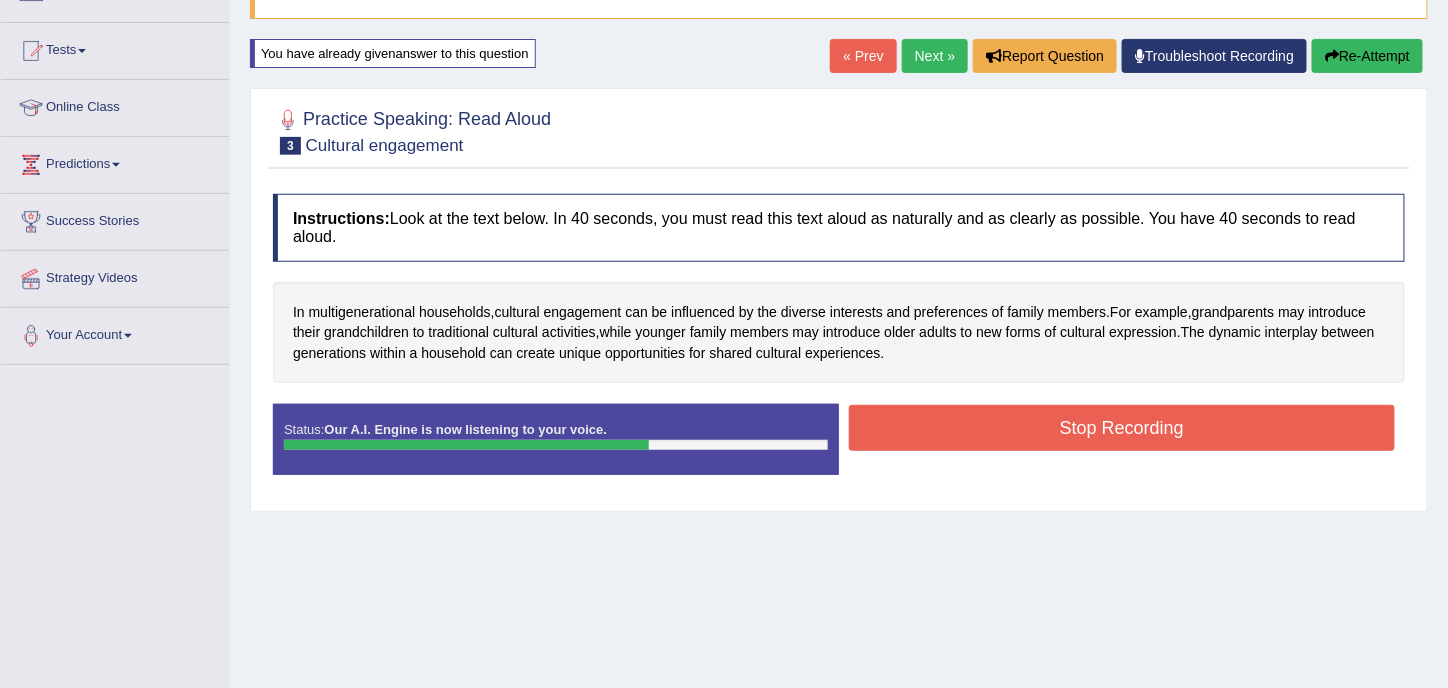 click on "Stop Recording" at bounding box center [1122, 428] 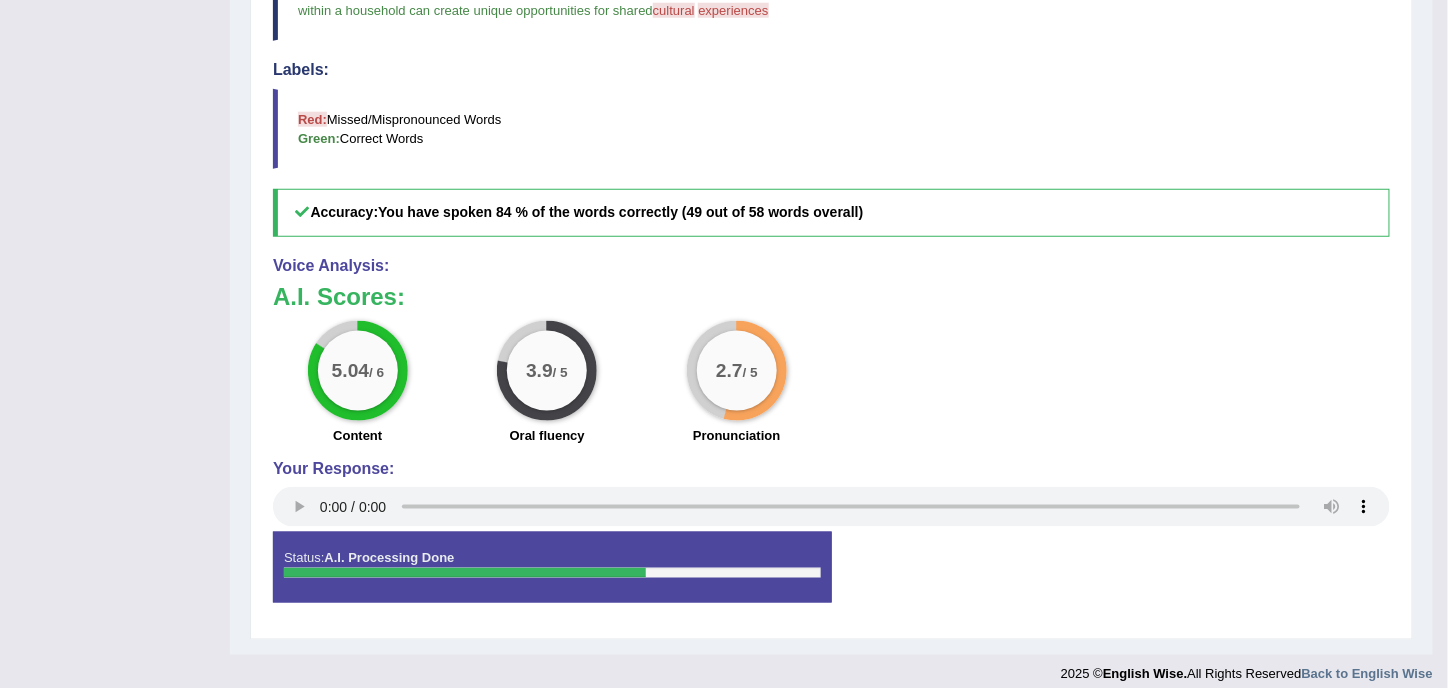 scroll, scrollTop: 190, scrollLeft: 0, axis: vertical 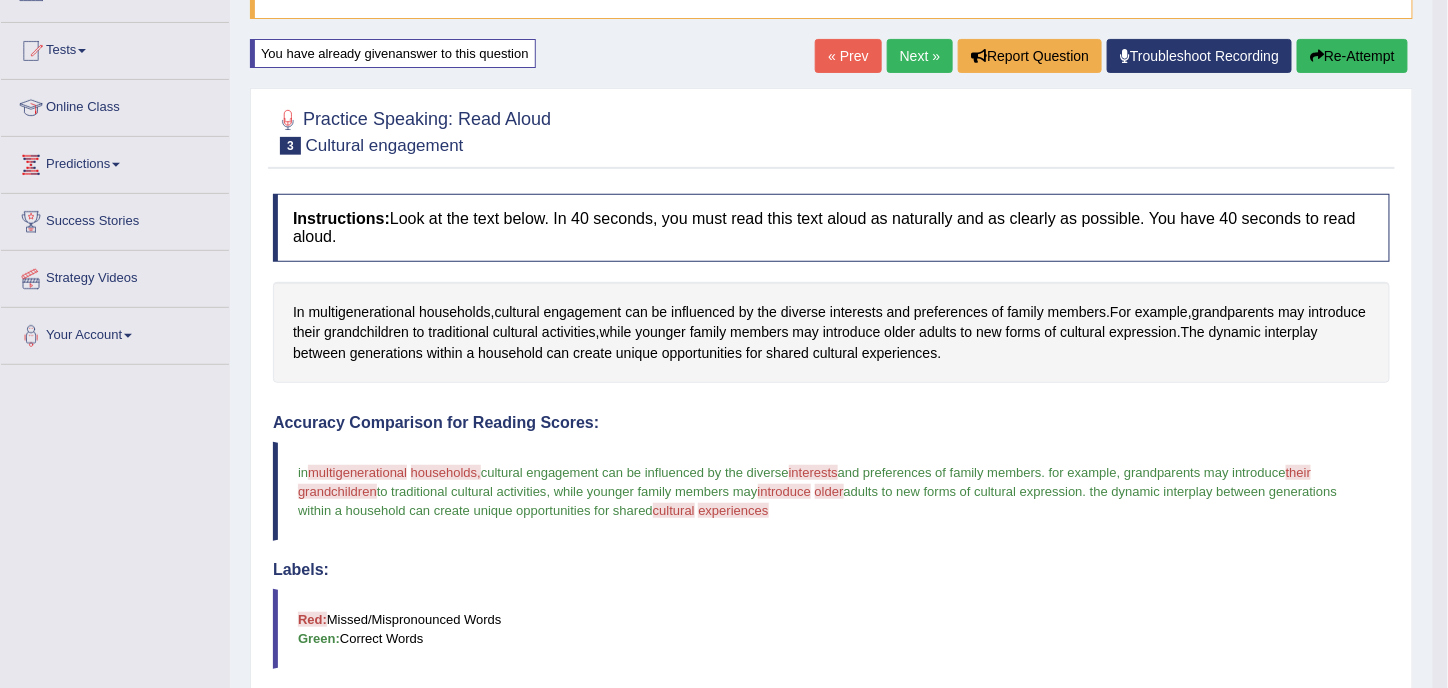 click on "Next »" at bounding box center (920, 56) 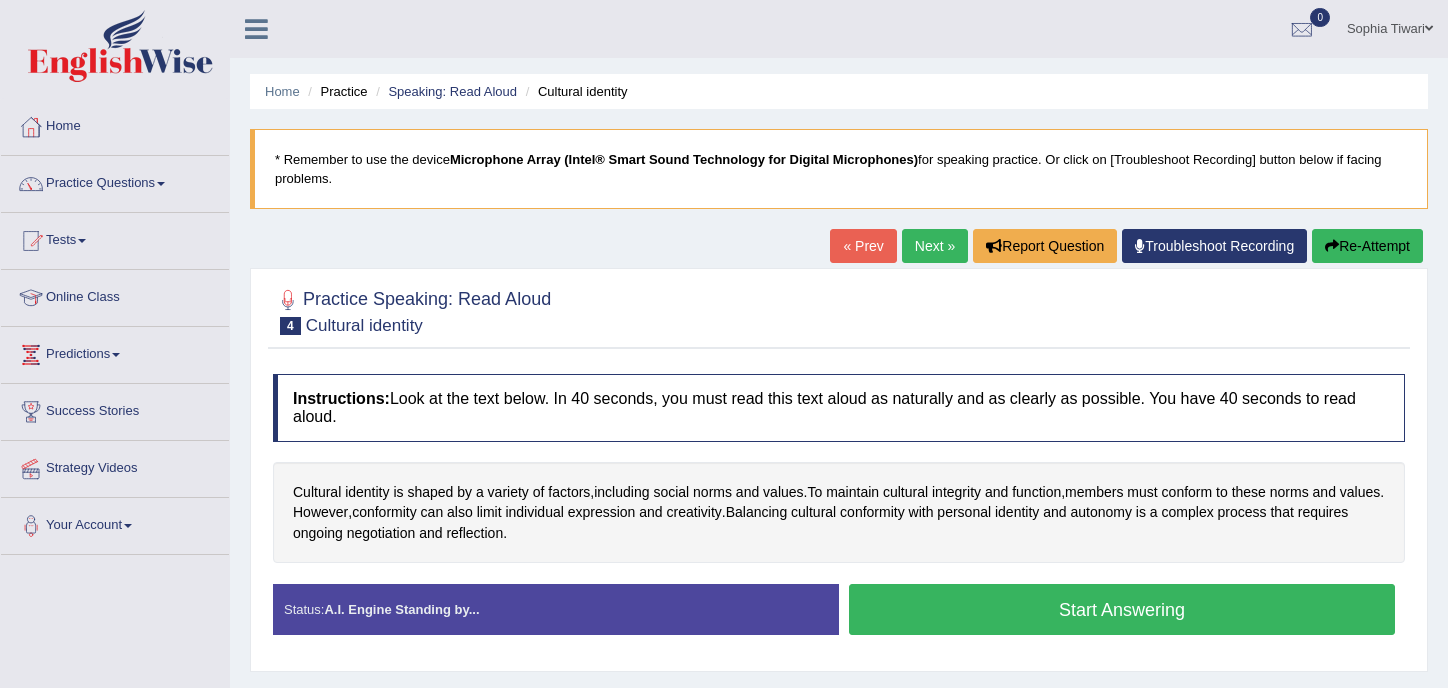 scroll, scrollTop: 0, scrollLeft: 0, axis: both 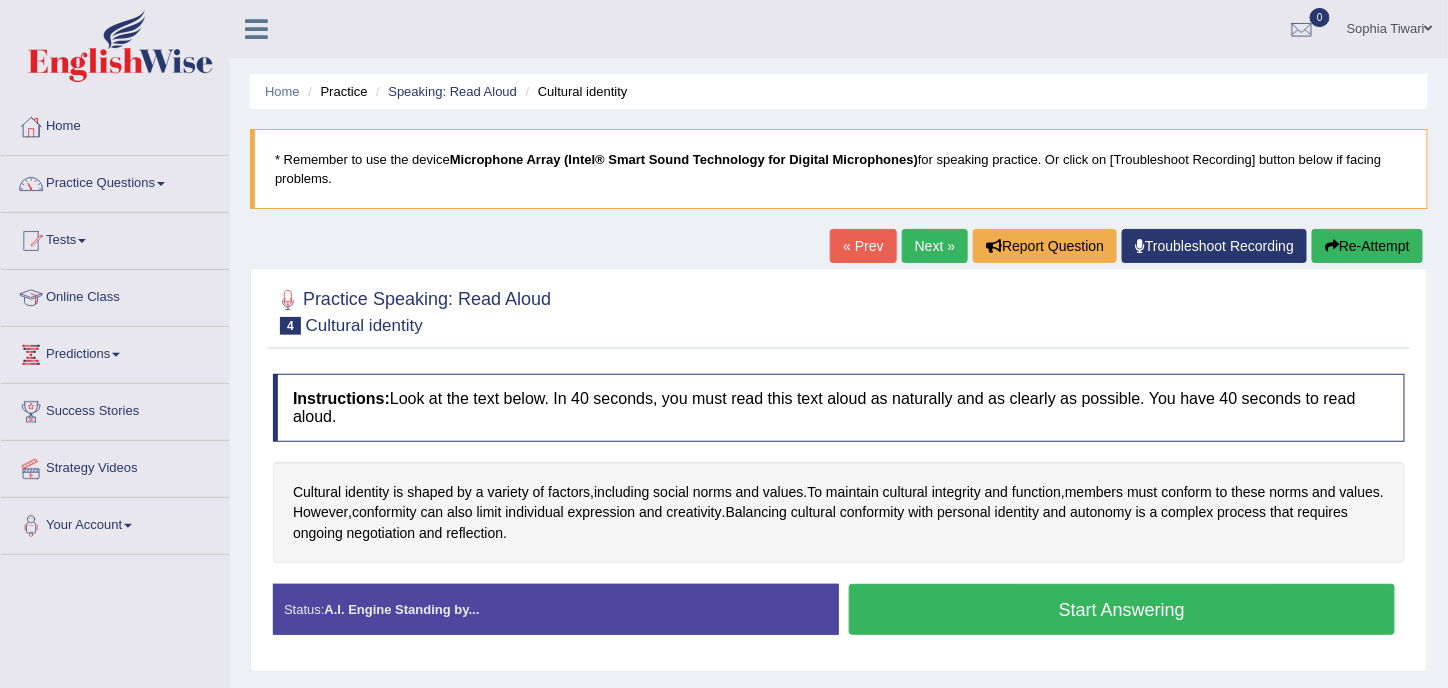 click on "Start Answering" at bounding box center [1122, 609] 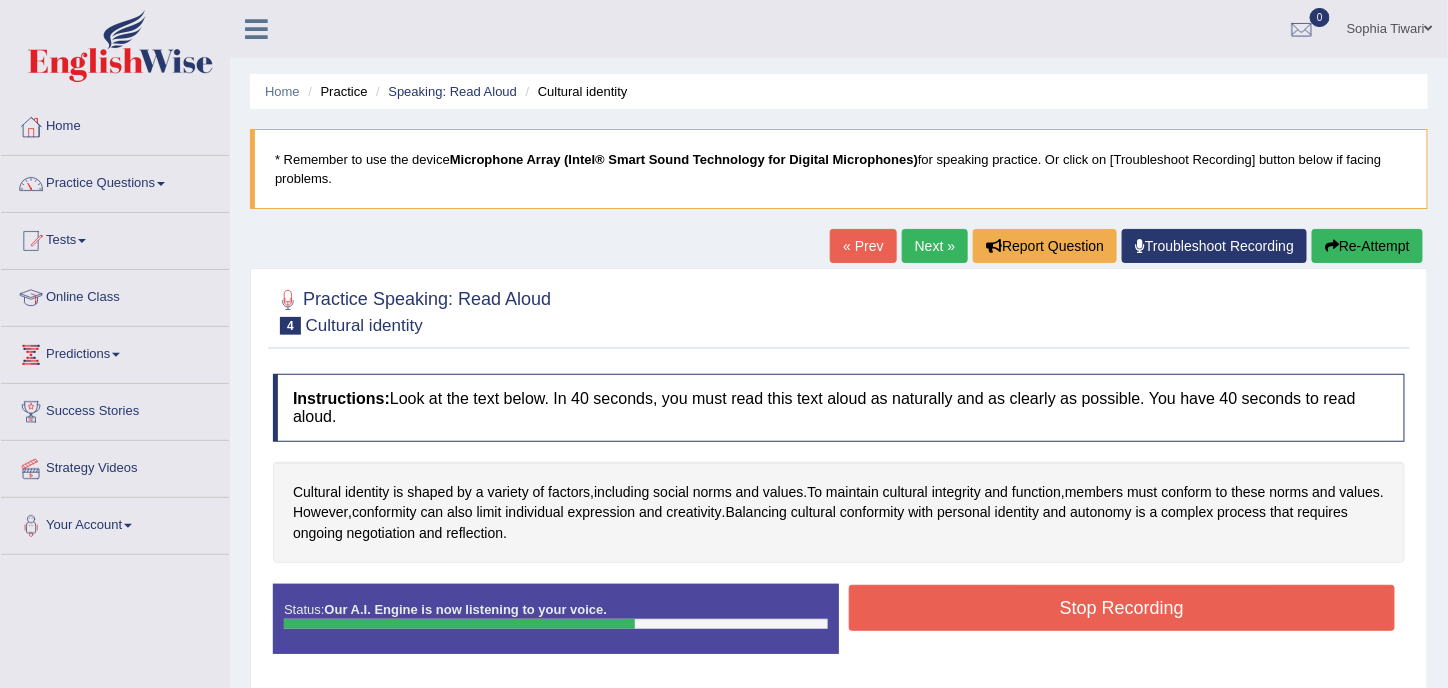 click on "Stop Recording" at bounding box center (1122, 608) 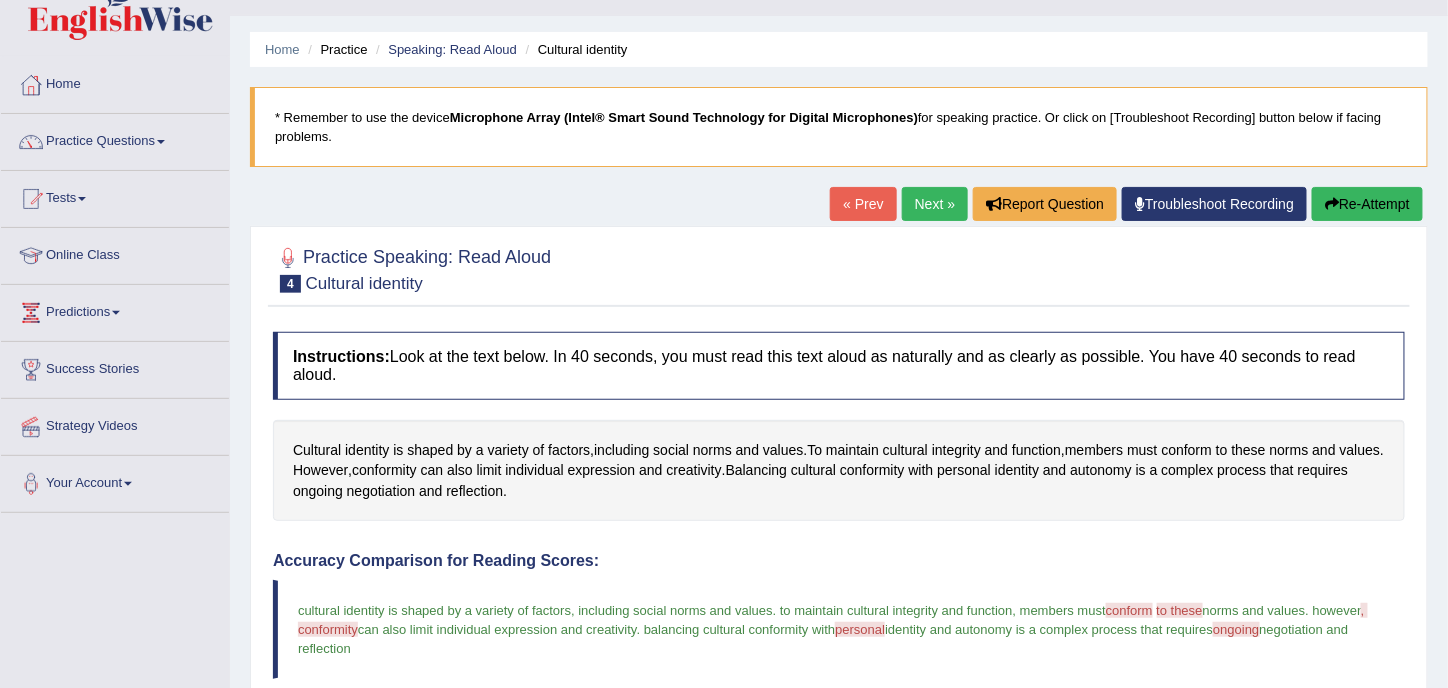 scroll, scrollTop: 0, scrollLeft: 0, axis: both 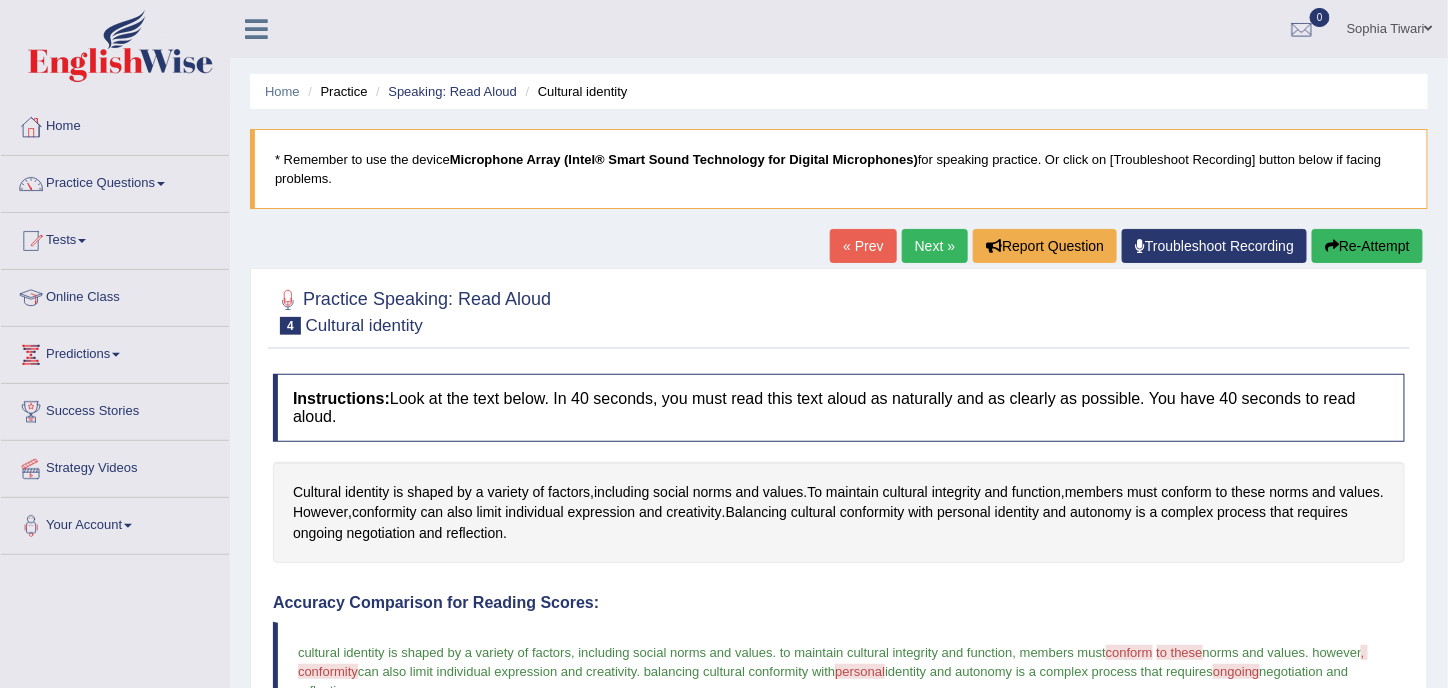 drag, startPoint x: 29, startPoint y: 0, endPoint x: 1094, endPoint y: 7, distance: 1065.023 